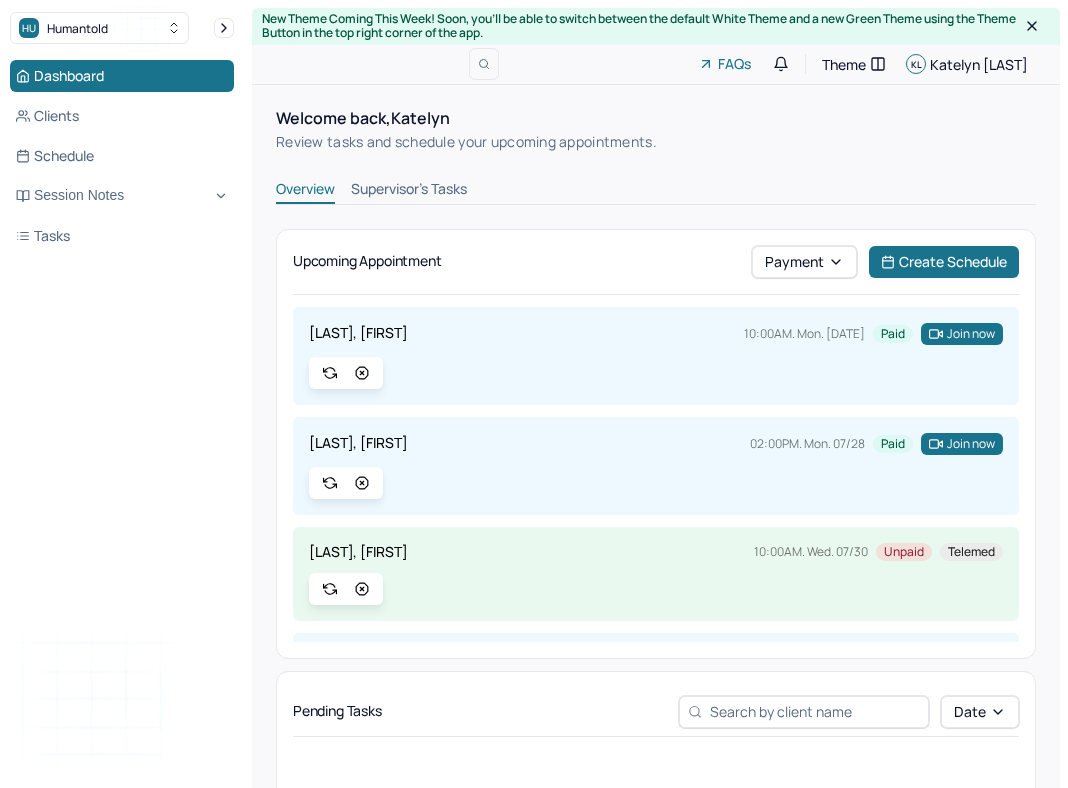 scroll, scrollTop: 0, scrollLeft: 0, axis: both 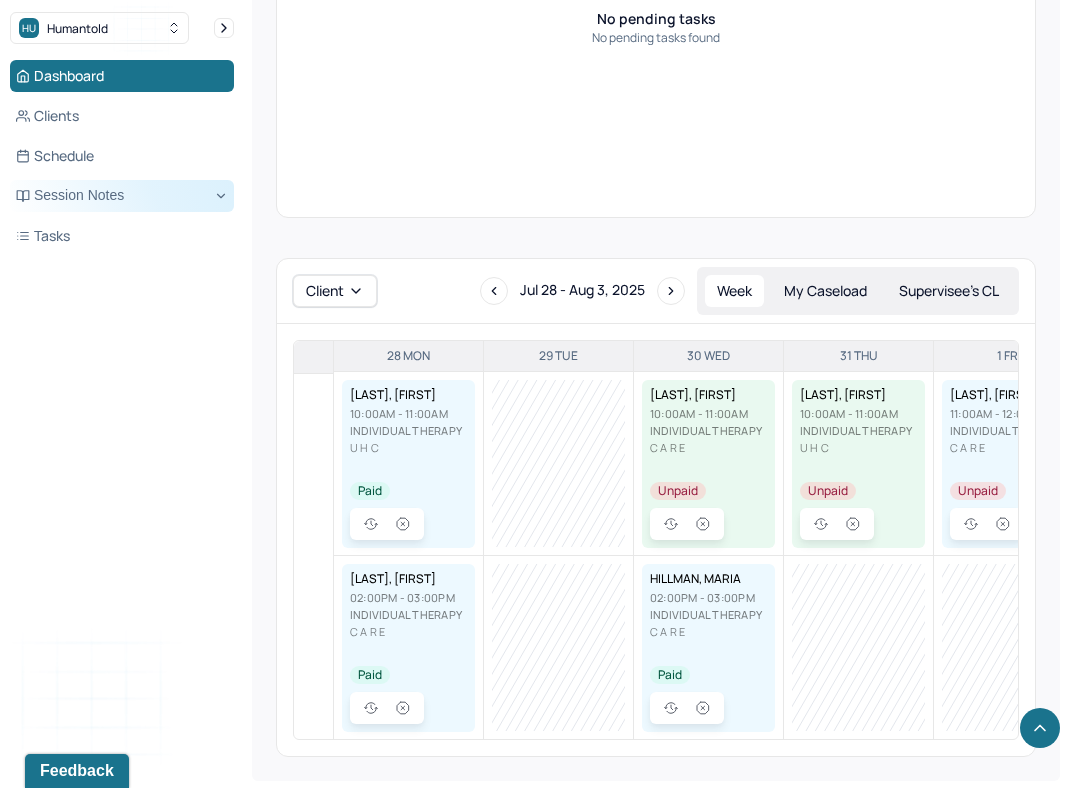 click on "Session Notes" at bounding box center [122, 196] 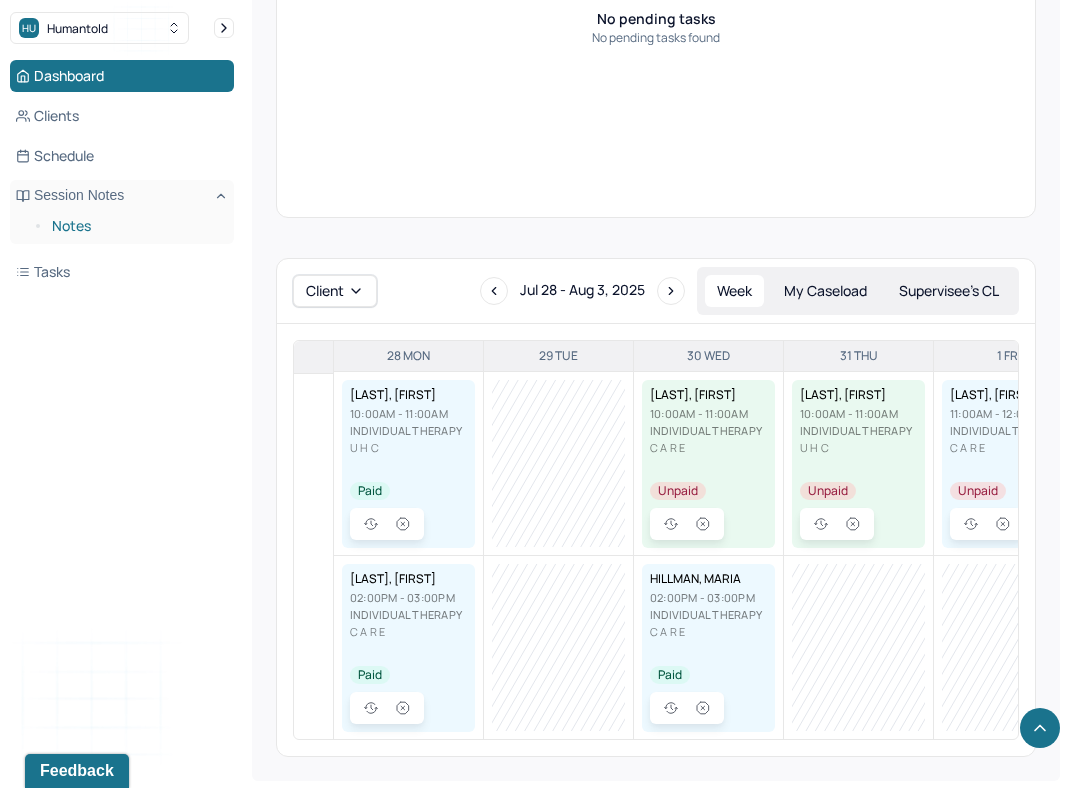 click on "Notes" at bounding box center (135, 226) 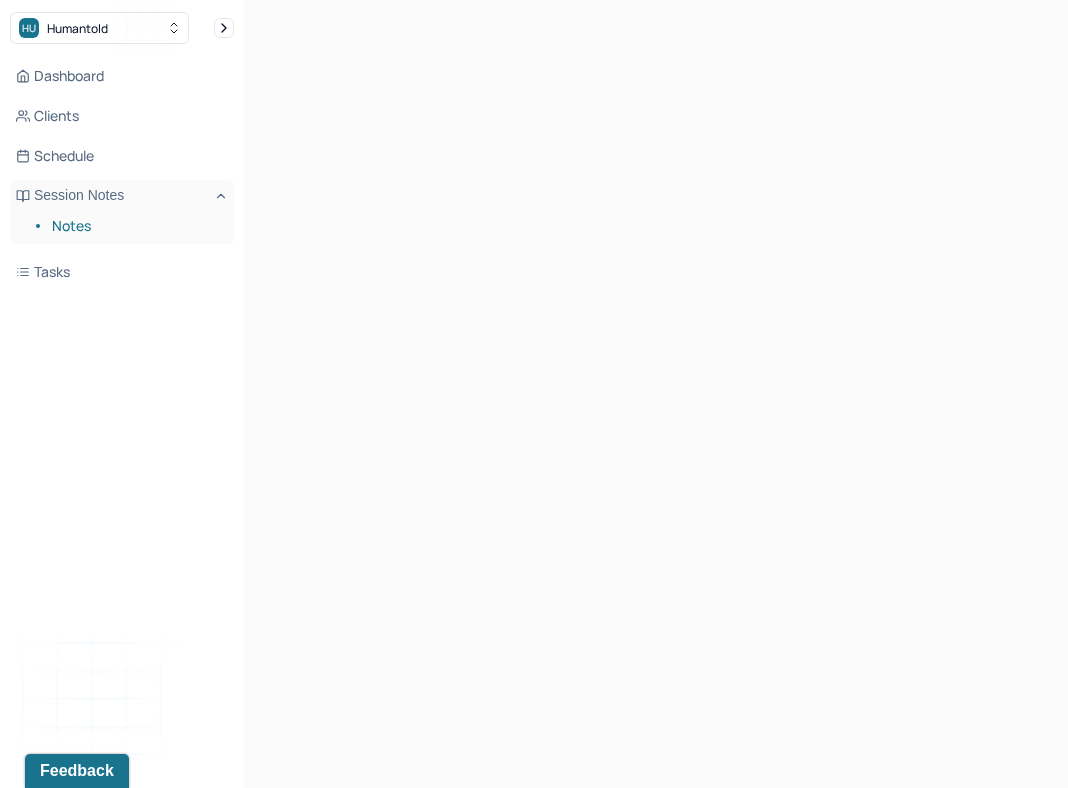 scroll, scrollTop: 0, scrollLeft: 0, axis: both 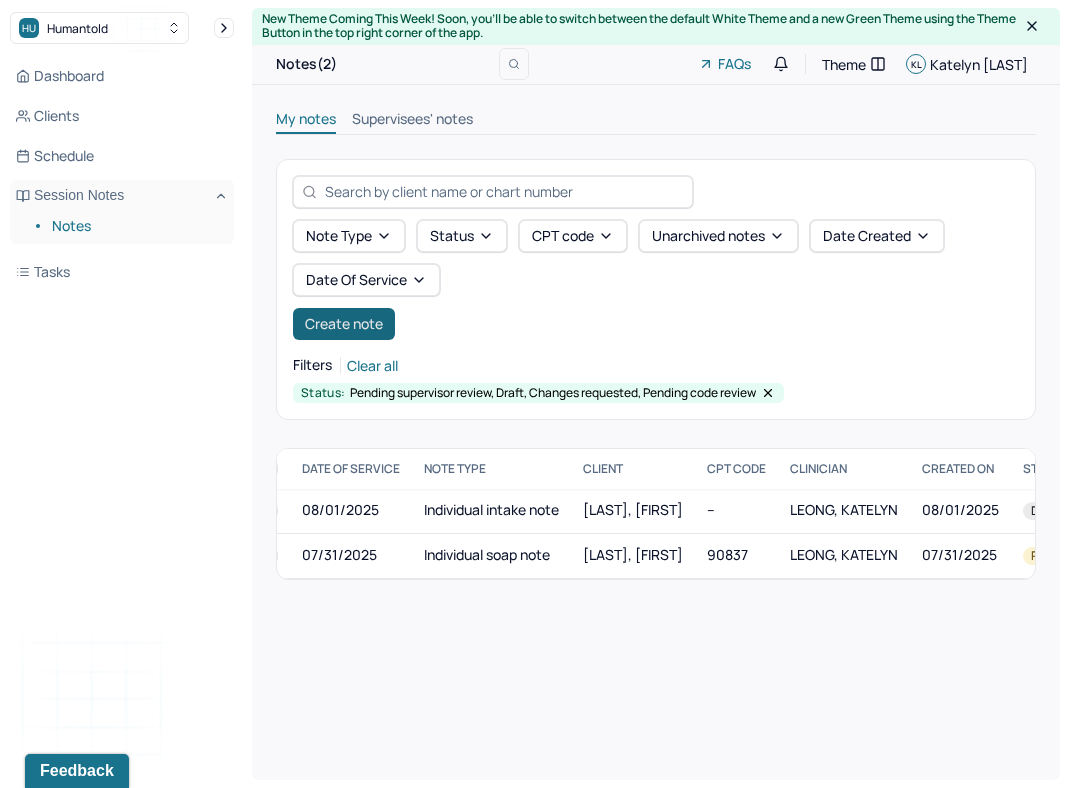 click on "Create note" at bounding box center (344, 324) 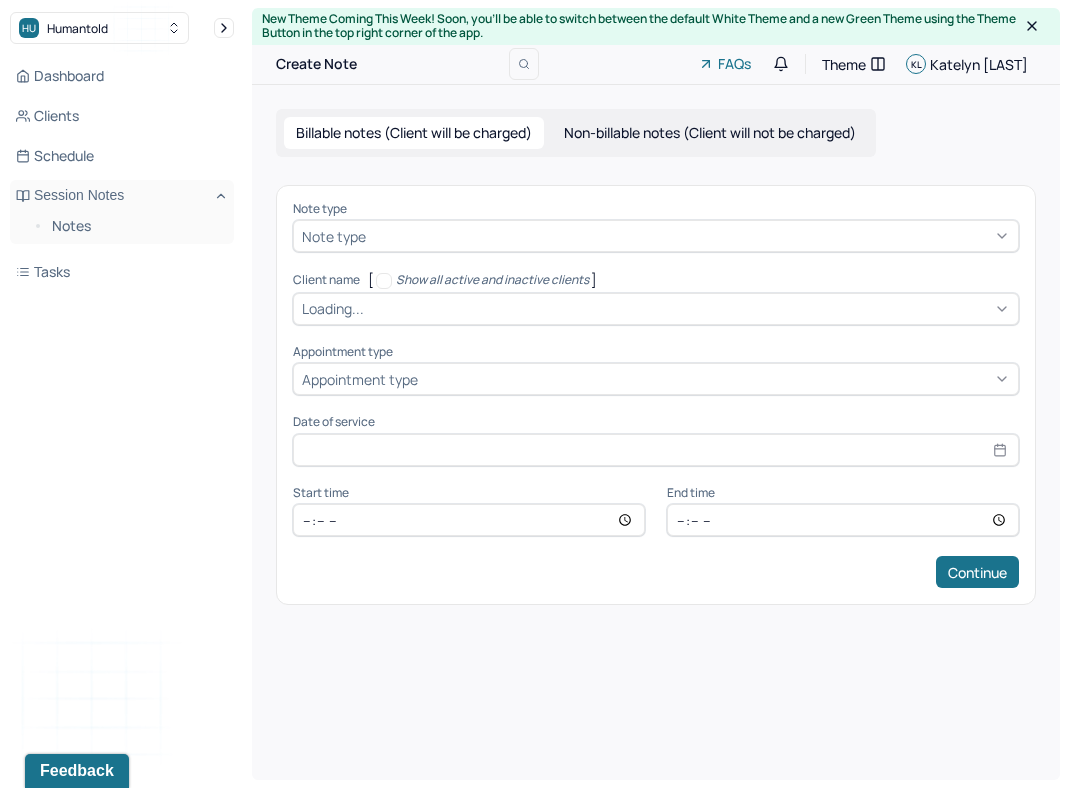 click at bounding box center [690, 236] 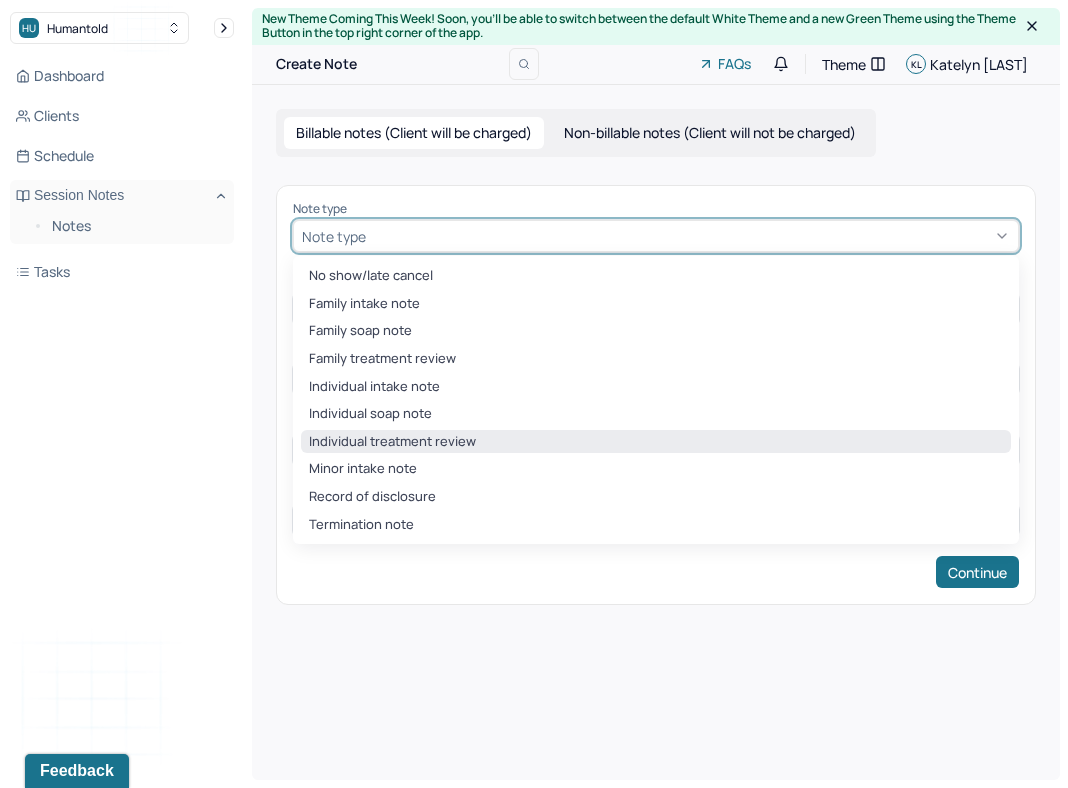 click on "Individual treatment review" at bounding box center [656, 442] 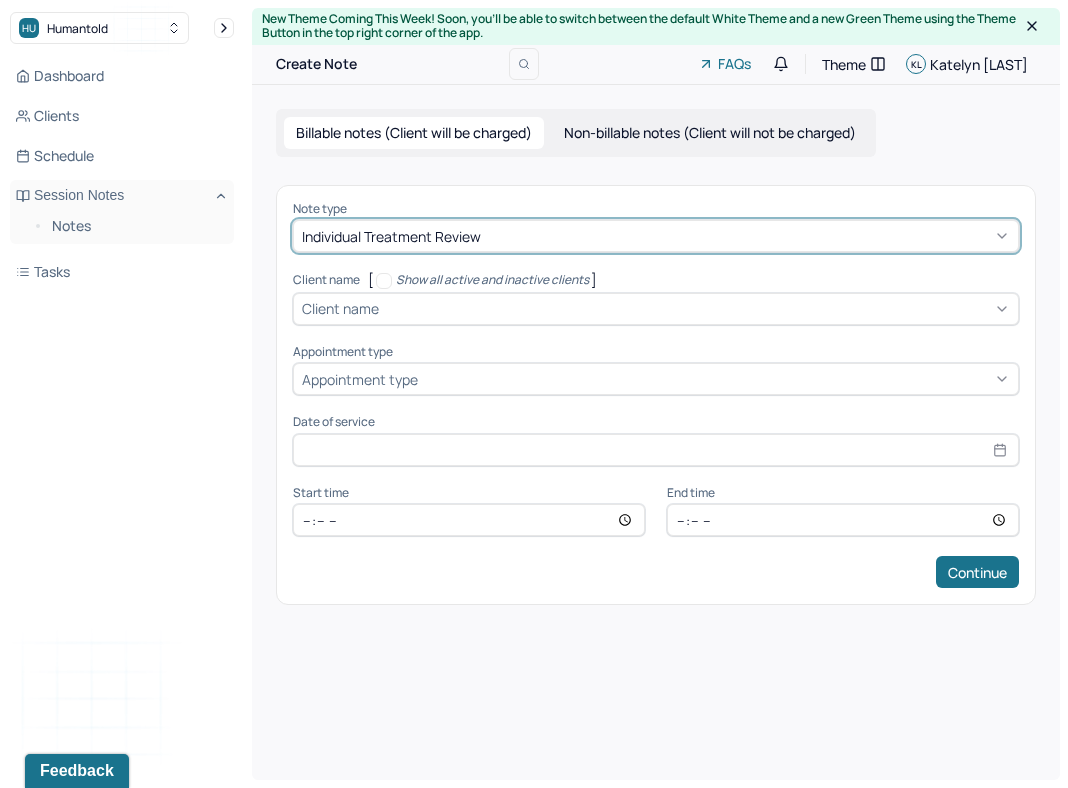 click on "Client name" at bounding box center [656, 309] 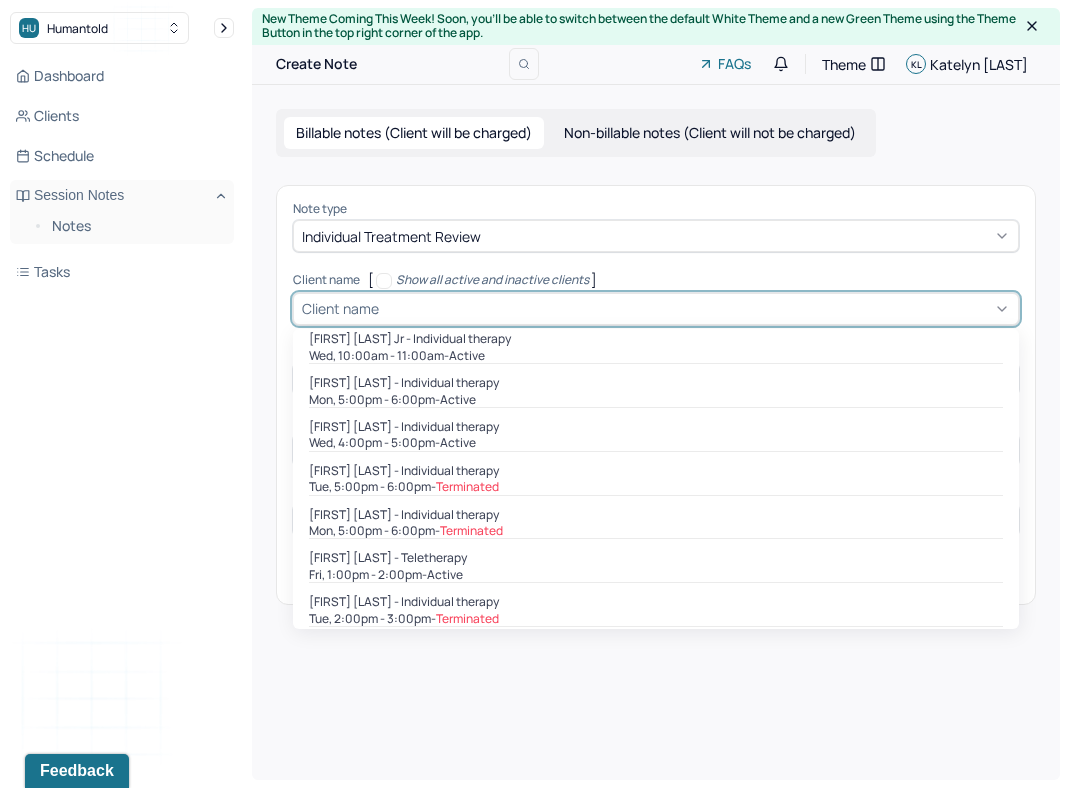 scroll, scrollTop: 322, scrollLeft: 0, axis: vertical 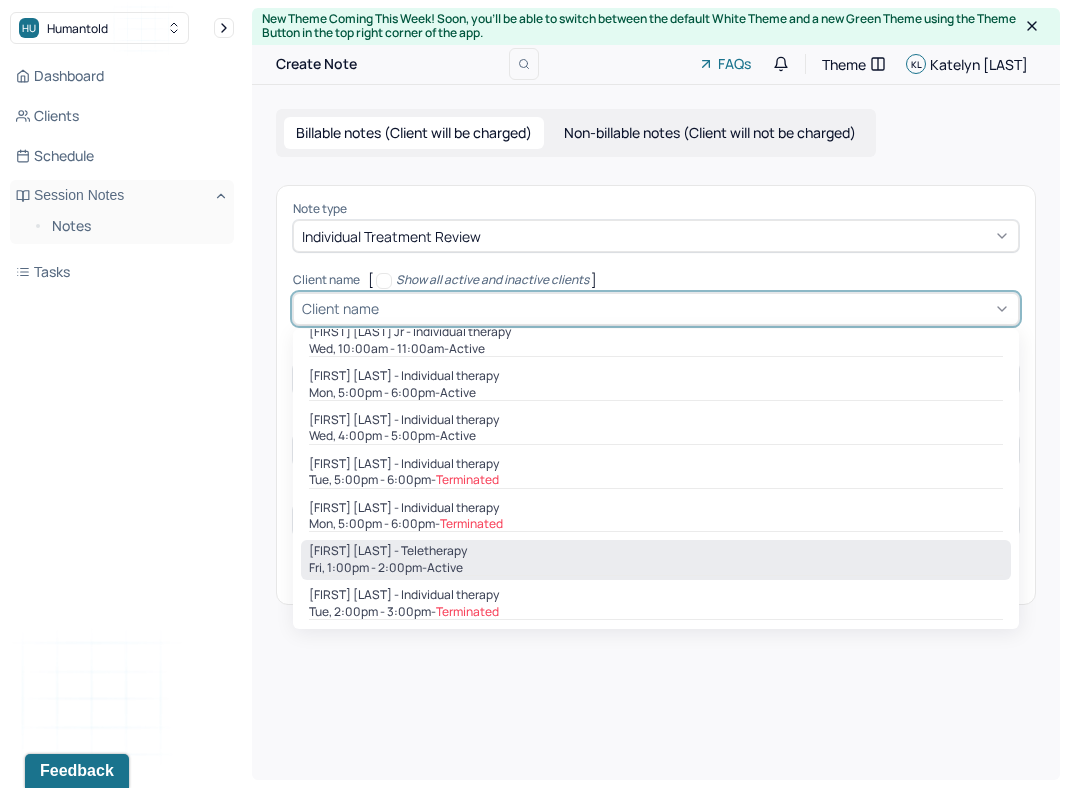 click on "Fri, 1:00pm - 2:00pm  -  active" at bounding box center (656, 568) 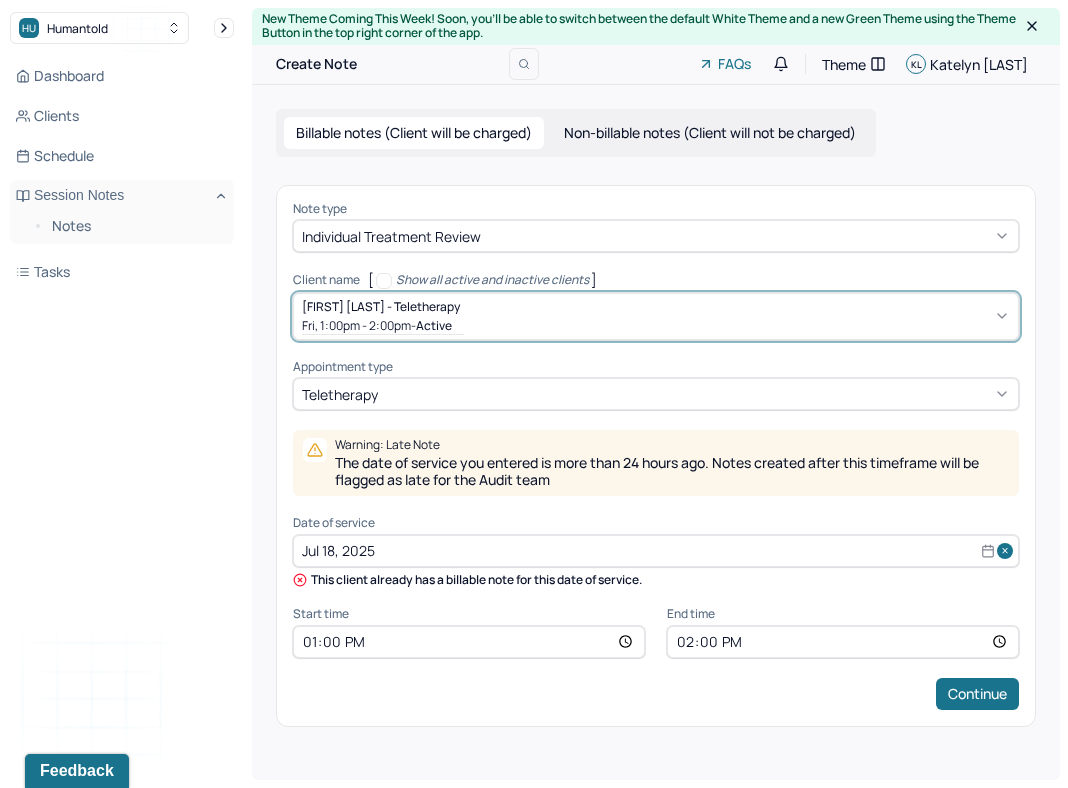 click on "Jul 18, 2025" at bounding box center [656, 551] 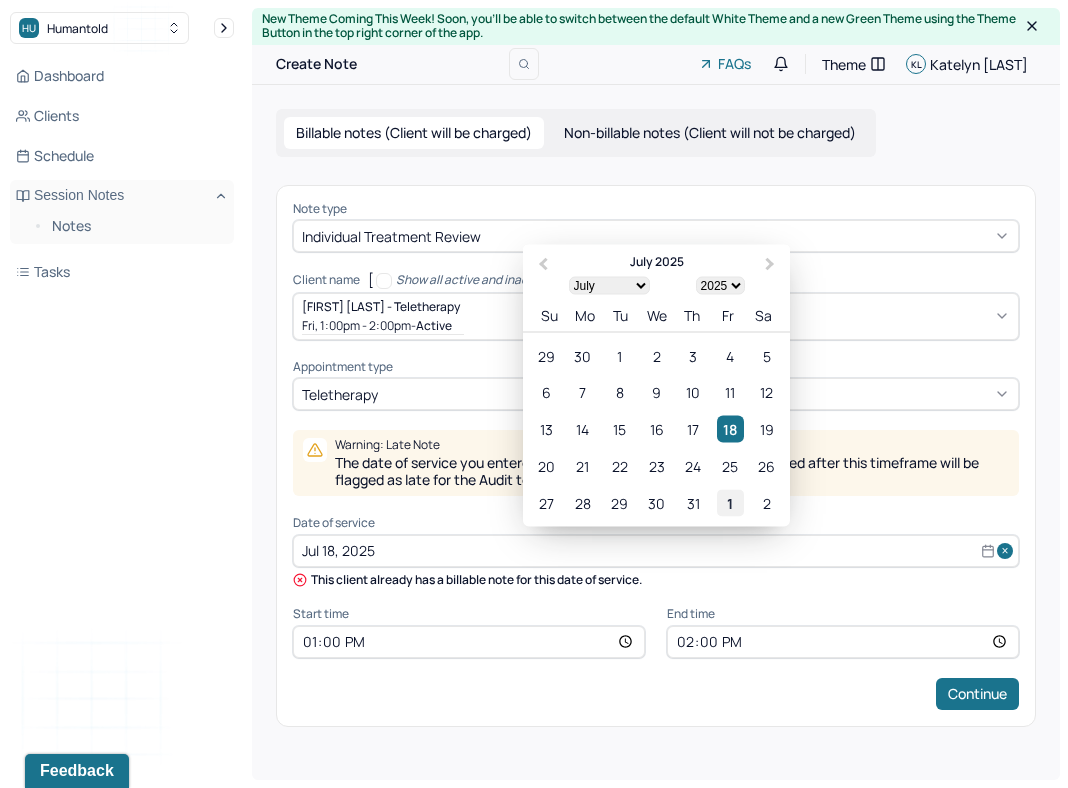 click on "1" at bounding box center [730, 502] 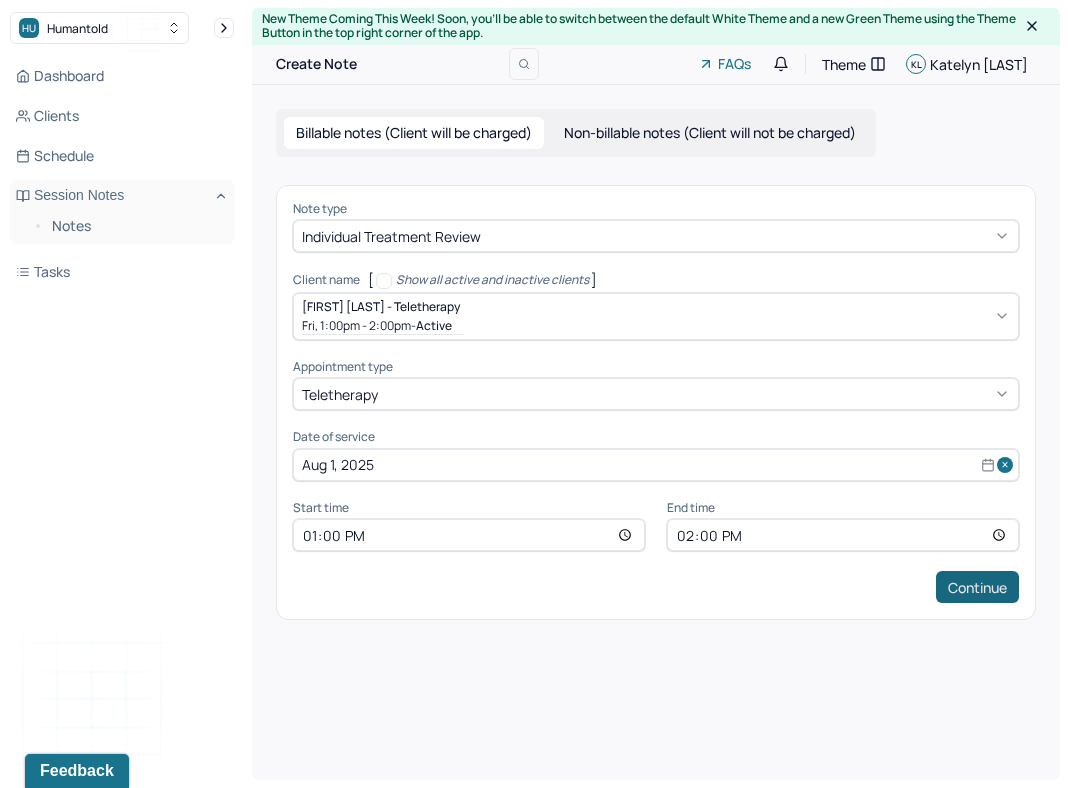 click on "Continue" at bounding box center [977, 587] 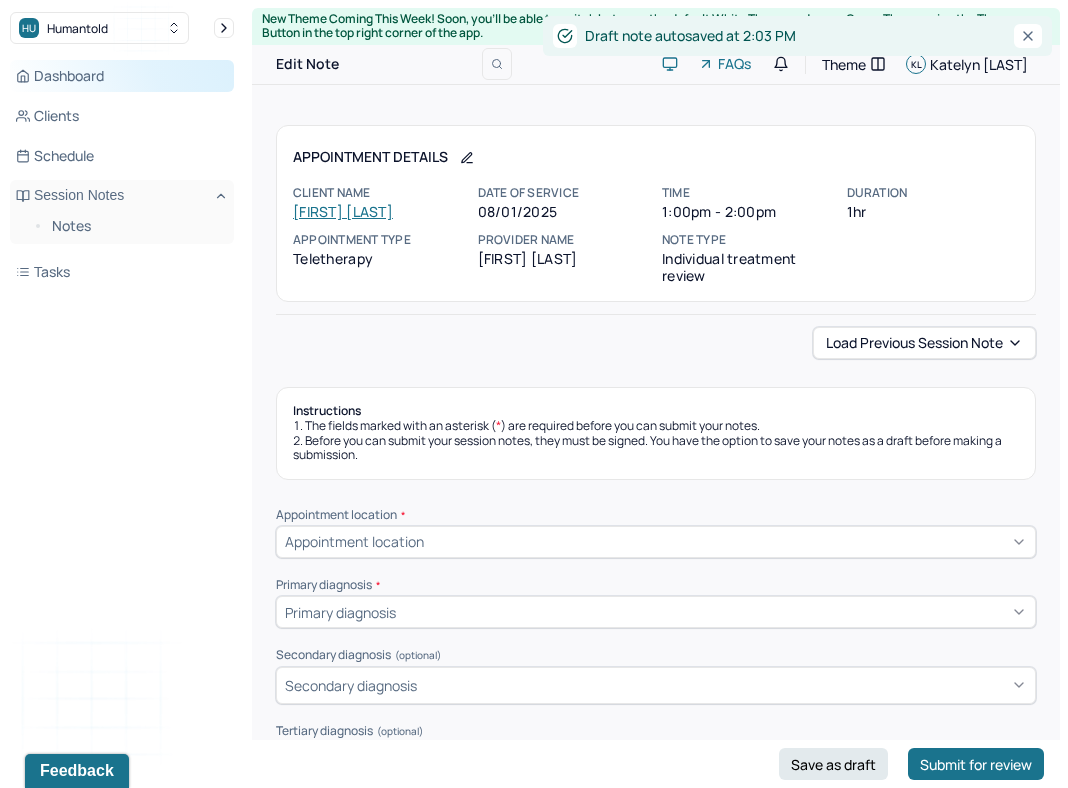 click on "Dashboard" at bounding box center (122, 76) 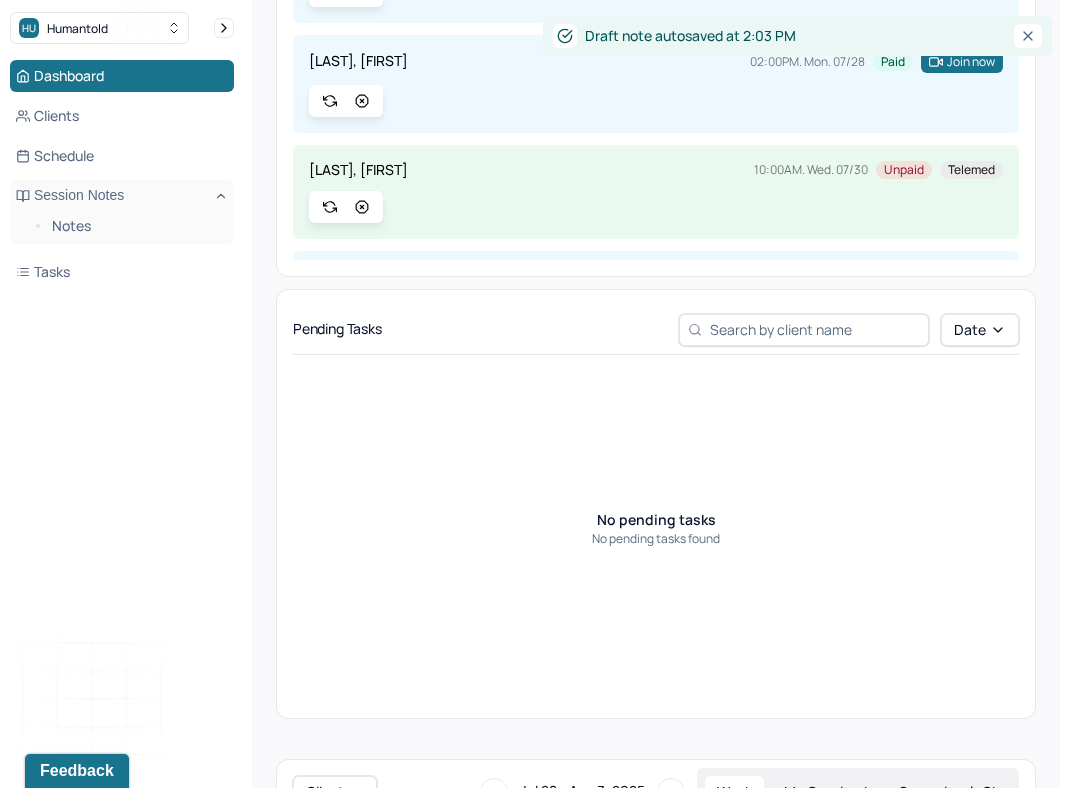 scroll, scrollTop: 443, scrollLeft: 0, axis: vertical 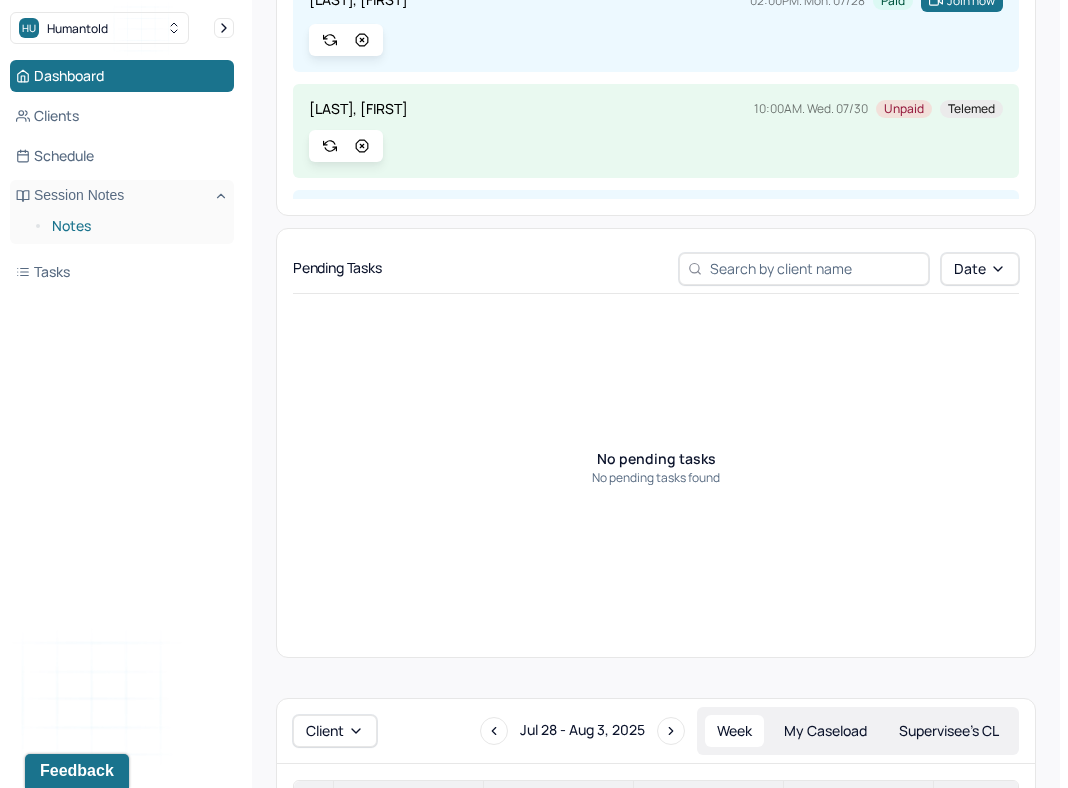 click on "Notes" at bounding box center (135, 226) 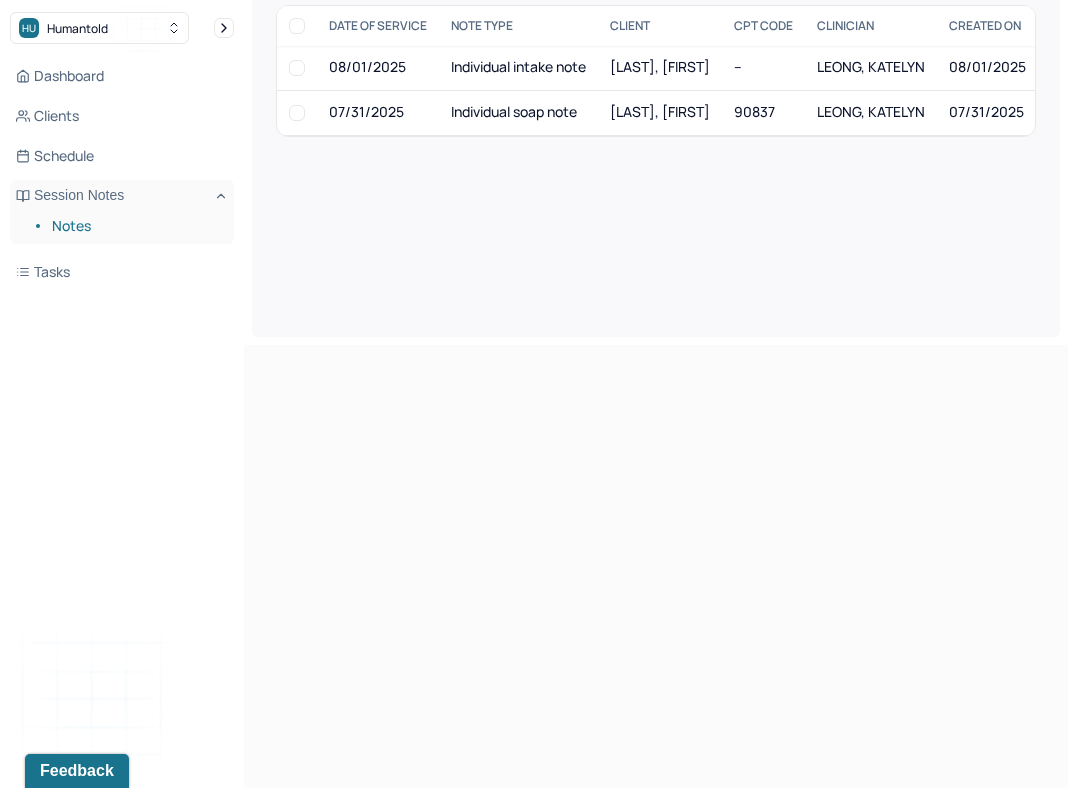 scroll, scrollTop: 0, scrollLeft: 0, axis: both 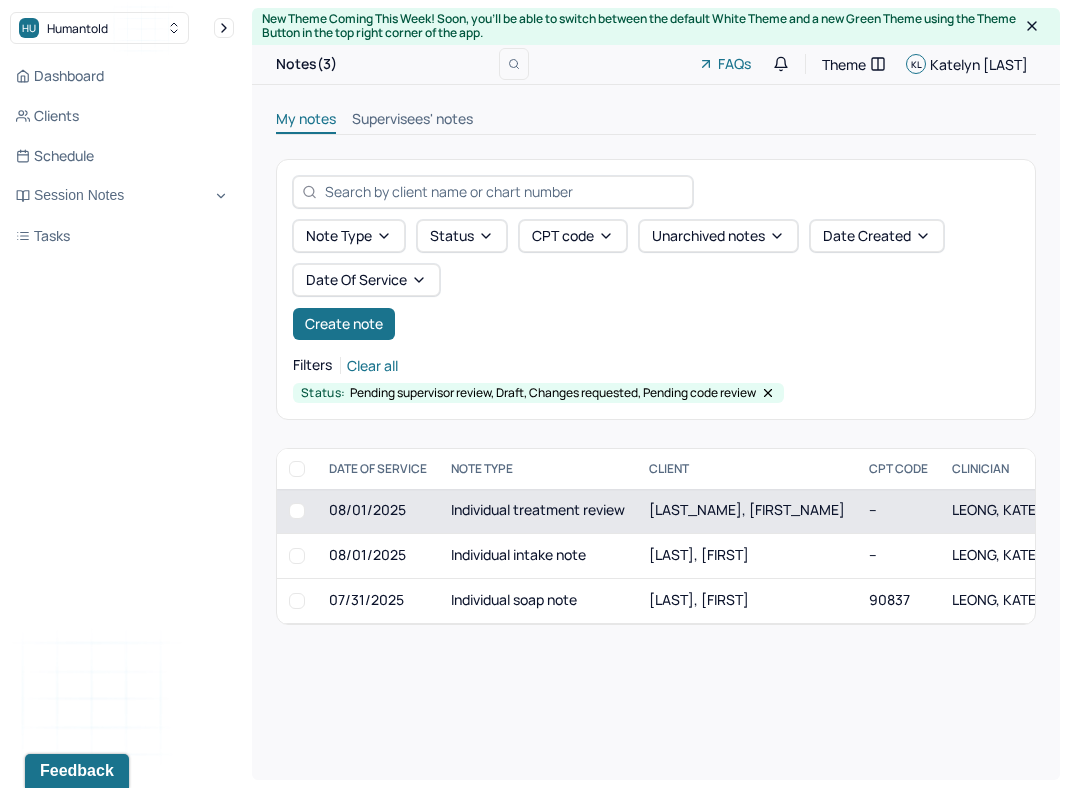 click on "Individual treatment review" at bounding box center (538, 511) 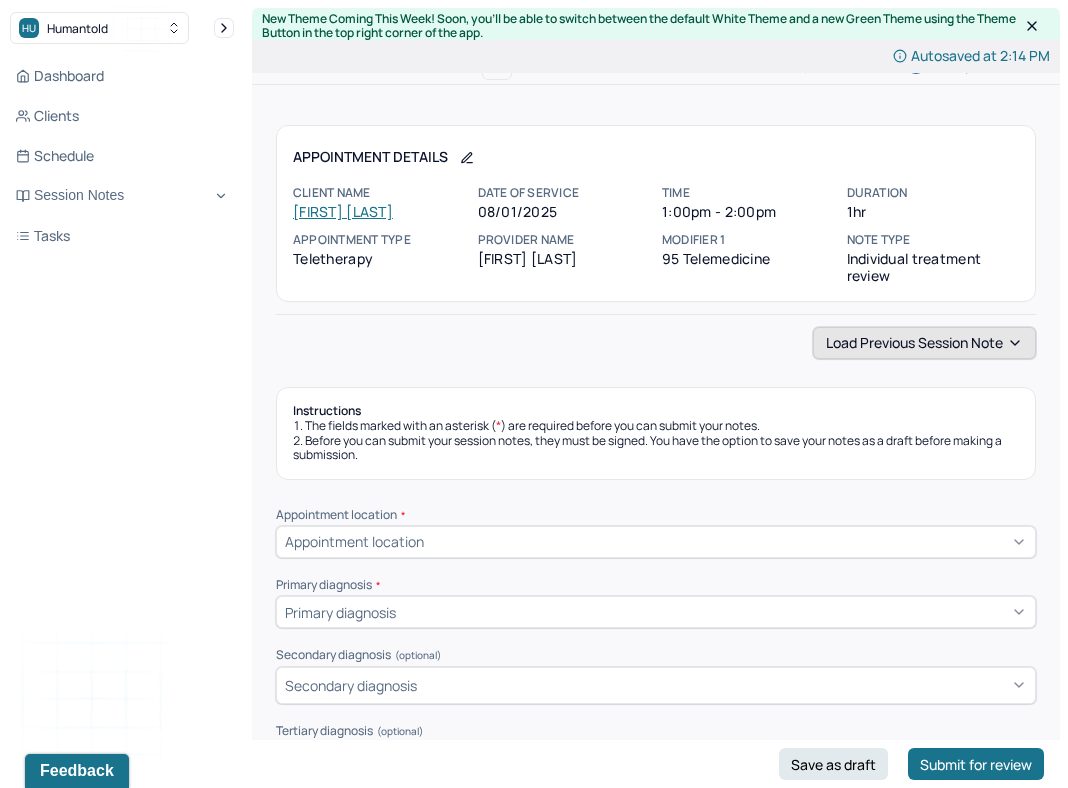 click on "Load previous session note" at bounding box center [924, 343] 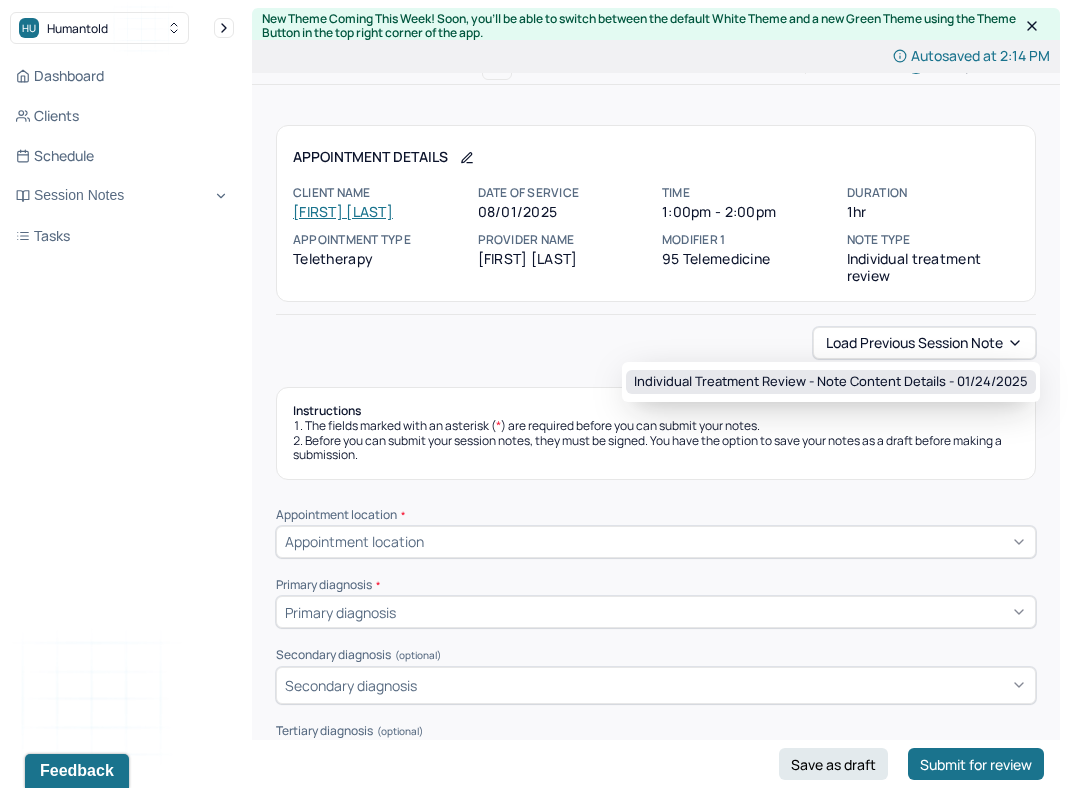 click on "Individual treatment review   - Note content Details -   [DATE]" at bounding box center [831, 382] 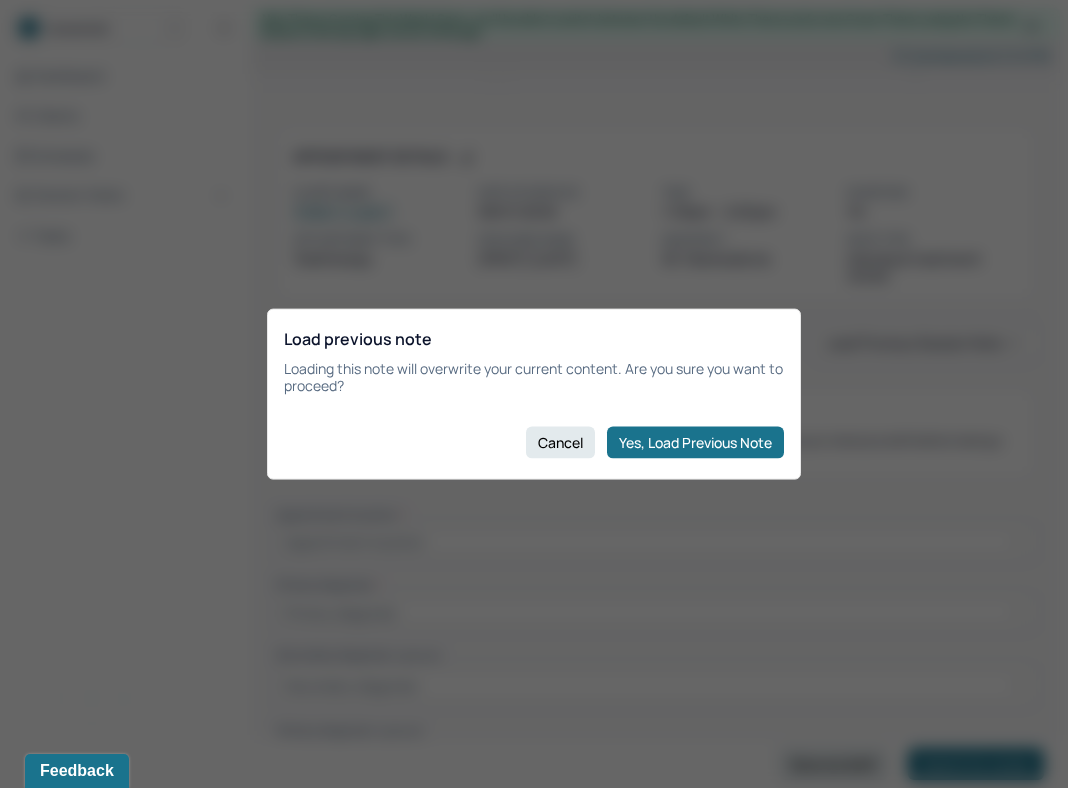 click at bounding box center [534, 394] 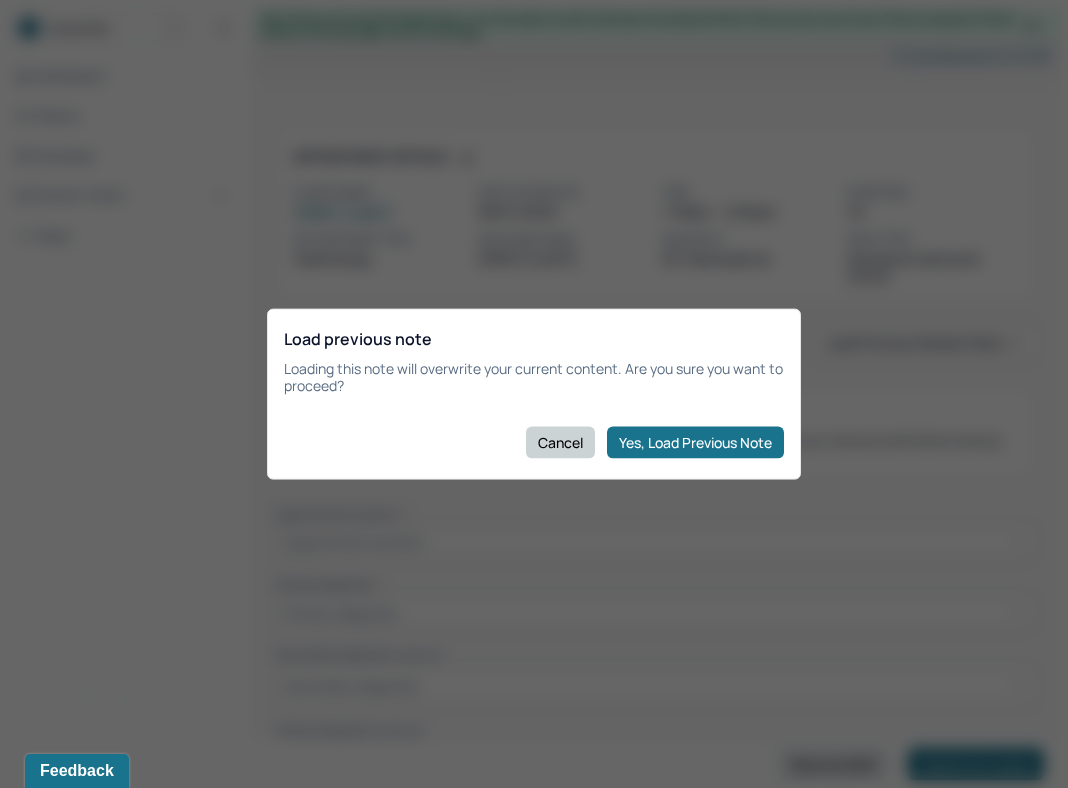 click on "Cancel" at bounding box center (560, 442) 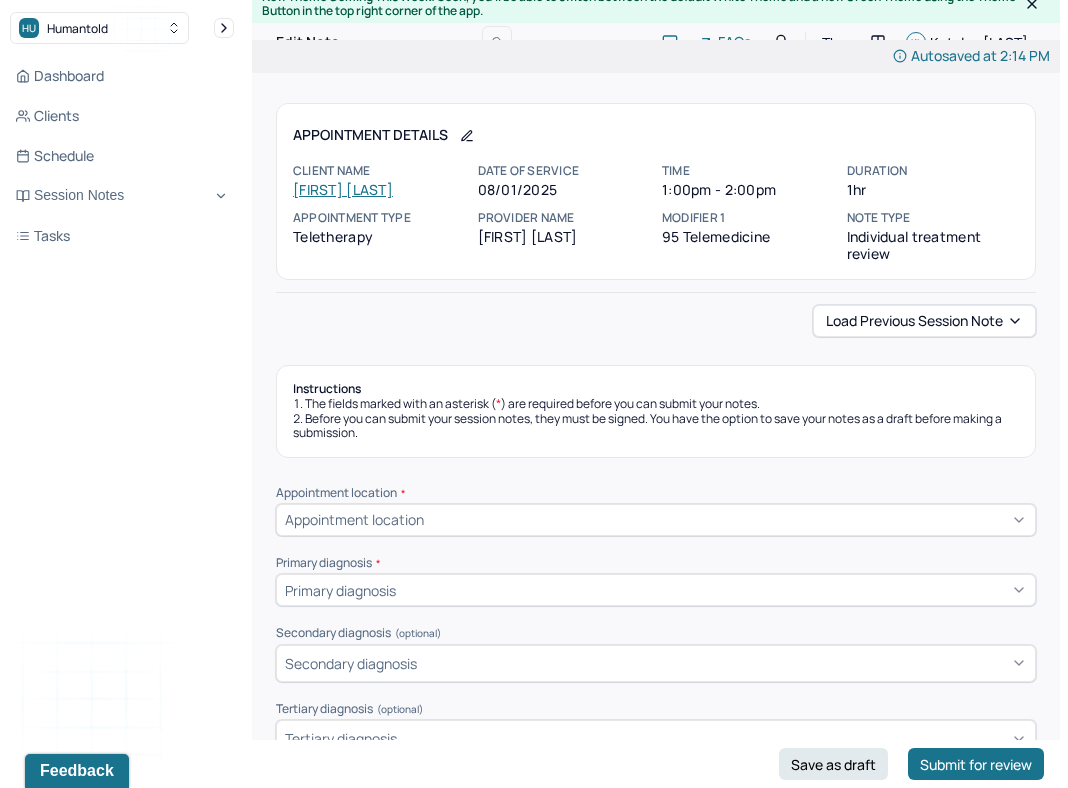 scroll, scrollTop: 0, scrollLeft: 0, axis: both 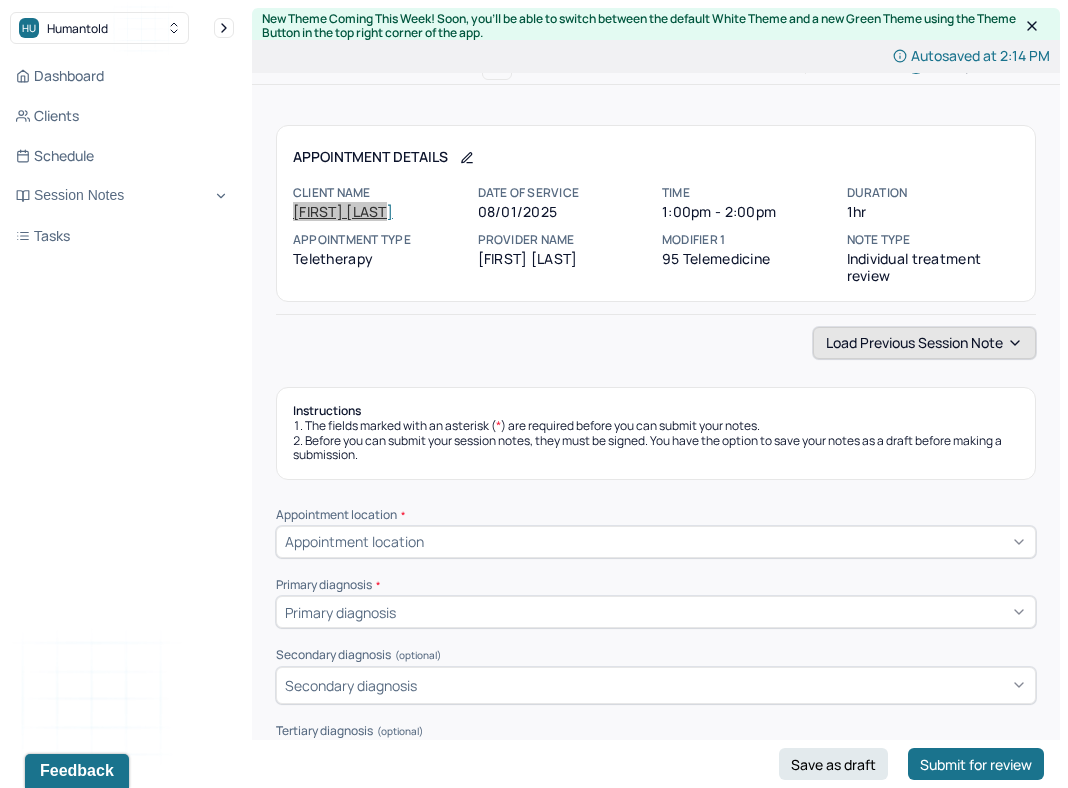 click on "Load previous session note" at bounding box center (924, 343) 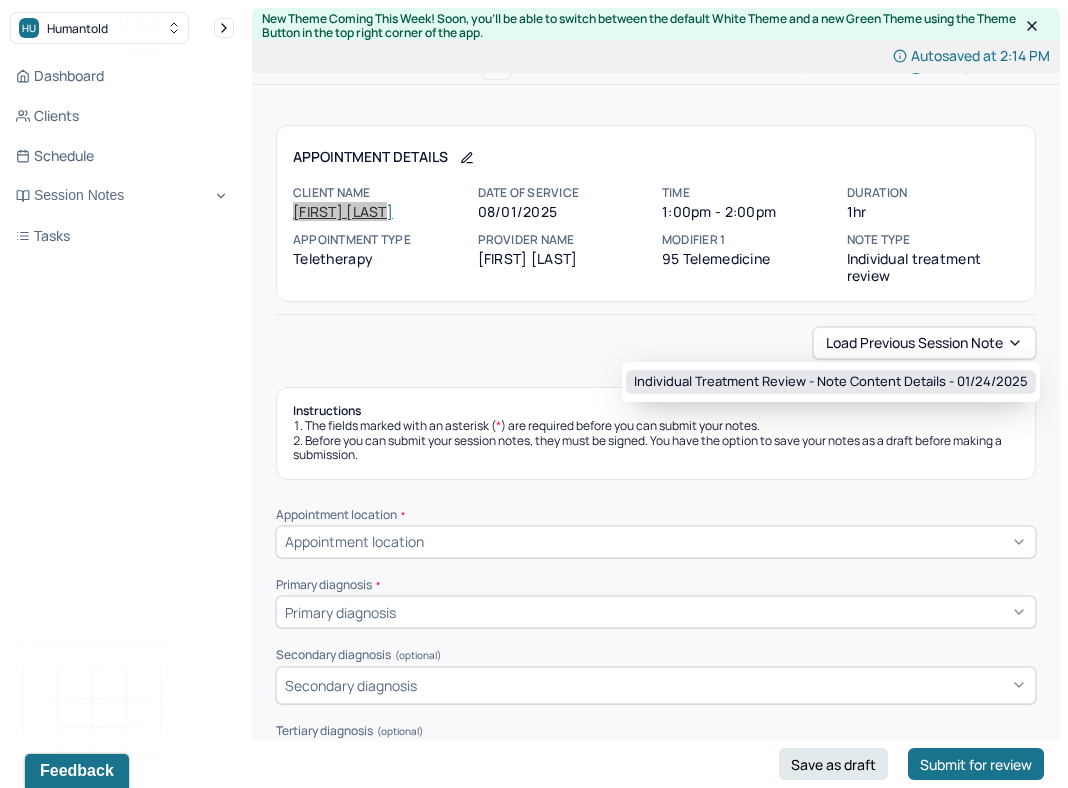 click on "Individual treatment review   - Note content Details -   [DATE]" at bounding box center [831, 382] 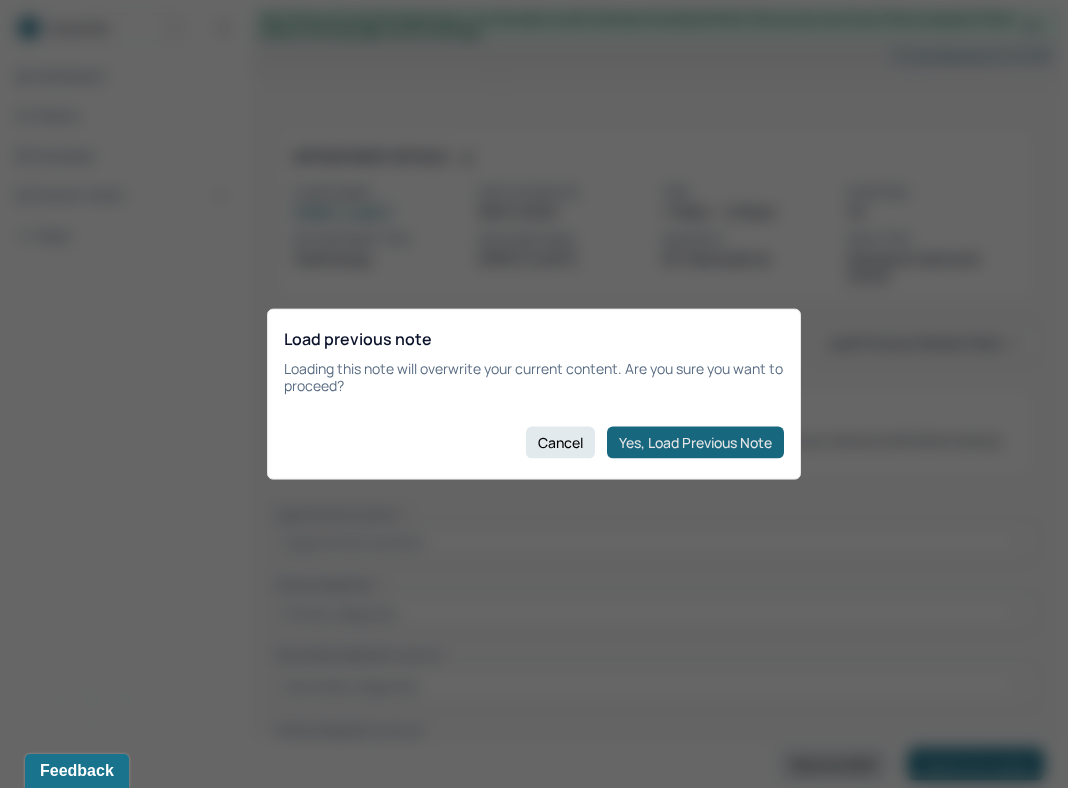 click on "Yes, Load Previous Note" at bounding box center [695, 442] 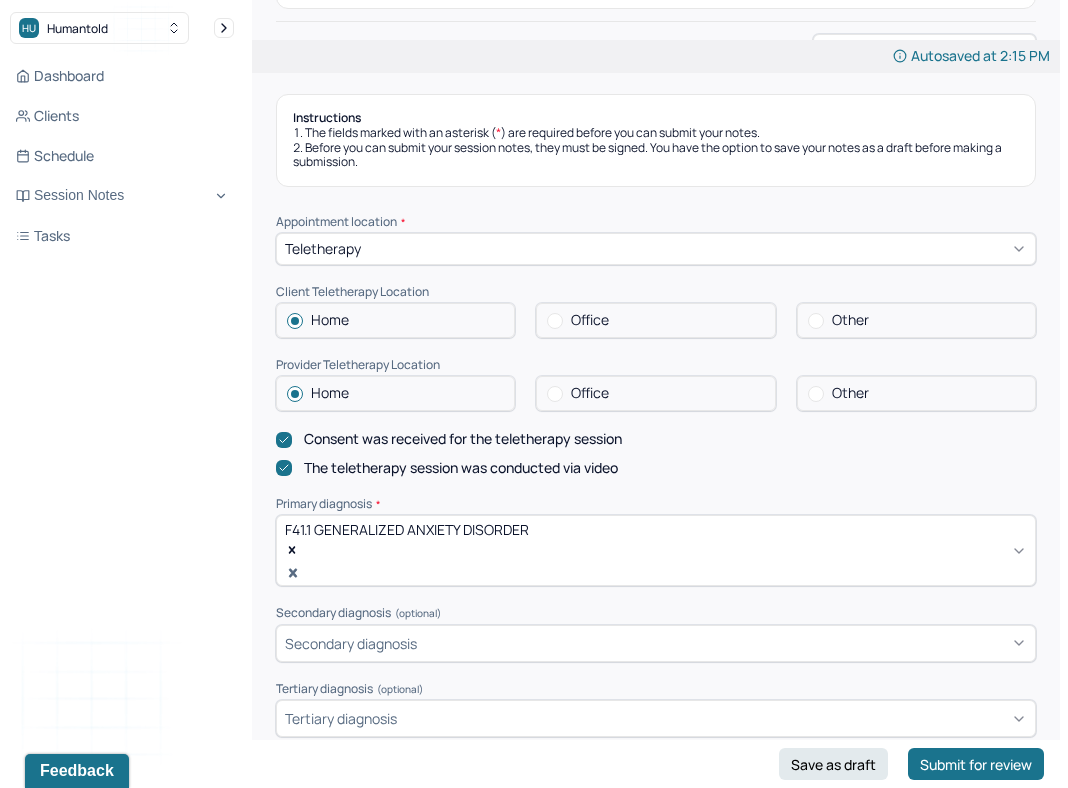 click on "Office" at bounding box center (655, 393) 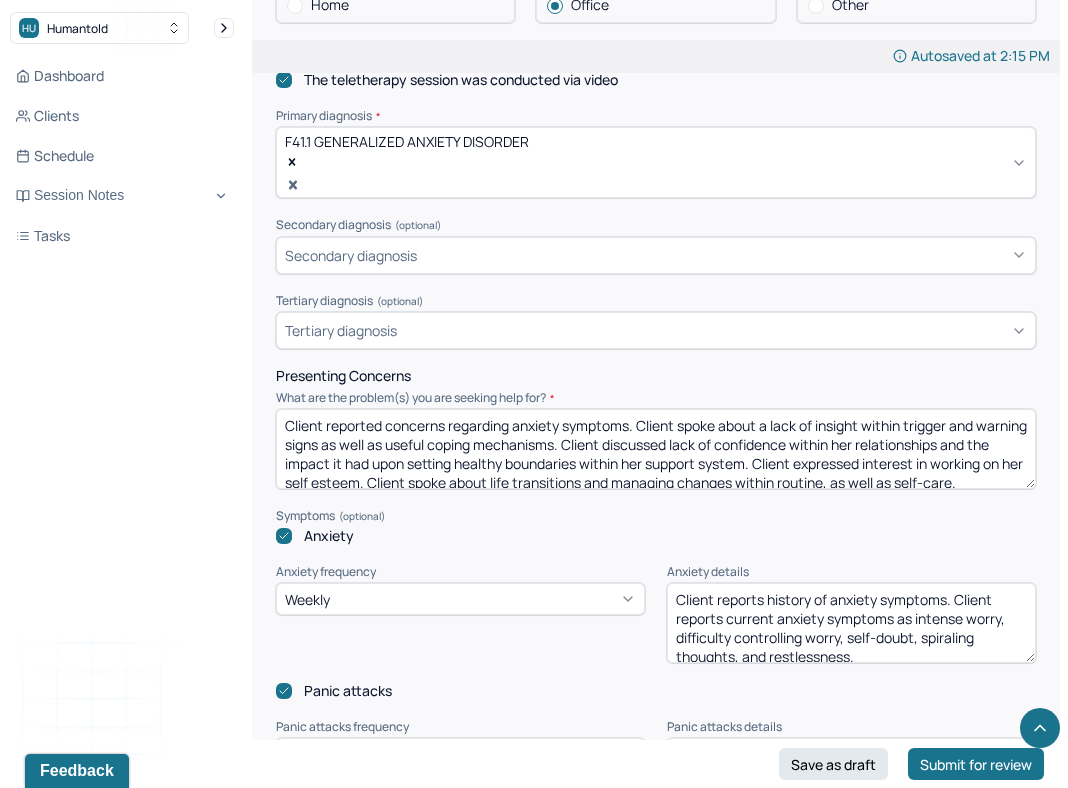scroll, scrollTop: 686, scrollLeft: 0, axis: vertical 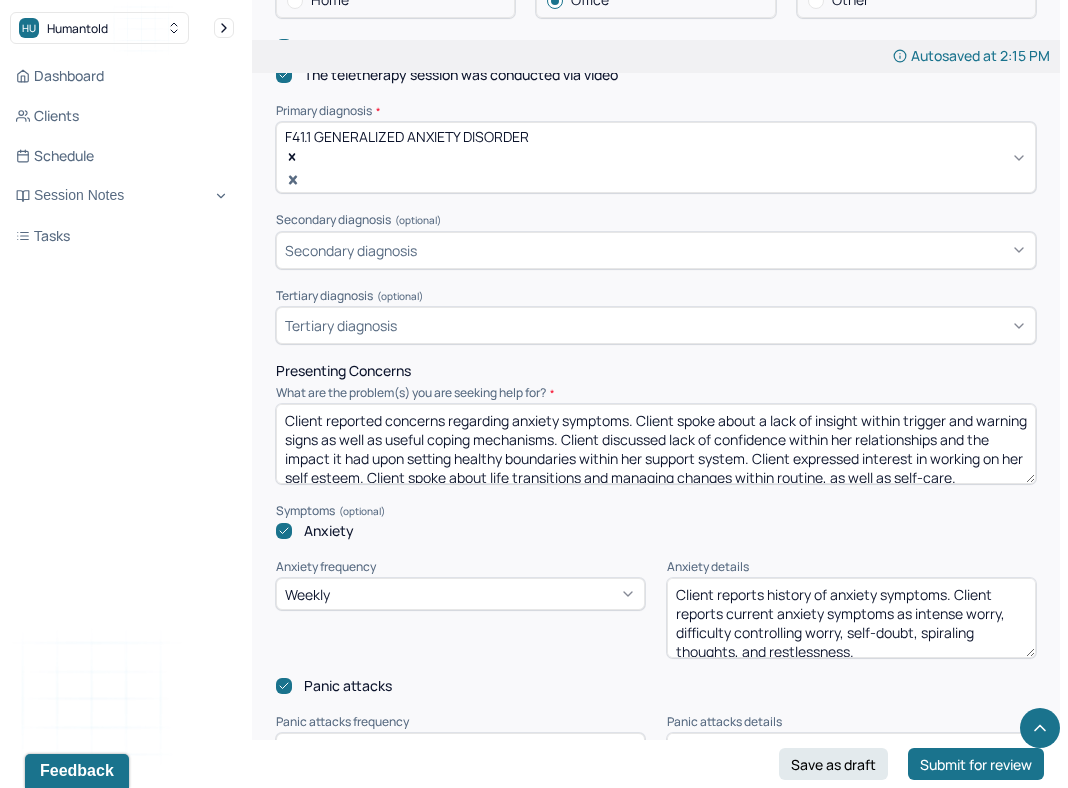 click on "Client reported concerns regarding anxiety symptoms. Client spoke about a lack of insight within trigger and warning signs as well as useful coping mechanisms. Client discussed lack of confidence within her relationships and the impact it had upon setting healthy boundaries within her support system. Client expressed interest in working on her self esteem. Client spoke about life transitions and managing changes within routine, as well as self-care." at bounding box center (656, 444) 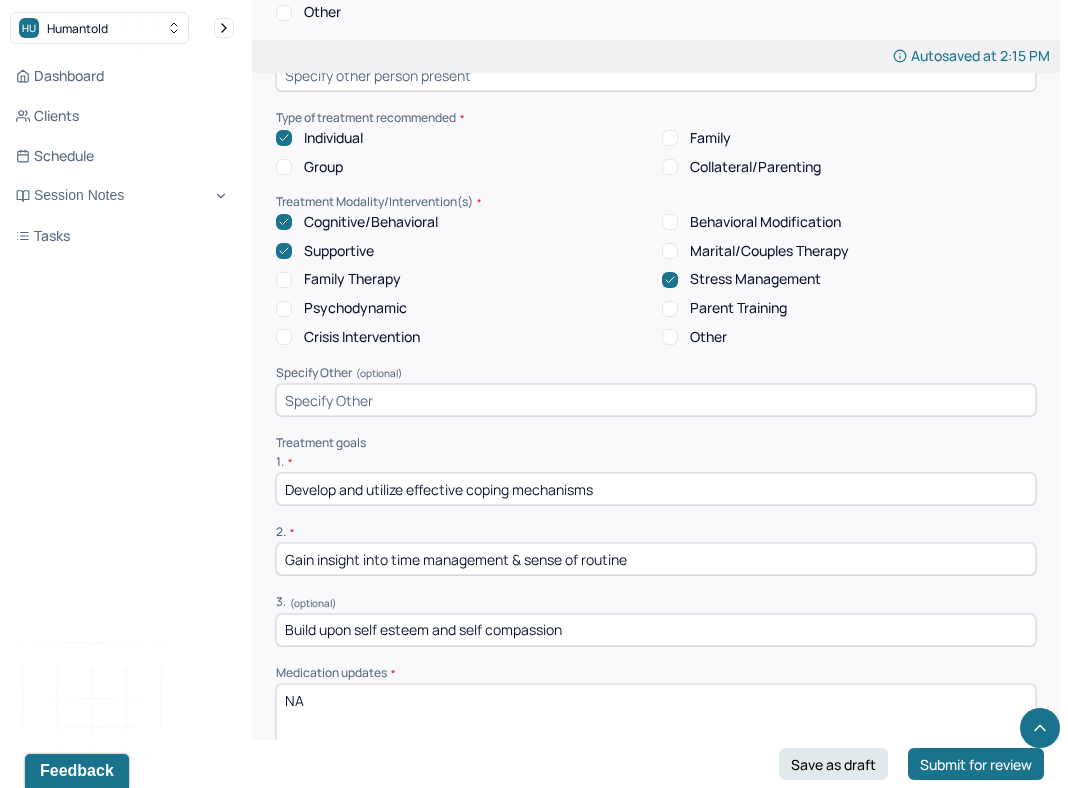 scroll, scrollTop: 4028, scrollLeft: 0, axis: vertical 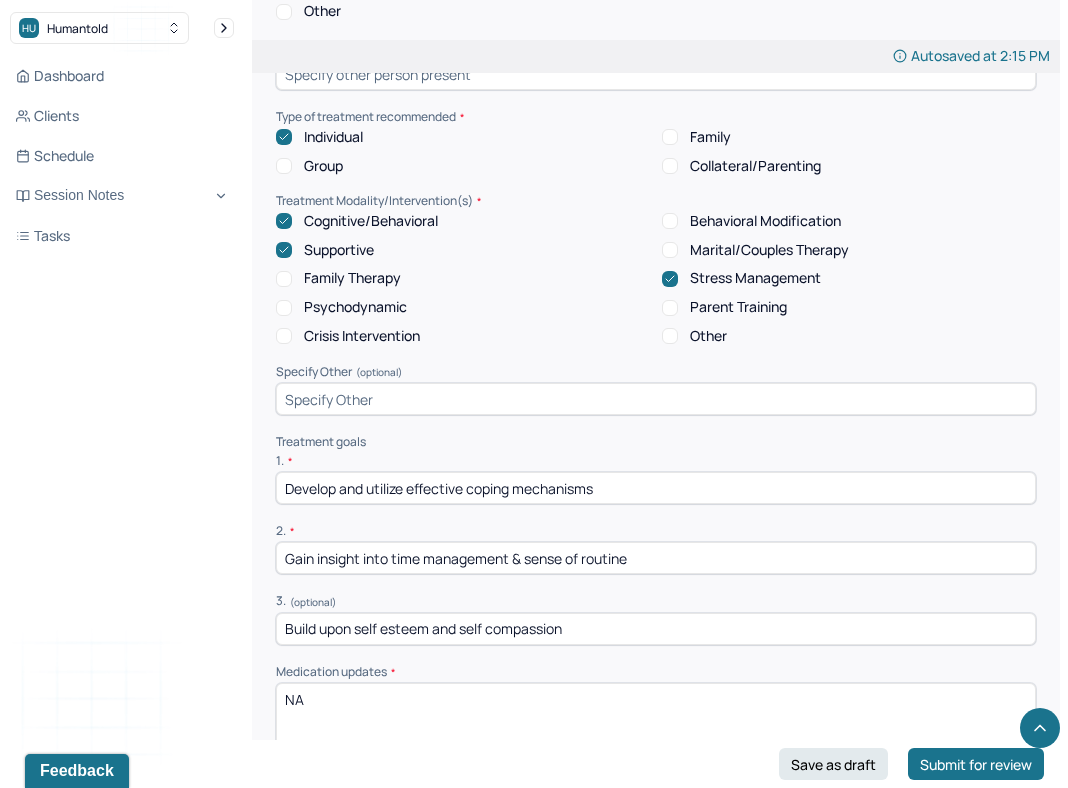 click on "Dashboard Clients Schedule Session Notes Tasks KL [FIRST]   [LAST] provider Logout" at bounding box center (122, 414) 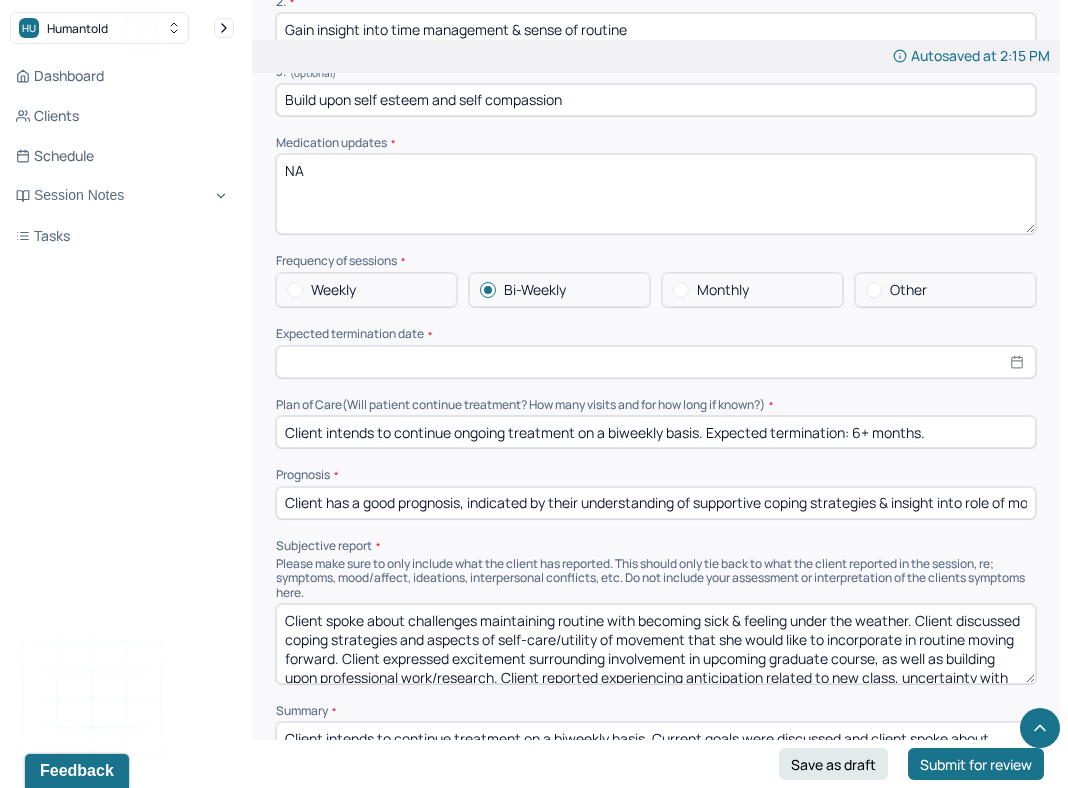 scroll, scrollTop: 4563, scrollLeft: 0, axis: vertical 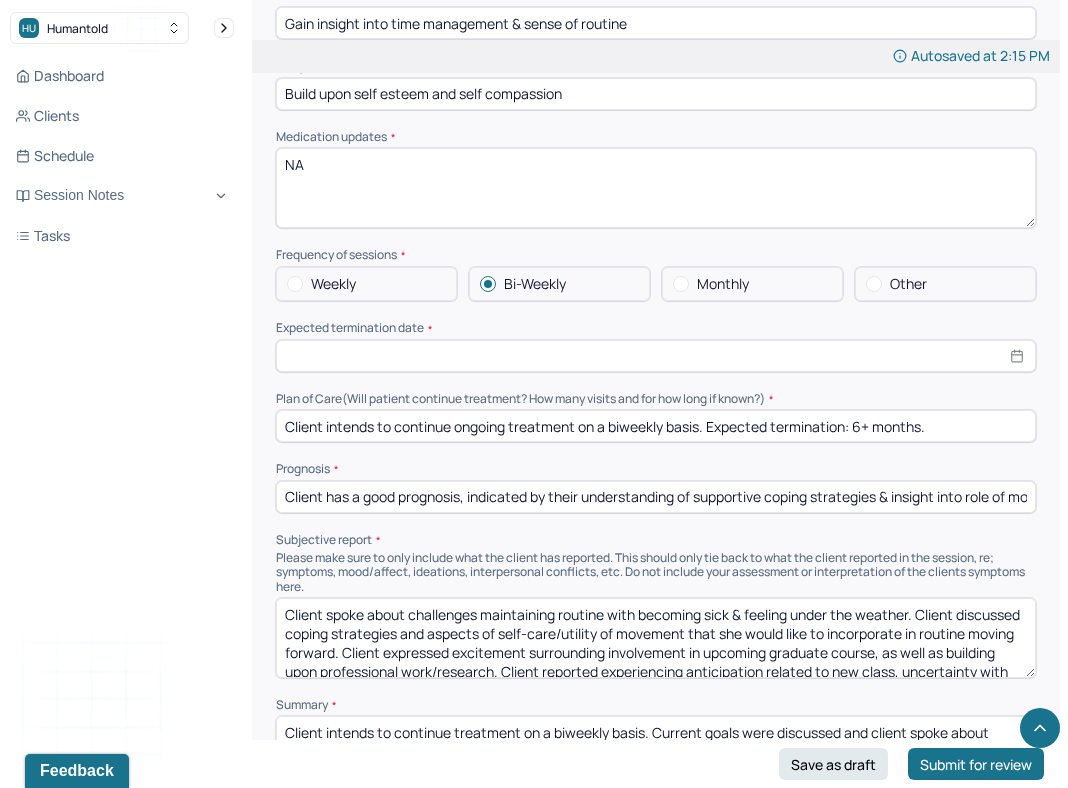 click at bounding box center [656, 356] 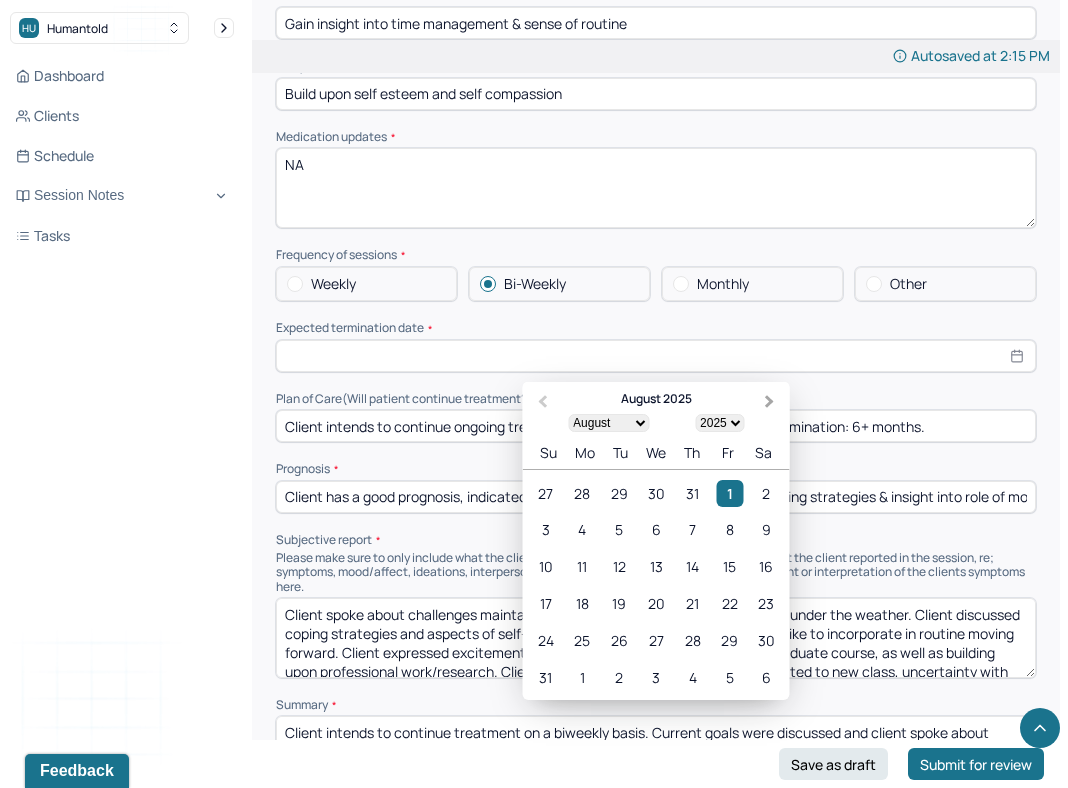 click on "Next Month" at bounding box center [770, 401] 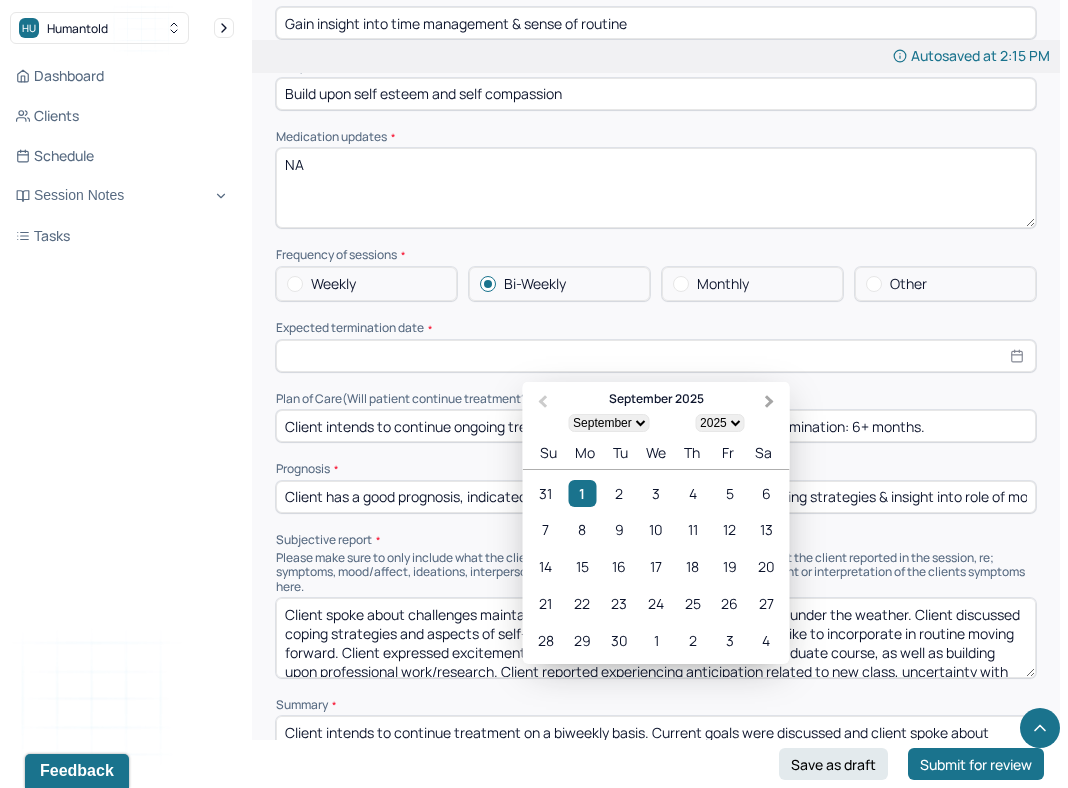 click on "Next Month" at bounding box center [770, 401] 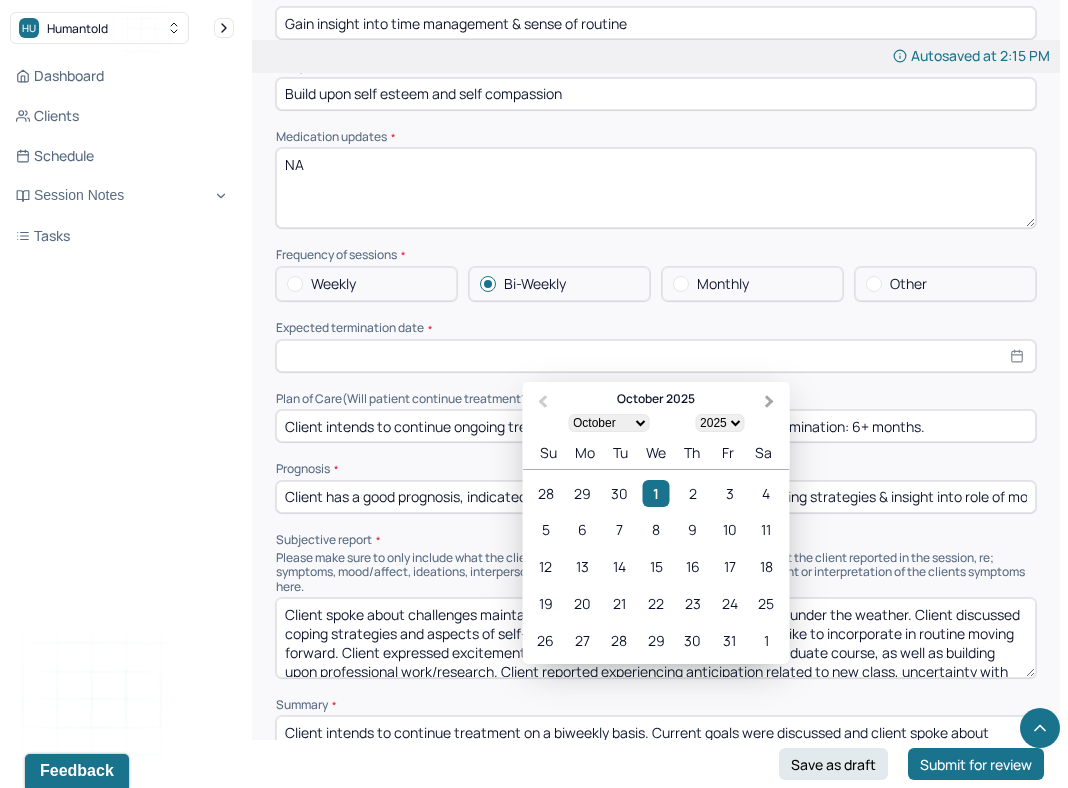 click on "Next Month" at bounding box center (770, 401) 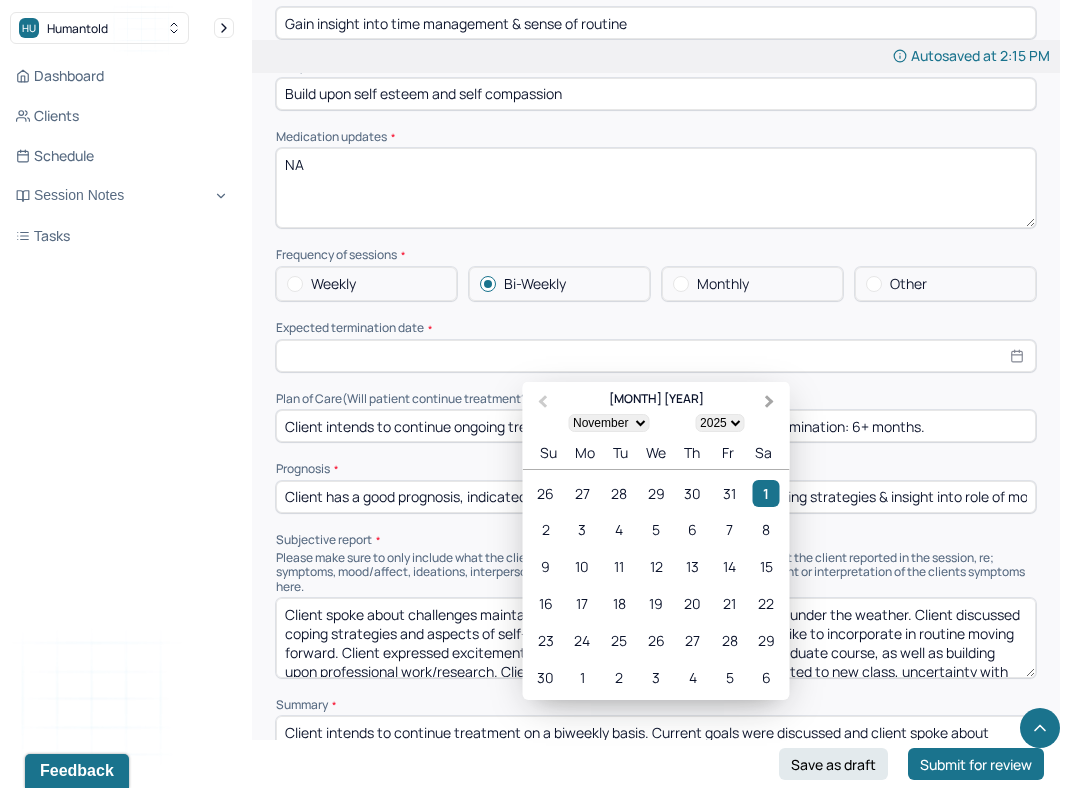 click on "Next Month" at bounding box center (770, 401) 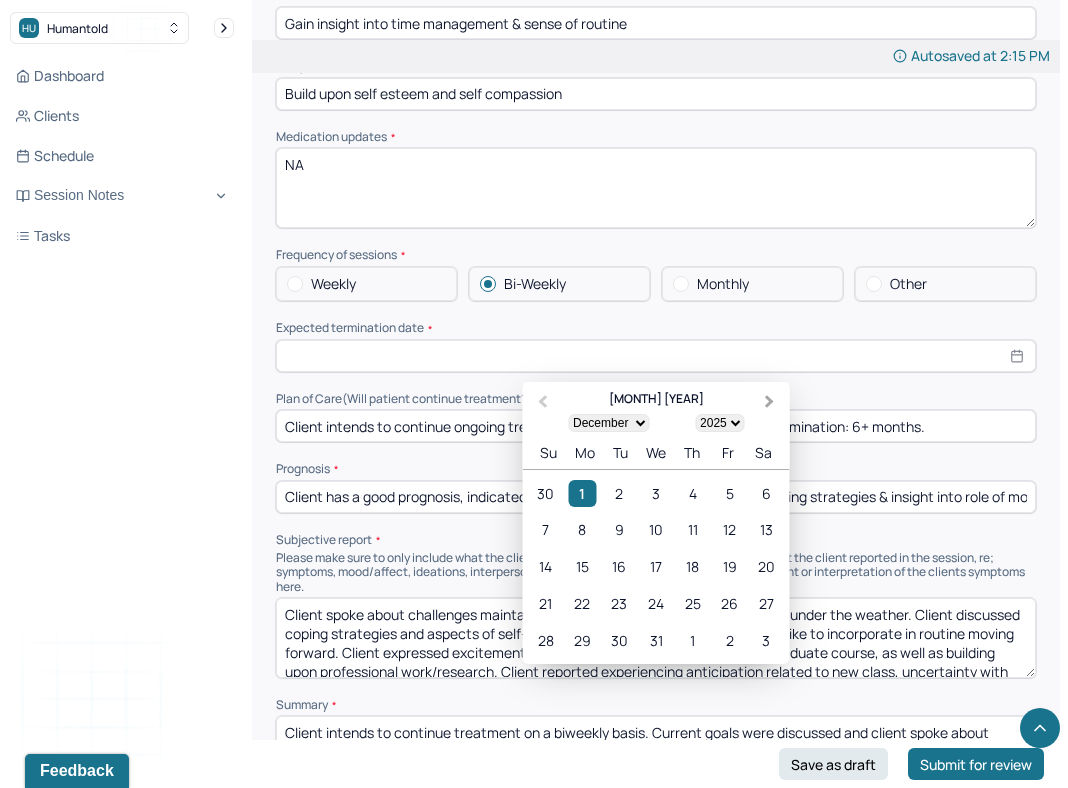 click on "Next Month" at bounding box center [770, 401] 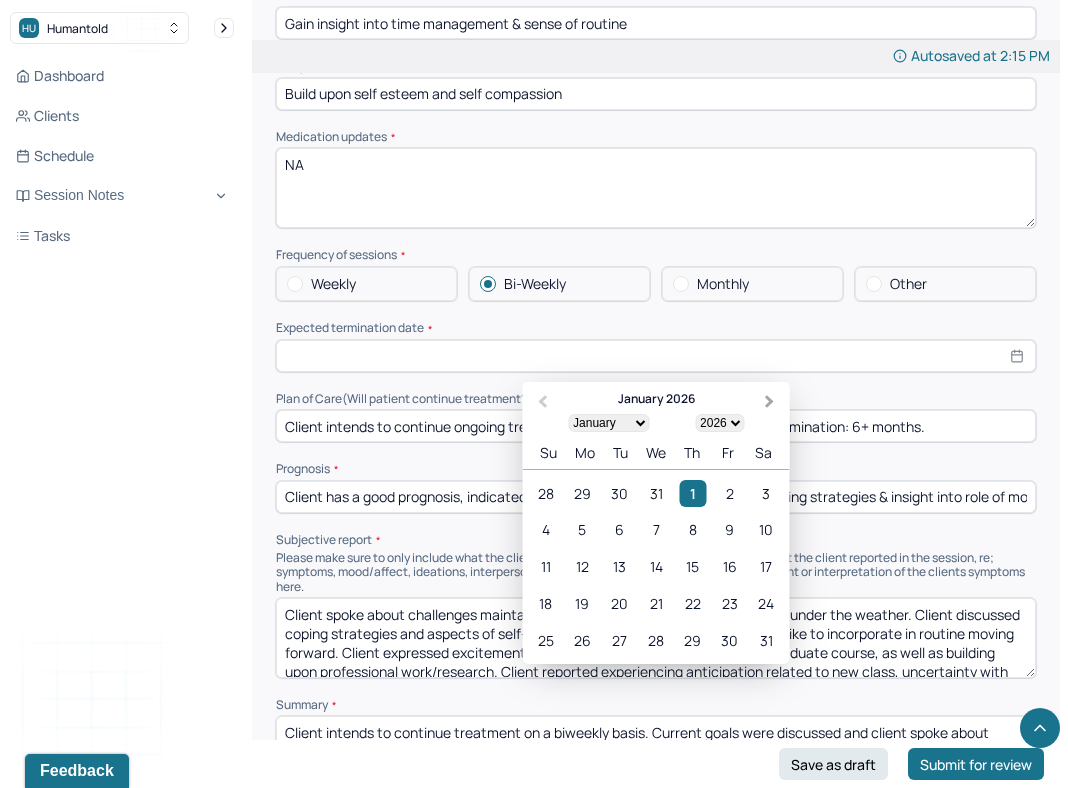 click on "Next Month" at bounding box center [770, 401] 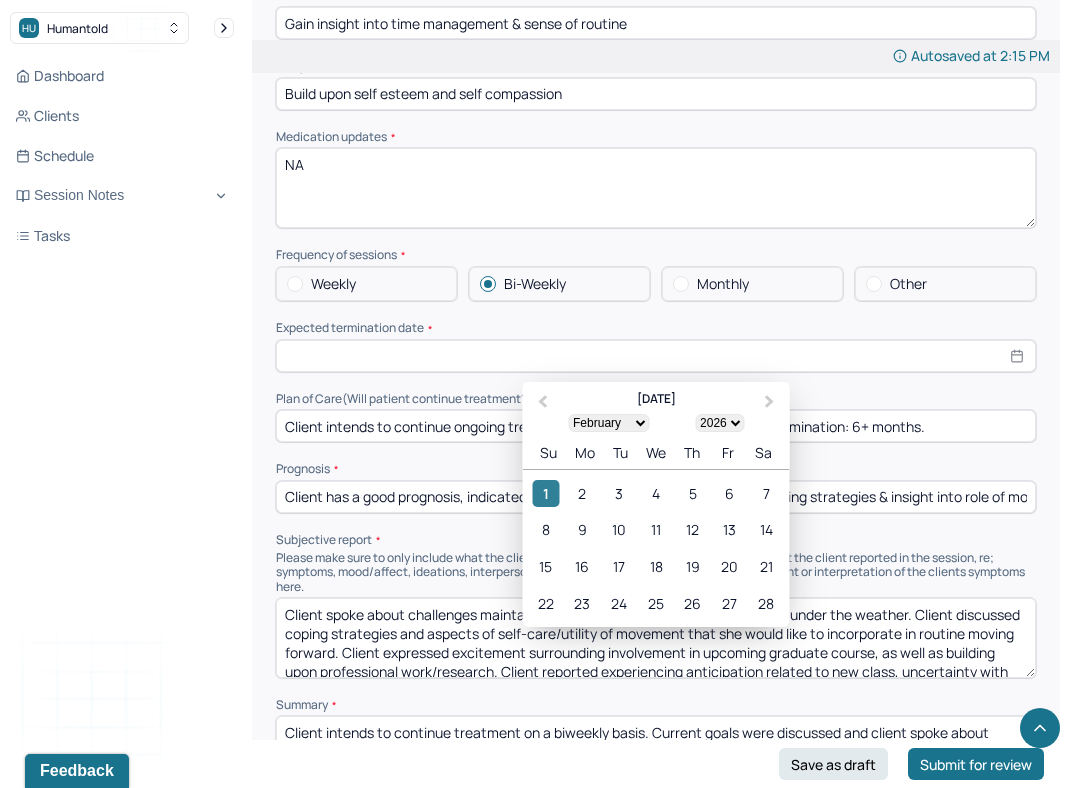 click on "1" at bounding box center [545, 492] 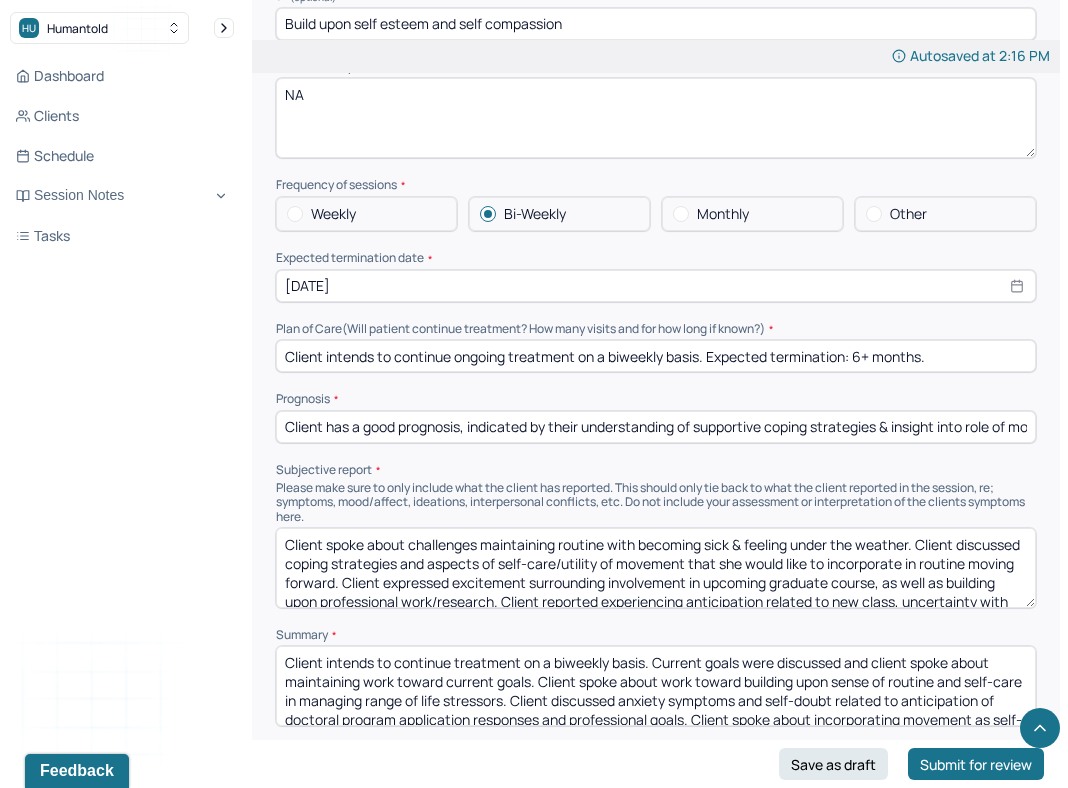 scroll, scrollTop: 4646, scrollLeft: 0, axis: vertical 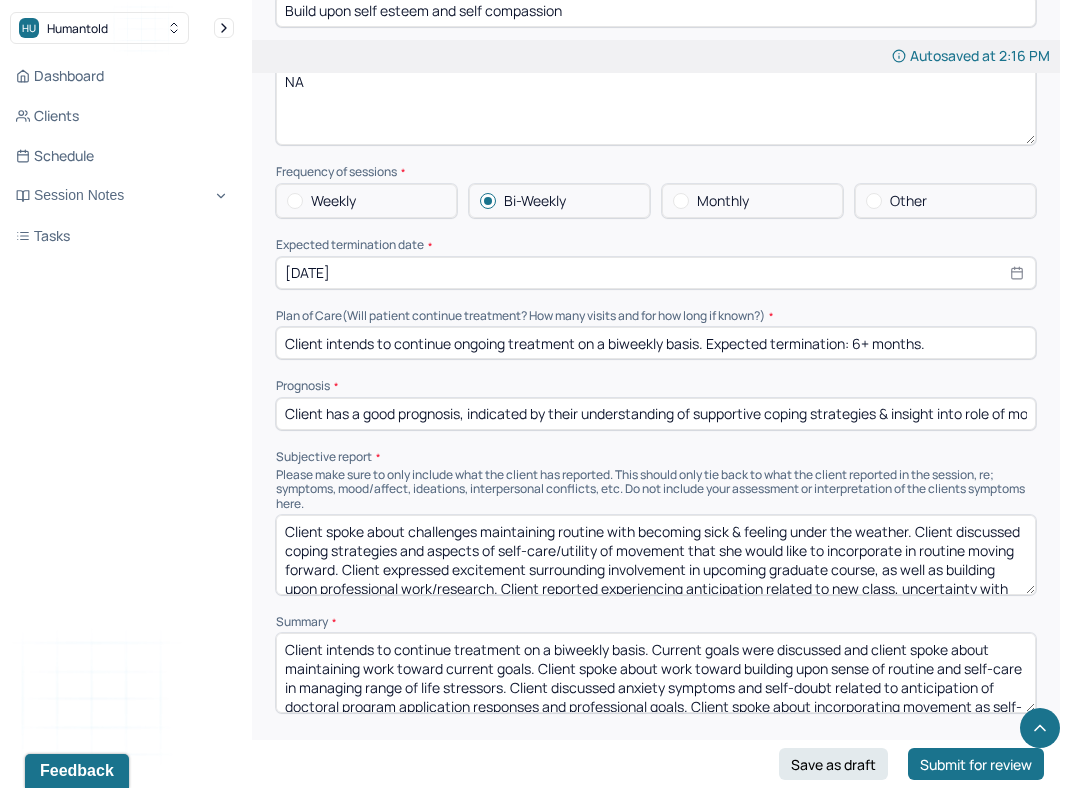 click on "Client spoke about challenges maintaining routine with becoming sick & feeling under the weather. Client discussed coping strategies and aspects of self-care/utility of movement that she would like to incorporate in routine moving forward. Client expressed excitement surrounding involvement in upcoming graduate course, as well as building upon professional work/research. Client reported experiencing anticipation related to new class, uncertainty with peers, and change in routine." at bounding box center [656, 555] 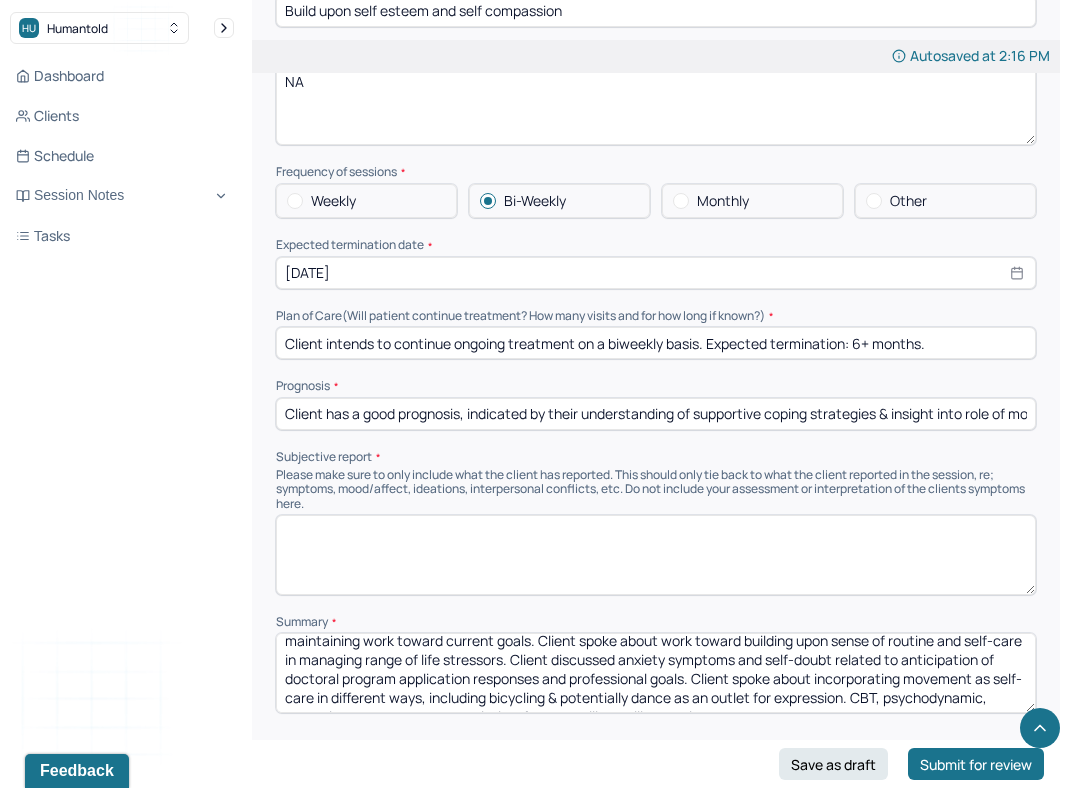 scroll, scrollTop: 25, scrollLeft: 0, axis: vertical 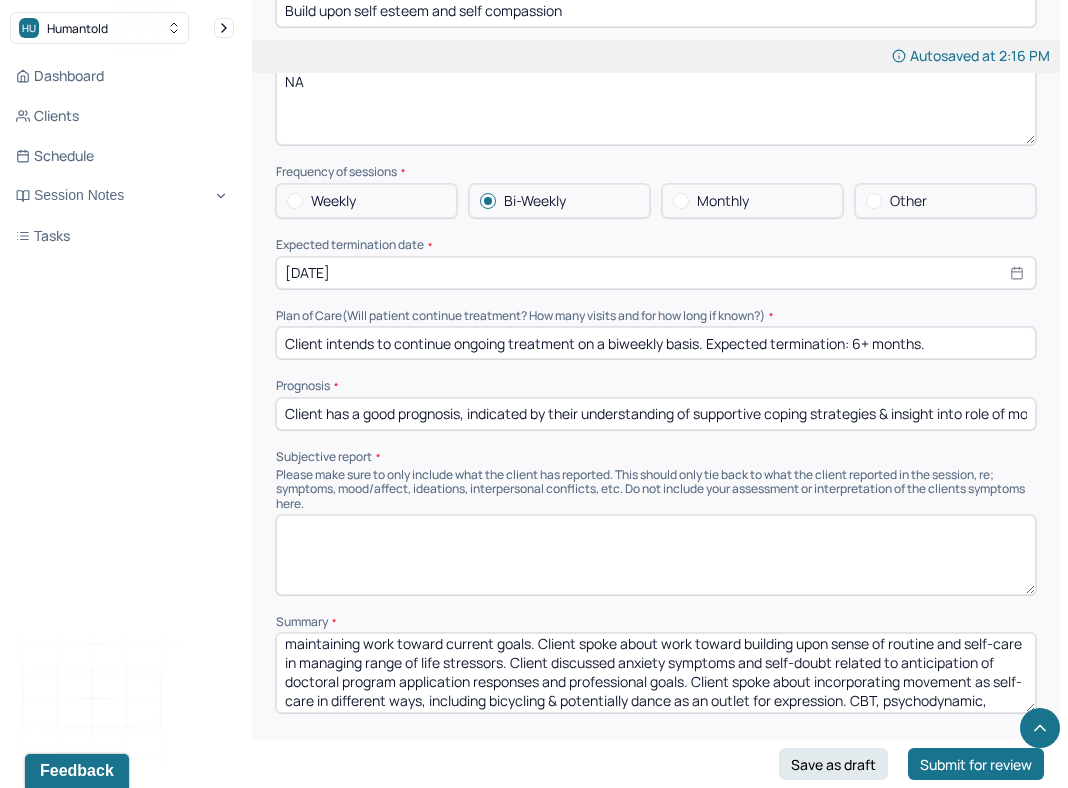 type 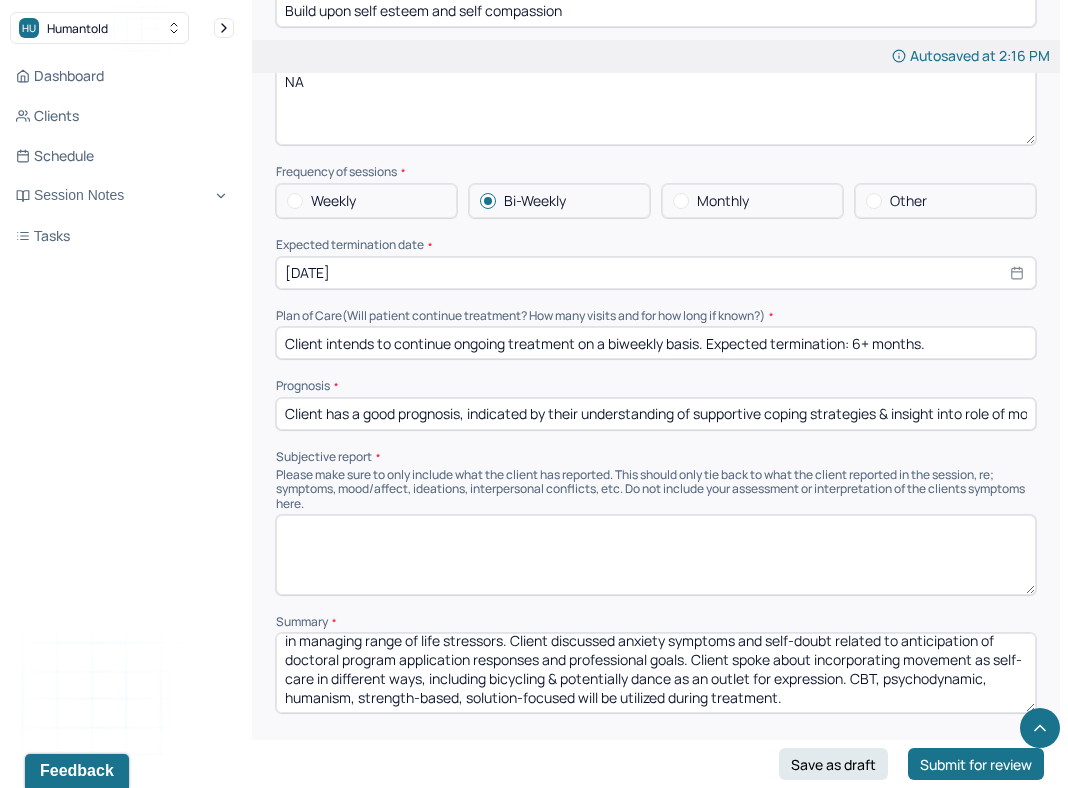 drag, startPoint x: 698, startPoint y: 623, endPoint x: 878, endPoint y: 627, distance: 180.04443 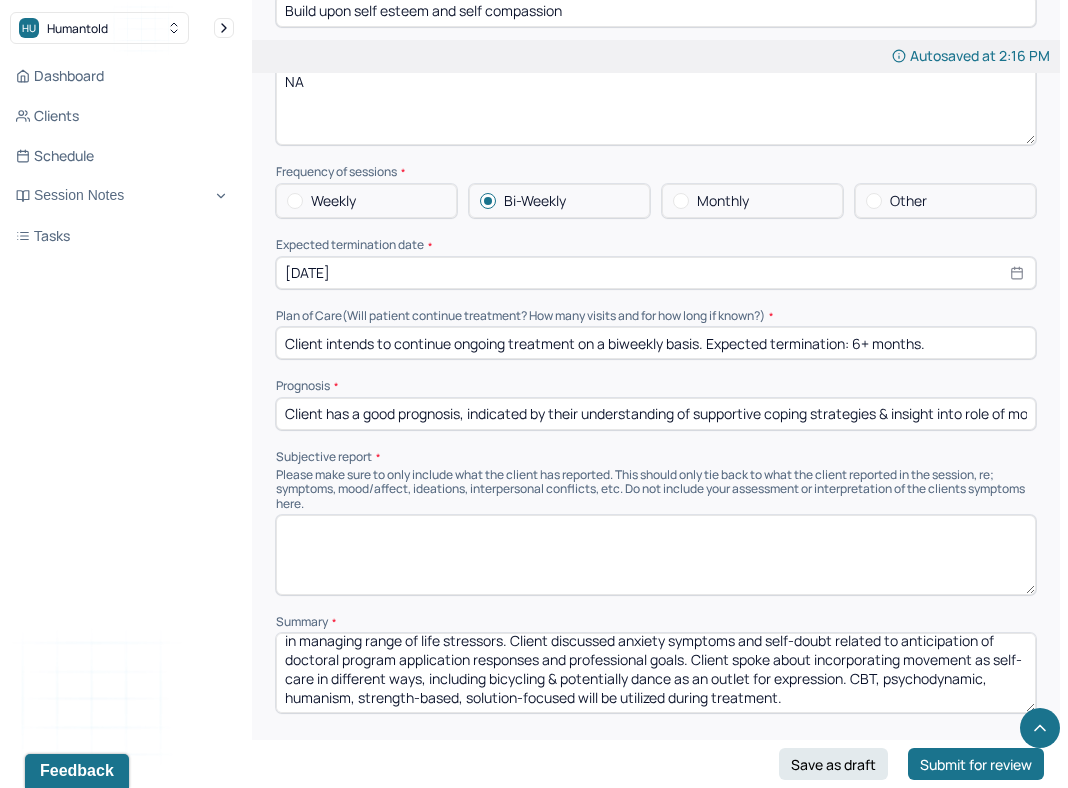 click on "Client intends to continue treatment on a biweekly basis. Current goals were discussed and client spoke about maintaining work toward current goals. Client spoke about work toward building upon sense of routine and self-care in managing range of life stressors. Client discussed anxiety symptoms and self-doubt related to anticipation of doctoral program application responses and professional goals. Client spoke about incorporating movement as self-care in different ways, including bicycling & potentially dance as an outlet for expression. CBT, psychodynamic, humanism, strength-based, solution-focused will be utilized during treatment." at bounding box center (656, 673) 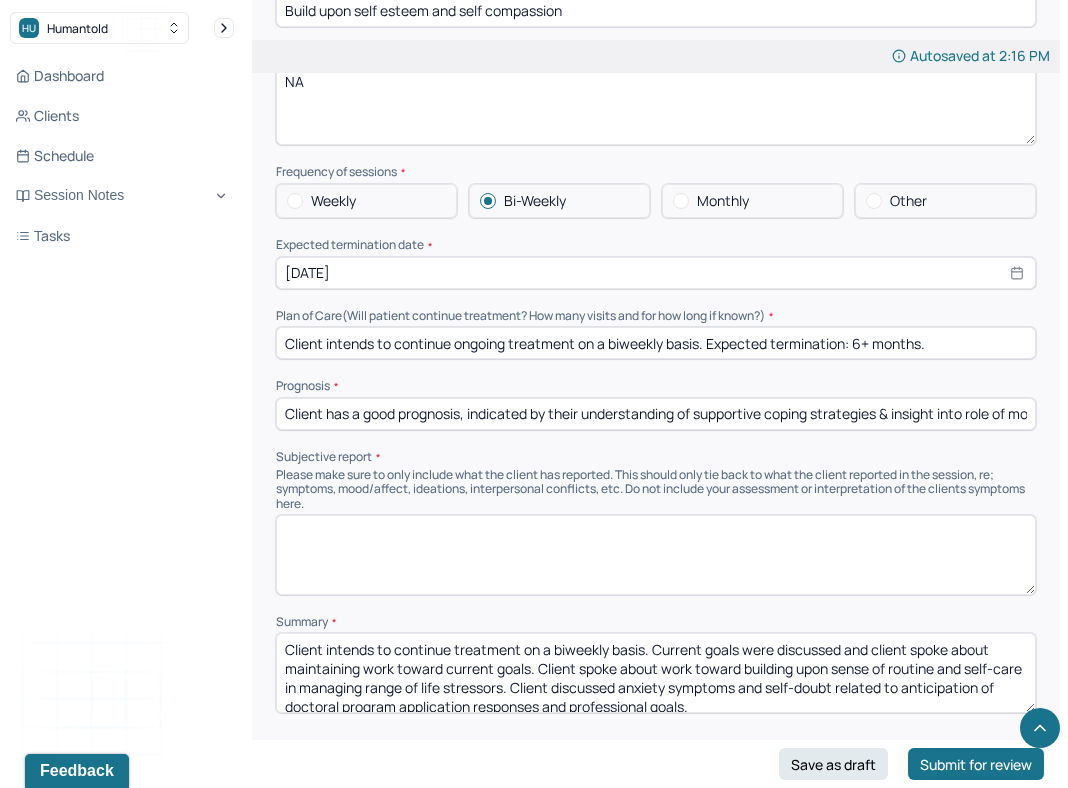 scroll, scrollTop: 9, scrollLeft: 0, axis: vertical 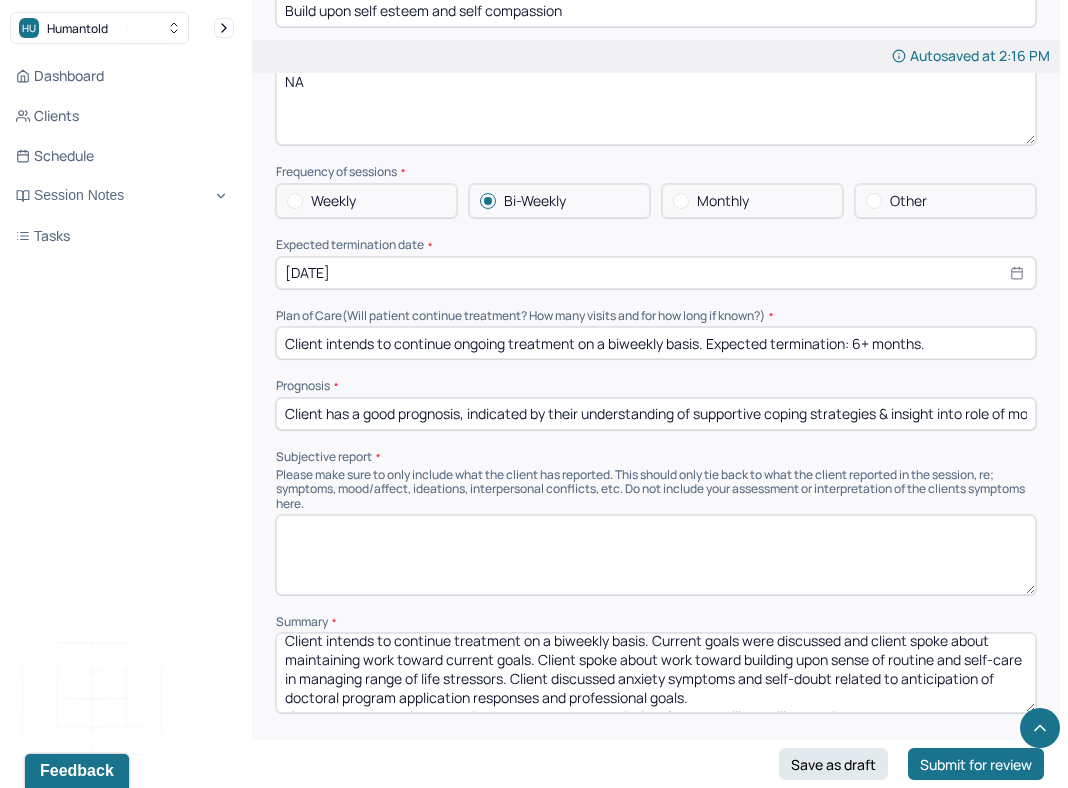 drag, startPoint x: 703, startPoint y: 644, endPoint x: 514, endPoint y: 623, distance: 190.16309 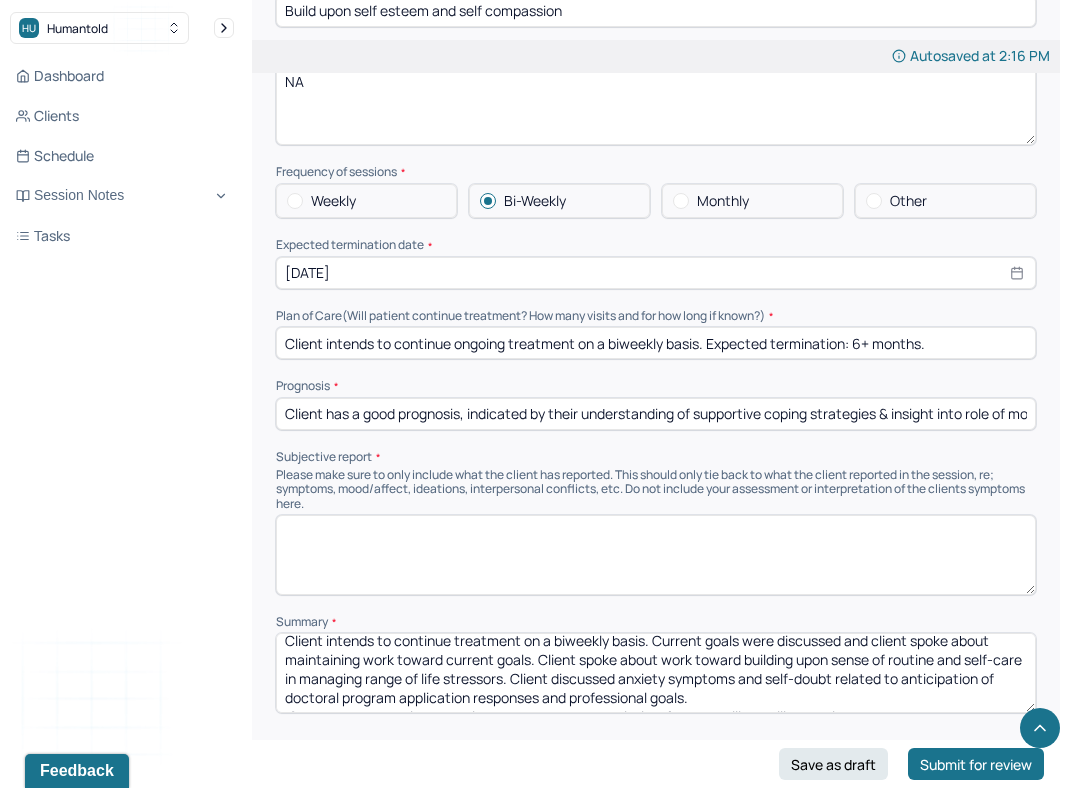 click on "Client intends to continue treatment on a biweekly basis. Current goals were discussed and client spoke about maintaining work toward current goals. Client spoke about work toward building upon sense of routine and self-care in managing range of life stressors. Client discussed anxiety symptoms and self-doubt related to anticipation of doctoral program application responses and professional goals.
CBT, psychodynamic, humanism, strength-based, solution-focused will be utilized during treatment." at bounding box center (656, 673) 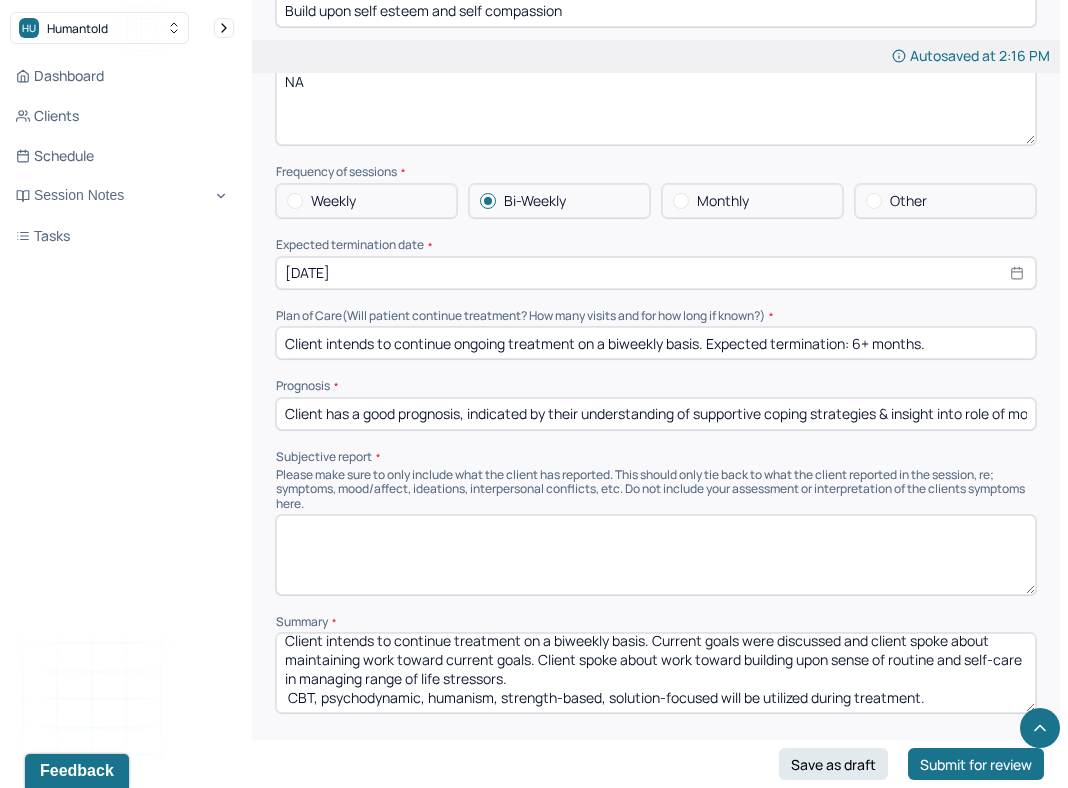 scroll, scrollTop: 0, scrollLeft: 0, axis: both 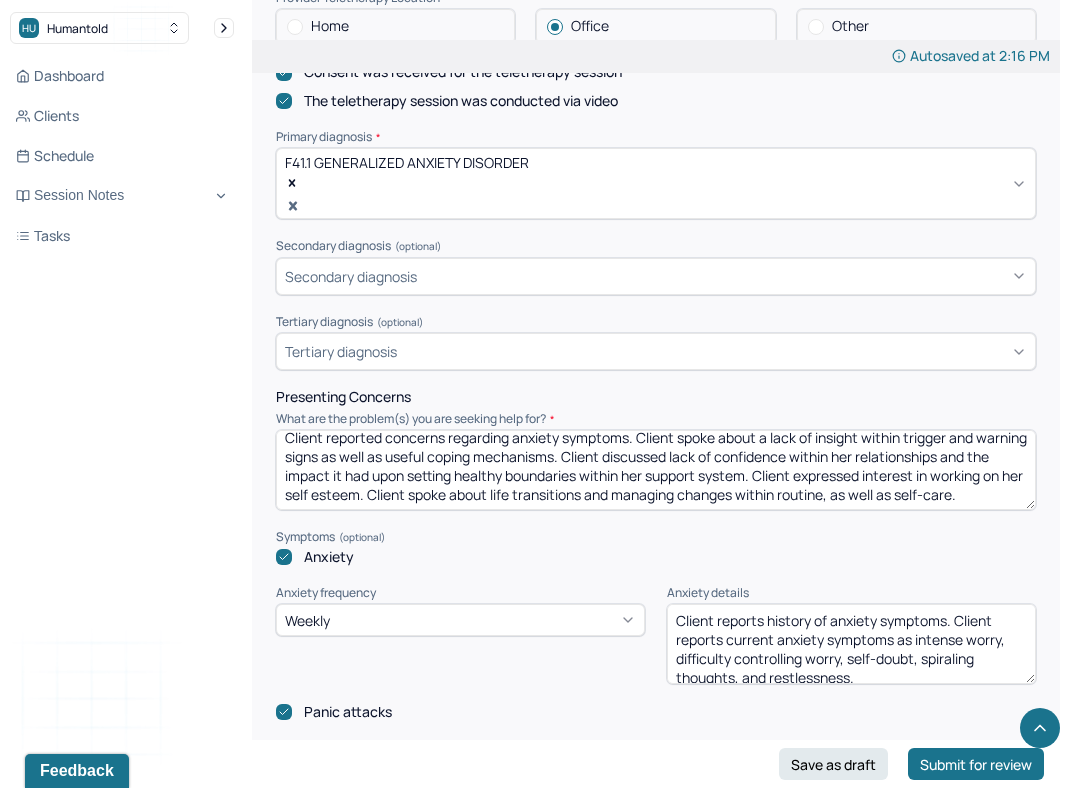type on "Client intends to continue treatment on a biweekly basis. Current goals were discussed and client spoke about maintaining work toward current goals. Client spoke about work toward building upon sense of routine and self-care in managing range of life stressors.
CBT, psychodynamic, humanism, strength-based, solution-focused will be utilized during treatment." 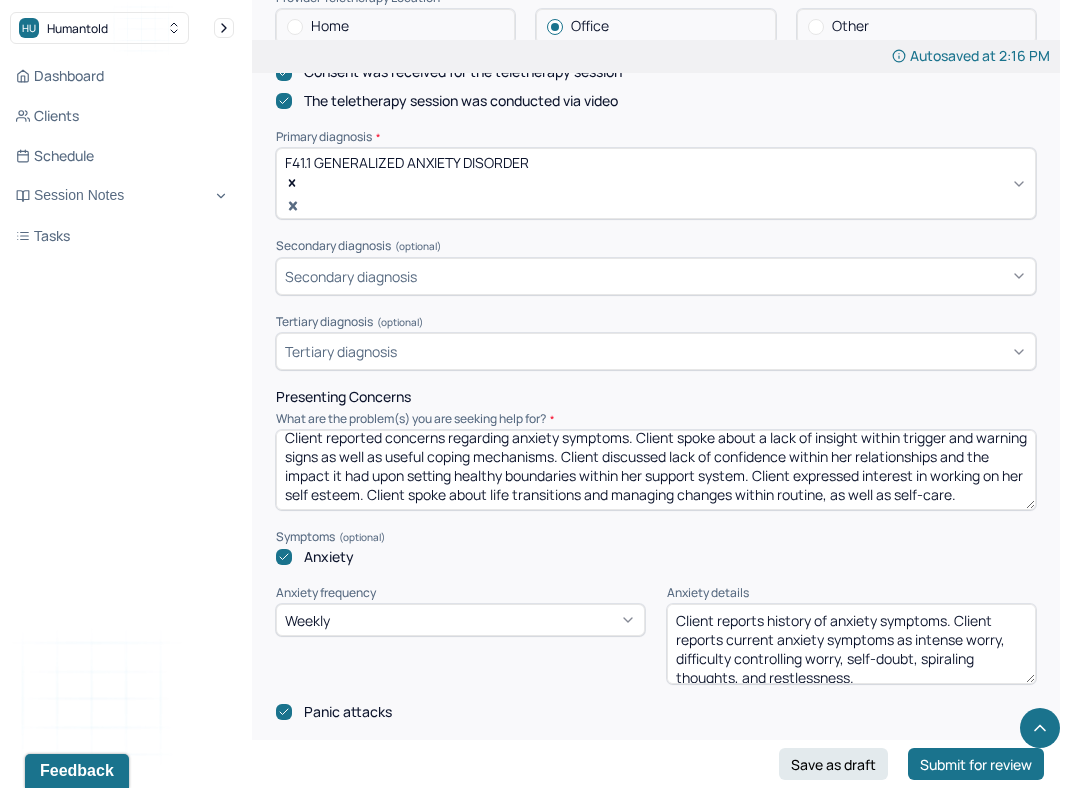 scroll, scrollTop: 0, scrollLeft: 0, axis: both 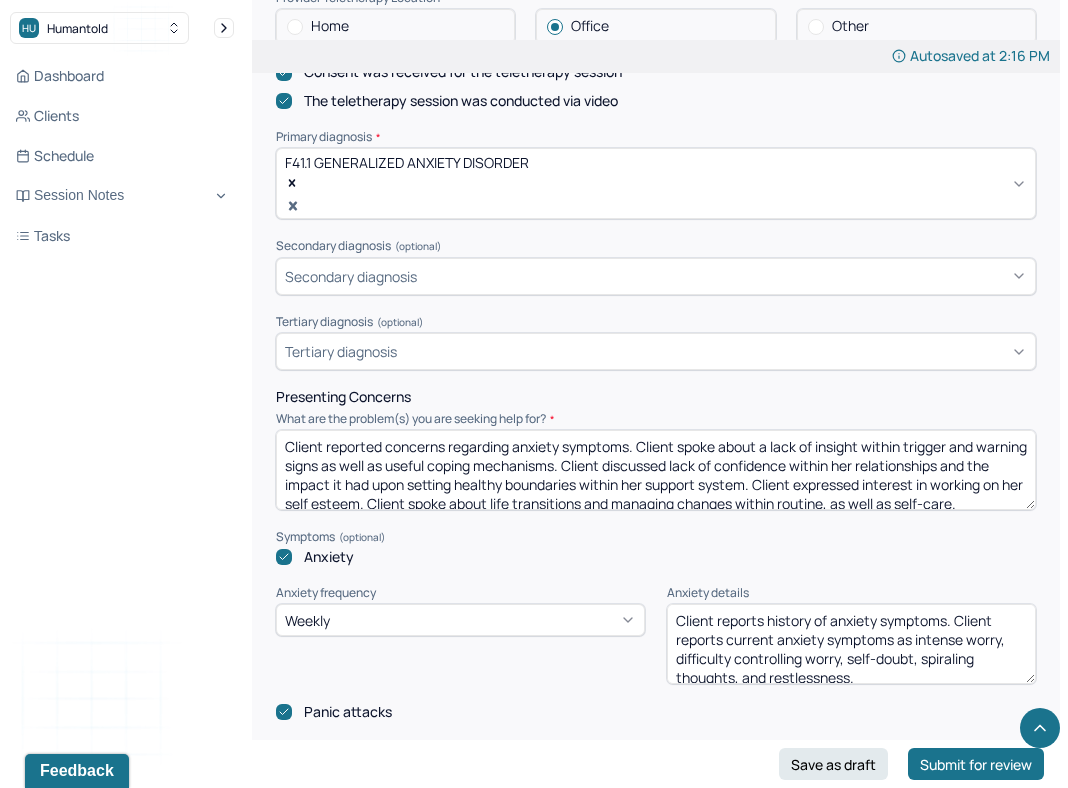 click on "Presenting Concerns" at bounding box center (656, 397) 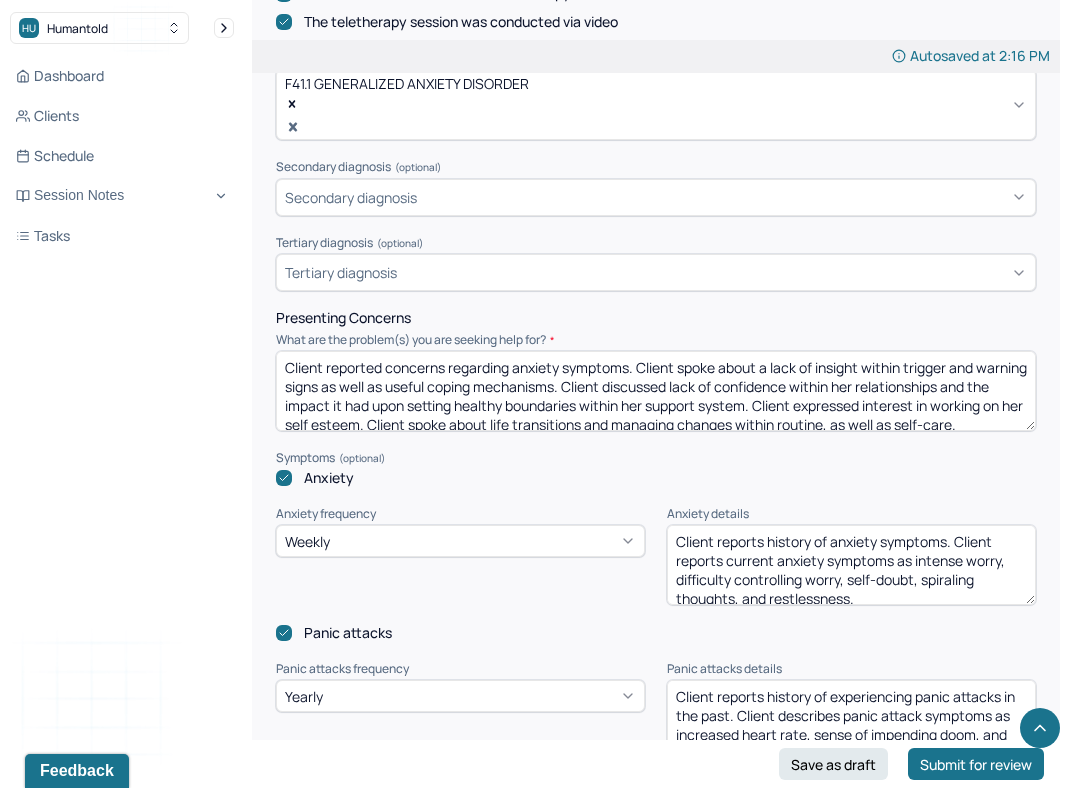 scroll, scrollTop: 766, scrollLeft: 0, axis: vertical 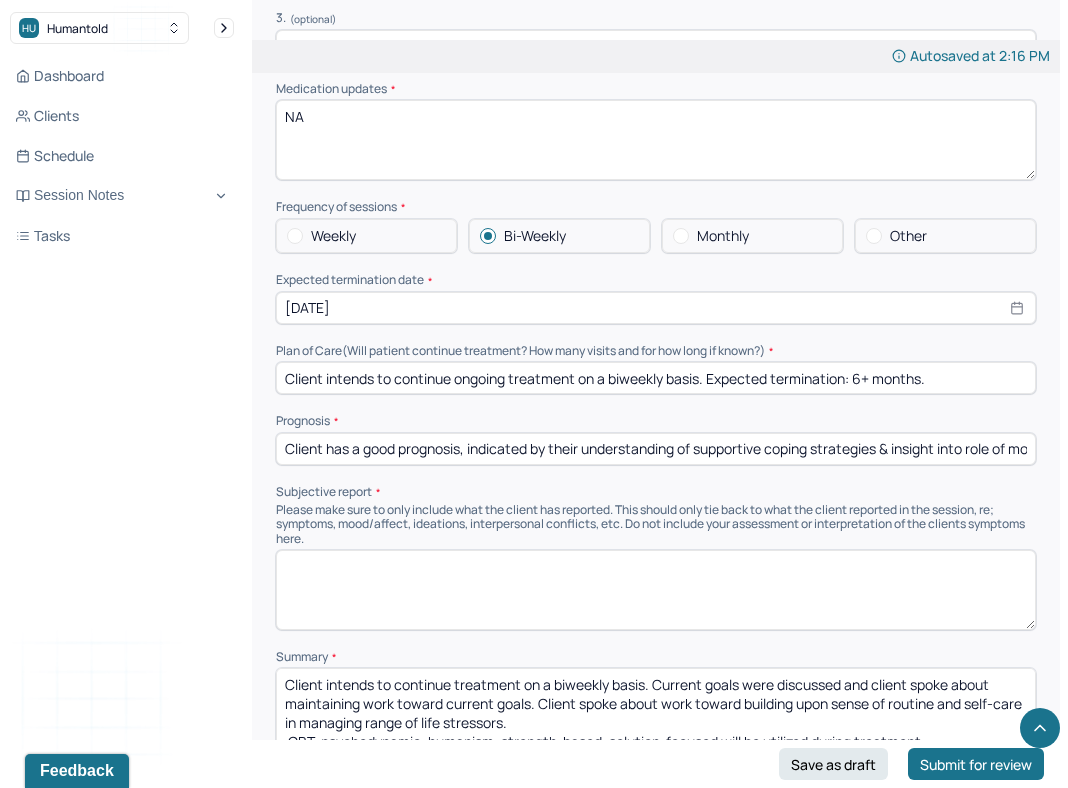 click on "Client has a good prognosis, indicated by their understanding of supportive coping strategies & insight into role of movement as self-care. Client will likely benefit from continued development of supportive coping mechanisms for managing anxiety & self-doubt.." at bounding box center (656, 449) 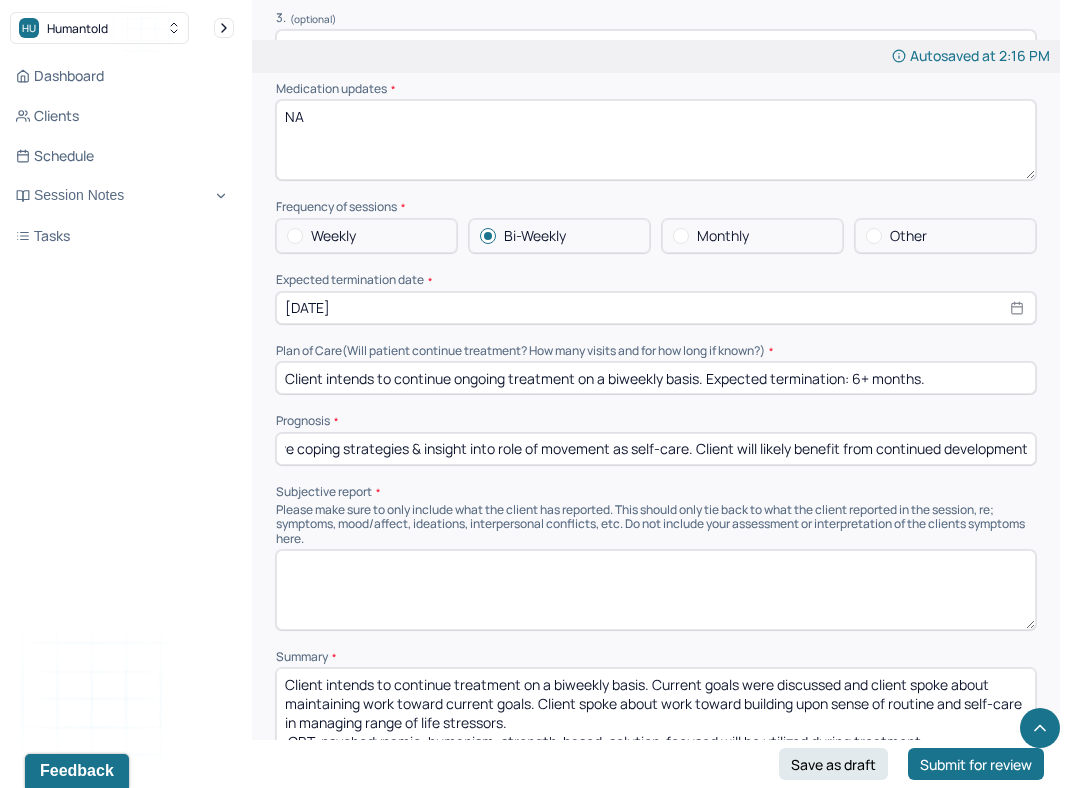 scroll, scrollTop: 0, scrollLeft: 926, axis: horizontal 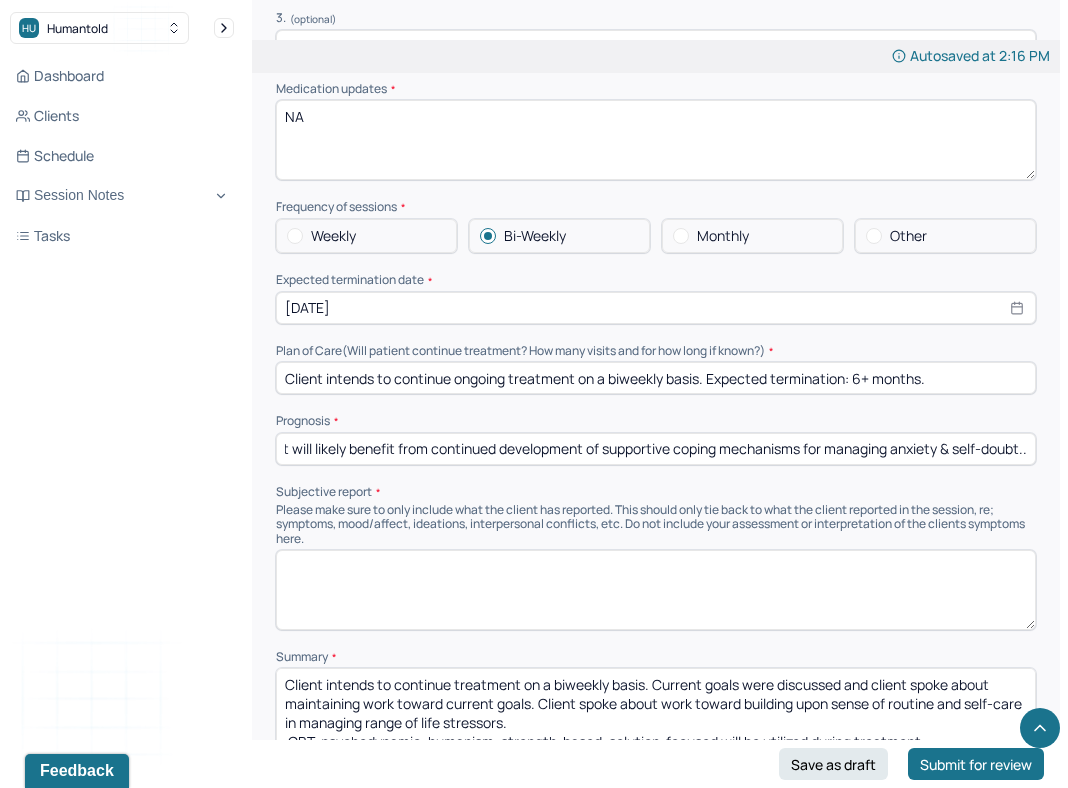 drag, startPoint x: 592, startPoint y: 395, endPoint x: 1144, endPoint y: 384, distance: 552.1096 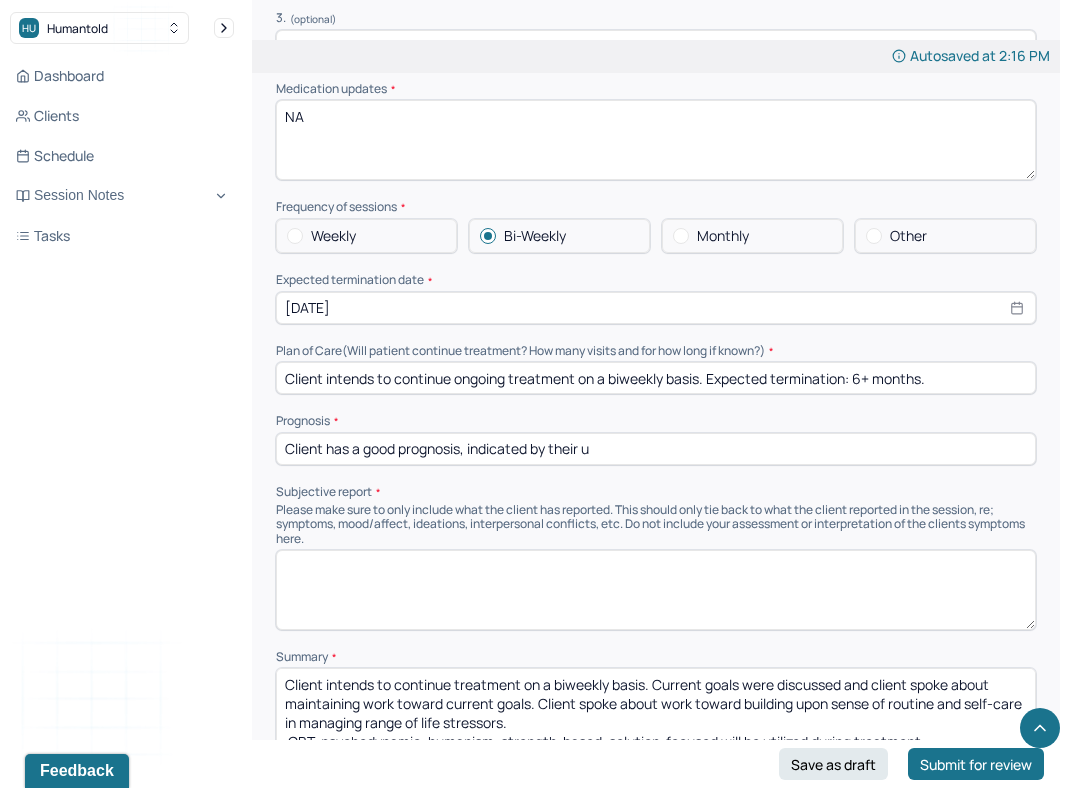 scroll, scrollTop: 0, scrollLeft: 0, axis: both 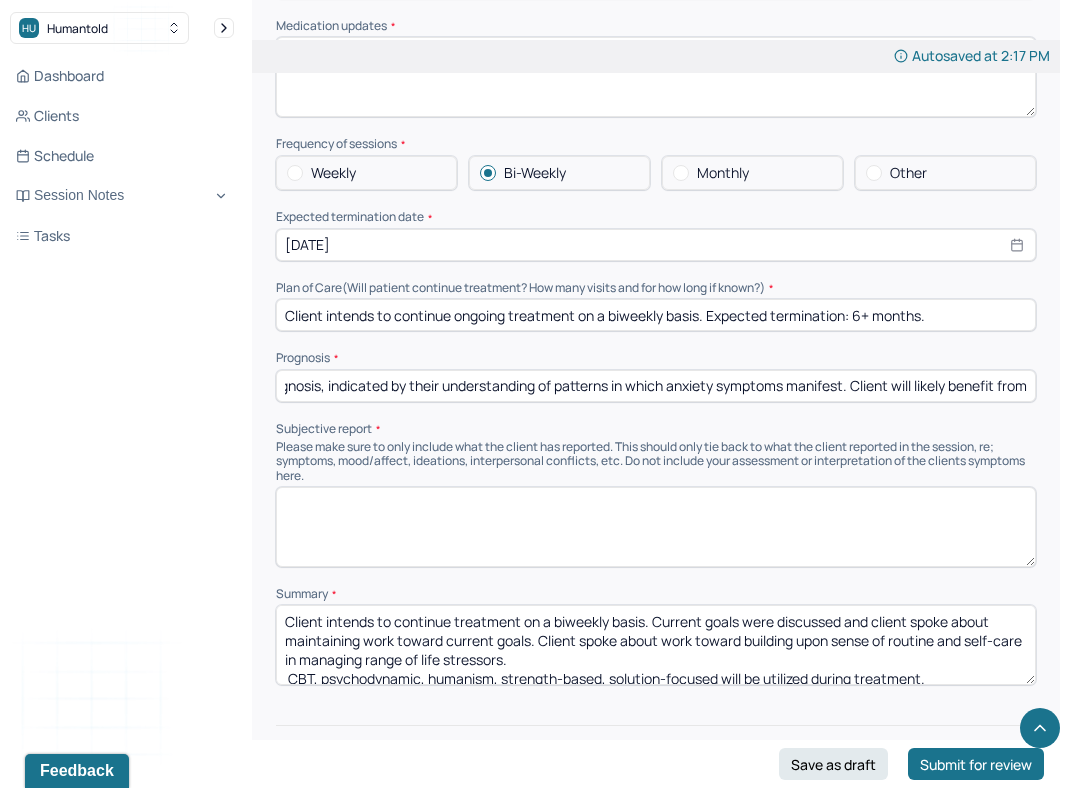 type on "Client has a good prognosis, indicated by their understanding of patterns in which anxiety symptoms manifest. Client will likely benefit from" 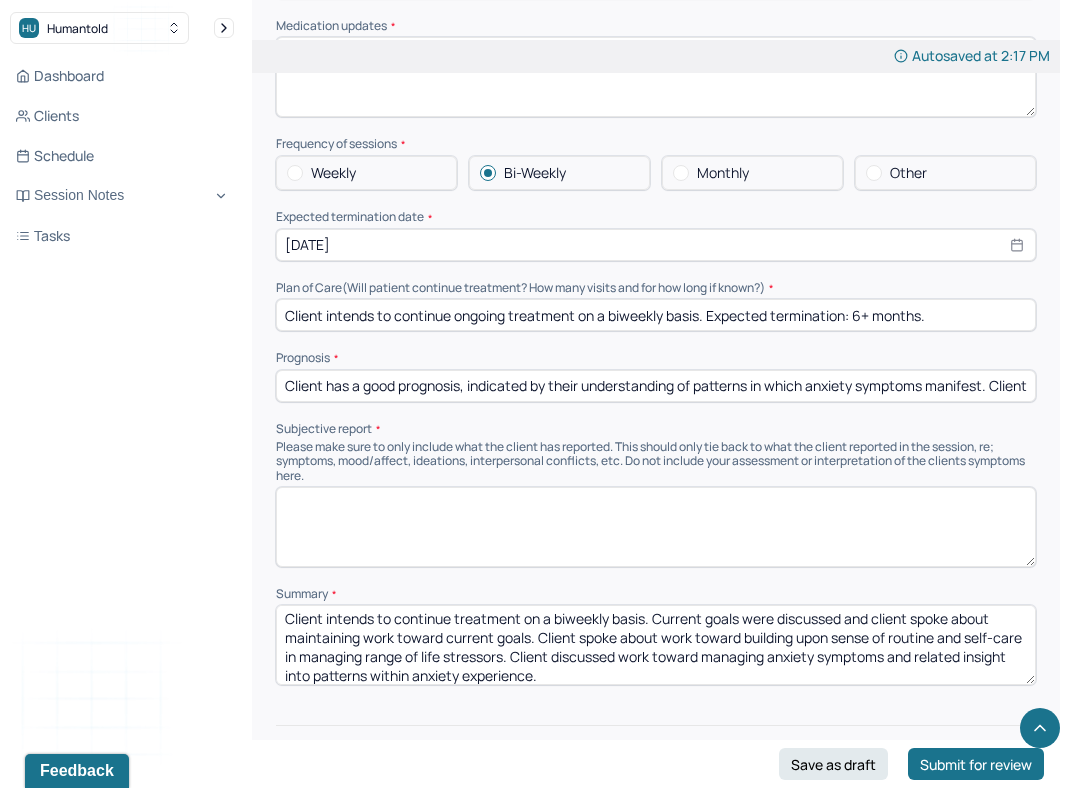 scroll, scrollTop: 22, scrollLeft: 0, axis: vertical 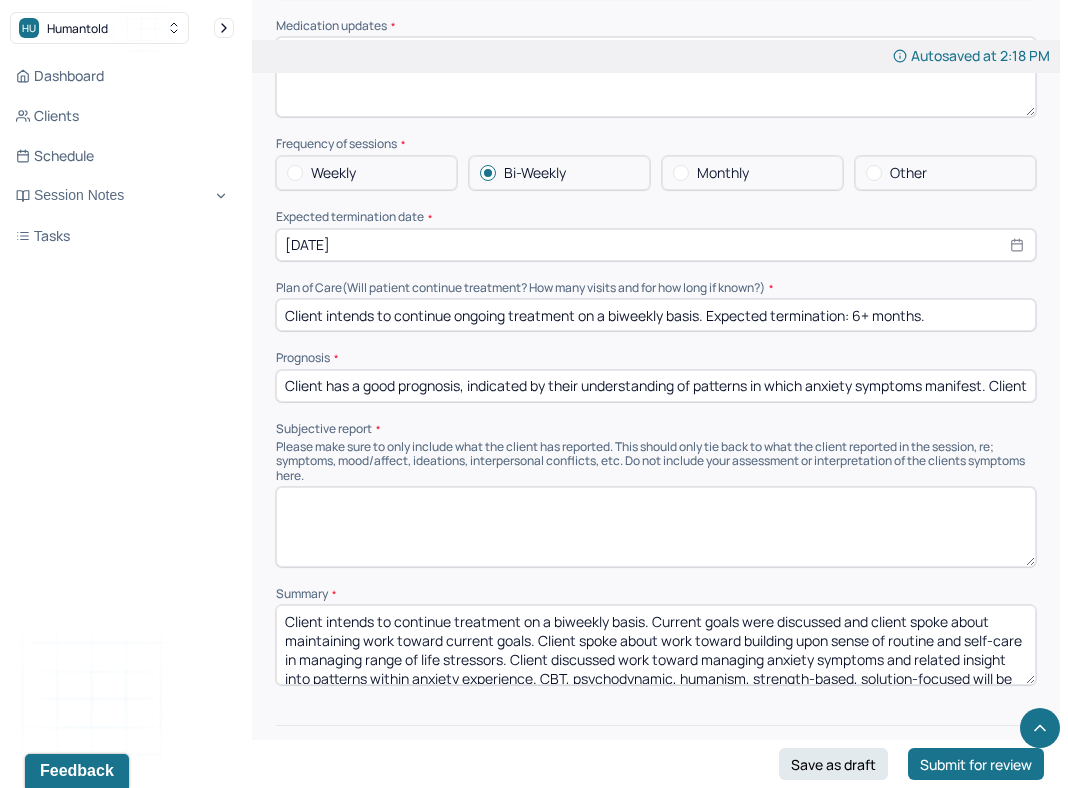click on "Summary Present at session Patient Mother Stepfather Spouse Father Stepmother Partner Guardian Other Specify other person present (optional) Type of treatment recommended Individual Family Group Collateral/Parenting Treatment Modality/Intervention(s) Cognitive/Behavioral Behavioral Modification Supportive Marital/Couples Therapy Family Therapy Stress Management Psychodynamic Parent Training Crisis Intervention Other Specify Other (optional) Treatment goals 1. * Develop and utilize effective coping mechanisms 2. * Gain insight into time management & sense of routine 3. (optional) Build upon self esteem and self compassion Medication updates * NA Frequency of sessions Weekly Bi-Weekly Monthly Other Expected termination date * 02/01/2026 Plan of Care (Will patient continue treatment? How many visits and for how long if known?) Client intends to continue ongoing treatment on a biweekly basis. Expected termination: 6+ months. Prognosis Subjective report   Summary" at bounding box center [656, -56] 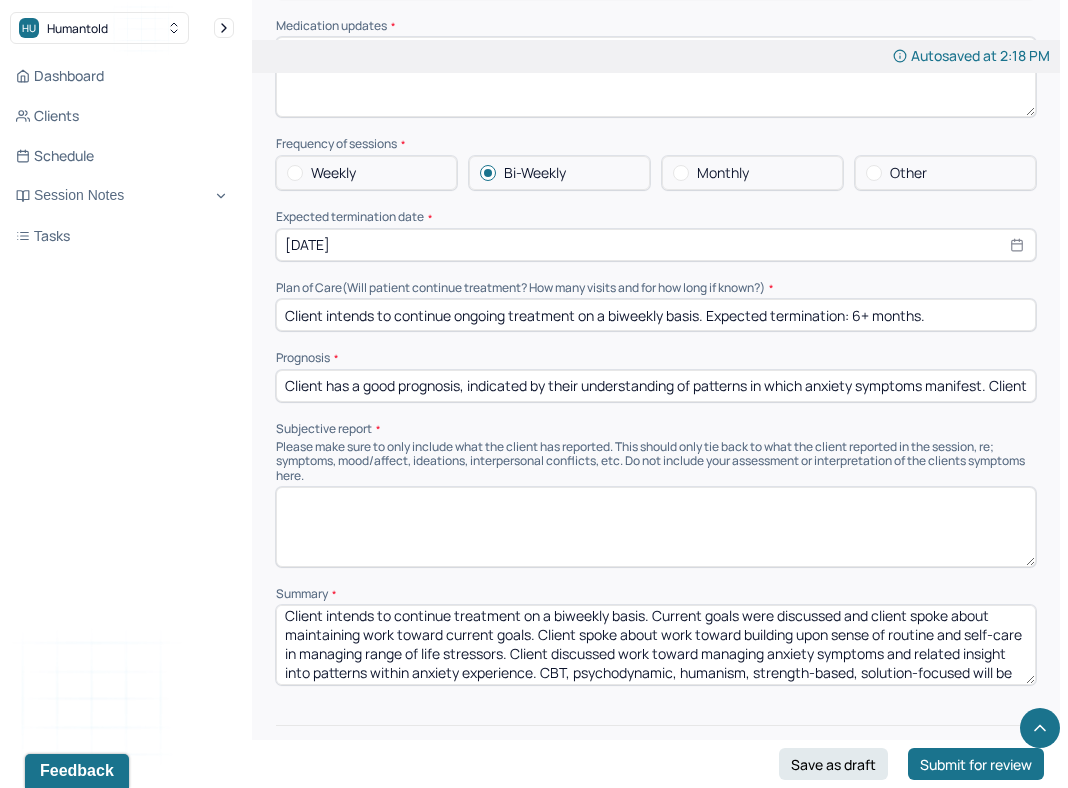 scroll, scrollTop: 0, scrollLeft: 0, axis: both 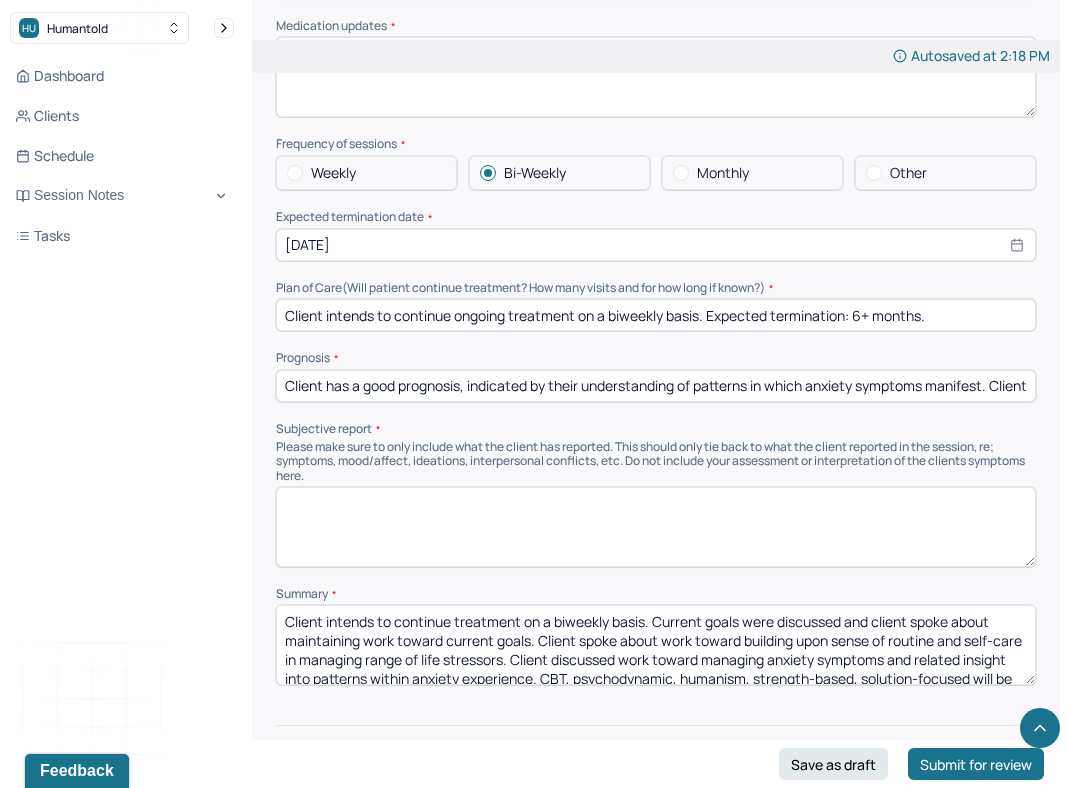 drag, startPoint x: 537, startPoint y: 581, endPoint x: 511, endPoint y: 602, distance: 33.42155 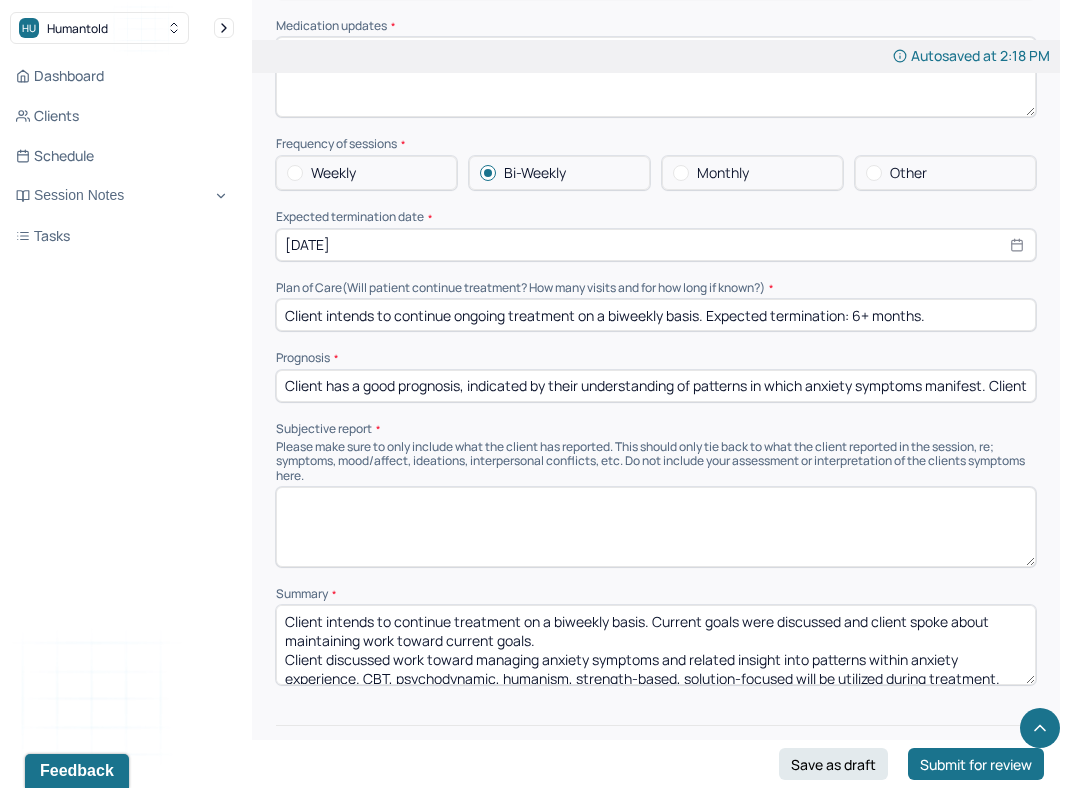 click on "Client intends to continue treatment on a biweekly basis. Current goals were discussed and client spoke about maintaining work toward current goals. Client discussed work toward managing anxiety symptoms and related insight into patterns within anxiety experience. CBT, psychodynamic, humanism, strength-based, solution-focused will be utilized during treatment." at bounding box center [656, 645] 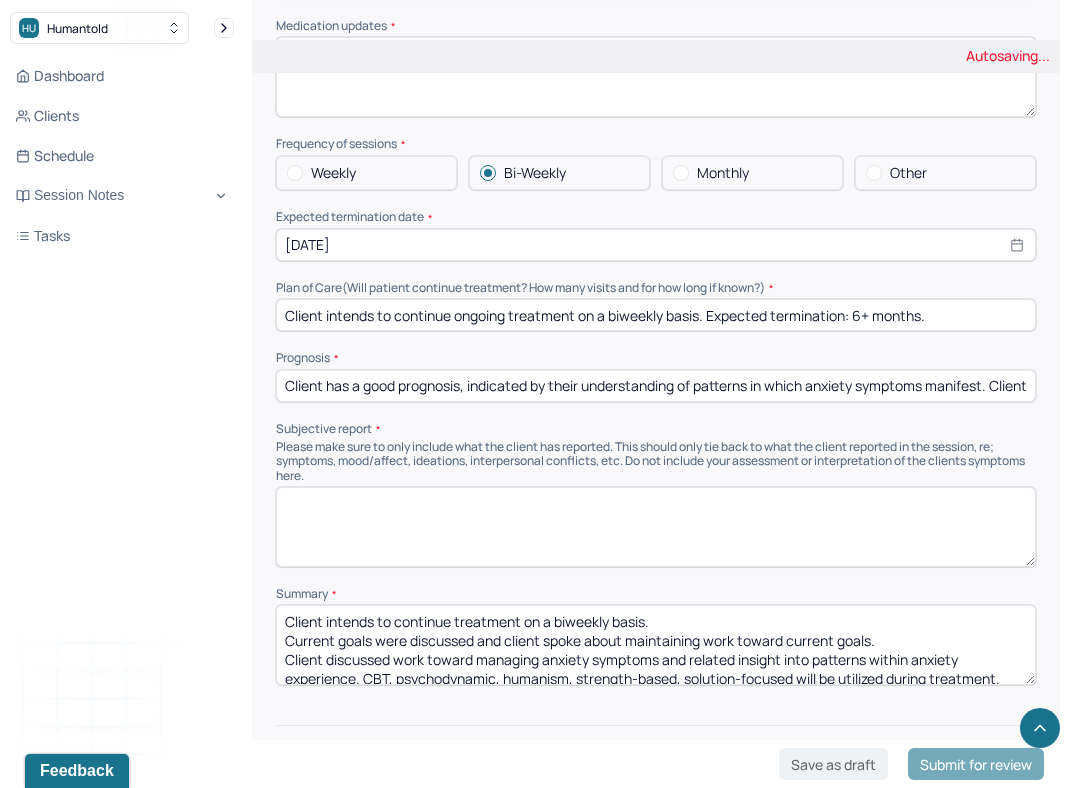 click on "Client intends to continue treatment on a biweekly basis. Current goals were discussed and client spoke about maintaining work toward current goals. Client discussed work toward managing anxiety symptoms and related insight into patterns within anxiety experience. CBT, psychodynamic, humanism, strength-based, solution-focused will be utilized during treatment." at bounding box center [656, 645] 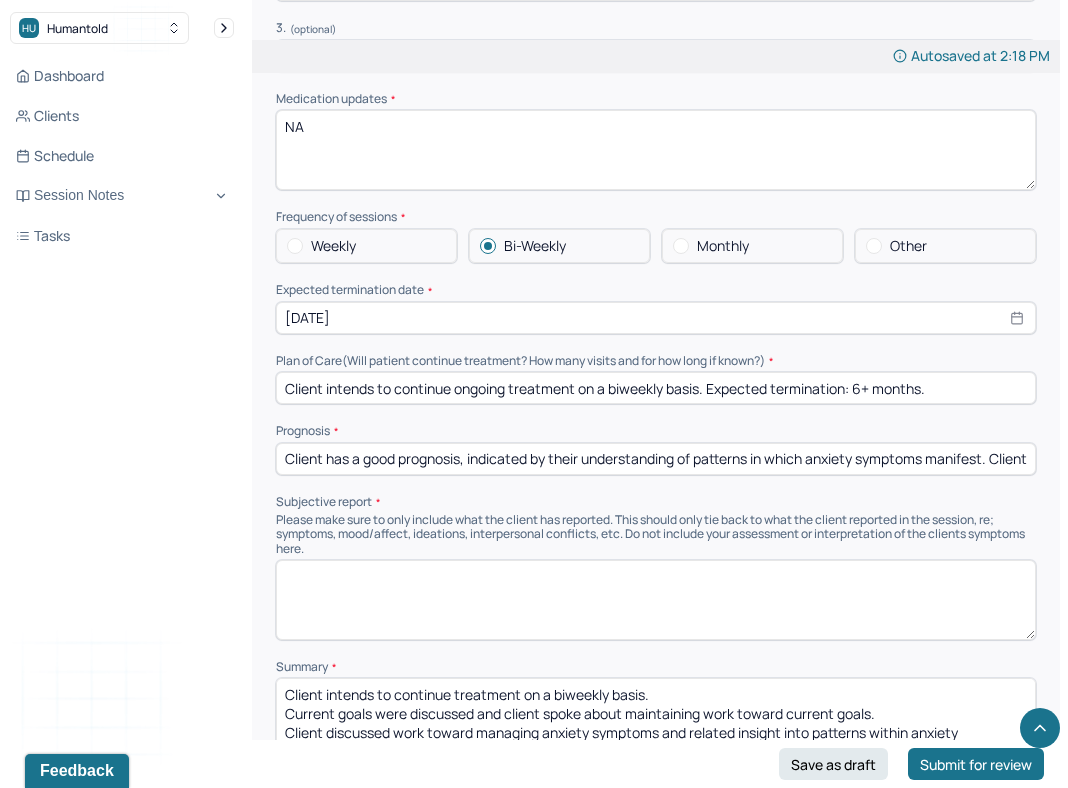 scroll, scrollTop: 4598, scrollLeft: 0, axis: vertical 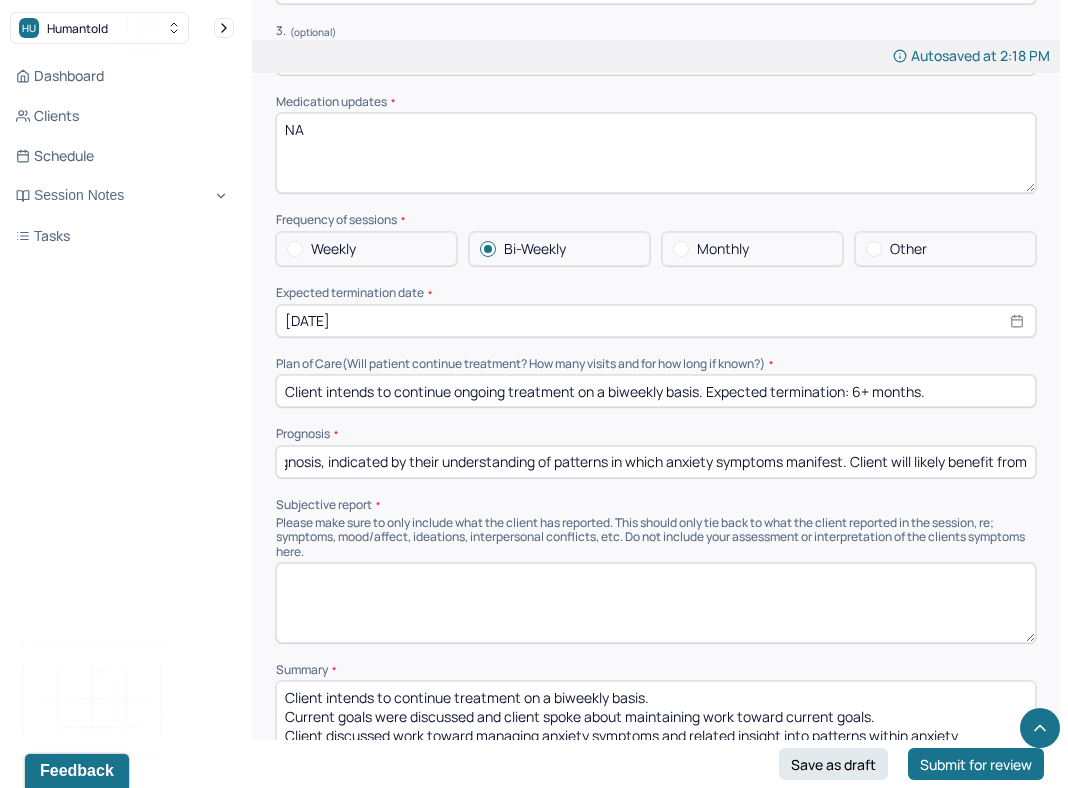 type on "Client intends to continue treatment on a biweekly basis.
Current goals were discussed and client spoke about maintaining work toward current goals.
Client discussed work toward managing anxiety symptoms and related insight into patterns within anxiety experience. CBT, psychodynamic, humanism, strength-based, solution-focused will be utilized during treatment." 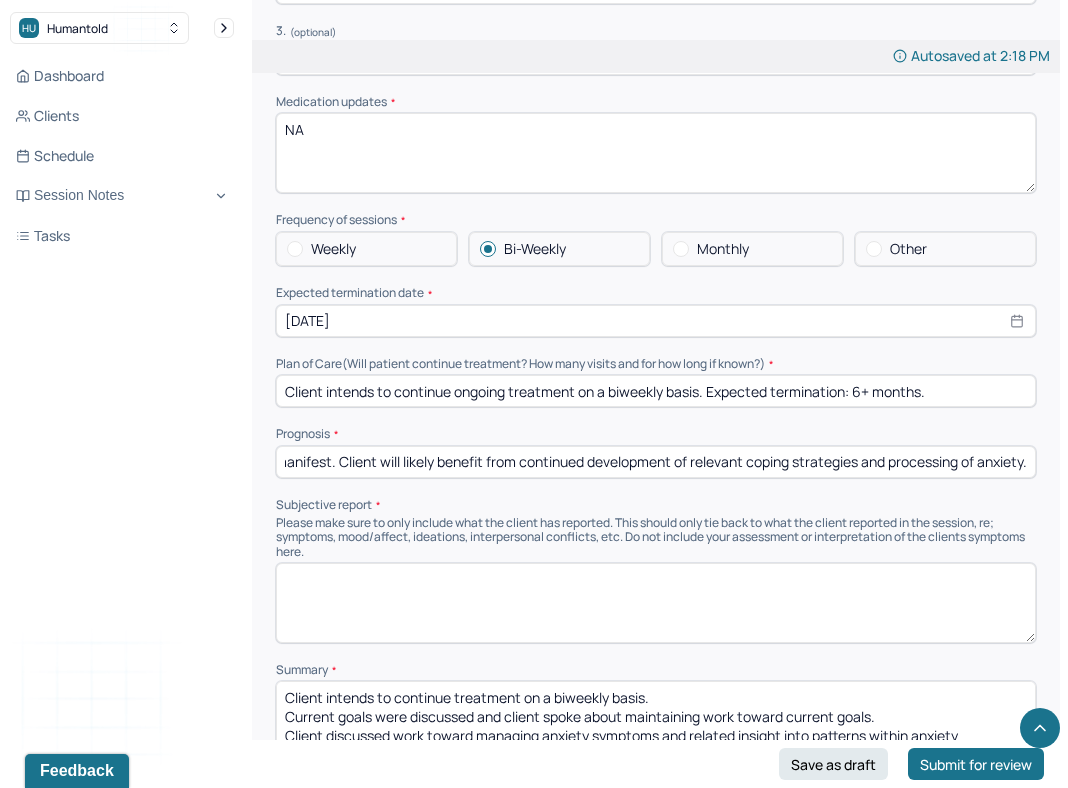 scroll, scrollTop: 0, scrollLeft: 662, axis: horizontal 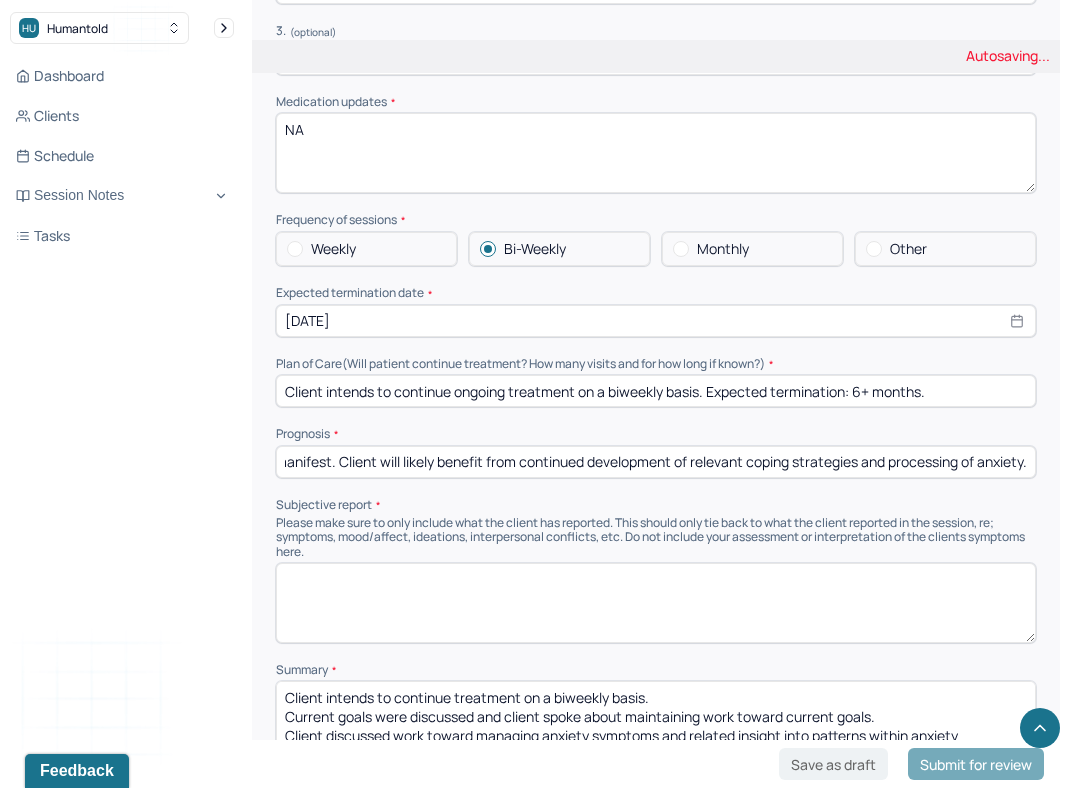 type on "Client has a good prognosis, indicated by their understanding of patterns in which anxiety symptoms manifest. Client will likely benefit from continued development of relevant coping strategies and processing of anxiety." 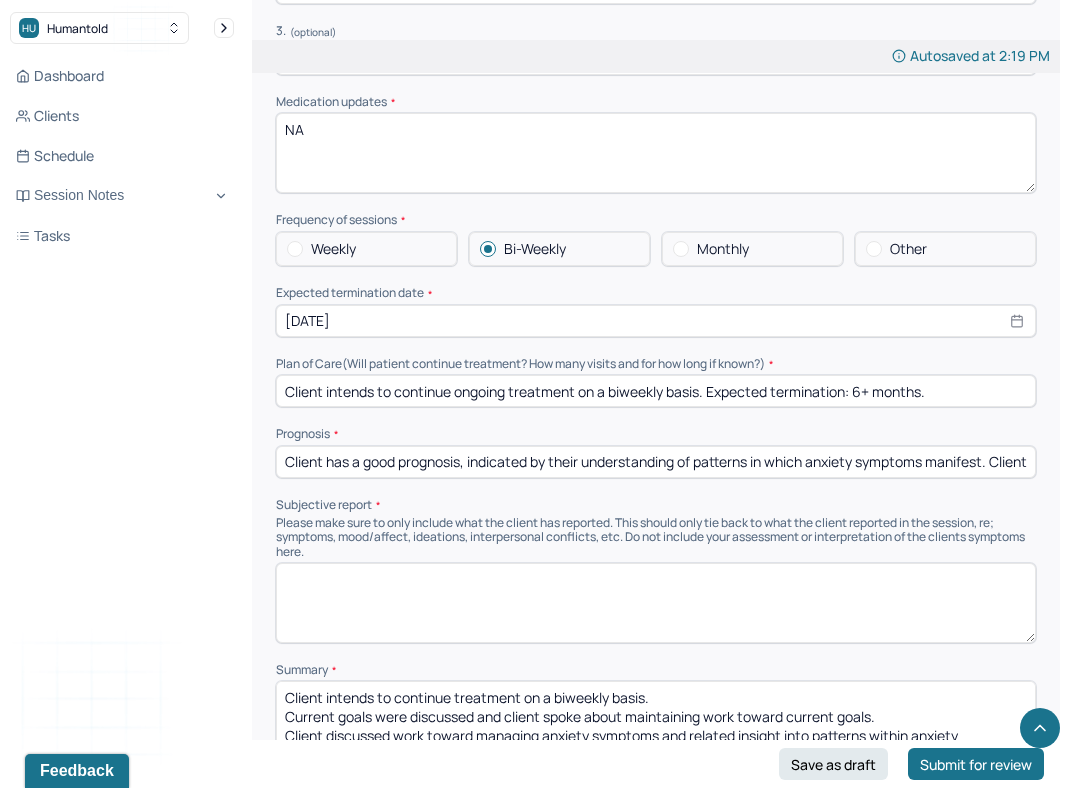 click at bounding box center (656, 603) 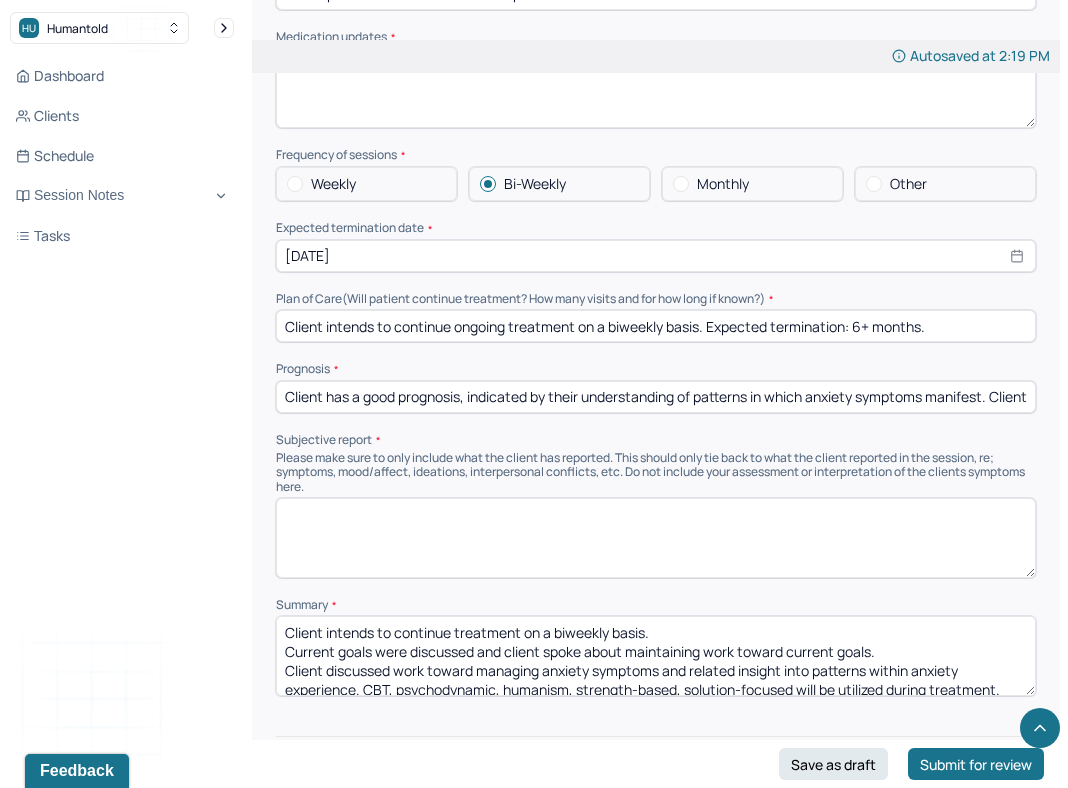 scroll, scrollTop: 4671, scrollLeft: 0, axis: vertical 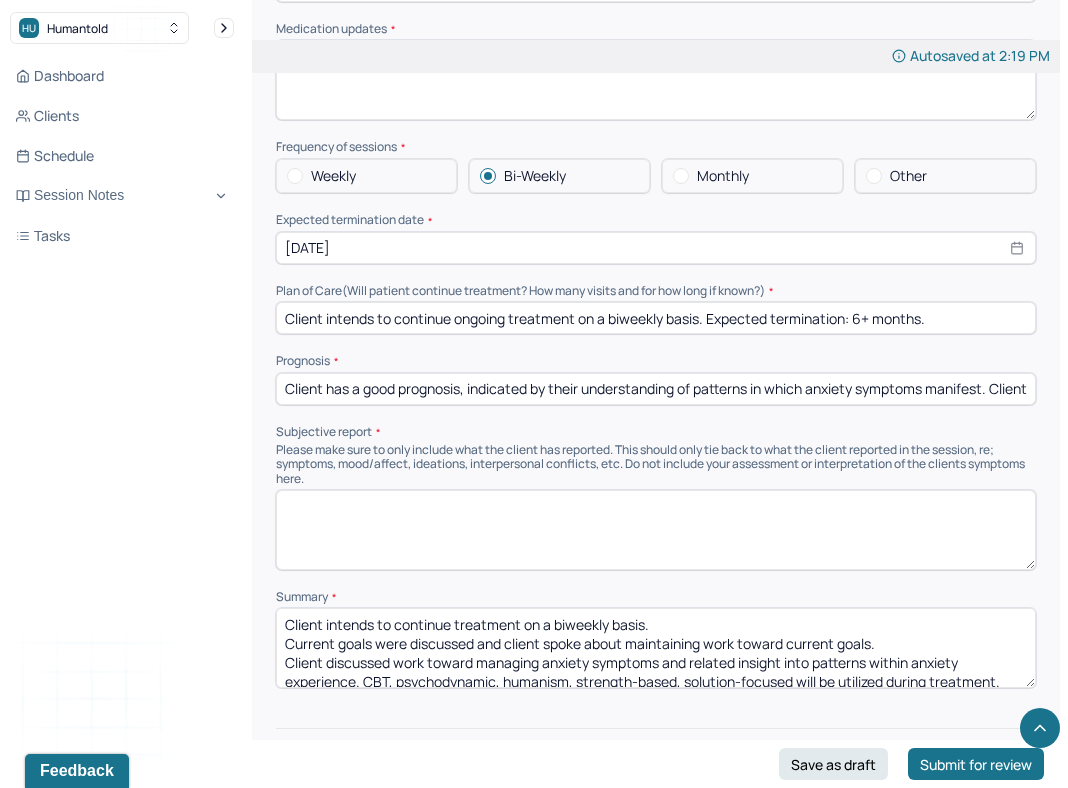click on "Client intends to continue treatment on a biweekly basis.
Current goals were discussed and client spoke about maintaining work toward current goals.
Client discussed work toward managing anxiety symptoms and related insight into patterns within anxiety experience. CBT, psychodynamic, humanism, strength-based, solution-focused will be utilized during treatment." at bounding box center (656, 648) 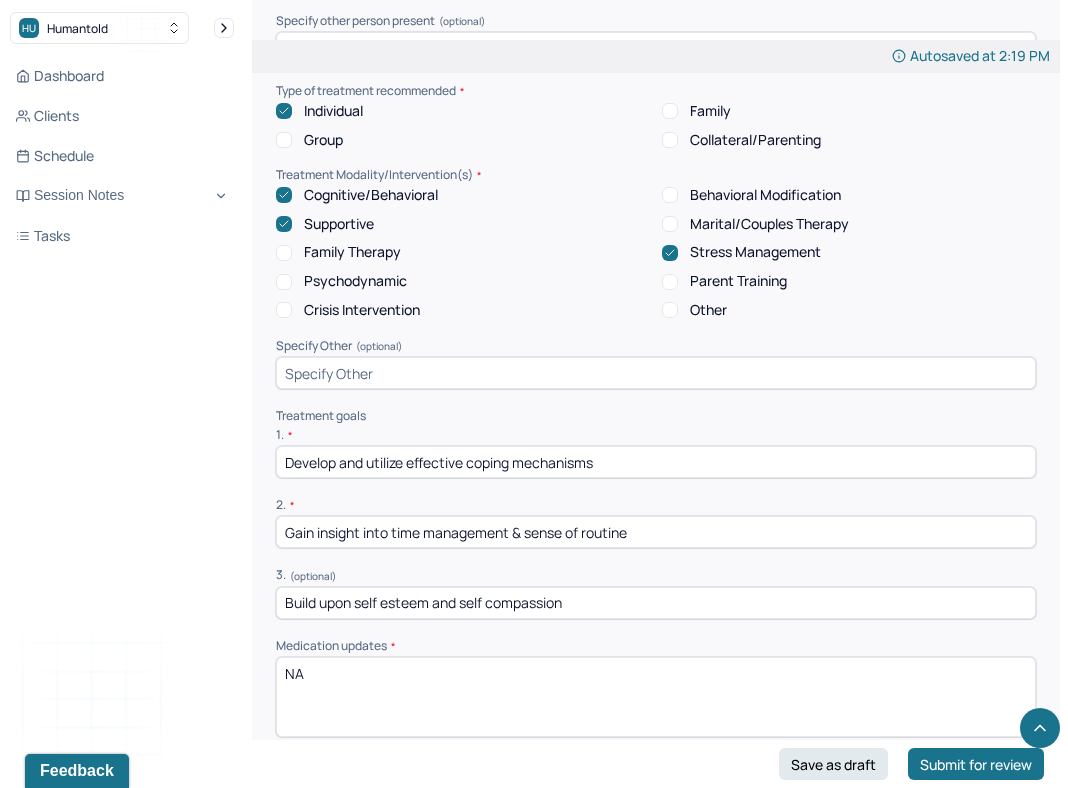 scroll, scrollTop: 4051, scrollLeft: 0, axis: vertical 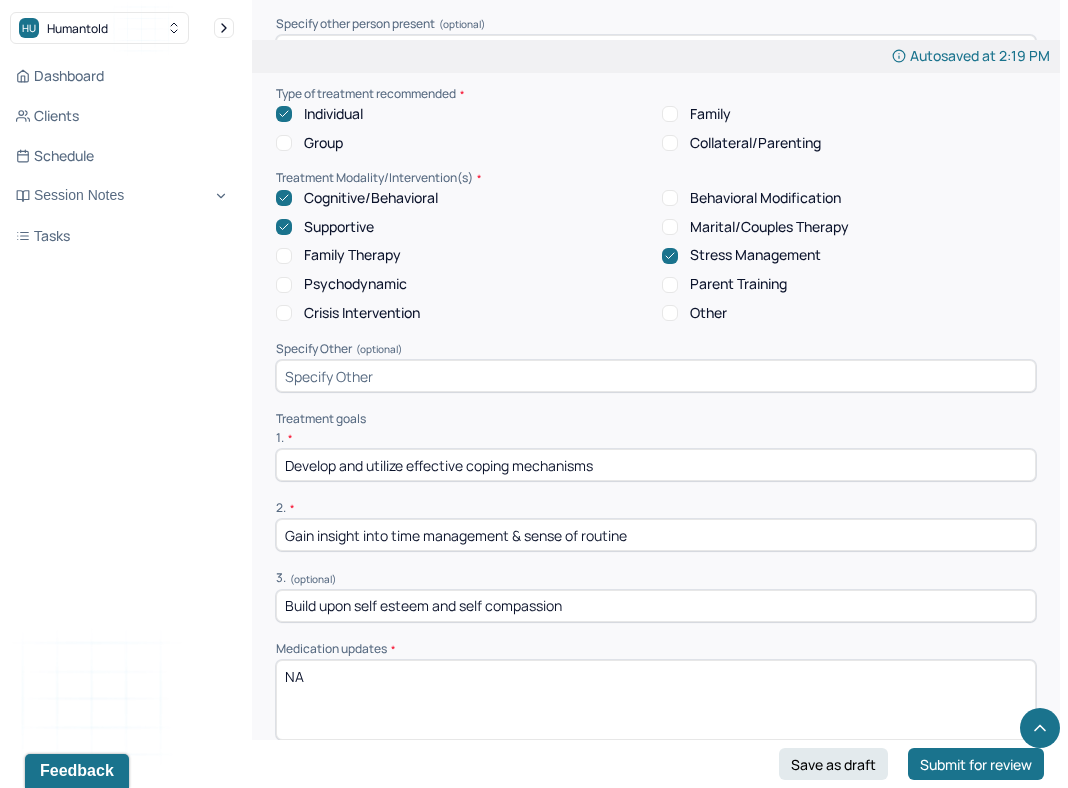 click on "Gain insight into time management & sense of routine" at bounding box center (656, 535) 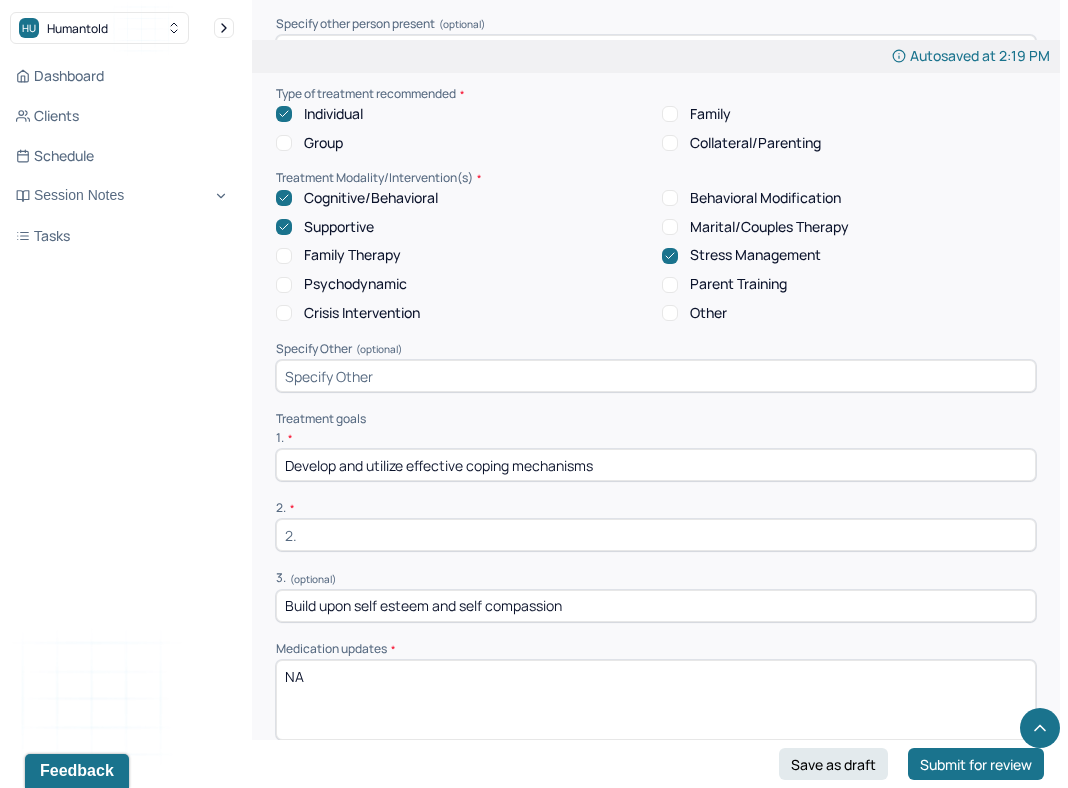 type 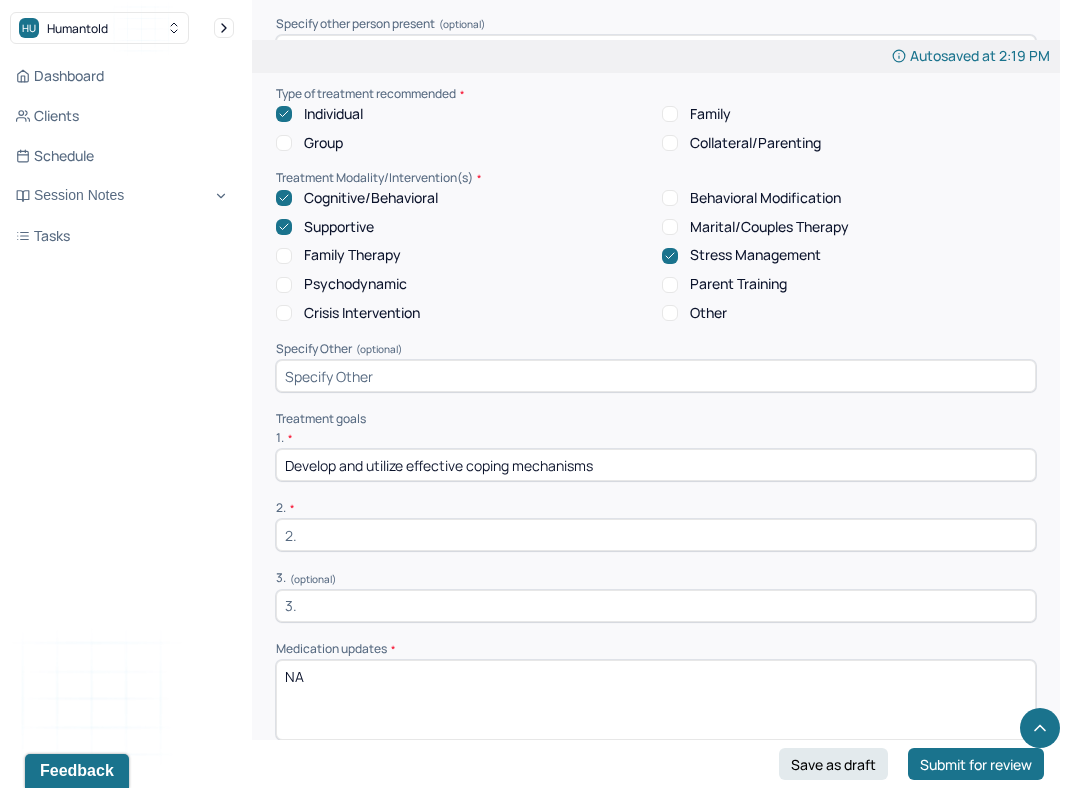 type 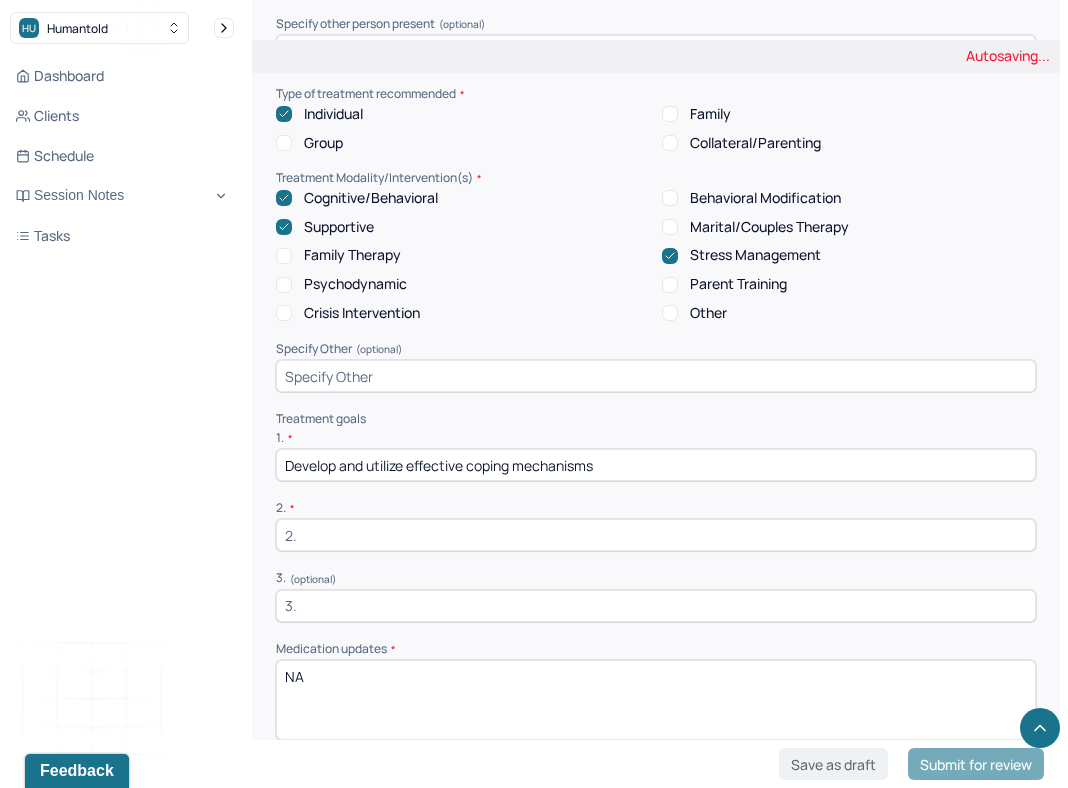 paste on "Build upon self esteem and self compassion" 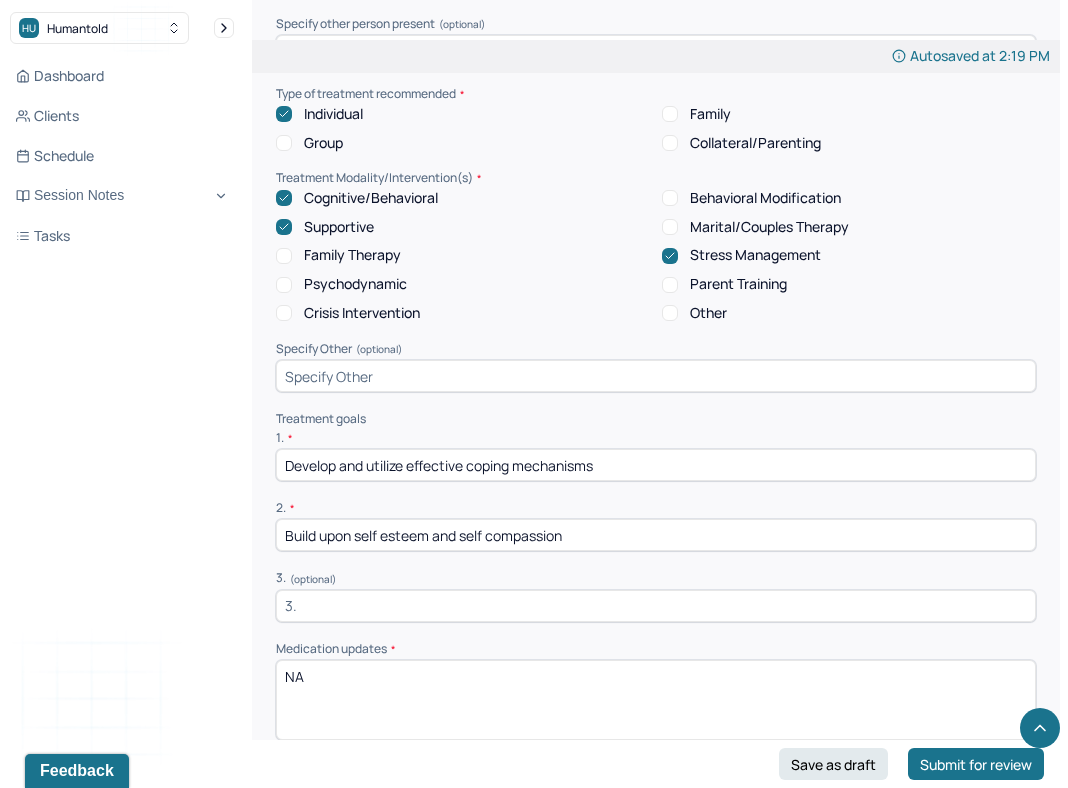 type on "Build upon self esteem and self compassion" 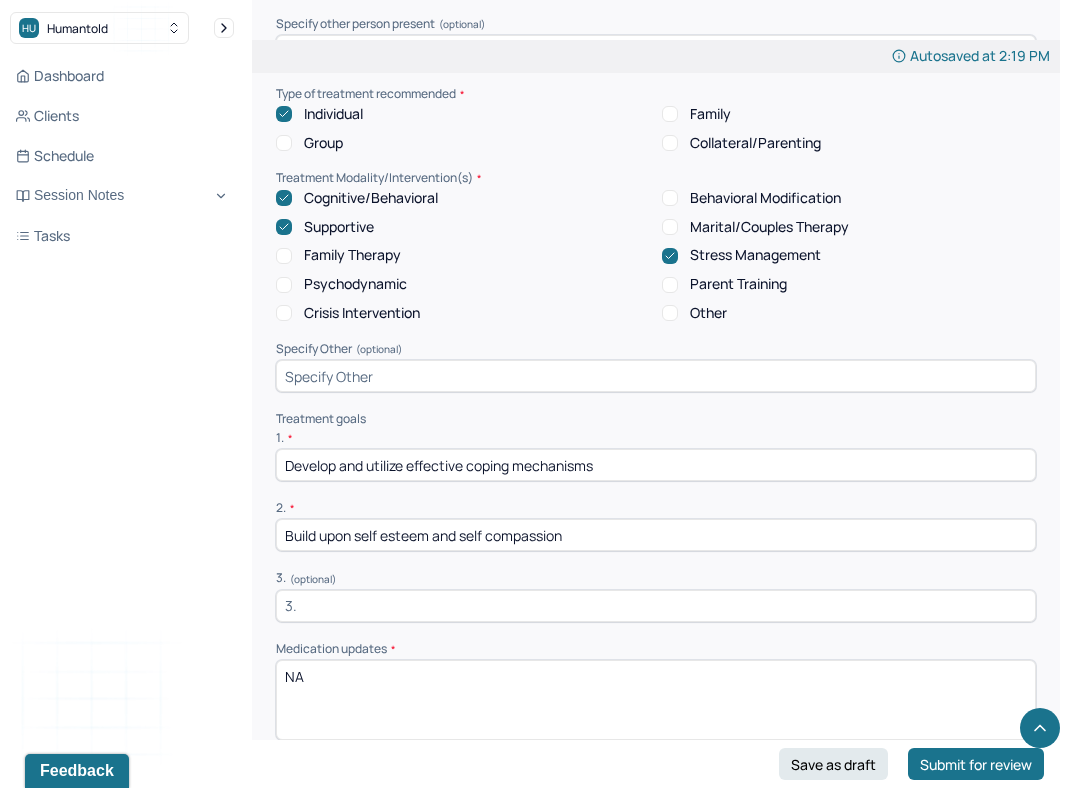 click on "(optional)" at bounding box center [313, 579] 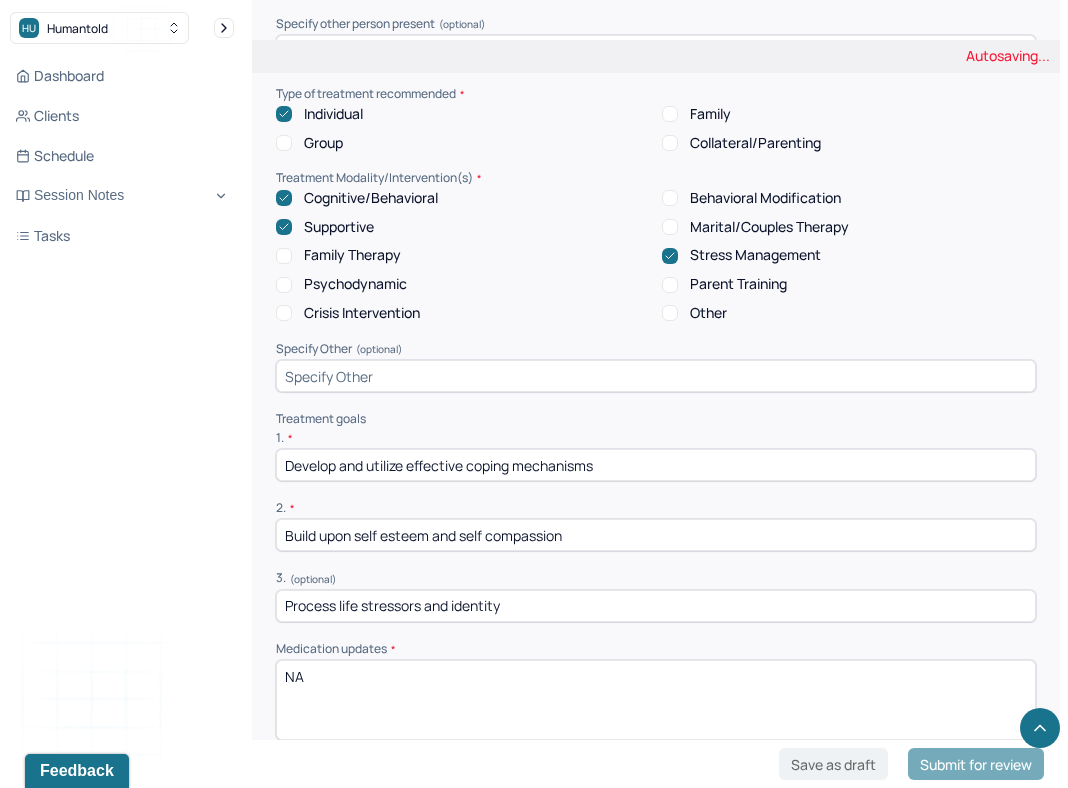 click on "Process life stressors and identity" at bounding box center (656, 606) 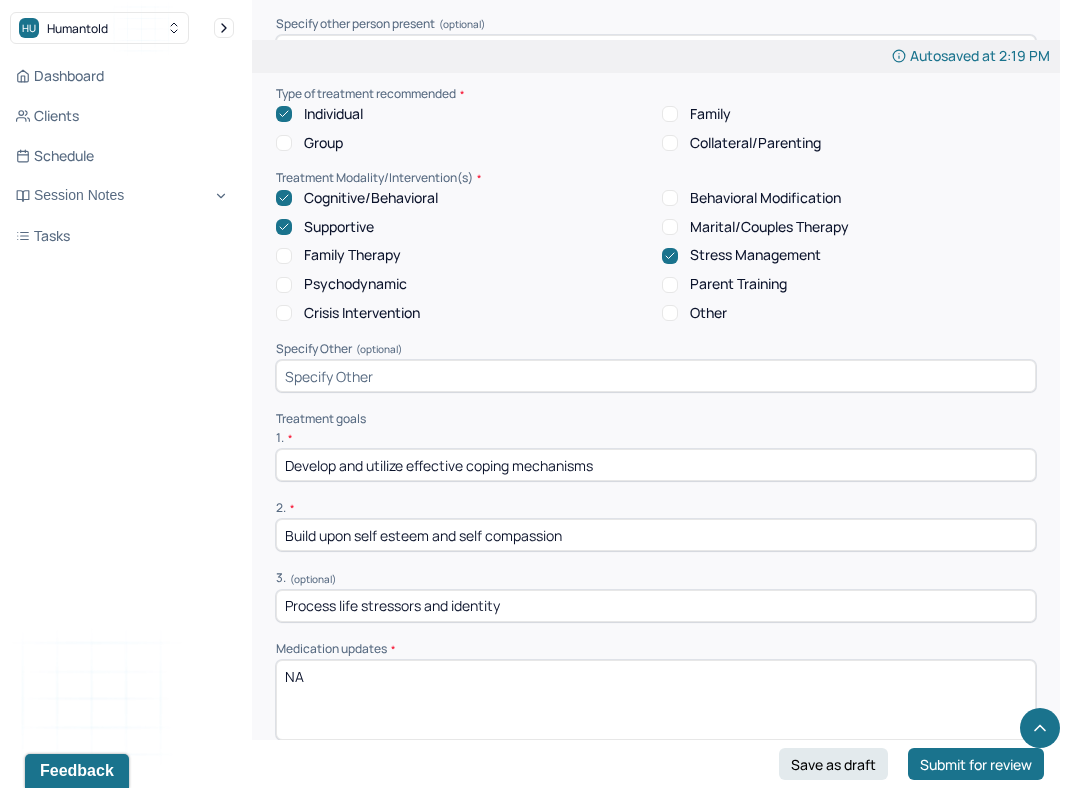 click on "Process life stressors and identity" at bounding box center (656, 606) 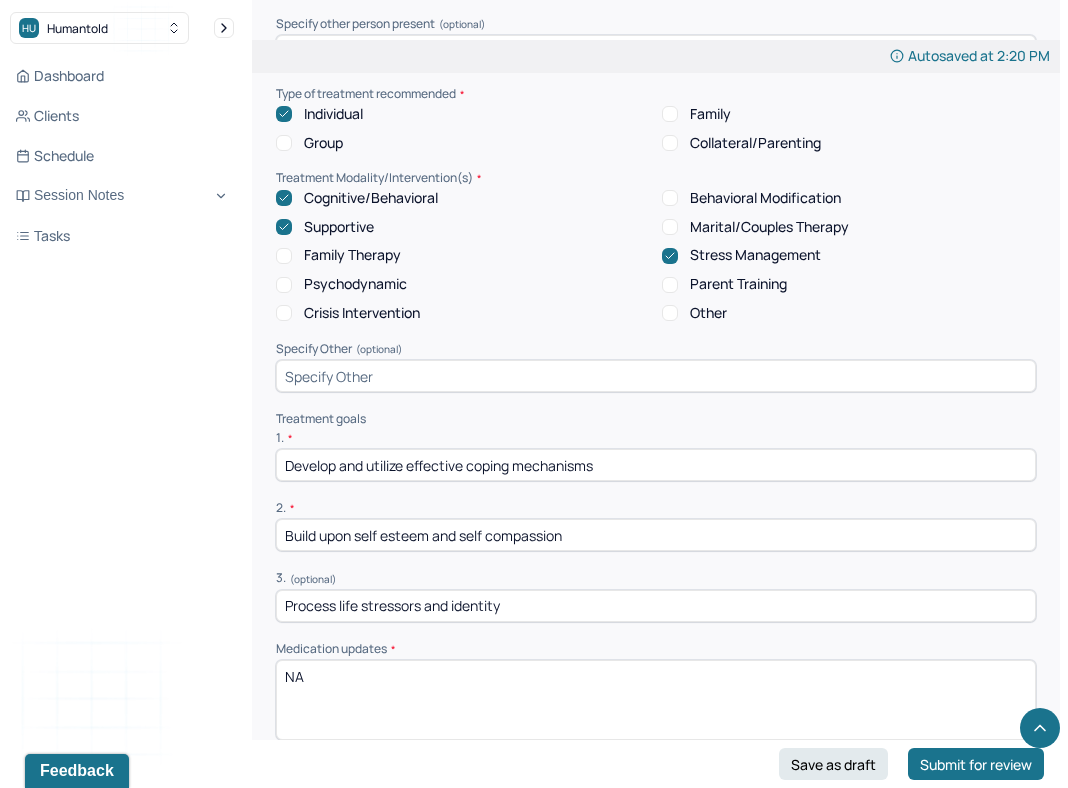 click on "Process life stressors and identity" at bounding box center (656, 606) 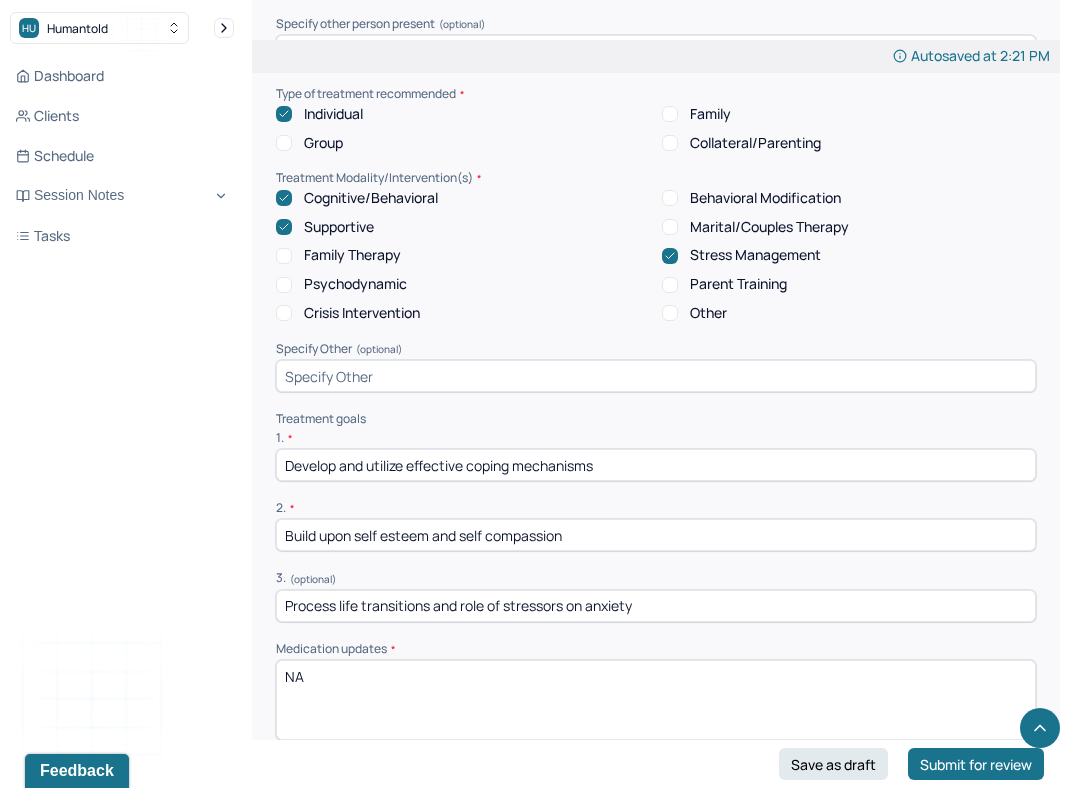 drag, startPoint x: 585, startPoint y: 548, endPoint x: 463, endPoint y: 548, distance: 122 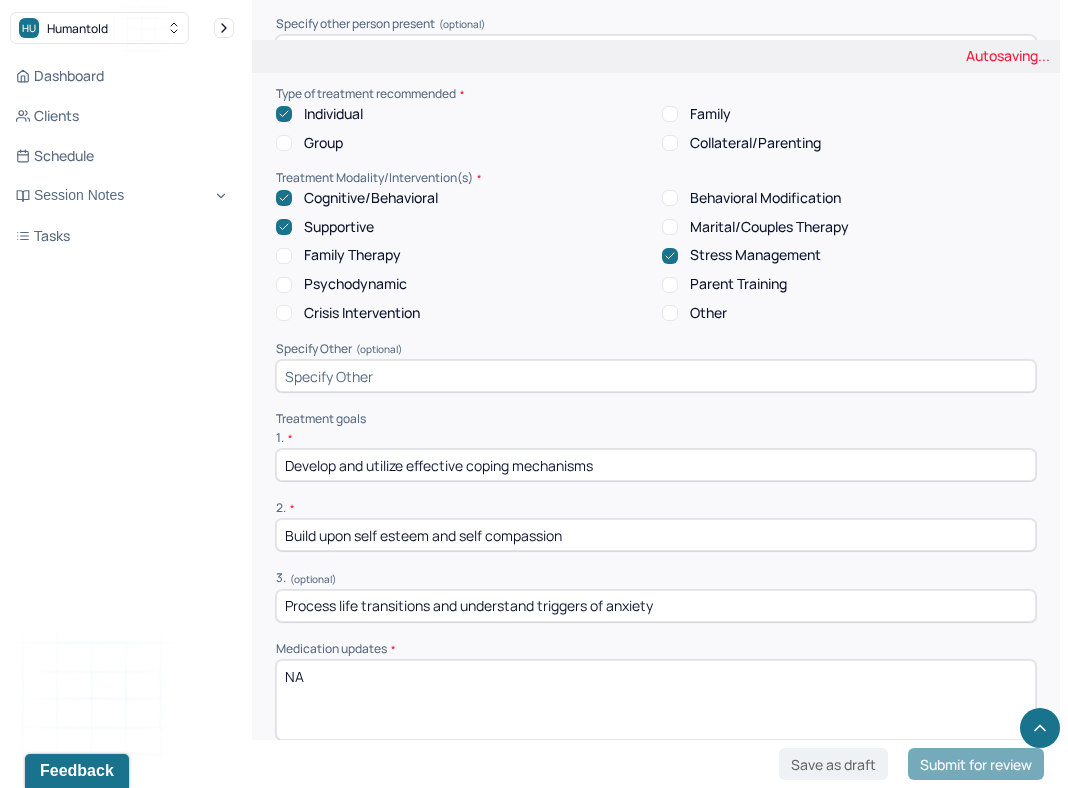 click on "1. * Develop and utilize effective coping mechanisms 2. * Build upon self esteem and self compassion 3. (optional) Process life transitions and understand triggers of anxiety" at bounding box center [656, 526] 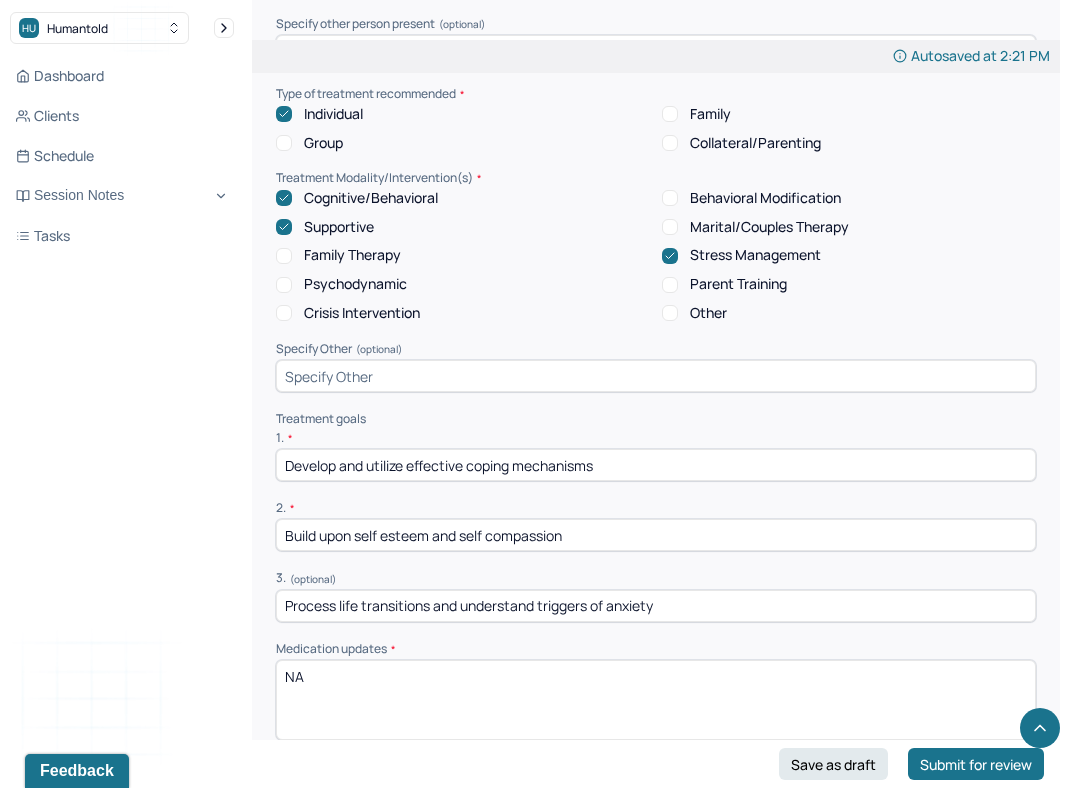click on "1. * Develop and utilize effective coping mechanisms 2. * Build upon self esteem and self compassion 3. (optional) Process life transitions and understand triggers of anxiety" at bounding box center (656, 526) 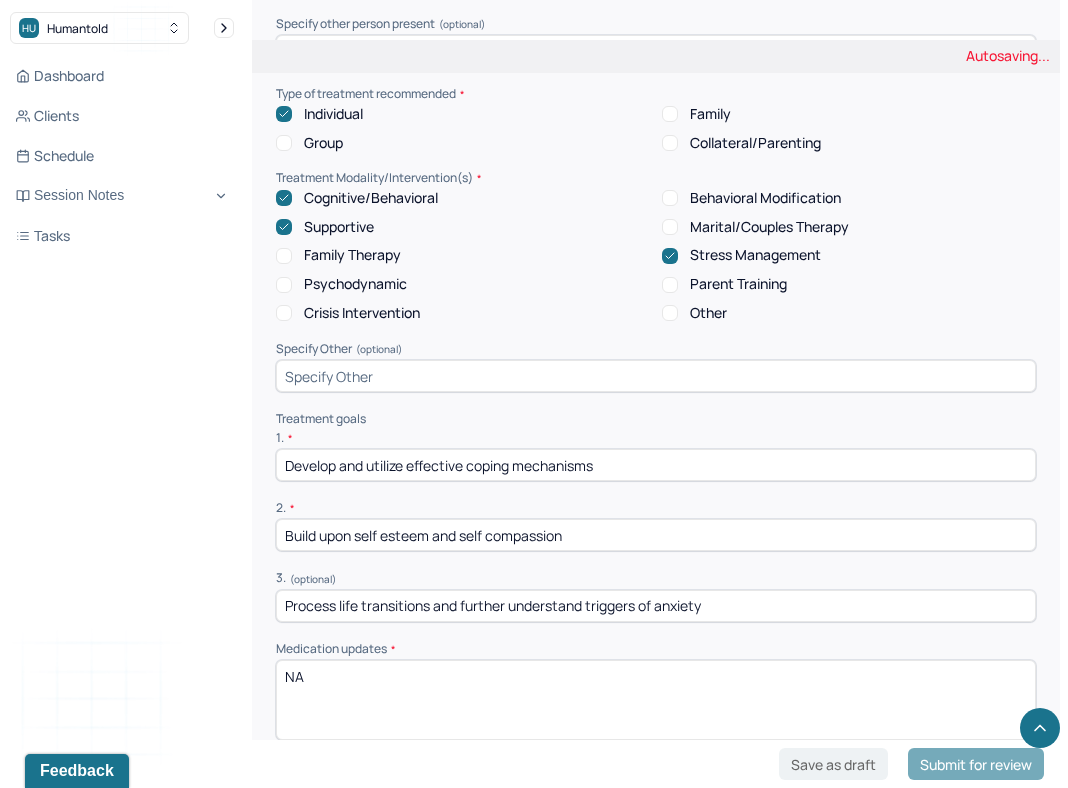 type on "Process life transitions and further understand triggers of anxiety" 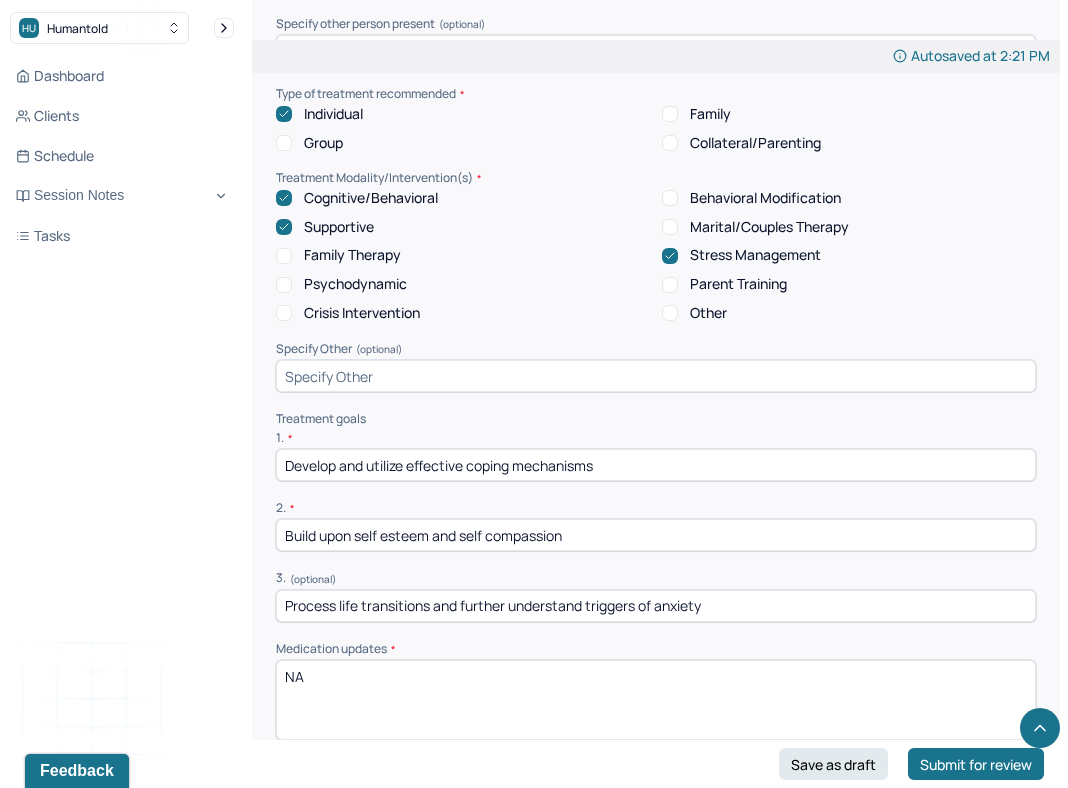 click on "Build upon self esteem and self compassion" at bounding box center (656, 535) 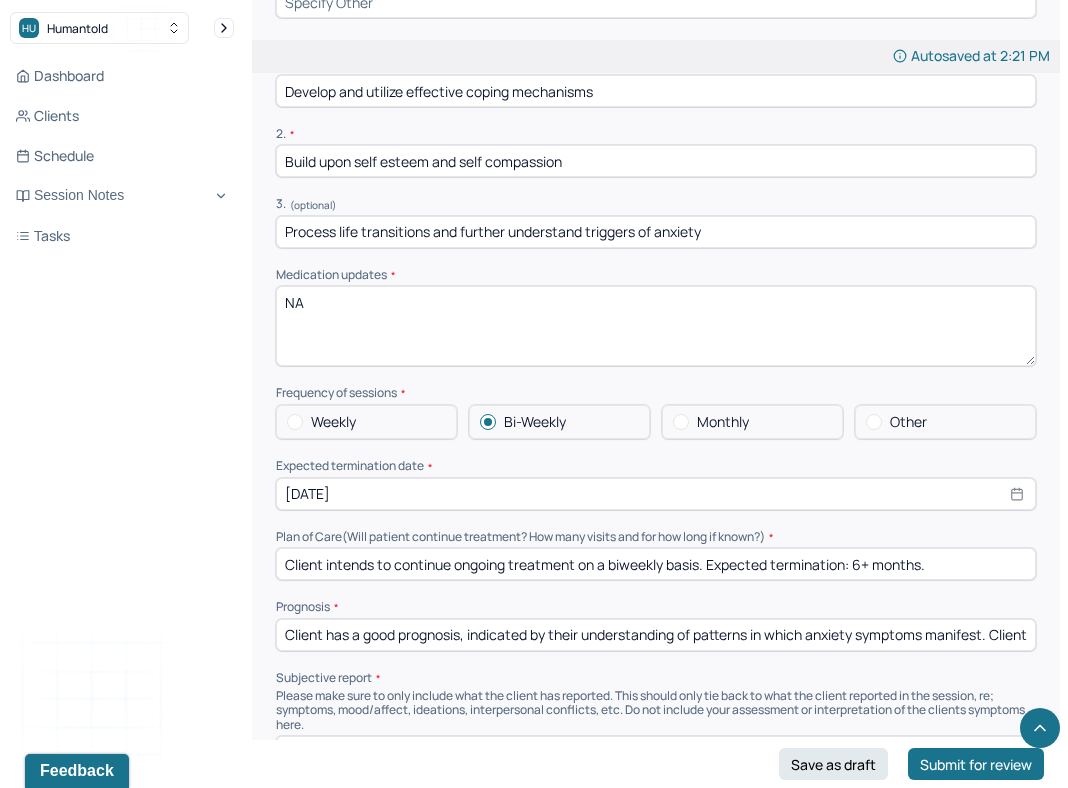 scroll, scrollTop: 4424, scrollLeft: 0, axis: vertical 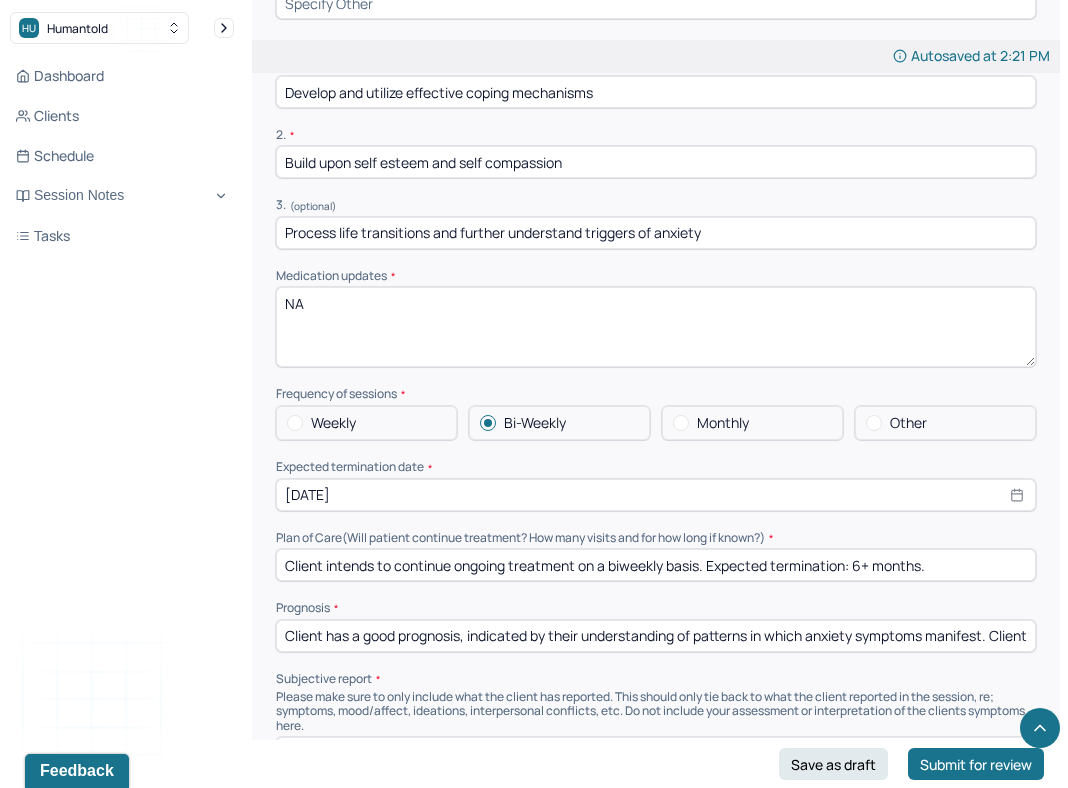 click on "Prognosis" at bounding box center (656, 608) 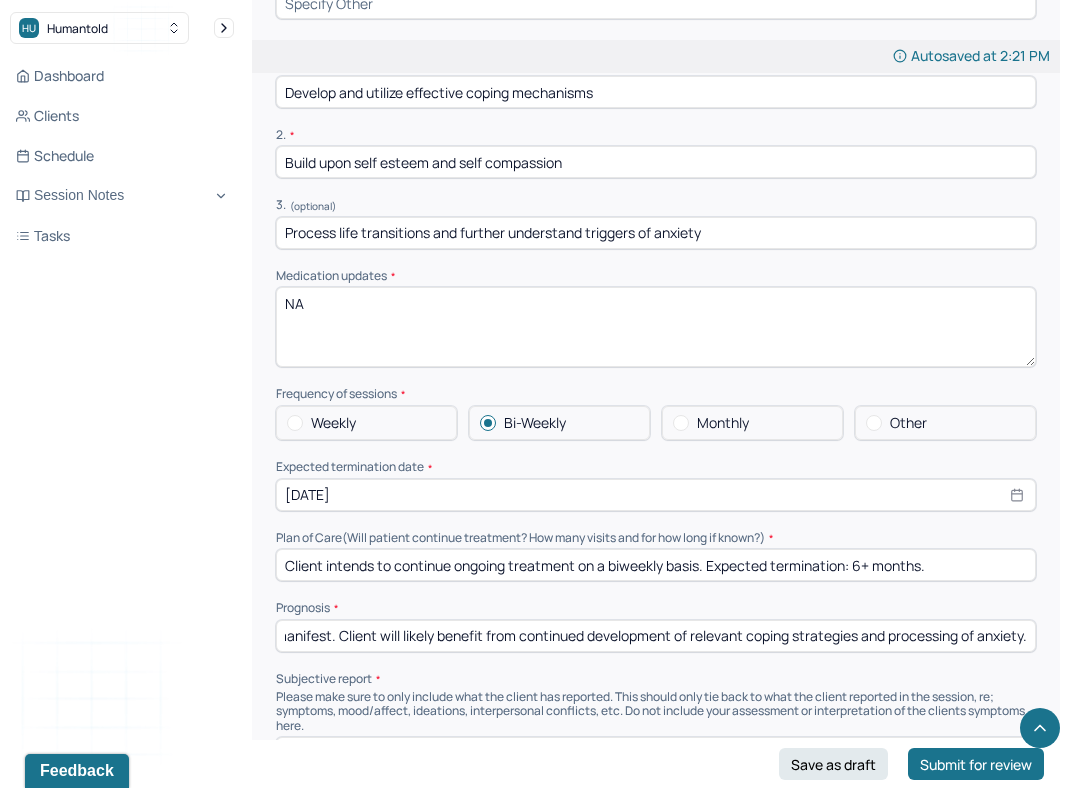 scroll, scrollTop: 0, scrollLeft: 0, axis: both 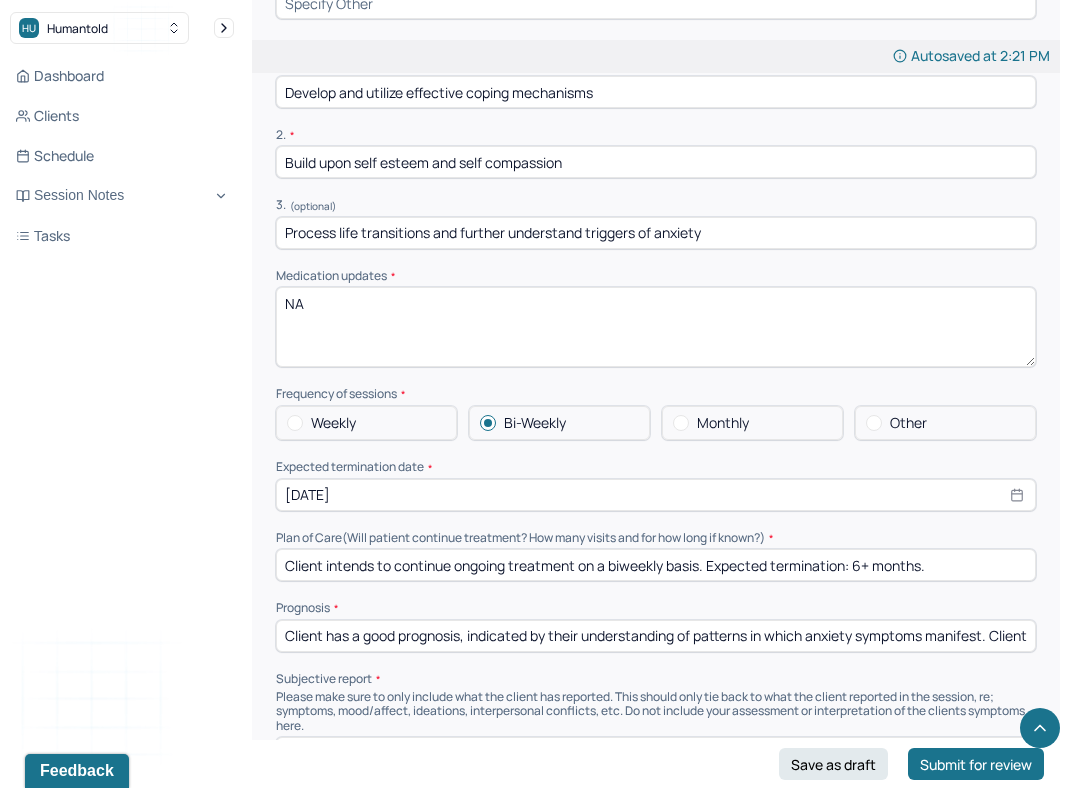 click on "Subjective report" at bounding box center [656, 679] 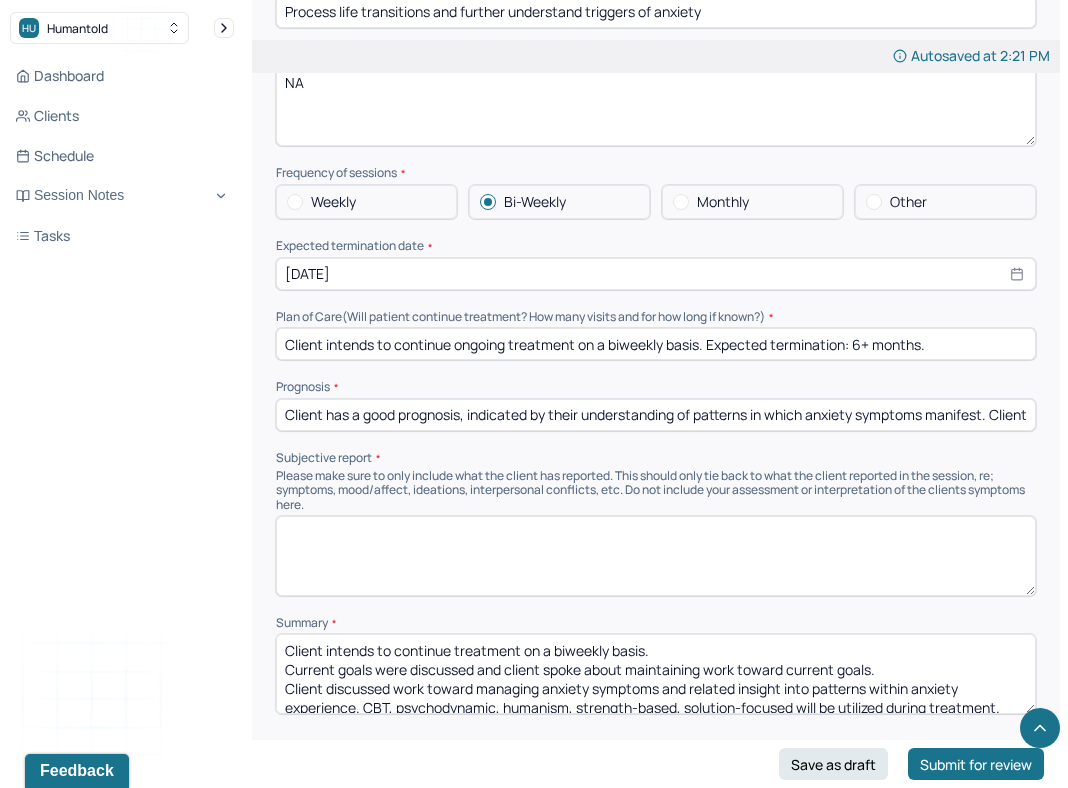 scroll, scrollTop: 4641, scrollLeft: 0, axis: vertical 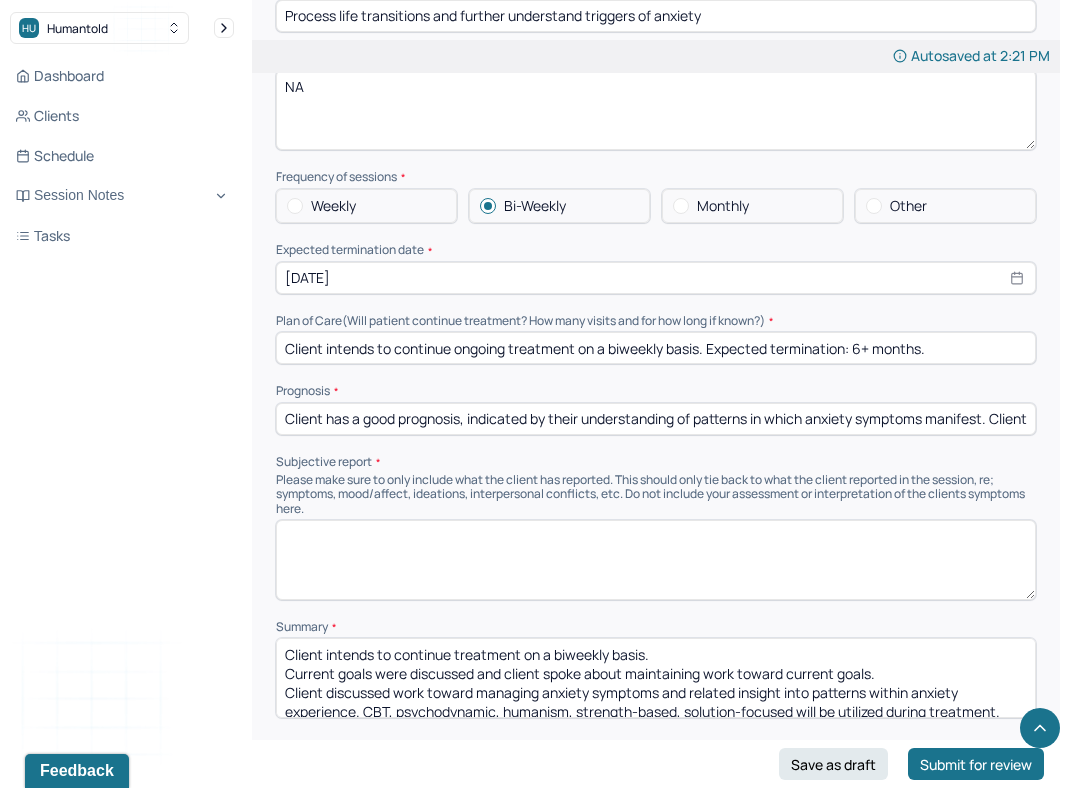 click on "Client intends to continue treatment on a biweekly basis.
Current goals were discussed and client spoke about maintaining work toward current goals.
Client discussed work toward managing anxiety symptoms and related insight into patterns within anxiety experience. CBT, psychodynamic, humanism, strength-based, solution-focused will be utilized during treatment." at bounding box center [656, 678] 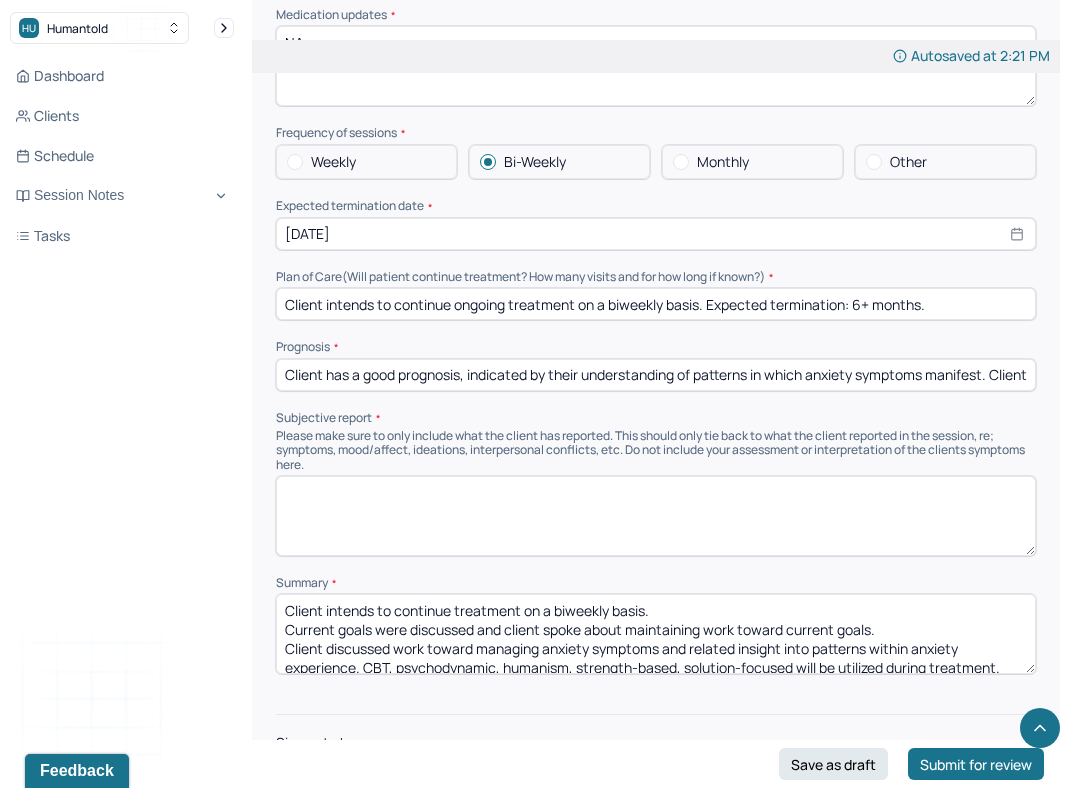 scroll, scrollTop: 4686, scrollLeft: 0, axis: vertical 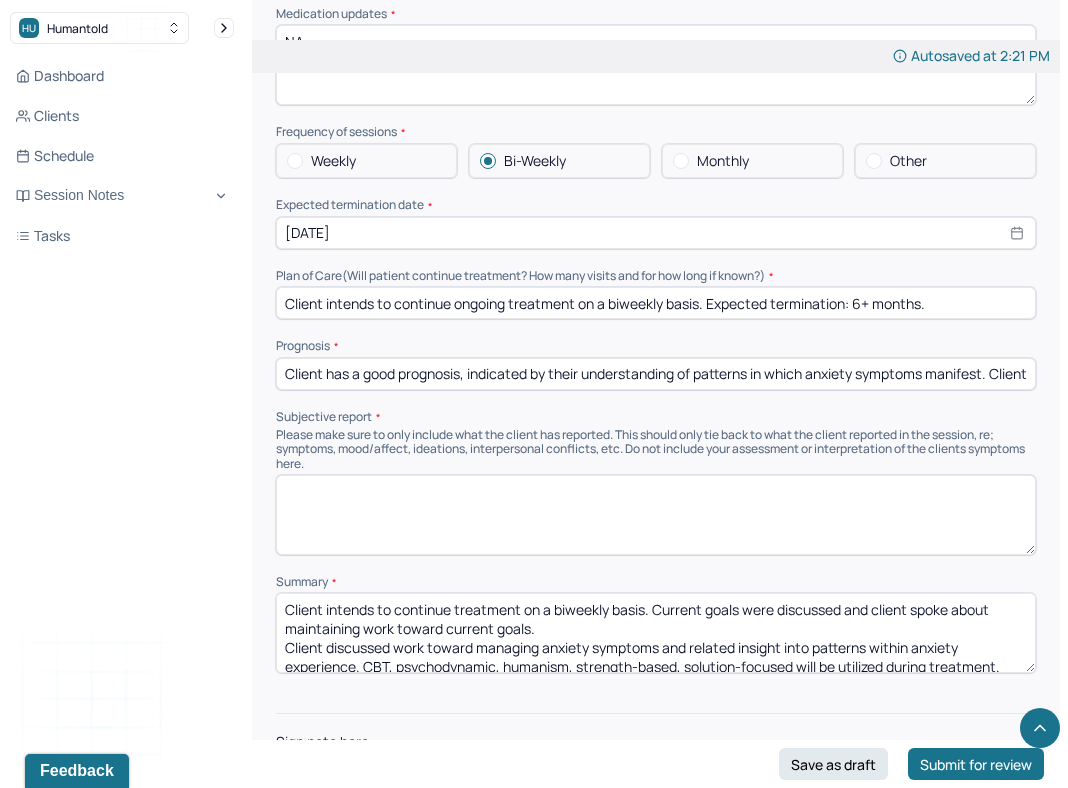 click on "Client intends to continue treatment on a biweekly basis.
Current goals were discussed and client spoke about maintaining work toward current goals.
Client discussed work toward managing anxiety symptoms and related insight into patterns within anxiety experience. CBT, psychodynamic, humanism, strength-based, solution-focused will be utilized during treatment." at bounding box center [656, 633] 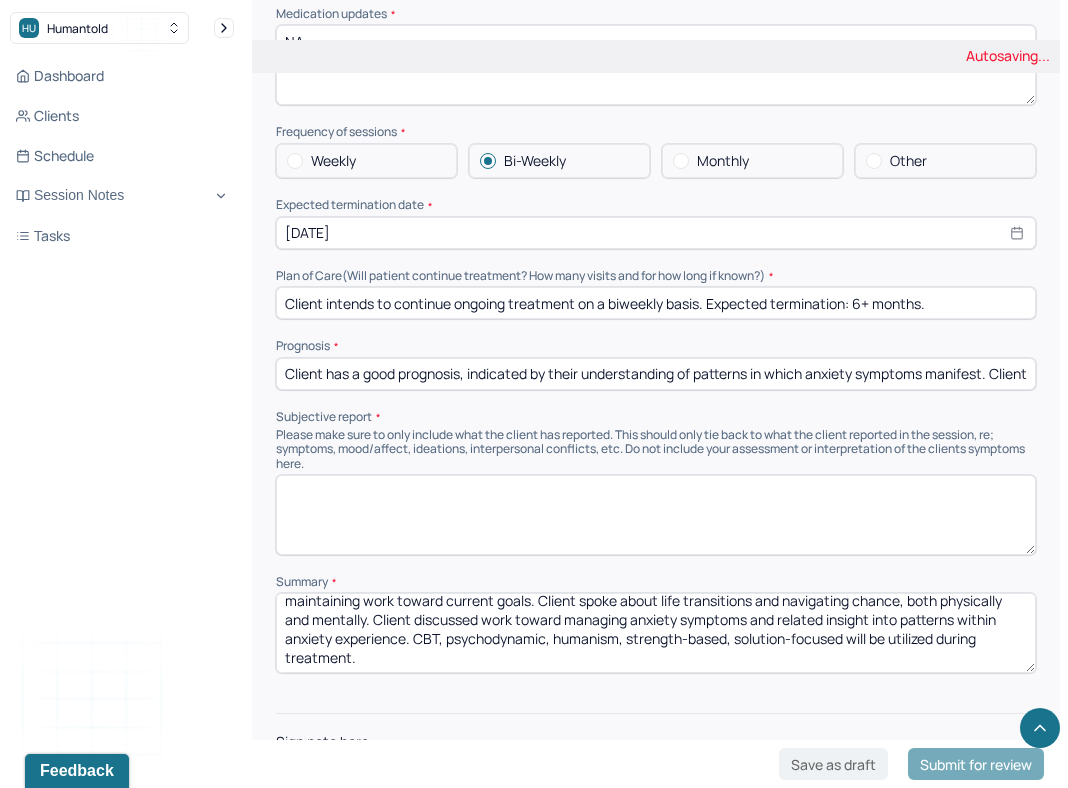 scroll, scrollTop: 0, scrollLeft: 0, axis: both 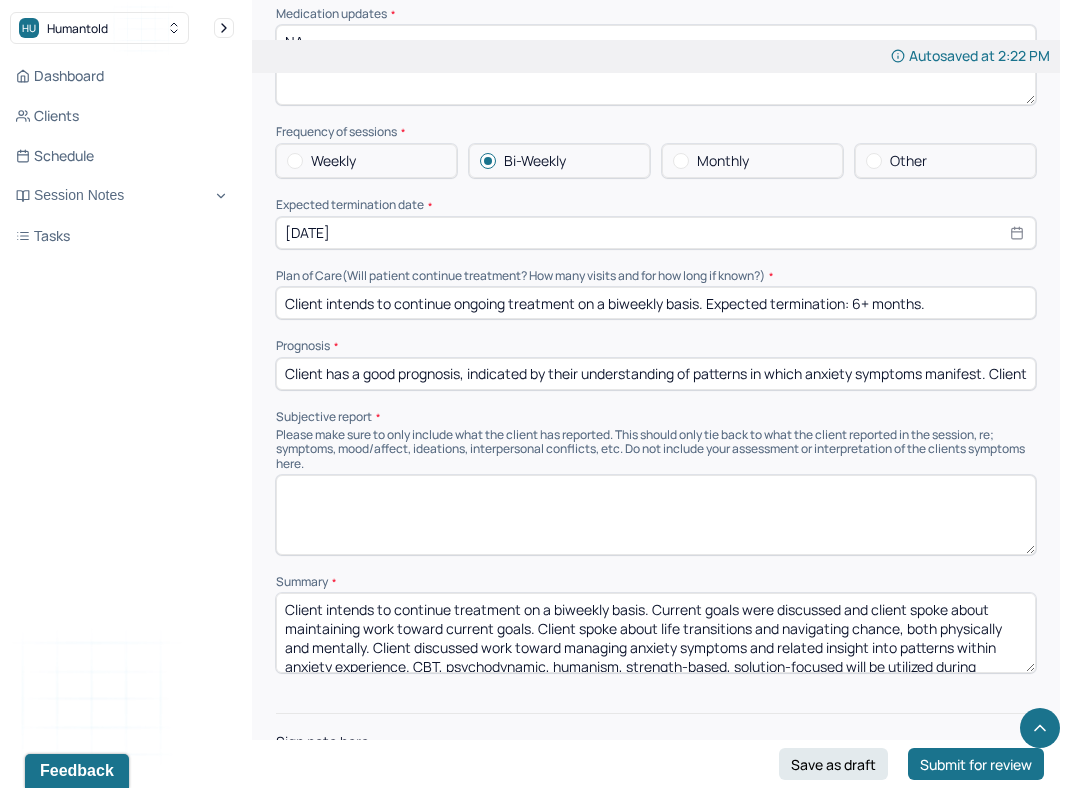 type on "Client intends to continue treatment on a biweekly basis. Current goals were discussed and client spoke about maintaining work toward current goals. Client spoke about life transitions and navigating chance, both physically and mentally. Client discussed work toward managing anxiety symptoms and related insight into patterns within anxiety experience. CBT, psychodynamic, humanism, strength-based, solution-focused will be utilized during treatment." 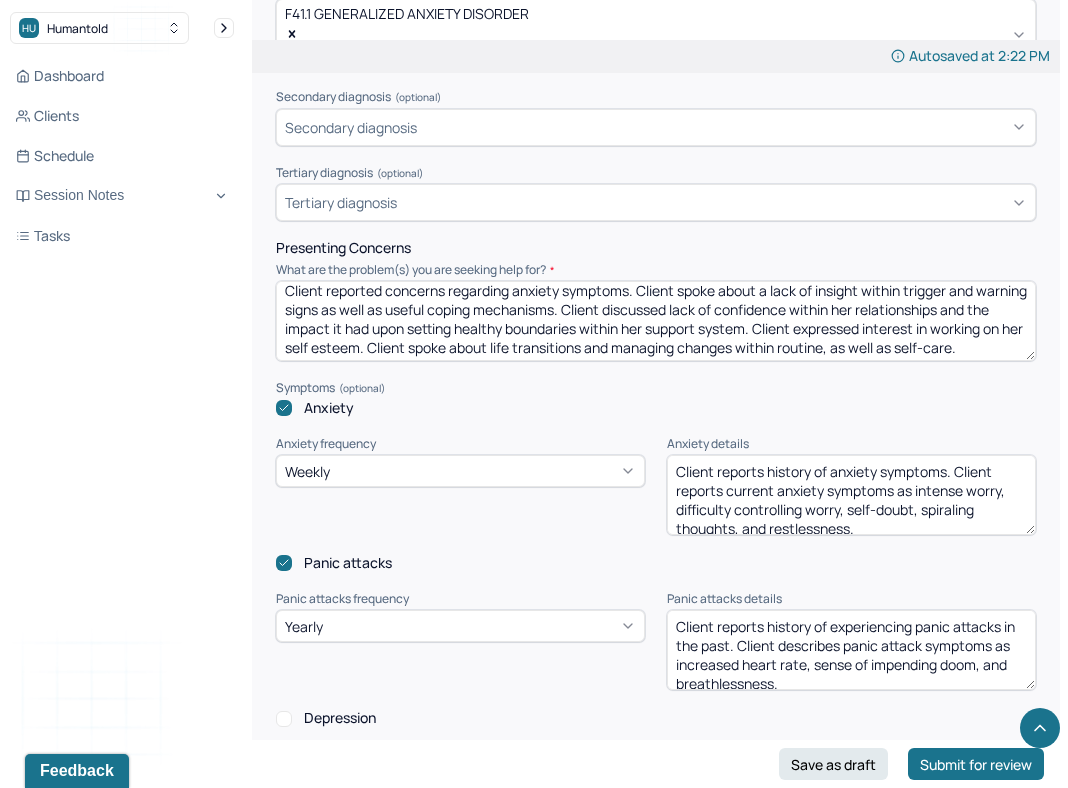 scroll, scrollTop: 810, scrollLeft: 0, axis: vertical 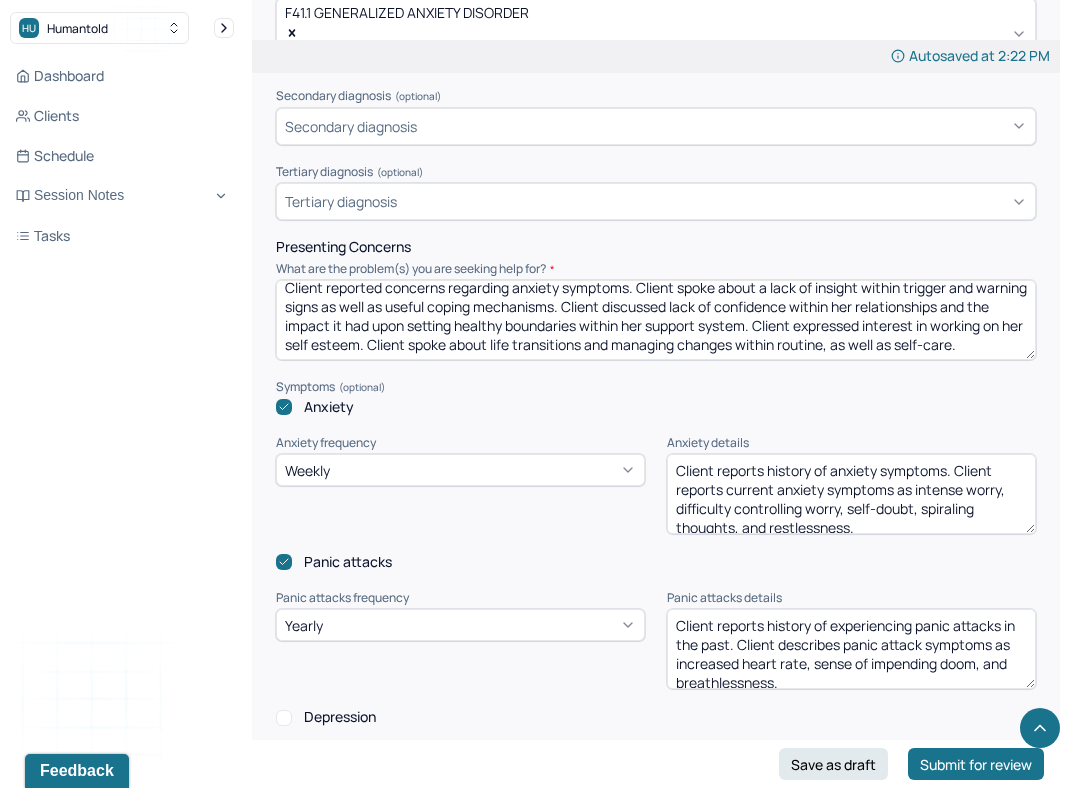 click on "Client reported concerns regarding anxiety symptoms. Client spoke about a lack of insight within trigger and warning signs as well as useful coping mechanisms. Client discussed lack of confidence within her relationships and the impact it had upon setting healthy boundaries within her support system. Client expressed interest in working on her self esteem. Client spoke about life transitions and managing changes within routine, as well as self-care." at bounding box center (656, 320) 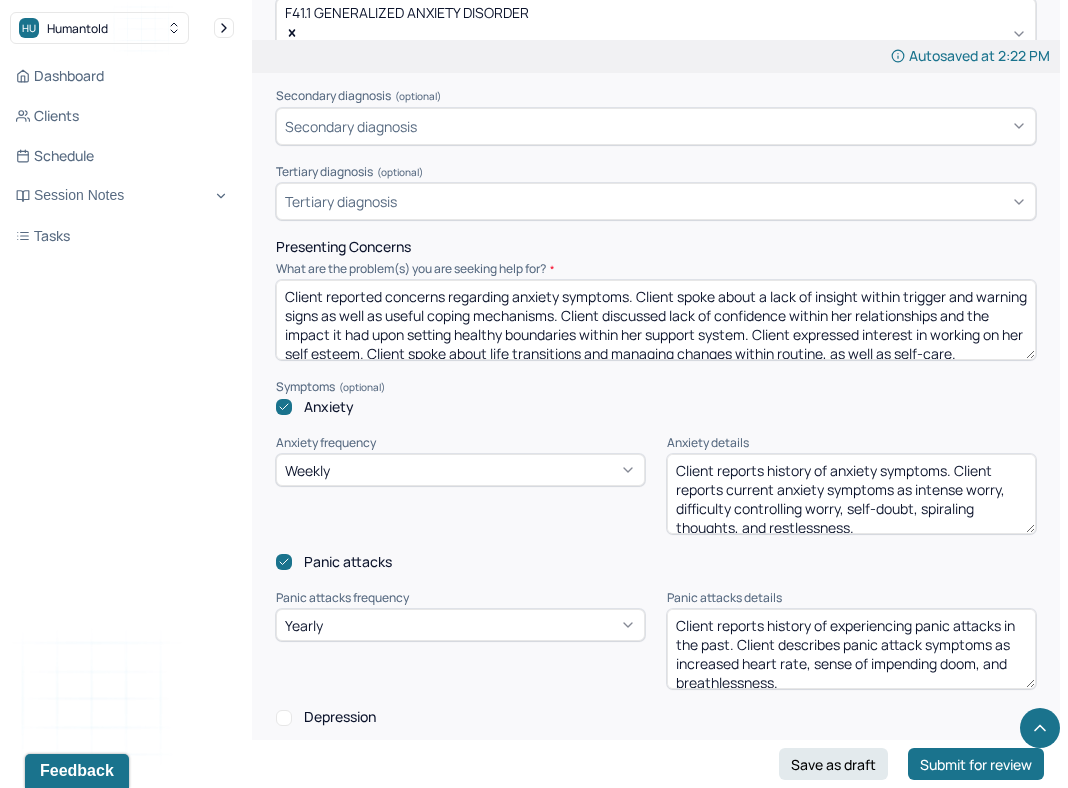 scroll, scrollTop: 9, scrollLeft: 0, axis: vertical 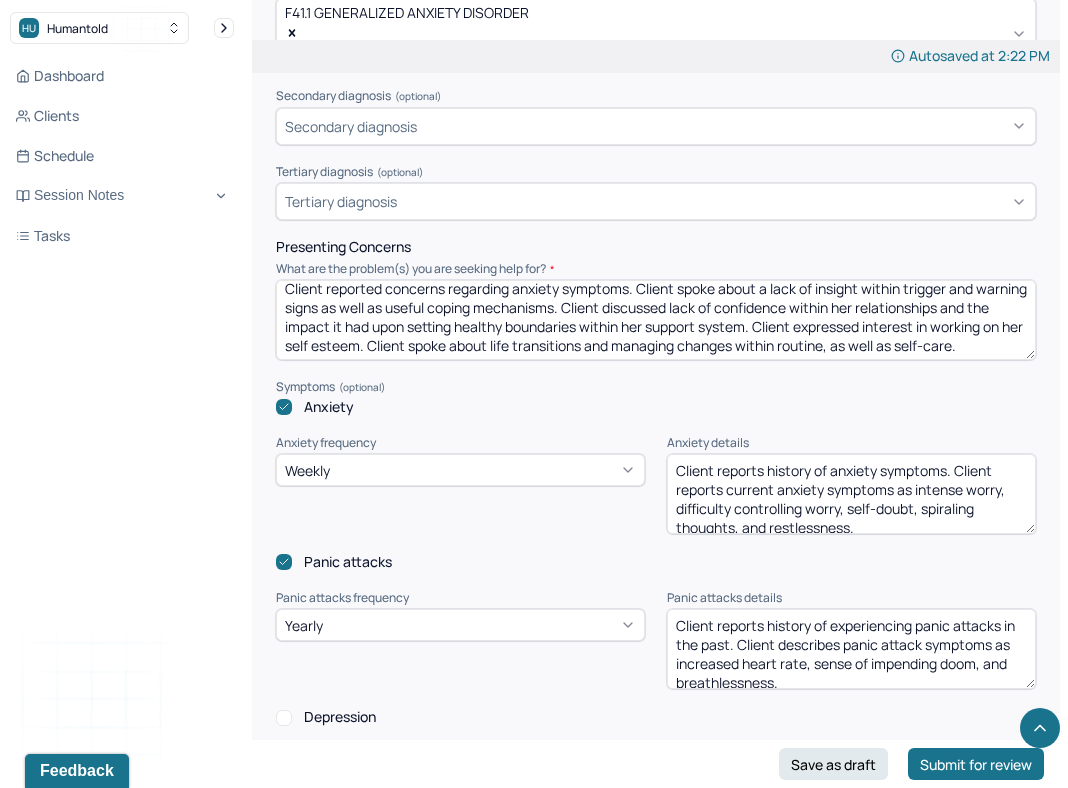 drag, startPoint x: 638, startPoint y: 244, endPoint x: 615, endPoint y: 262, distance: 29.206163 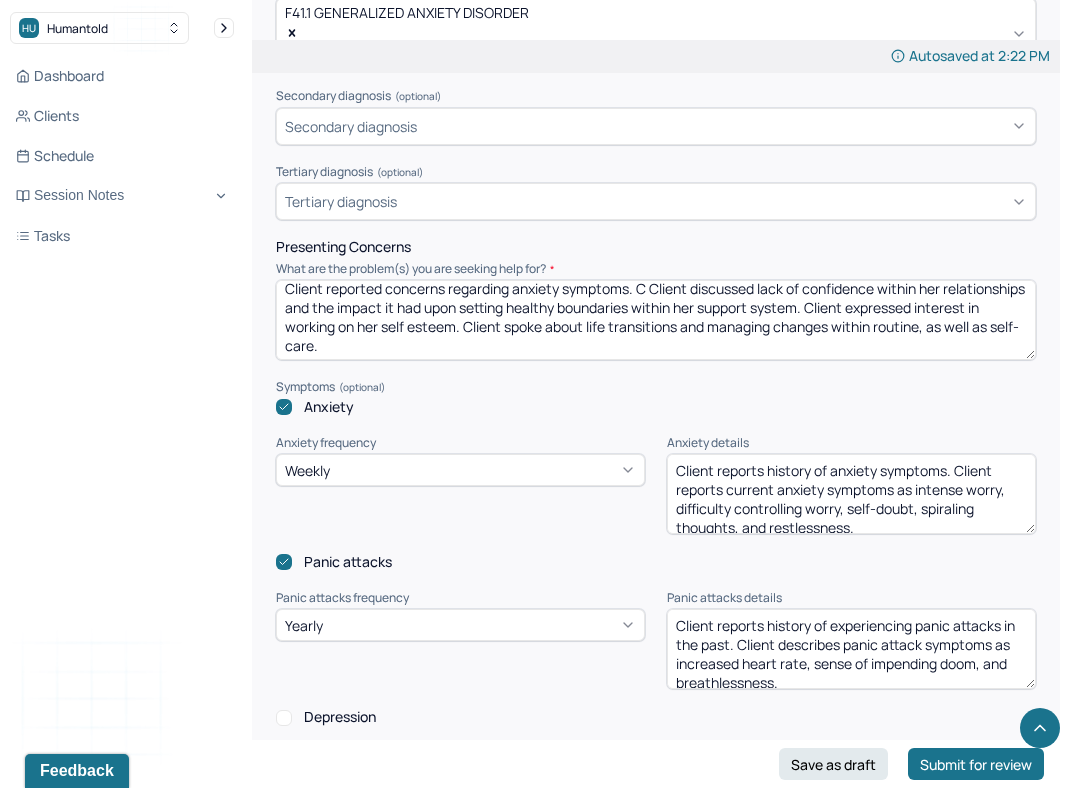 scroll, scrollTop: 6, scrollLeft: 0, axis: vertical 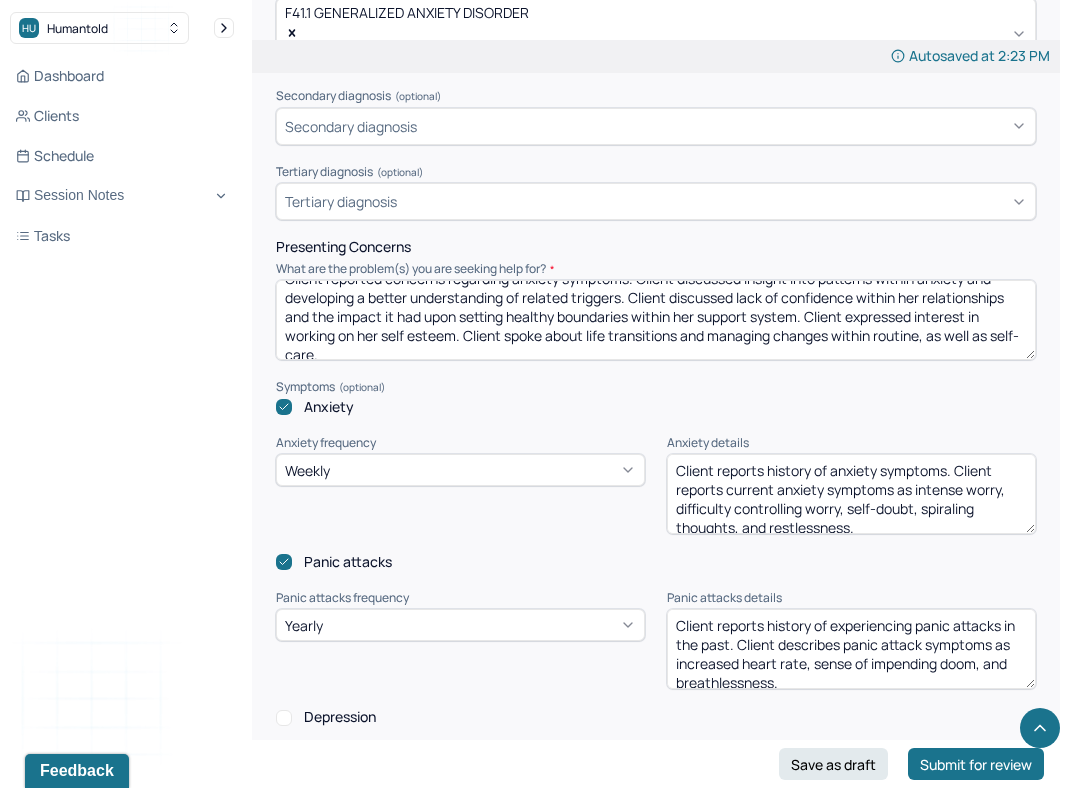 click on "Client reported concerns regarding anxiety symptoms. Client discussed insight into patterns within anxiety and developing a better understanding of related triggers. Client discussed lack of confidence within her relationships and the impact it had upon setting healthy boundaries within her support system. Client expressed interest in working on her self esteem. Client spoke about life transitions and managing changes within routine, as well as self-care." at bounding box center [656, 320] 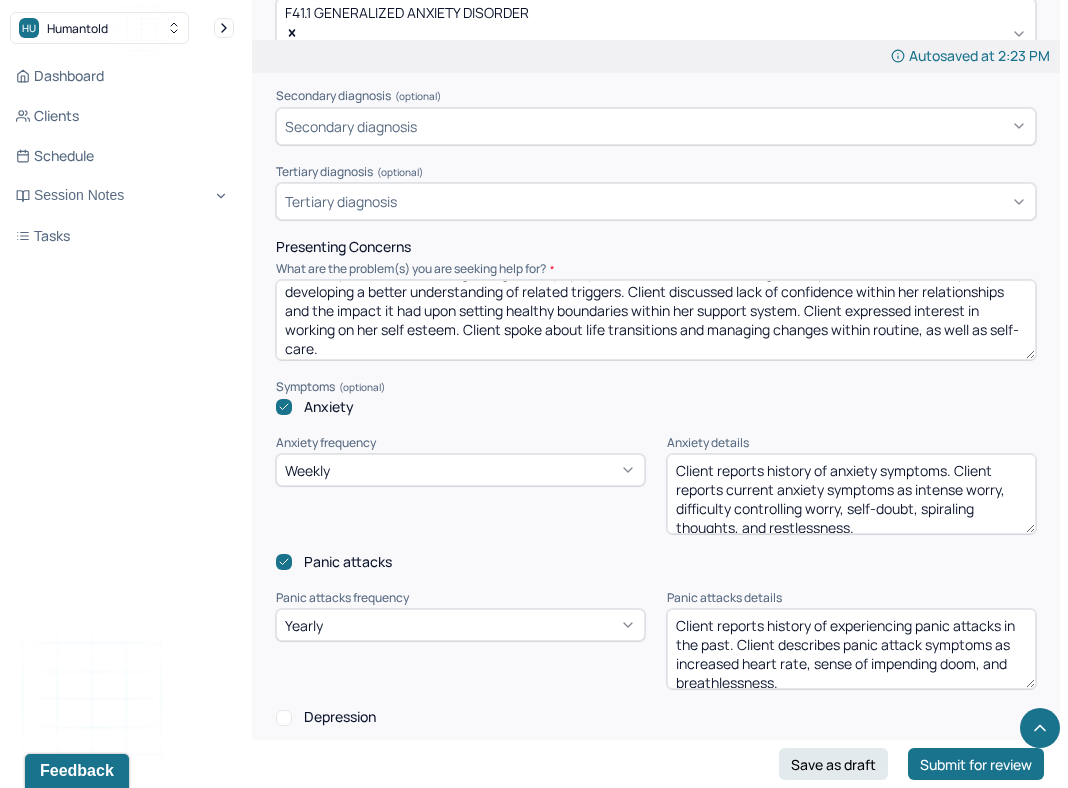 scroll, scrollTop: 28, scrollLeft: 0, axis: vertical 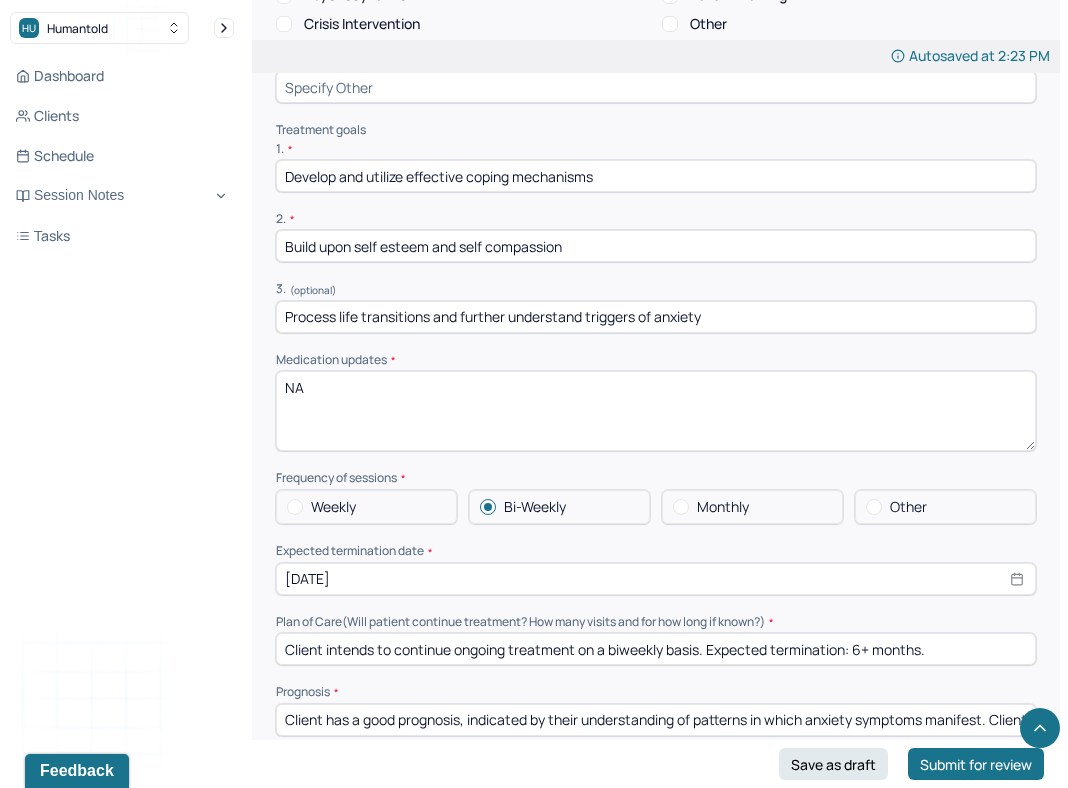 type on "Client reported concerns regarding anxiety symptoms. Client discussed insight into patterns within anxiety and developing a better understanding of related triggers. Client discussed lack of confidence within her relationships and the impact it had upon setting healthy boundaries within her support system. Client expressed interest in working on her self esteem. Client spoke about life transitions and managing changes within routine, as well as self-care." 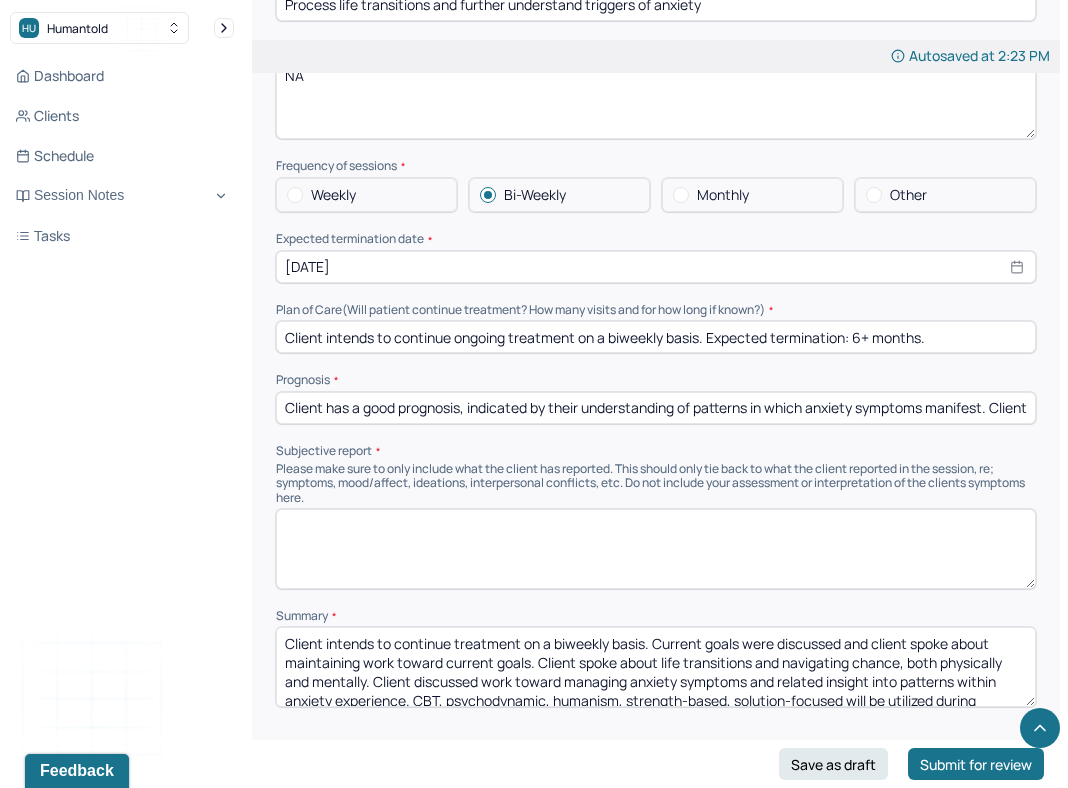 scroll, scrollTop: 4661, scrollLeft: 0, axis: vertical 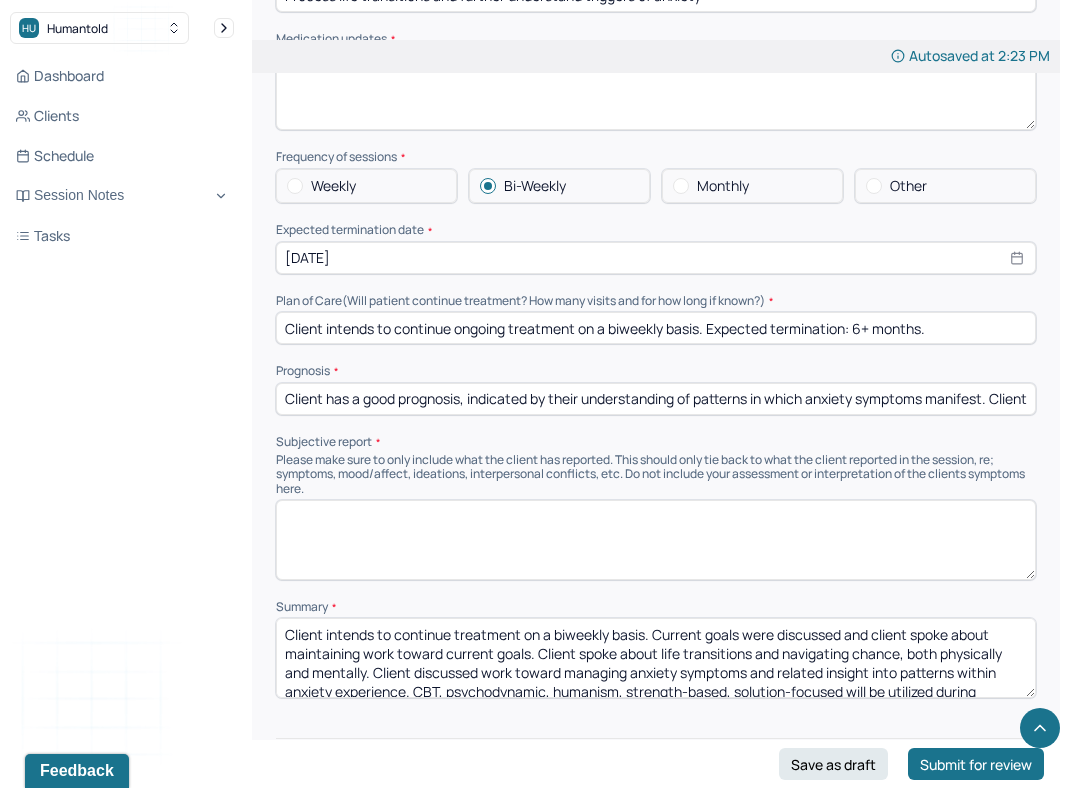 click at bounding box center (656, 540) 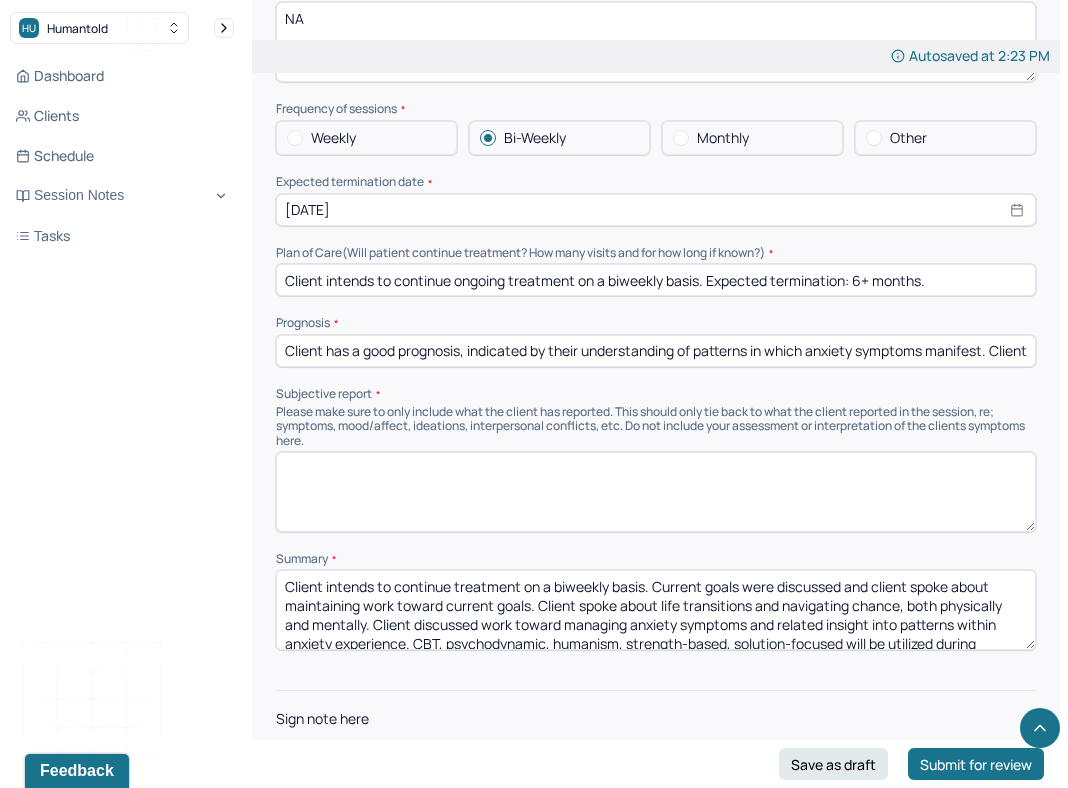 scroll, scrollTop: 4729, scrollLeft: 0, axis: vertical 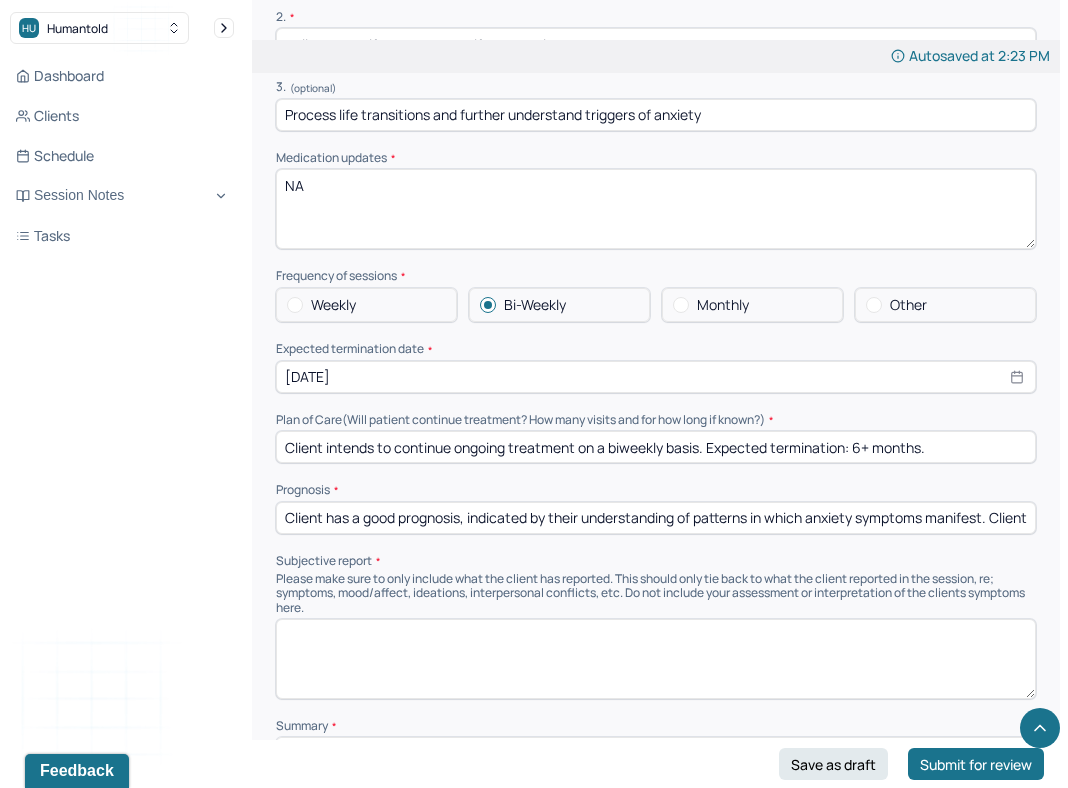 click at bounding box center (656, 659) 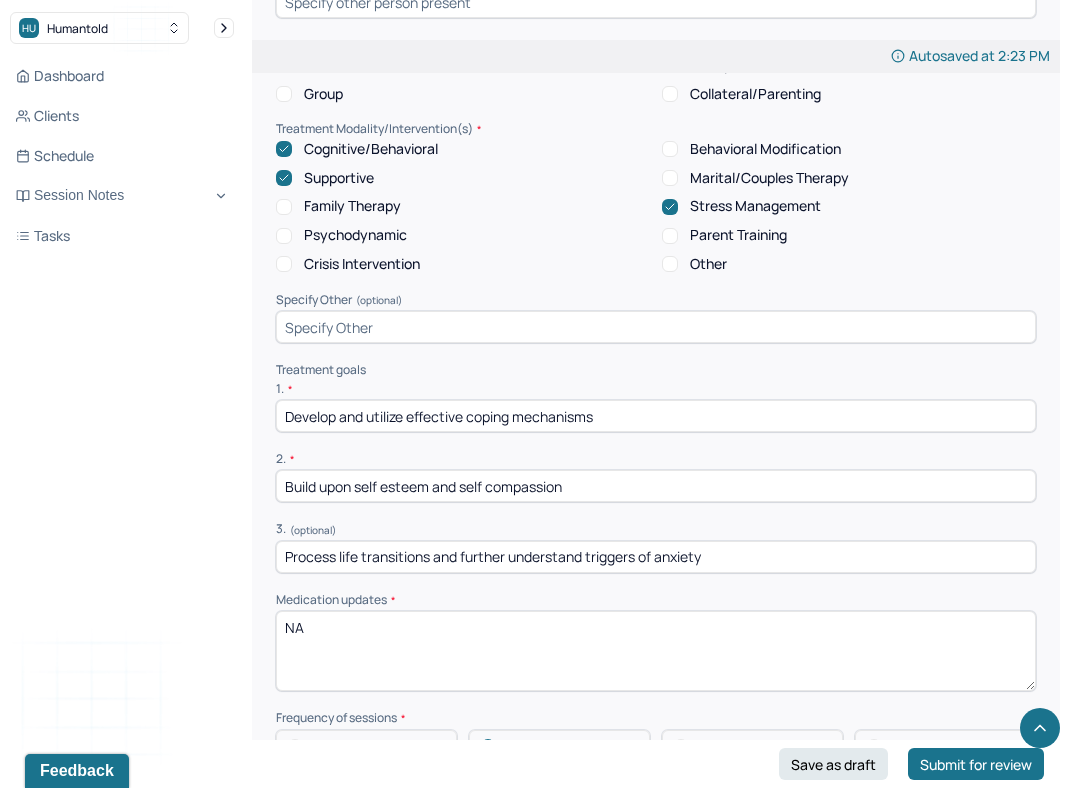 scroll, scrollTop: 4096, scrollLeft: 0, axis: vertical 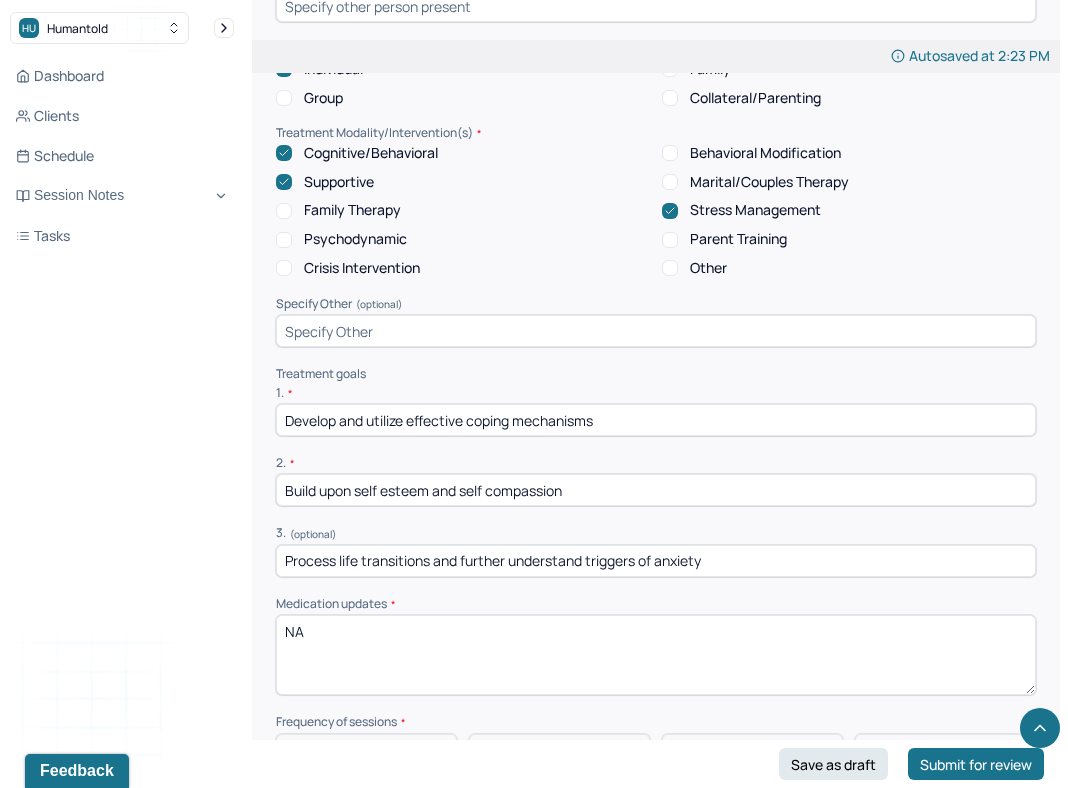 drag, startPoint x: 714, startPoint y: 503, endPoint x: 463, endPoint y: 504, distance: 251.002 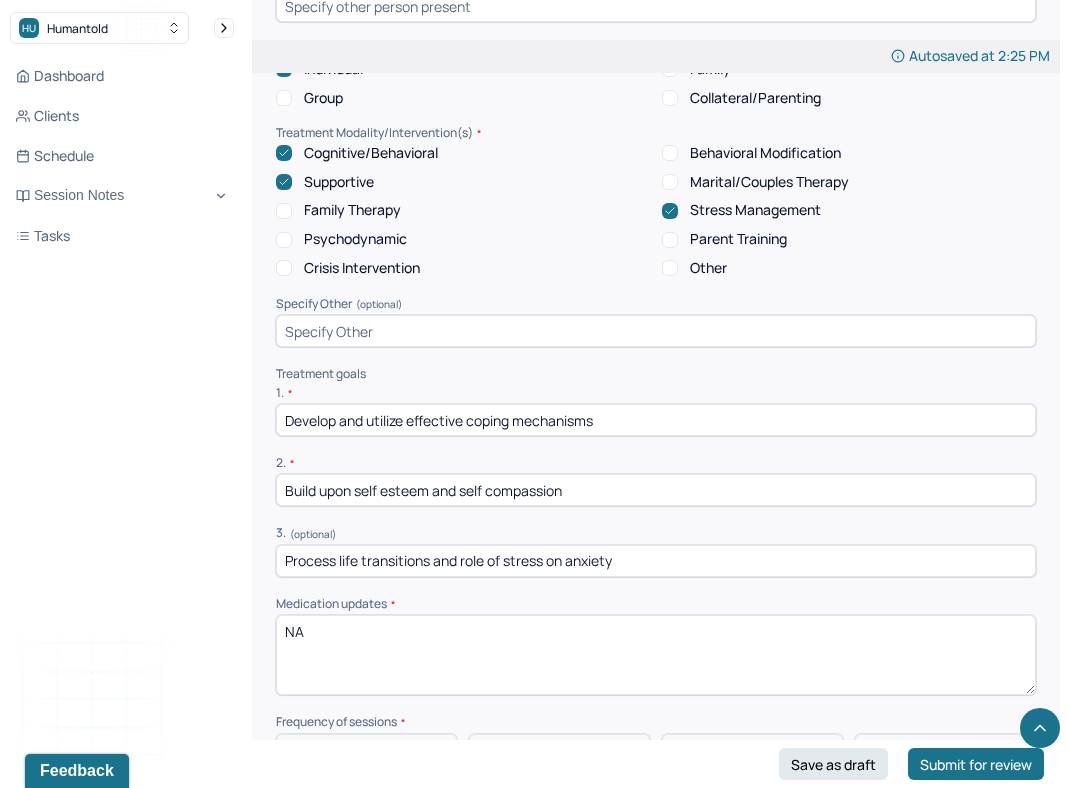 type on "Process life transitions and role of stress on anxiety" 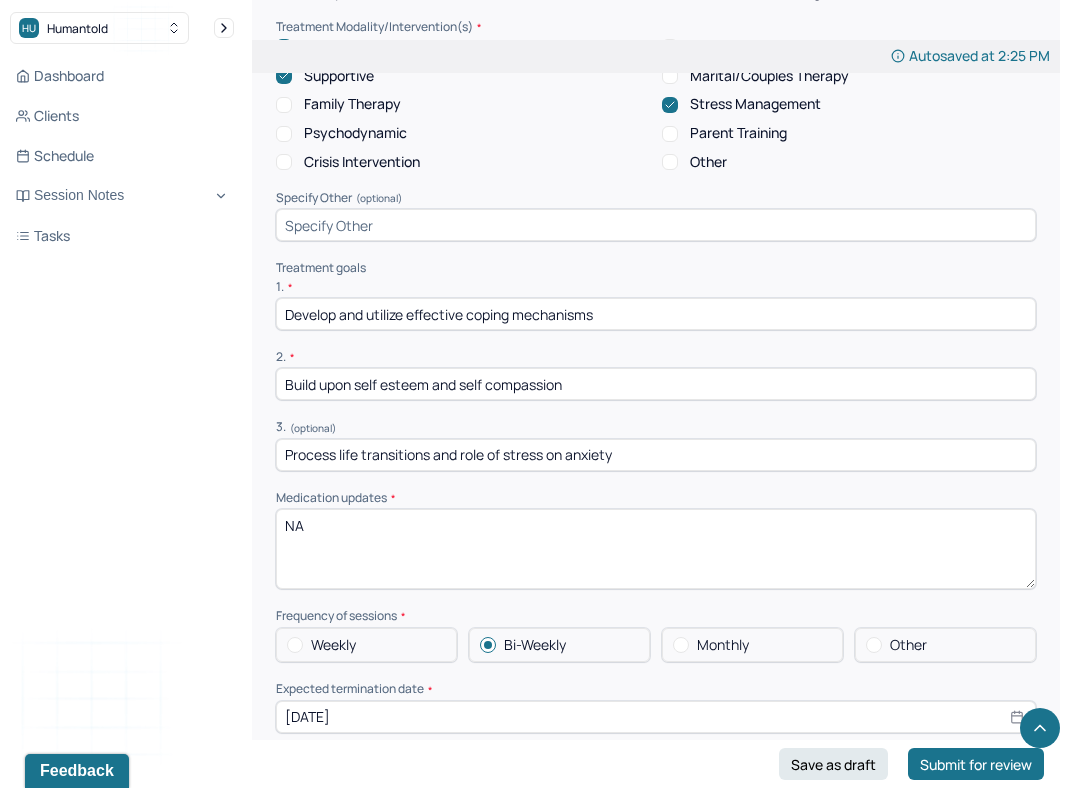 scroll, scrollTop: 4204, scrollLeft: 0, axis: vertical 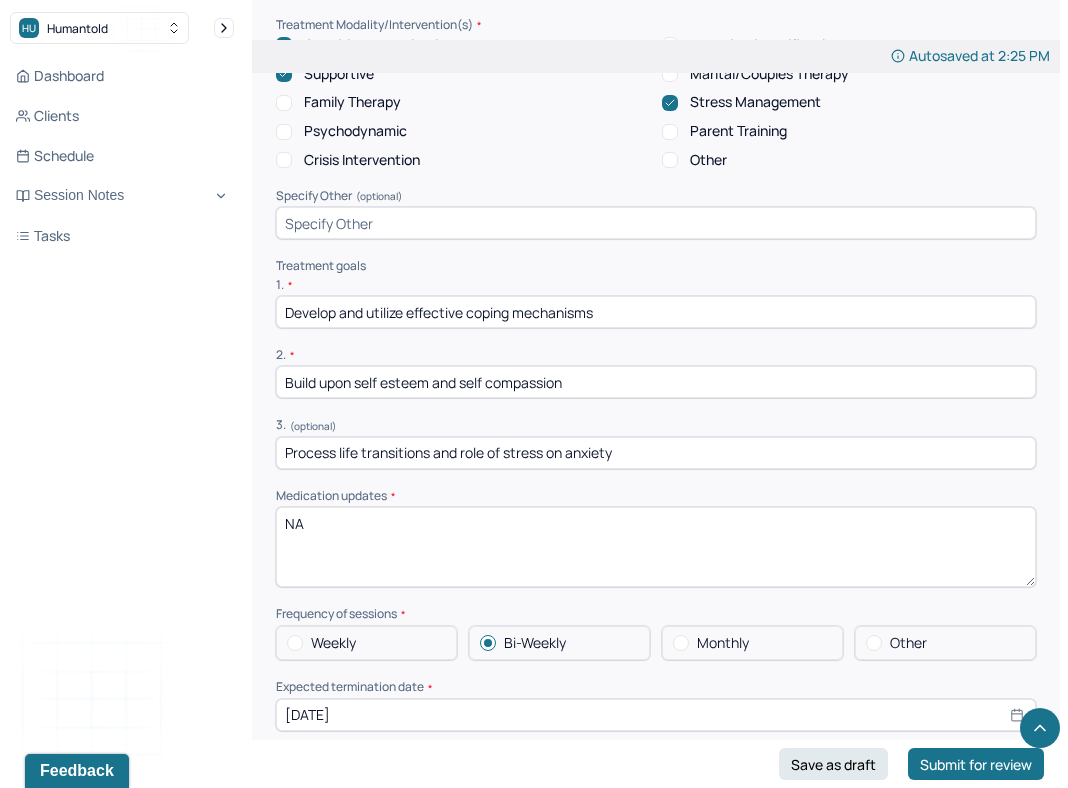 click on "Expected termination date *" at bounding box center (656, 687) 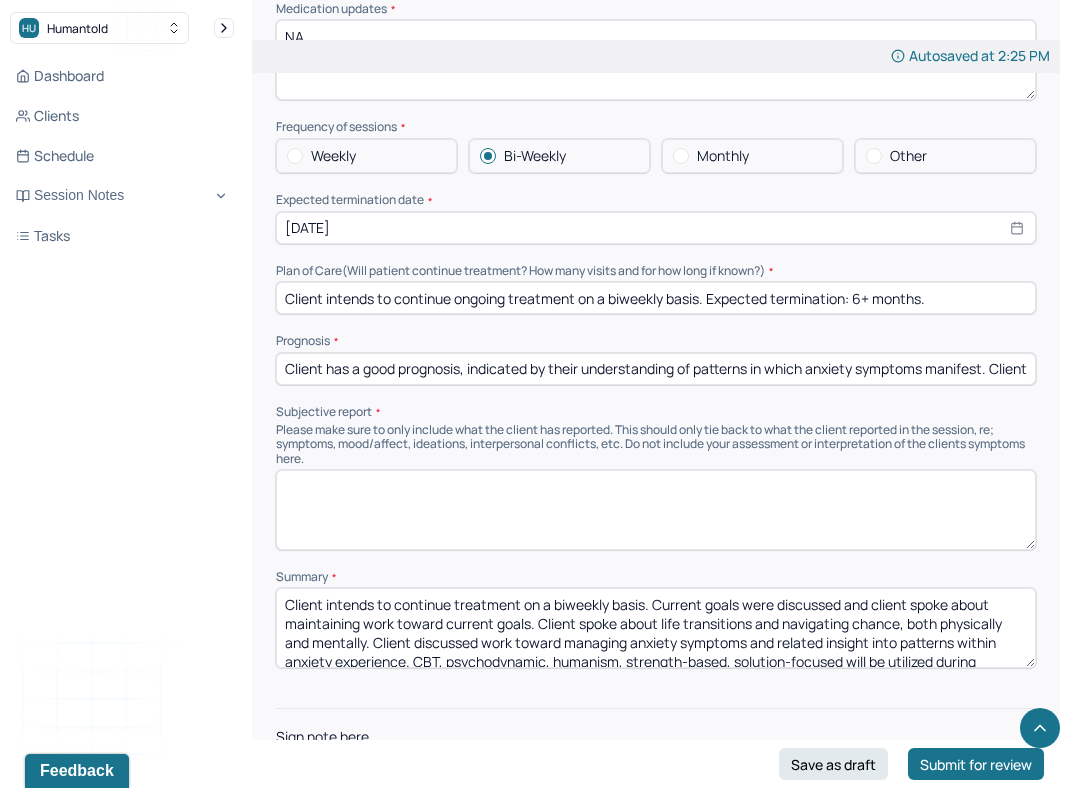 scroll, scrollTop: 4690, scrollLeft: 0, axis: vertical 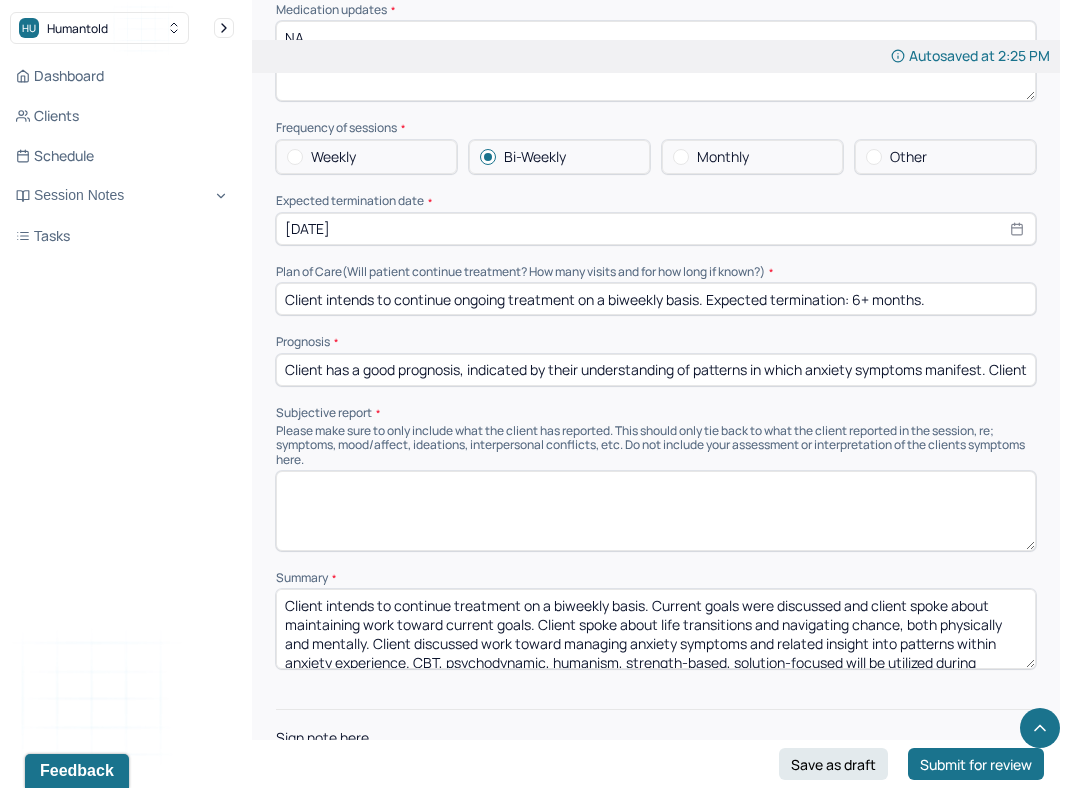 click on "Client intends to continue treatment on a biweekly basis. Current goals were discussed and client spoke about maintaining work toward current goals. Client spoke about life transitions and navigating chance, both physically and mentally. Client discussed work toward managing anxiety symptoms and related insight into patterns within anxiety experience. CBT, psychodynamic, humanism, strength-based, solution-focused will be utilized during treatment." at bounding box center (656, 629) 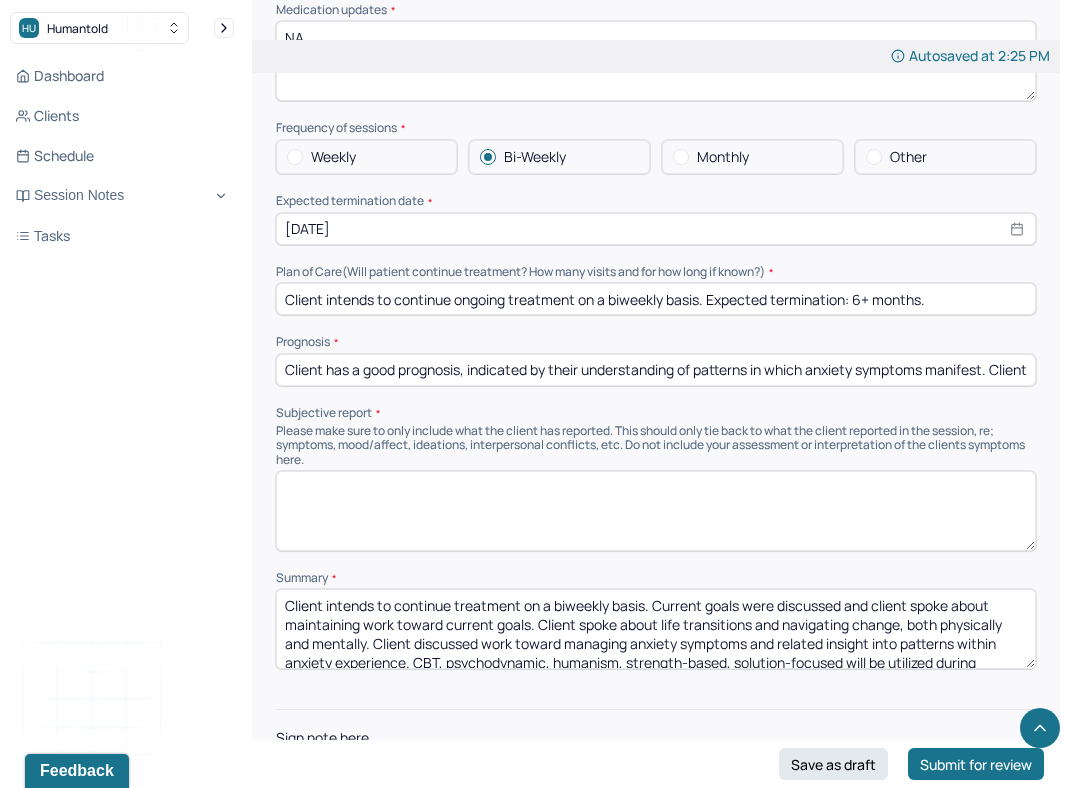 click on "Client intends to continue treatment on a biweekly basis. Current goals were discussed and client spoke about maintaining work toward current goals. Client spoke about life transitions and navigating change, both physically and mentally. Client discussed work toward managing anxiety symptoms and related insight into patterns within anxiety experience. CBT, psychodynamic, humanism, strength-based, solution-focused will be utilized during treatment." at bounding box center (656, 629) 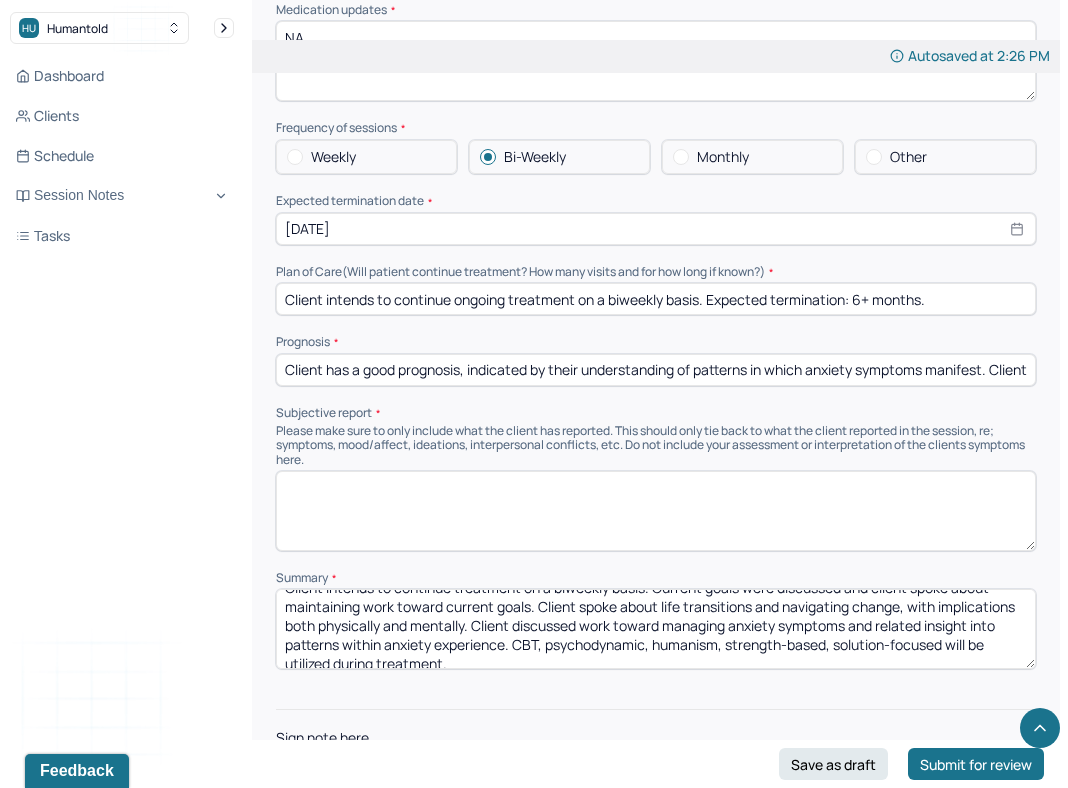 scroll, scrollTop: 21, scrollLeft: 0, axis: vertical 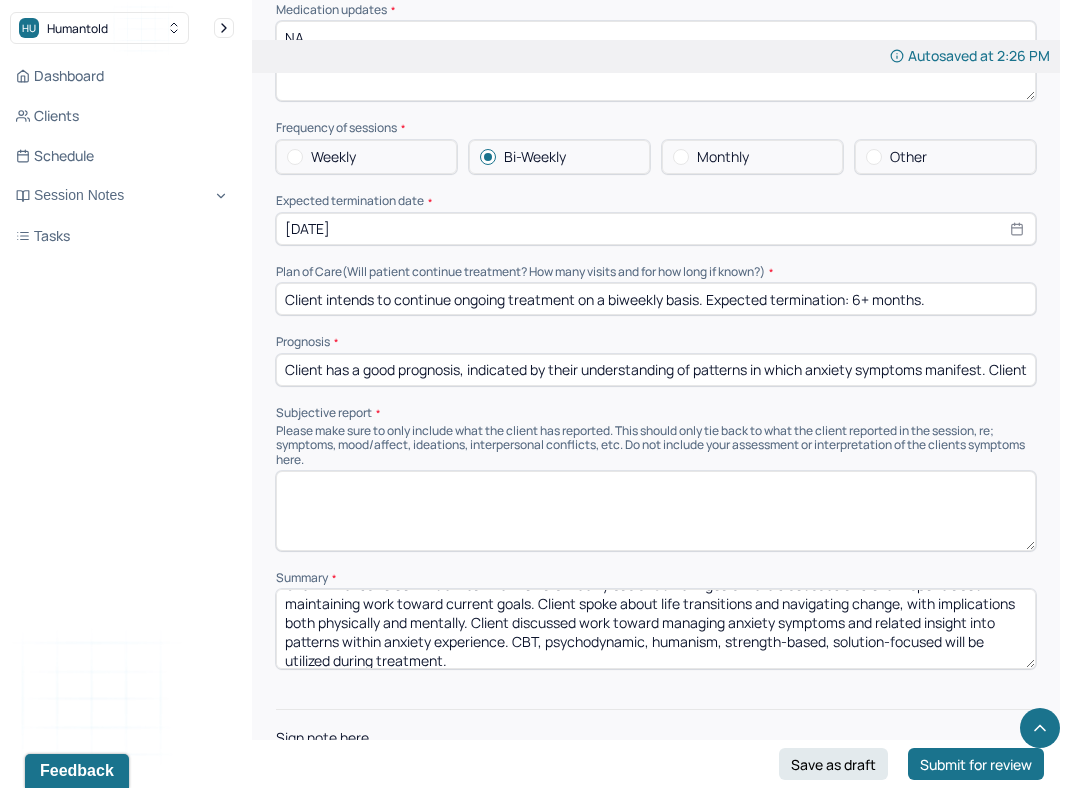 click on "Client intends to continue treatment on a biweekly basis. Current goals were discussed and client spoke about maintaining work toward current goals. Client spoke about life transitions and navigating change, with implications both physically and mentally. Client discussed work toward managing anxiety symptoms and related insight into patterns within anxiety experience. CBT, psychodynamic, humanism, strength-based, solution-focused will be utilized during treatment." at bounding box center (656, 629) 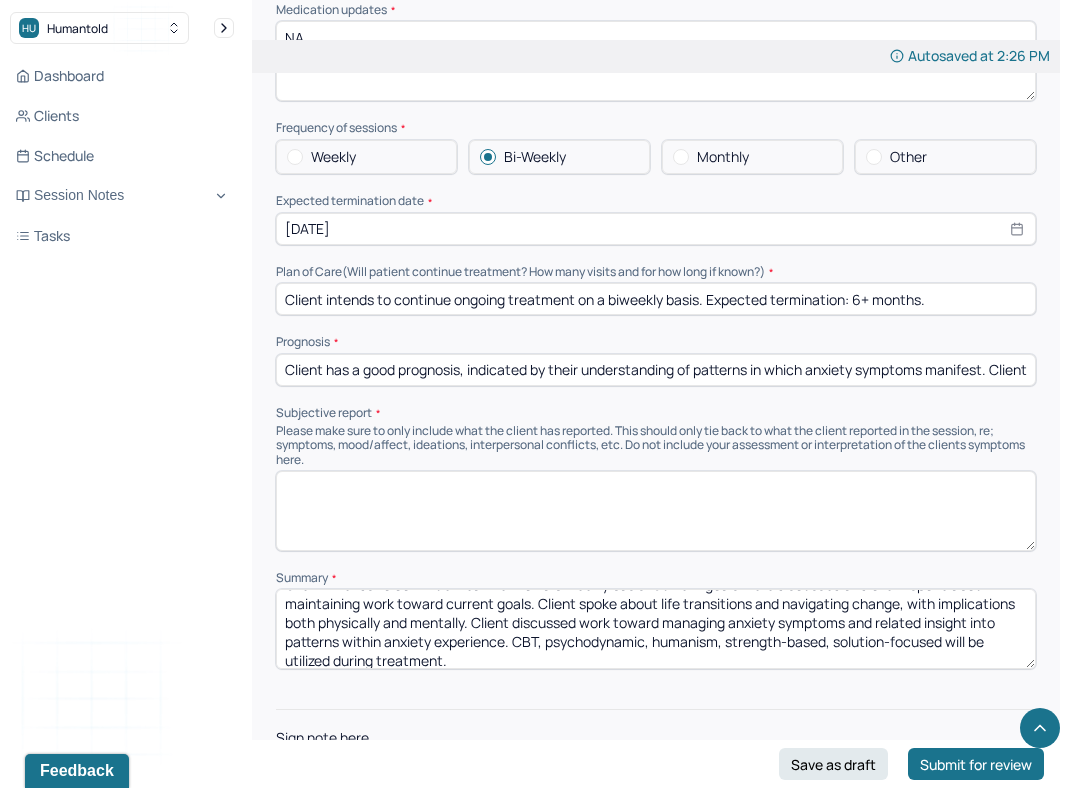 scroll, scrollTop: 0, scrollLeft: 0, axis: both 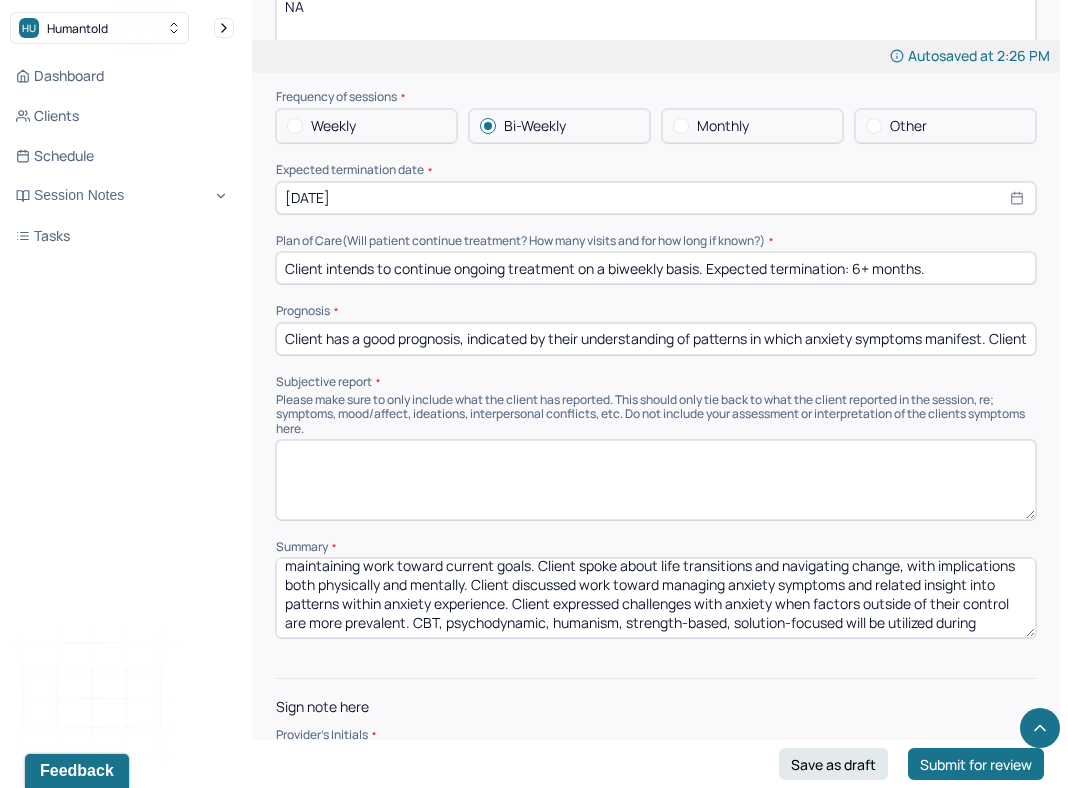 click on "Client intends to continue treatment on a biweekly basis. Current goals were discussed and client spoke about maintaining work toward current goals. Client spoke about life transitions and navigating change, with implications both physically and mentally. Client discussed work toward managing anxiety symptoms and related insight into patterns within anxiety experience. Client expressed challenges with anxiety when CBT, psychodynamic, humanism, strength-based, solution-focused will be utilized during treatment." at bounding box center (656, 598) 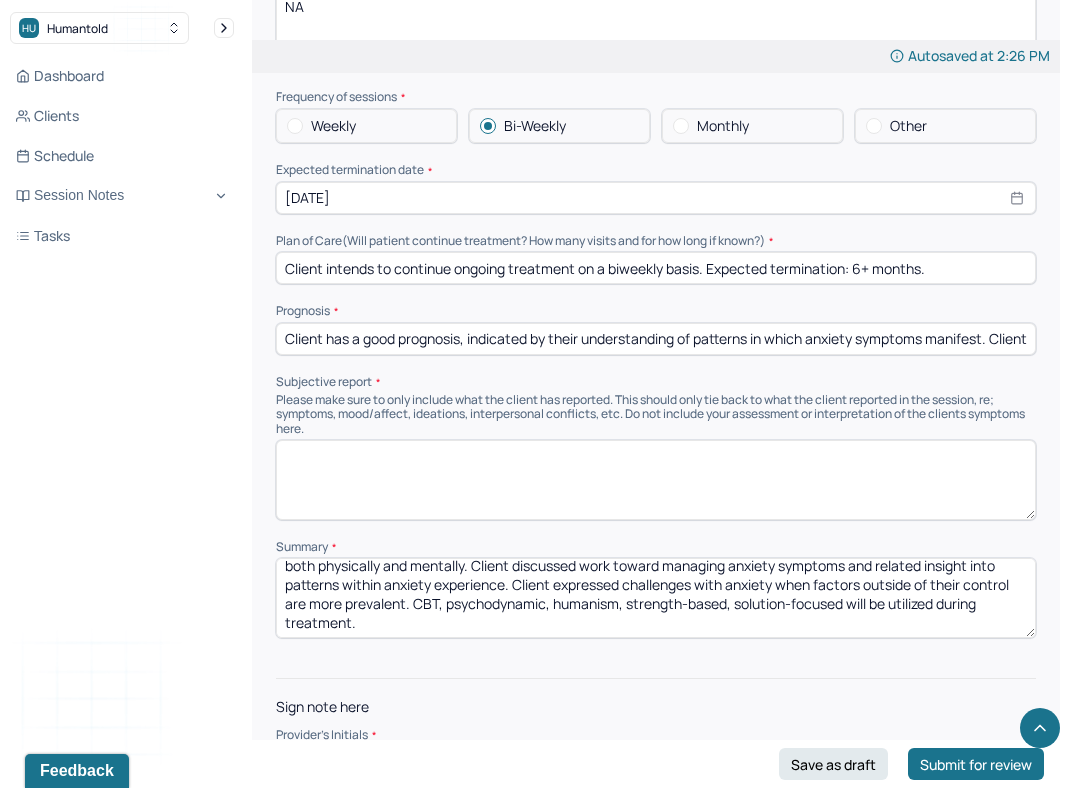 scroll, scrollTop: 0, scrollLeft: 0, axis: both 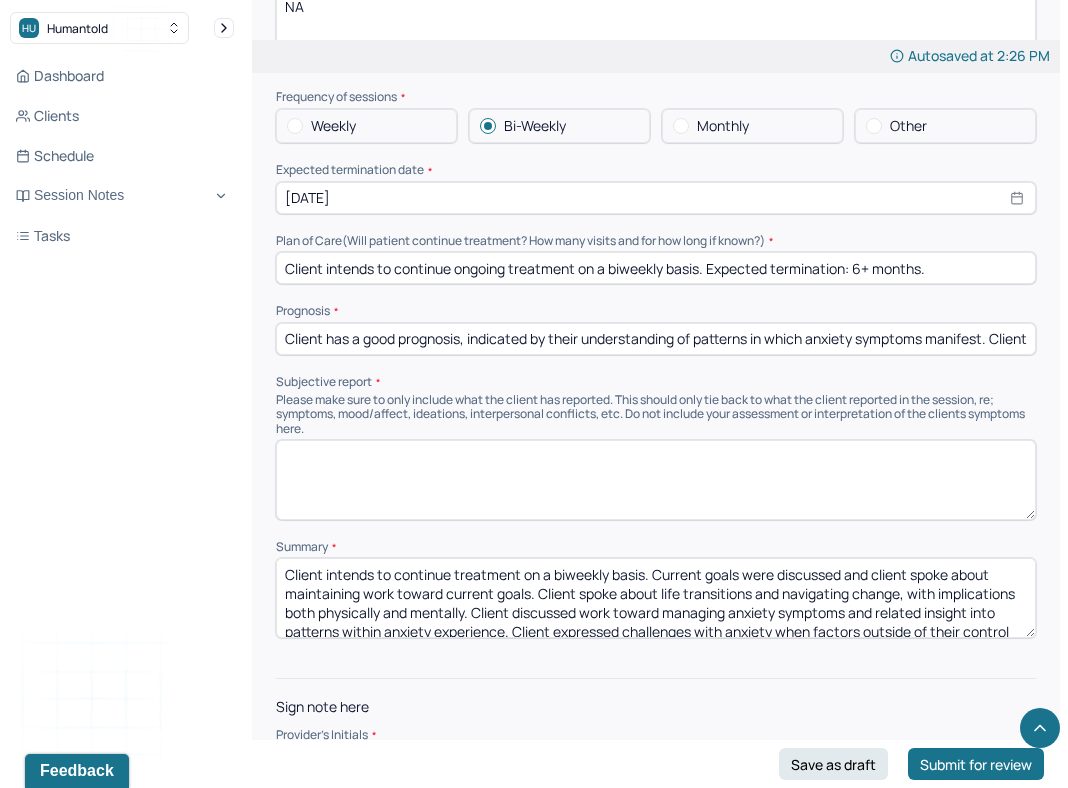 click at bounding box center [656, 480] 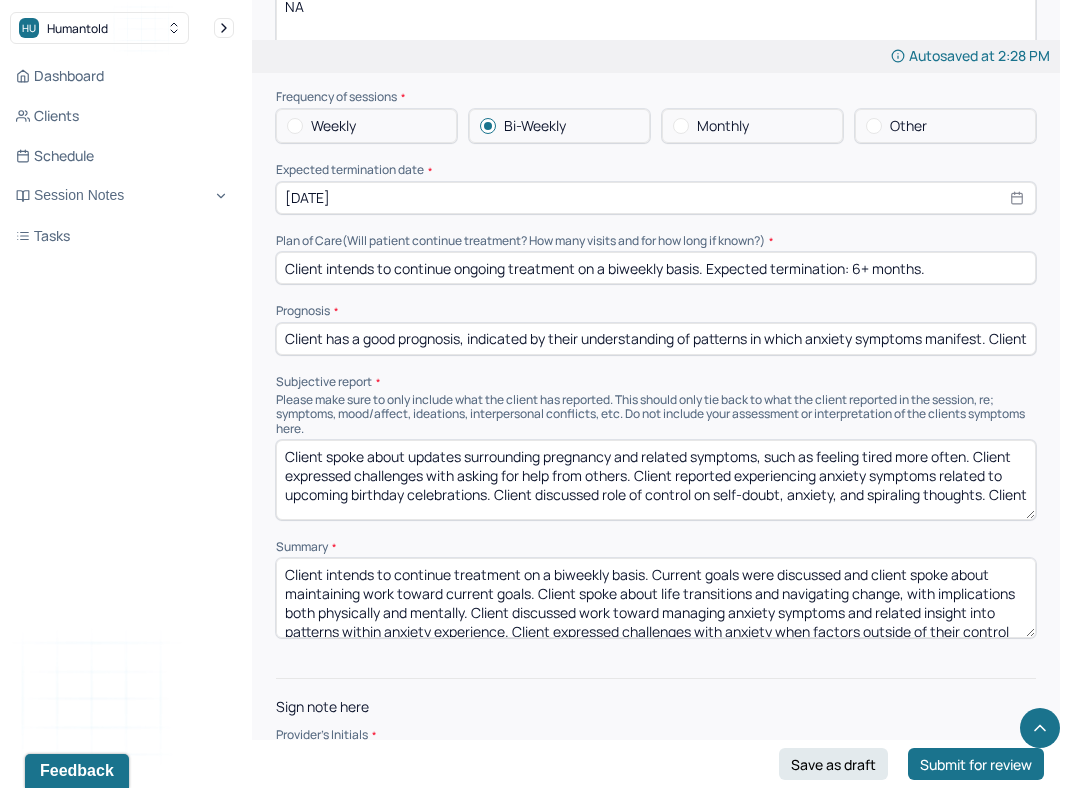 scroll, scrollTop: 3, scrollLeft: 0, axis: vertical 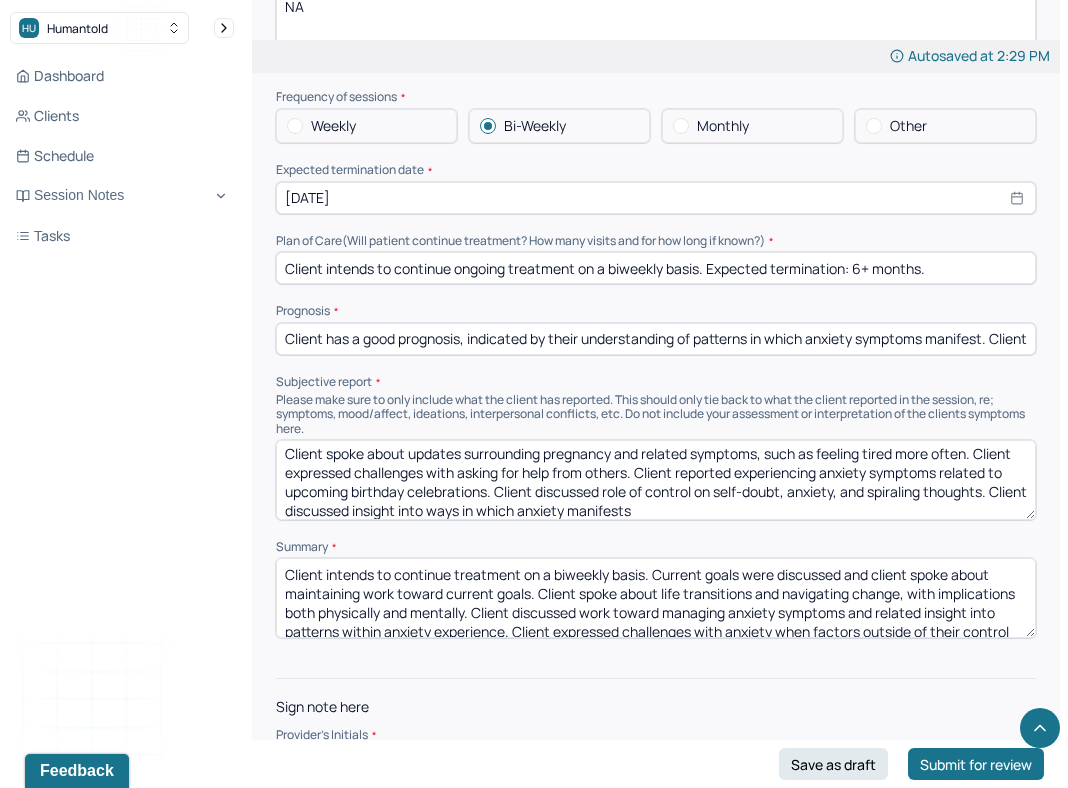 click on "Client spoke about updates surrounding pregnancy and related symptoms, such as feeling tired more often. Client expressed challenges with asking for help from others. Client reported experiencing anxiety symptoms related to upcoming birthday celebrations. Client discussed role of control on self-doubt, anxiety, and spiraling thoughts. Client discussed insight into ways in which anxiety manifests" at bounding box center [656, 480] 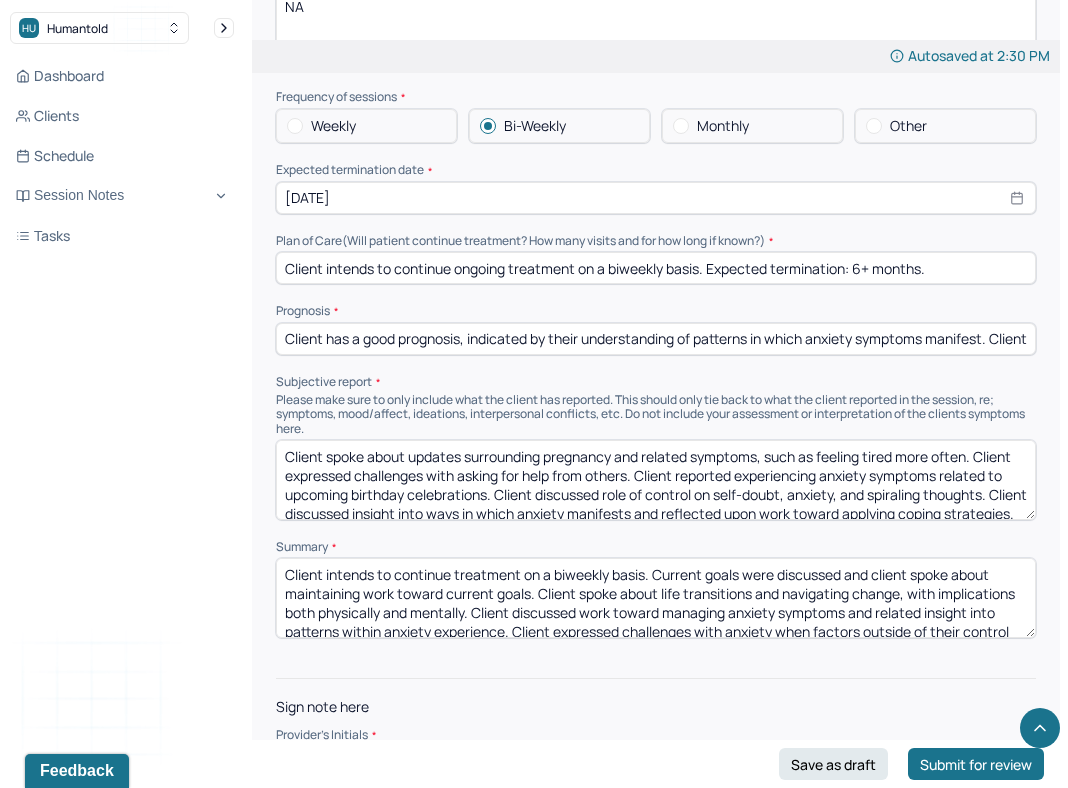 scroll, scrollTop: 28, scrollLeft: 0, axis: vertical 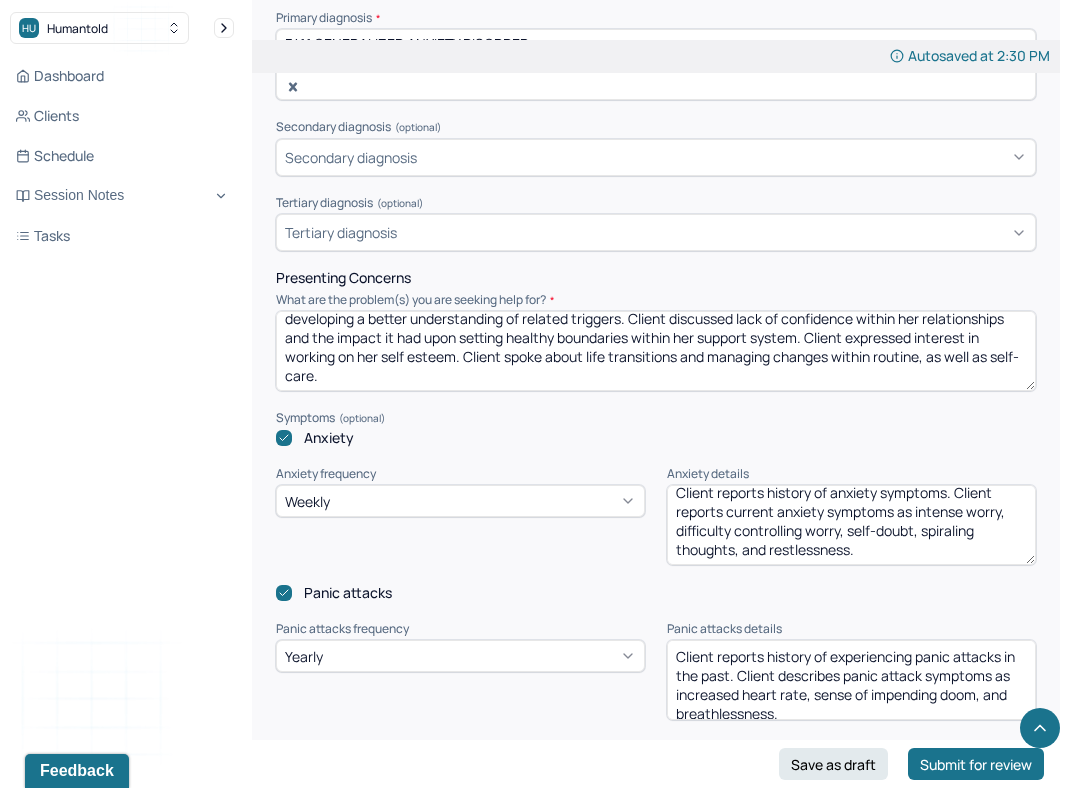 type on "Client spoke about updates surrounding pregnancy and related symptoms, such as feeling tired more often. Client expressed challenges with asking for help from others. Client reported experiencing anxiety symptoms related to upcoming birthday celebrations. Client discussed role of control on self-doubt, anxiety, and spiraling thoughts. Client discussed insight into ways in which anxiety manifests and reflected upon work toward applying coping strategies." 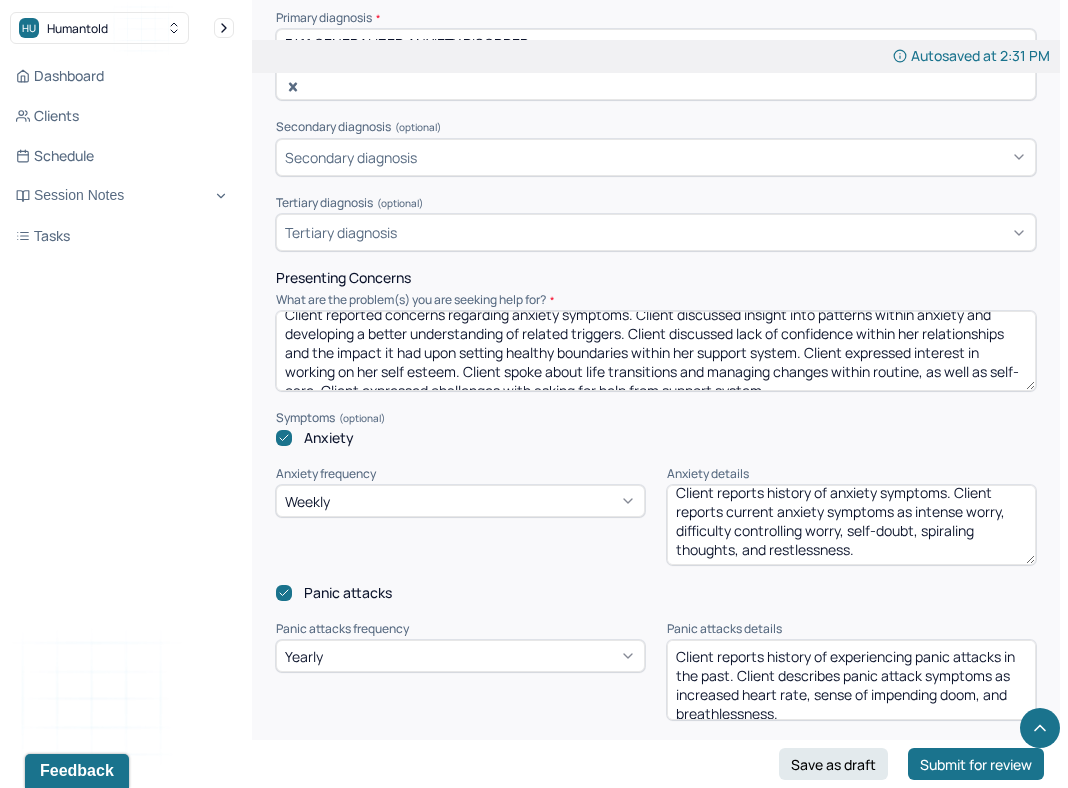 scroll, scrollTop: 18, scrollLeft: 0, axis: vertical 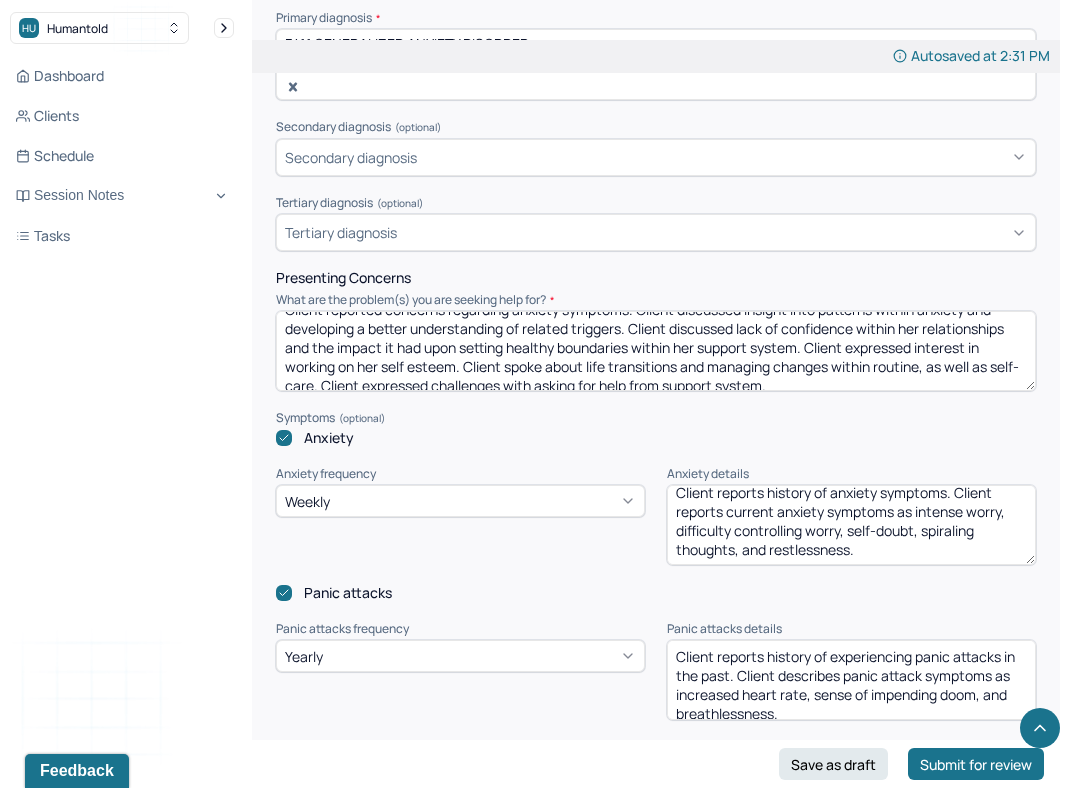 type on "Client reported concerns regarding anxiety symptoms. Client discussed insight into patterns within anxiety and developing a better understanding of related triggers. Client discussed lack of confidence within her relationships and the impact it had upon setting healthy boundaries within her support system. Client expressed interest in working on her self esteem. Client spoke about life transitions and managing changes within routine, as well as self-care. Client expressed challenges with asking for help from support system." 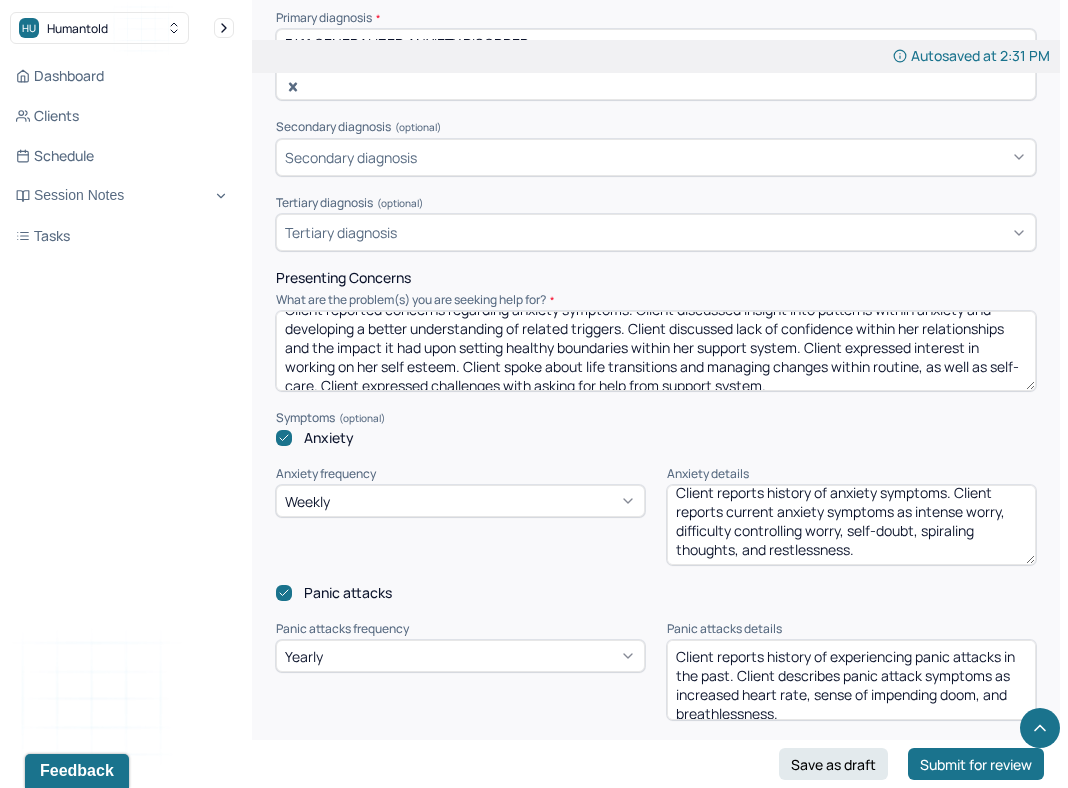 scroll, scrollTop: 0, scrollLeft: 0, axis: both 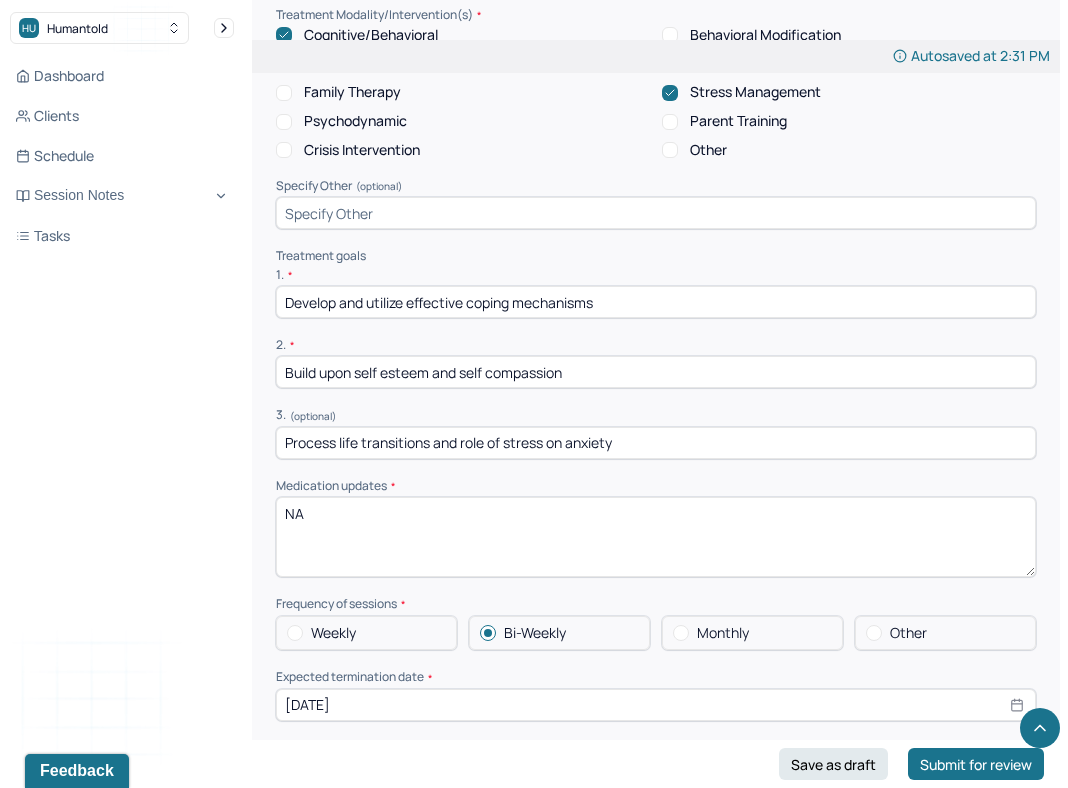 click on "Process life transitions and role of stress on anxiety" at bounding box center (656, 443) 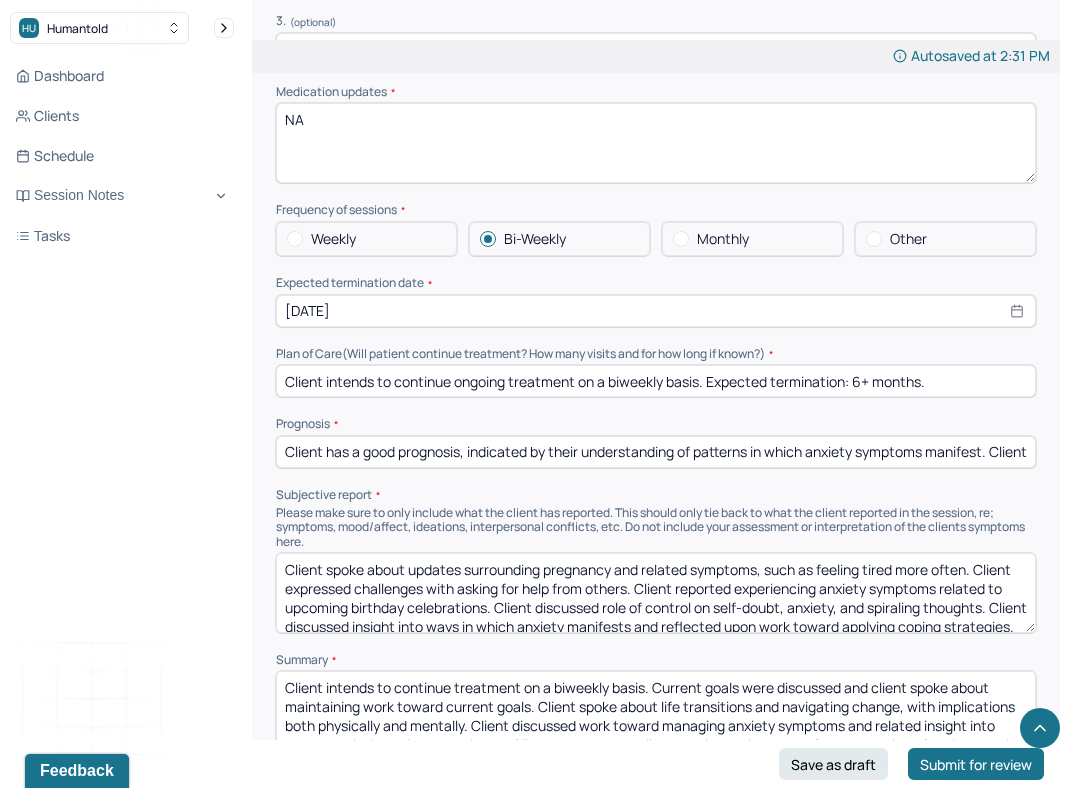 click on "Summary Present at session Patient Mother Stepfather Spouse Father Stepmother Partner Guardian Other Specify other person present (optional) Type of treatment recommended Individual Family Group Collateral/Parenting Treatment Modality/Intervention(s) Cognitive/Behavioral Behavioral Modification Supportive Marital/Couples Therapy Family Therapy Stress Management Psychodynamic Parent Training Crisis Intervention Other Specify Other (optional) Treatment goals 1. * Develop and utilize effective coping mechanisms 2. * Build upon self esteem and self compassion 3. (optional) Process life transitions and role of stress on anxiety Medication updates * NA Frequency of sessions Weekly Bi-Weekly Monthly Other Expected termination date * 02/01/2026 Plan of Care (Will patient continue treatment? How many visits and for how long if known?) Client intends to continue ongoing treatment on a biweekly basis. Expected termination: 6+ months. Prognosis Subjective report   Summary" at bounding box center (656, 10) 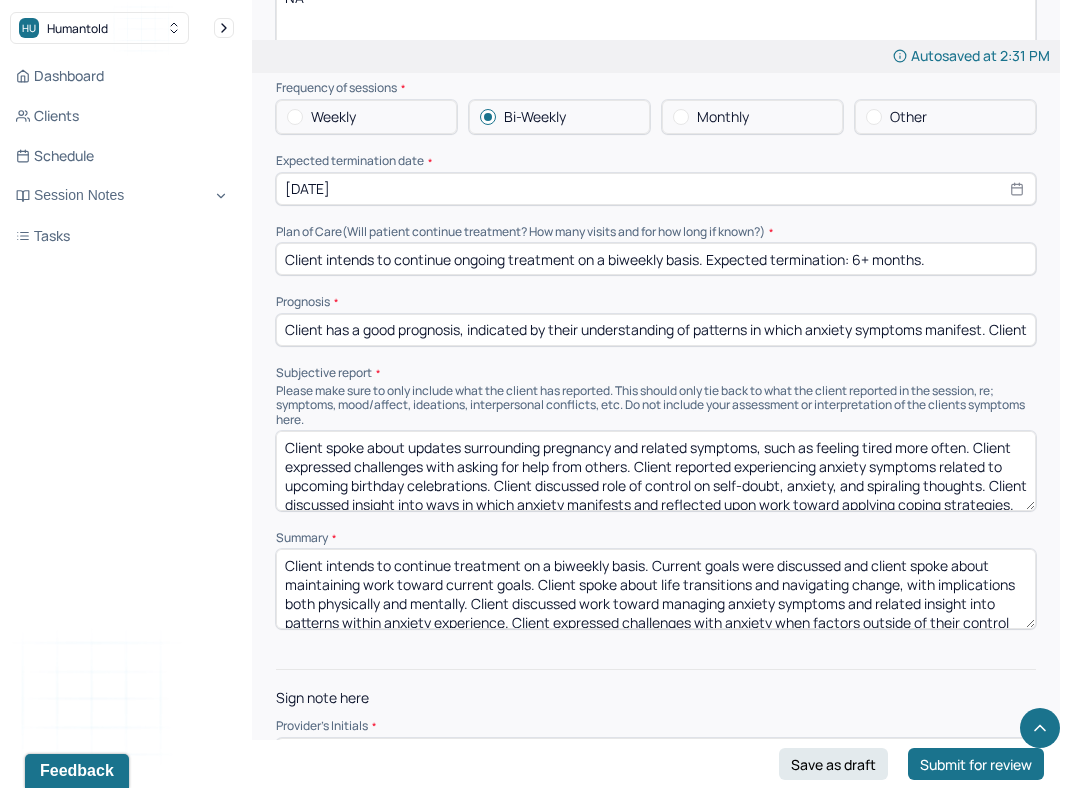 click at bounding box center (656, 754) 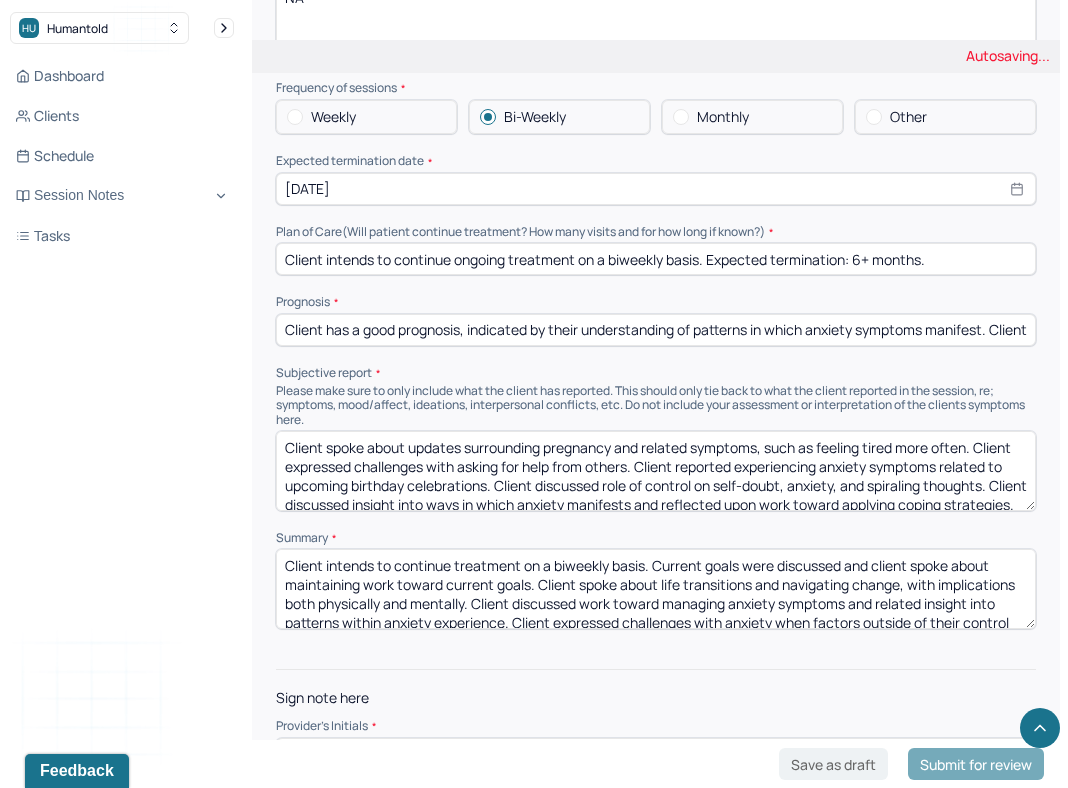 type on "KL" 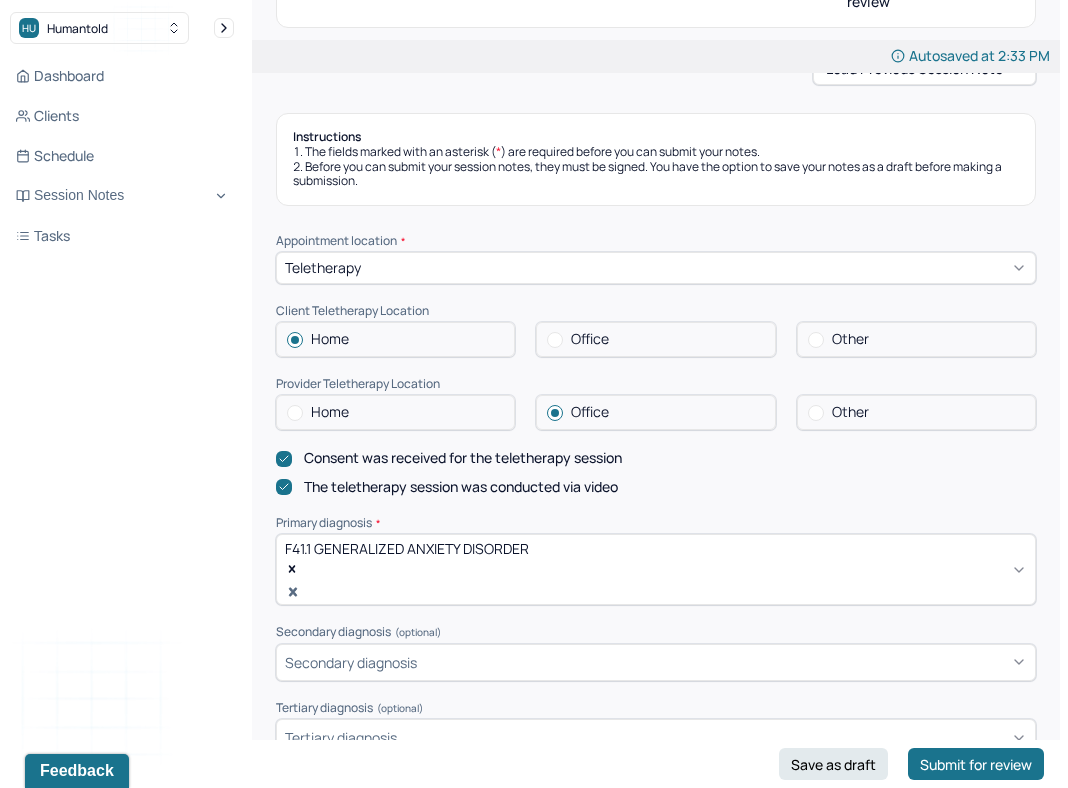 scroll, scrollTop: 0, scrollLeft: 0, axis: both 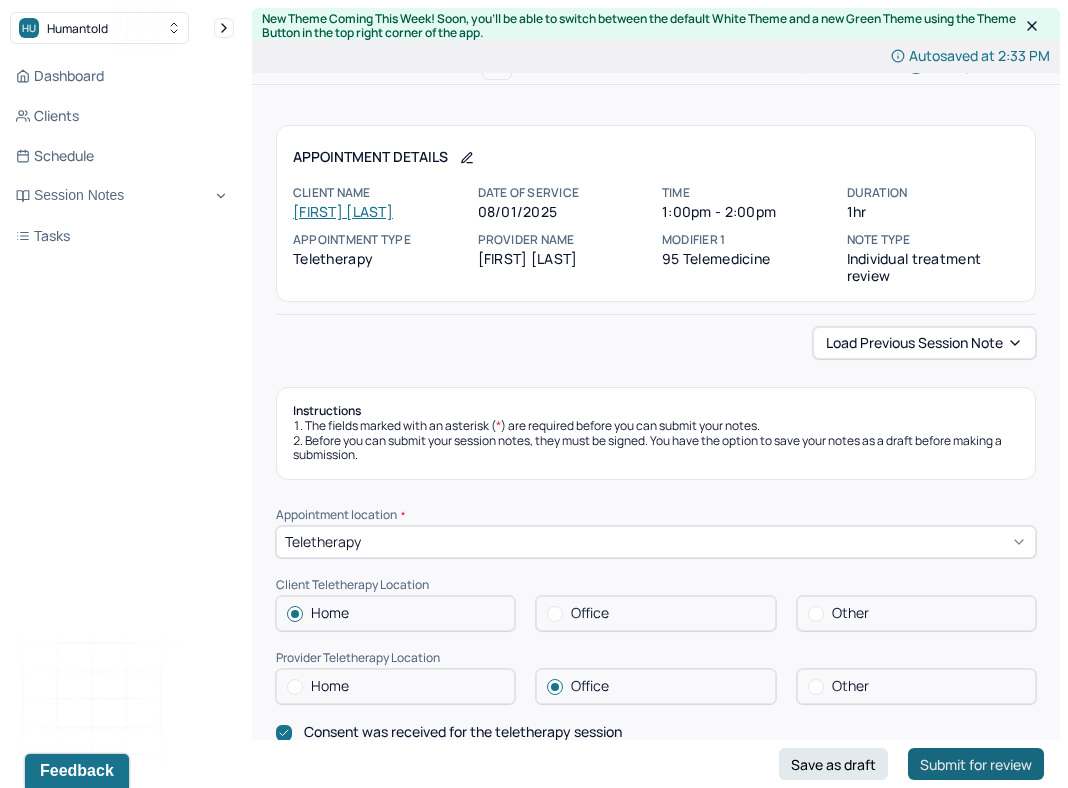 click on "Submit for review" at bounding box center [976, 764] 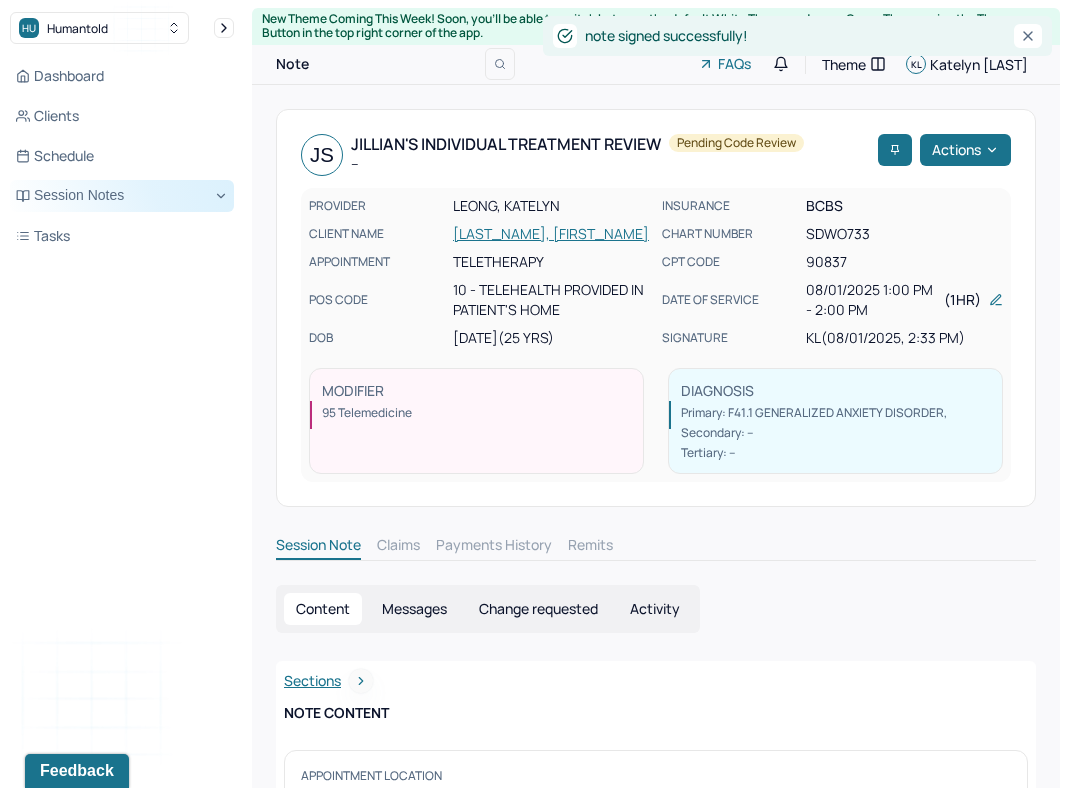 click on "Session Notes" at bounding box center [122, 196] 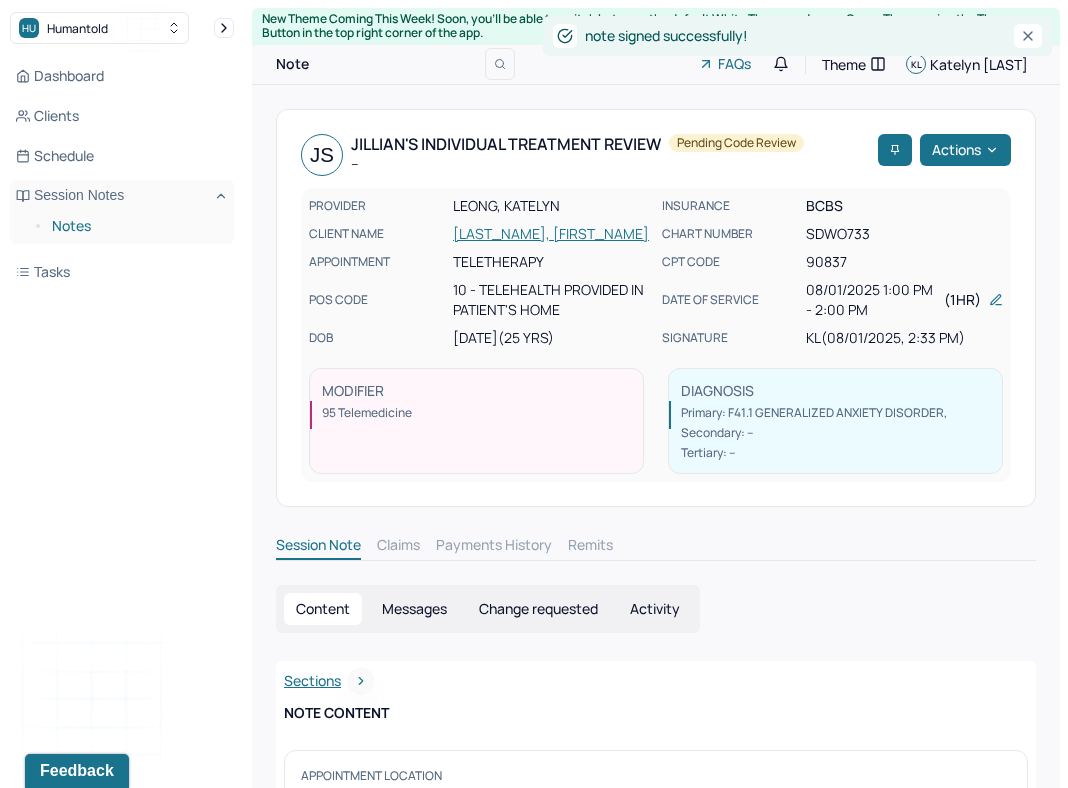 click on "Notes" at bounding box center (135, 226) 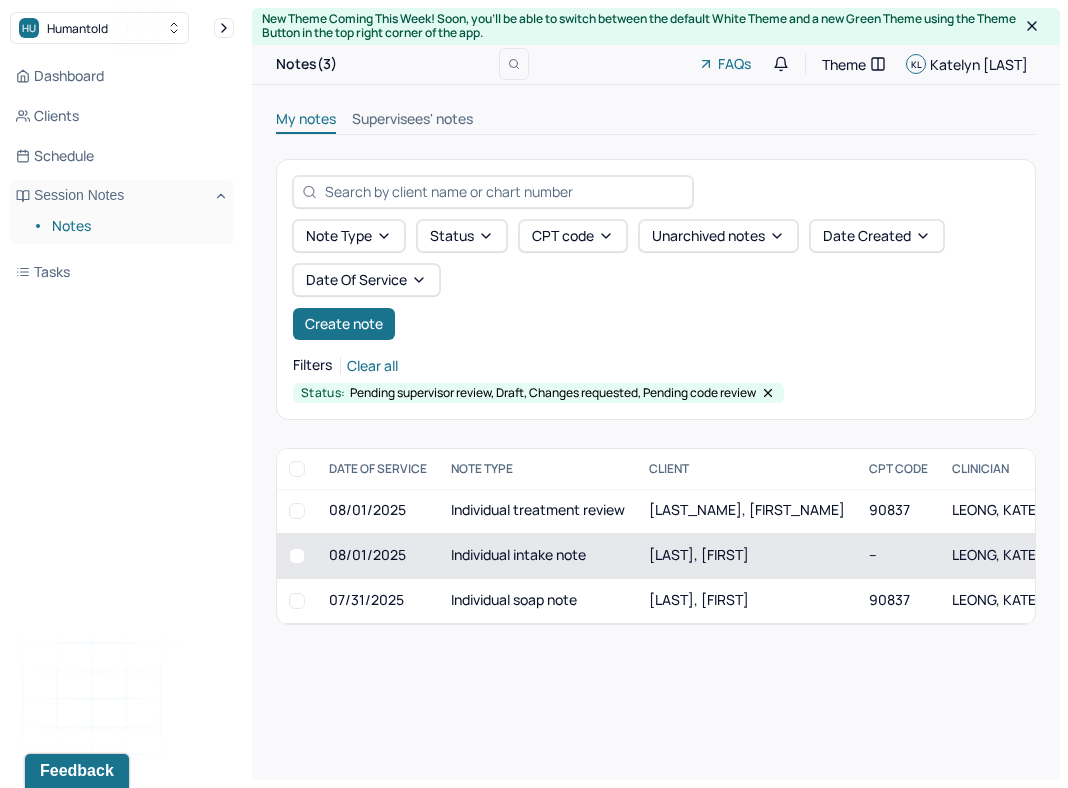 click on "Individual intake note" at bounding box center [538, 555] 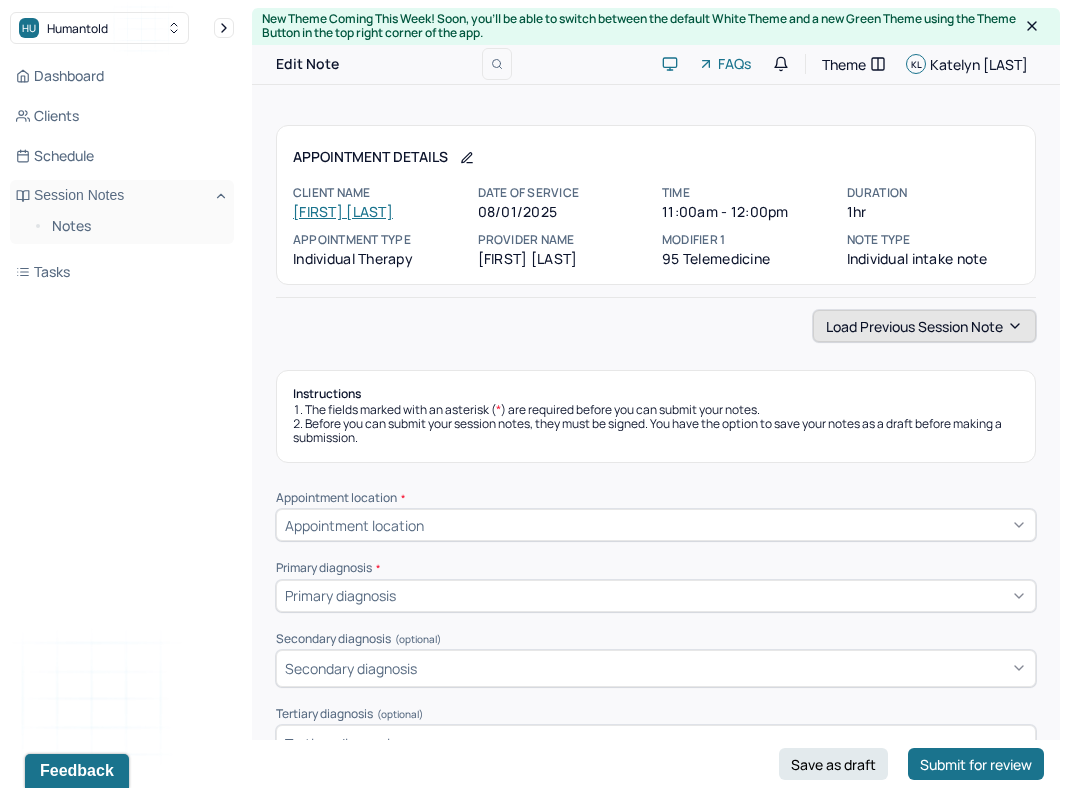 click on "Load previous session note" at bounding box center [924, 326] 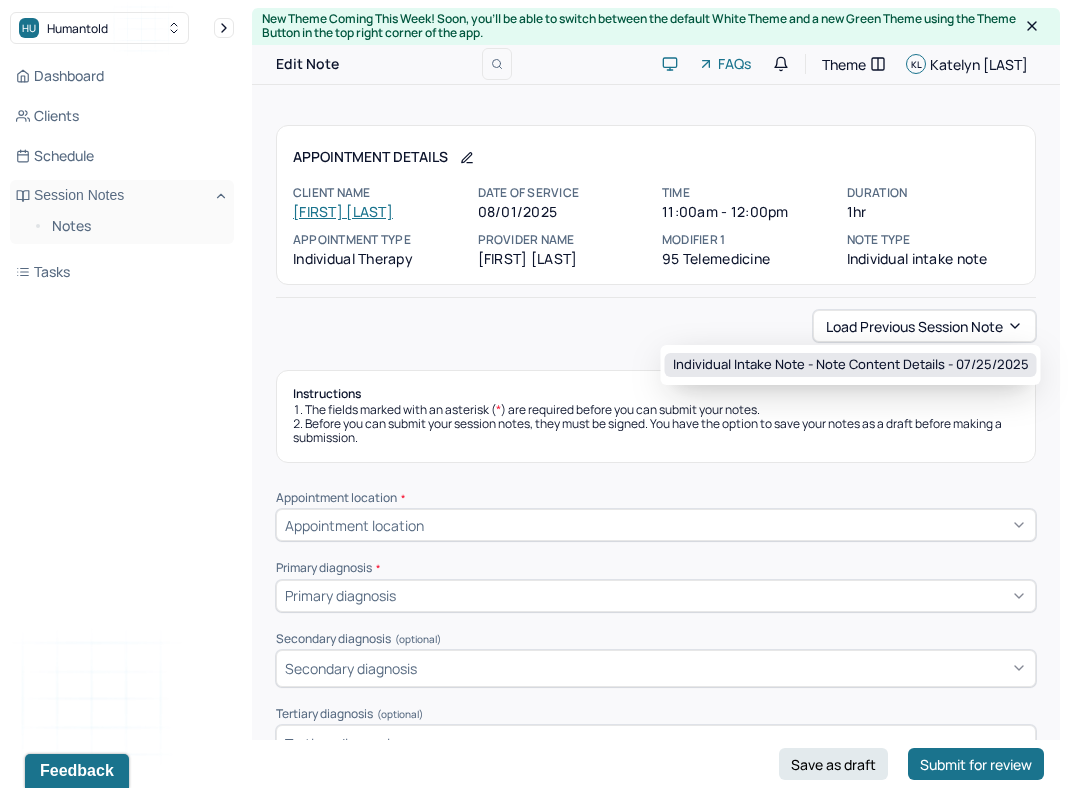 click on "Individual intake note   - Note content Details -   07/25/2025" at bounding box center (851, 365) 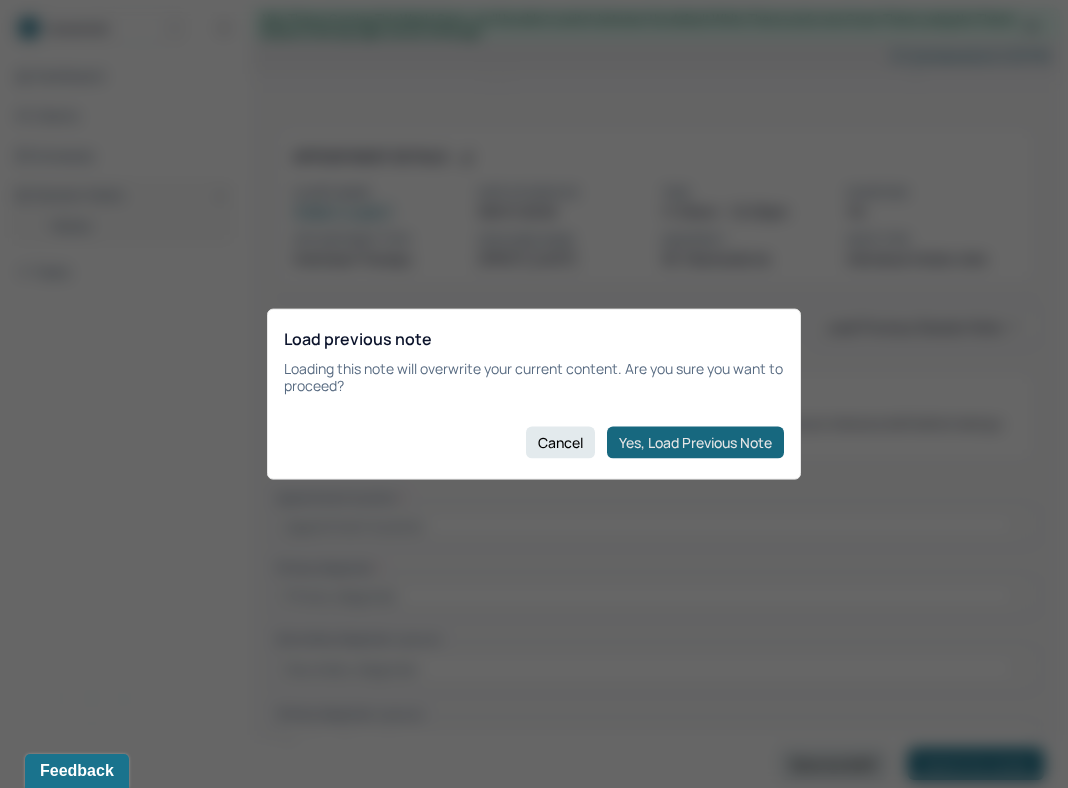click on "Yes, Load Previous Note" at bounding box center (695, 442) 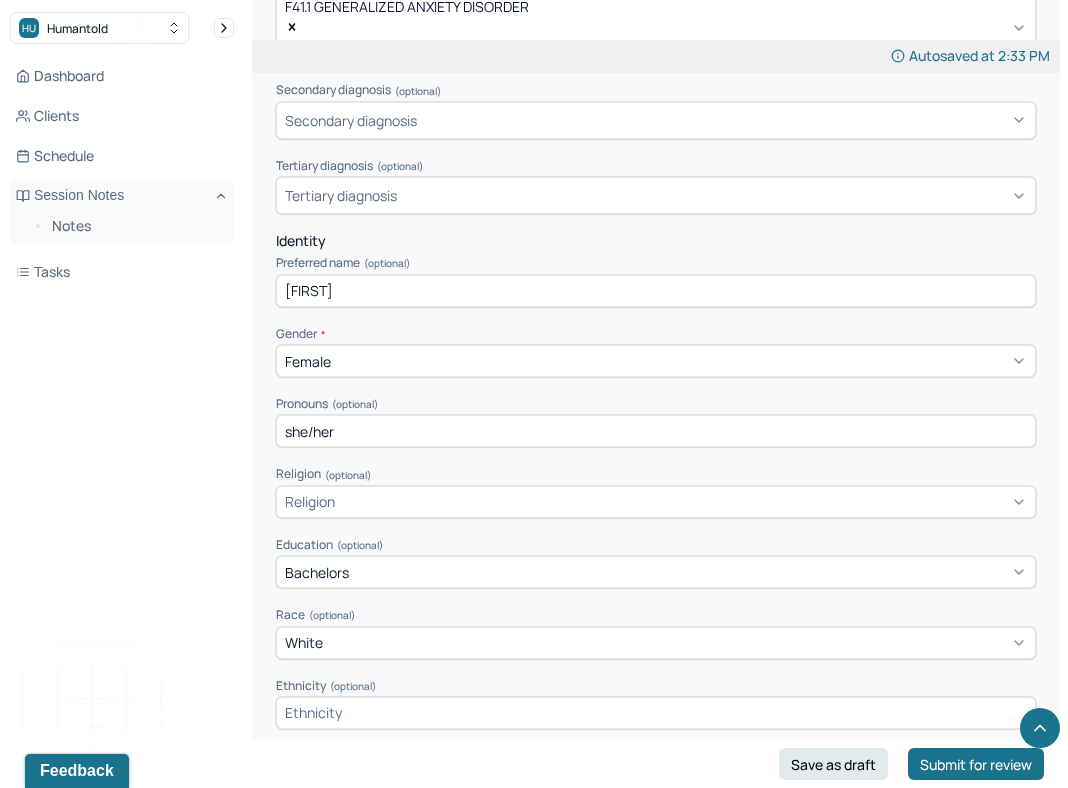 scroll, scrollTop: 813, scrollLeft: 0, axis: vertical 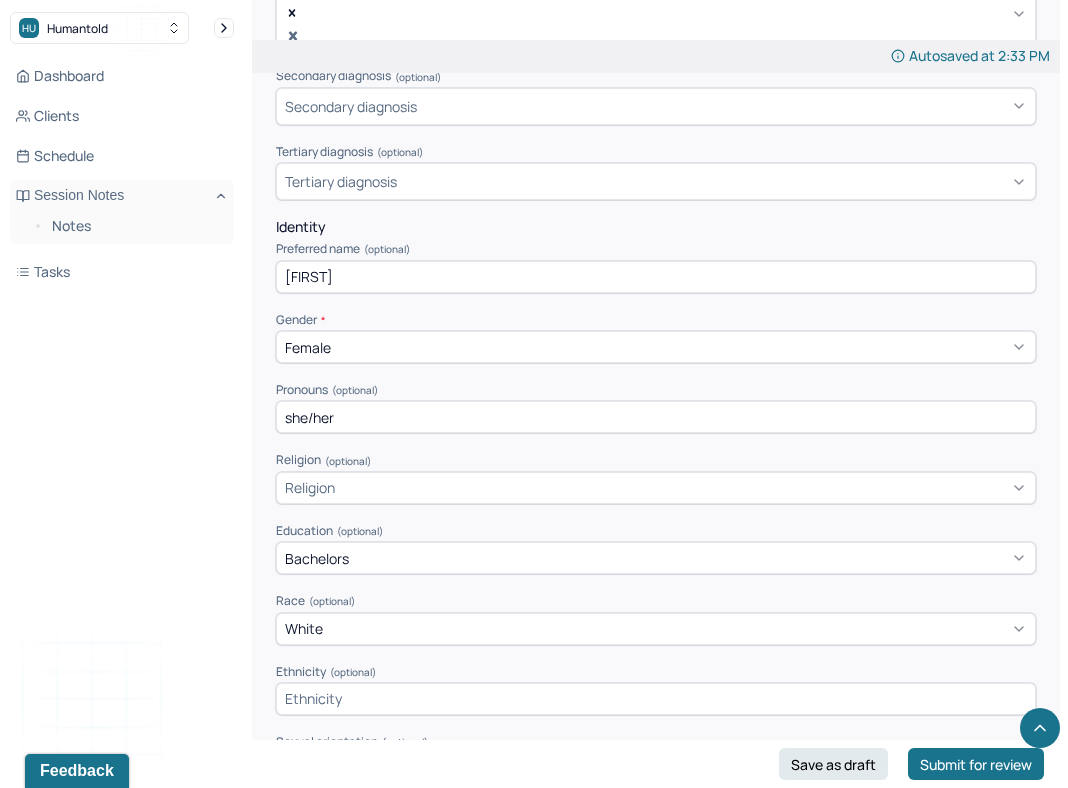 click on "Religion" at bounding box center [656, 488] 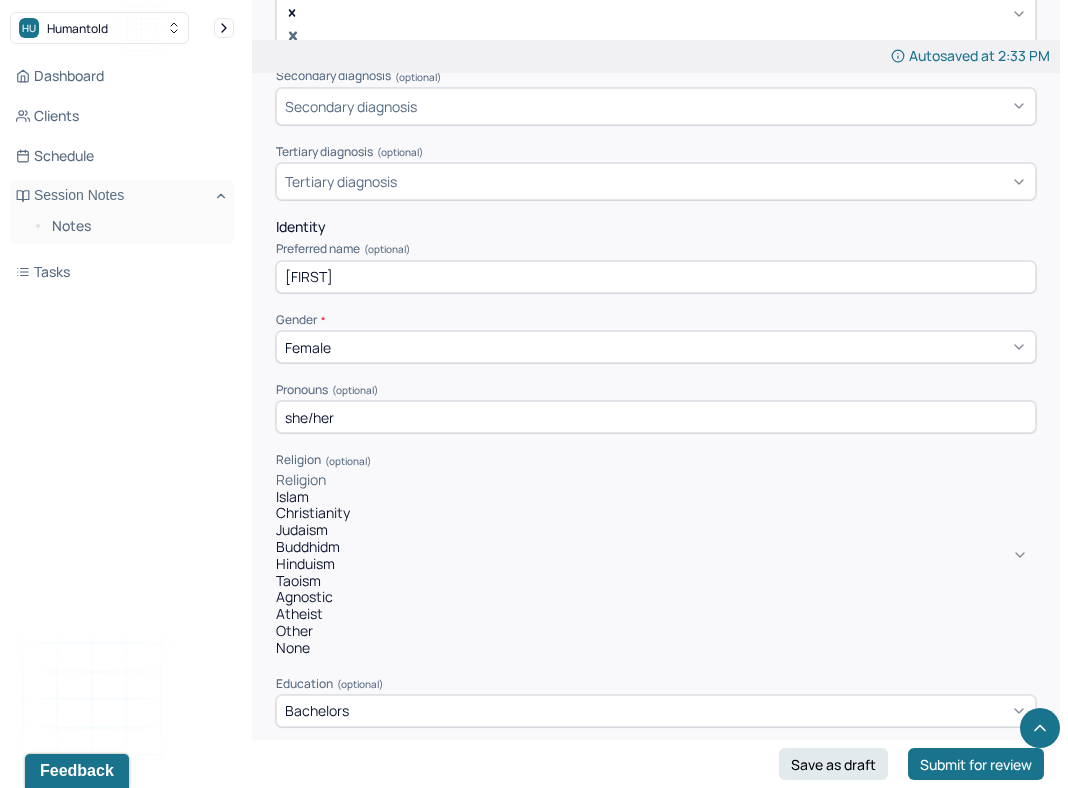 click on "None" at bounding box center (656, 648) 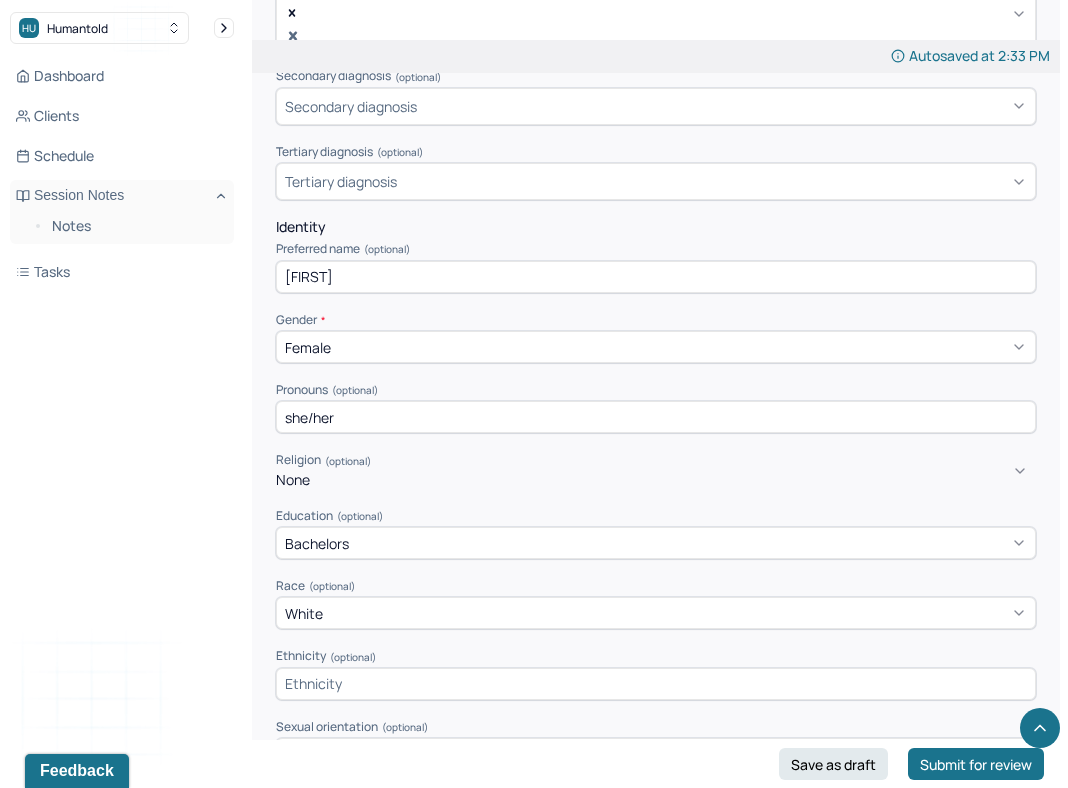 scroll, scrollTop: 966, scrollLeft: 0, axis: vertical 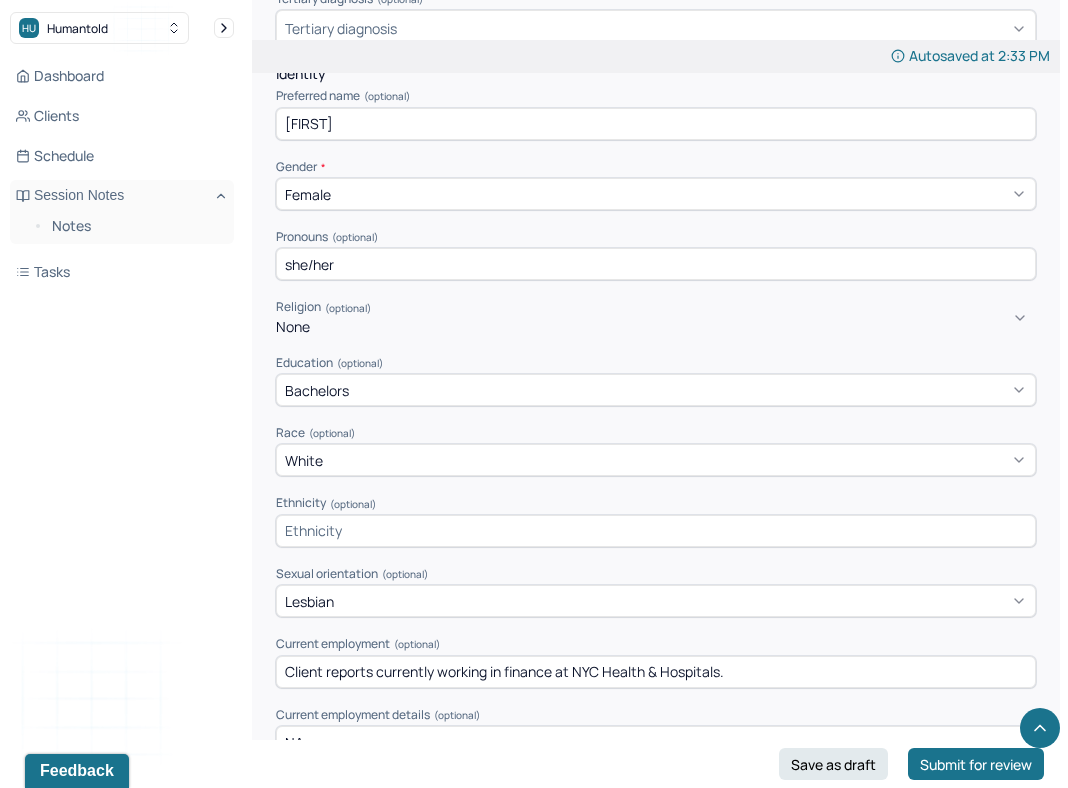 click at bounding box center [656, 531] 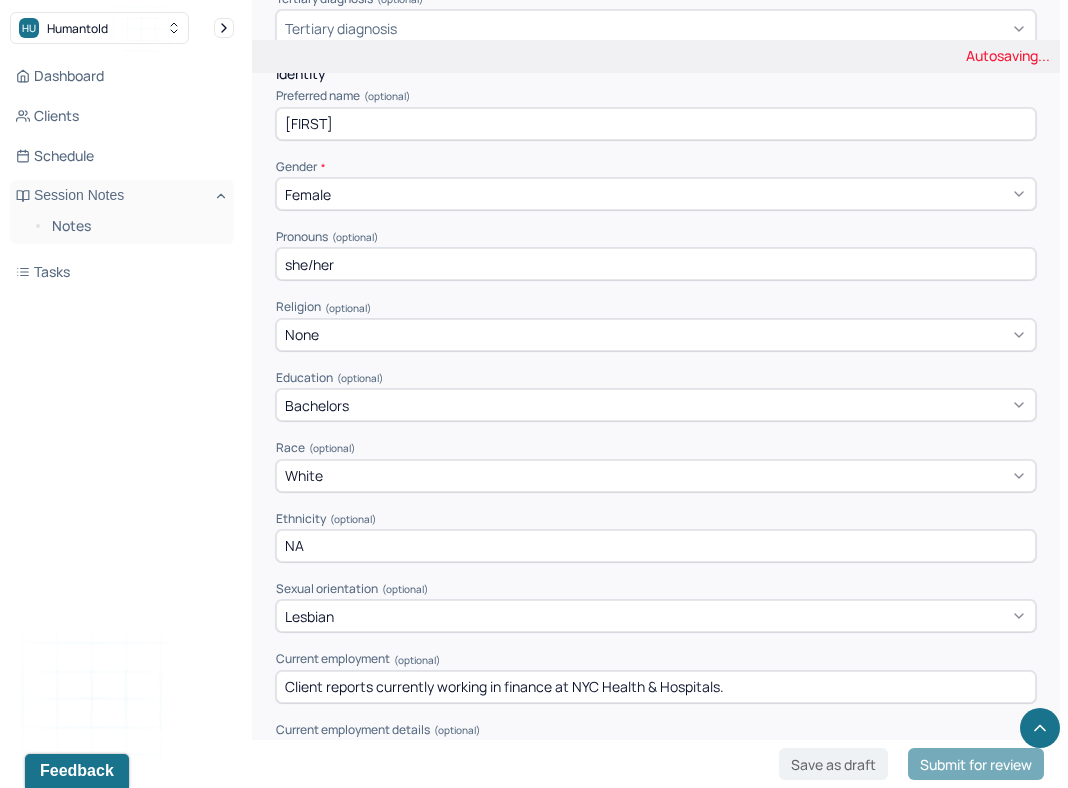 type on "NA" 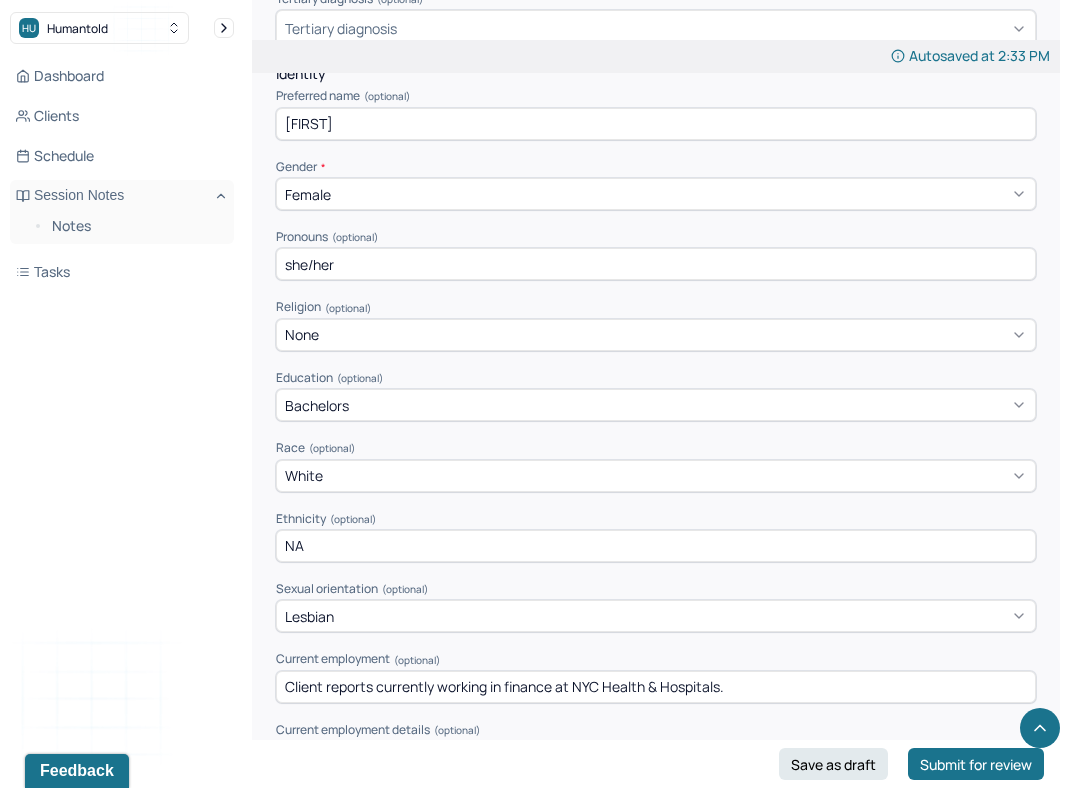 scroll, scrollTop: 1009, scrollLeft: 0, axis: vertical 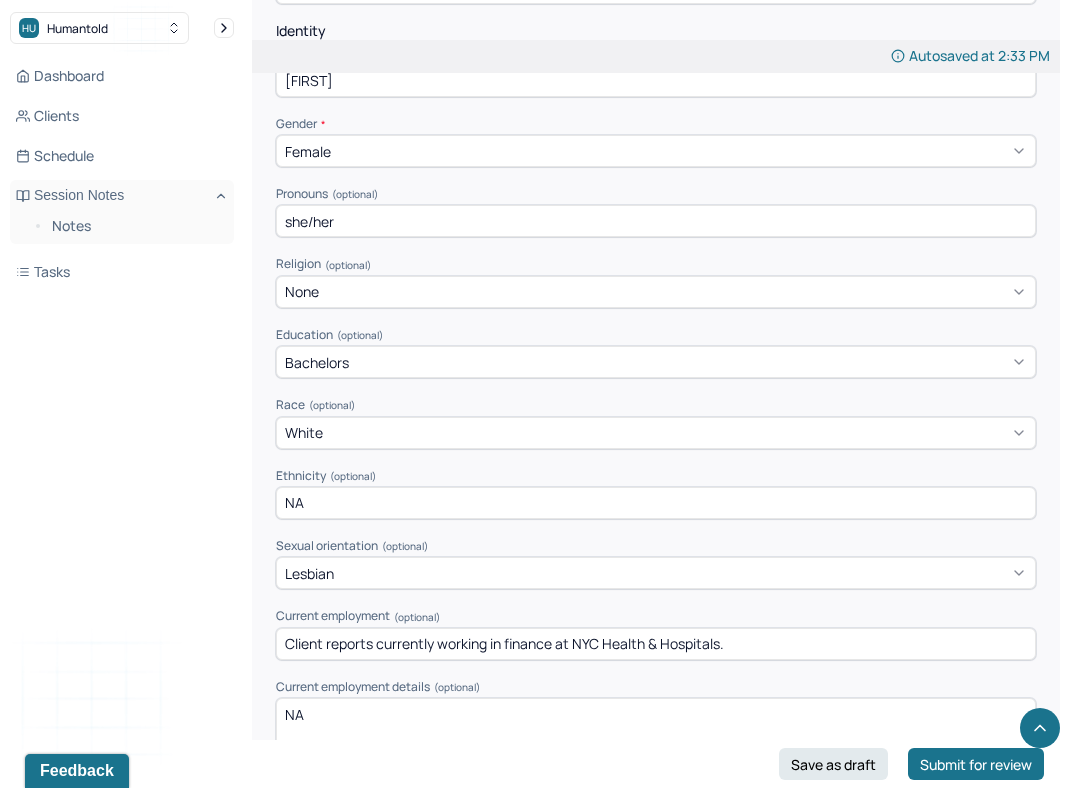 click on "Lesbian" at bounding box center (656, 573) 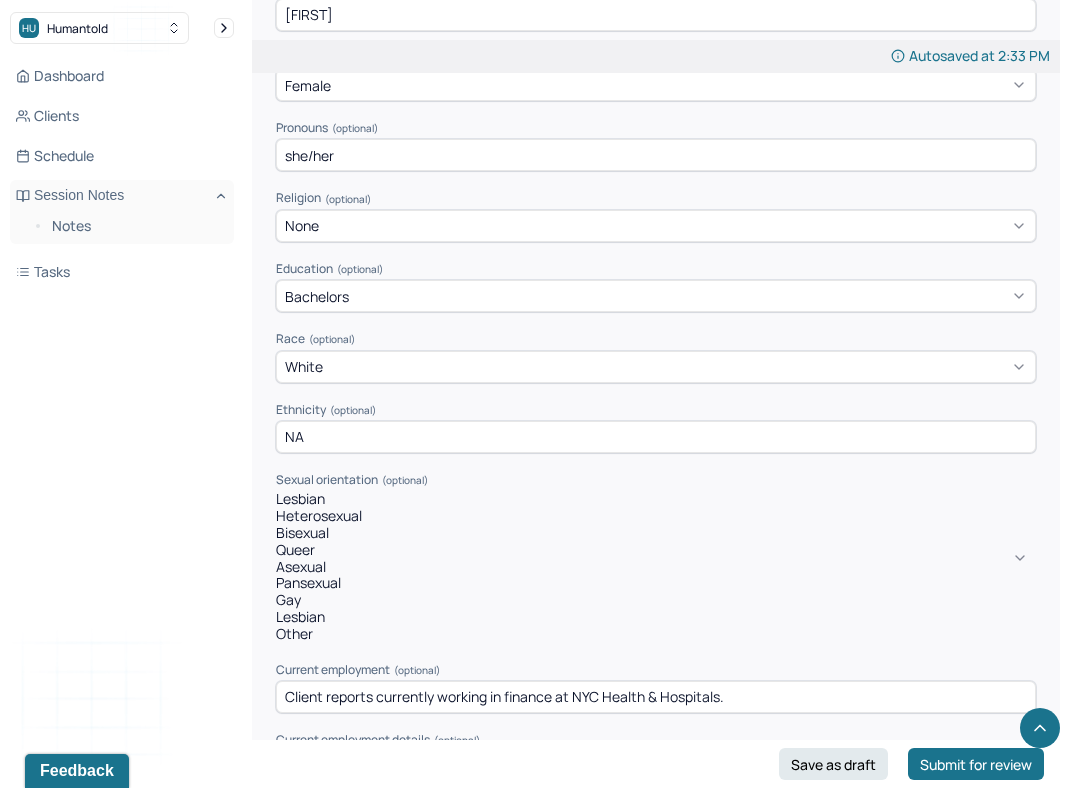 scroll, scrollTop: 1074, scrollLeft: 0, axis: vertical 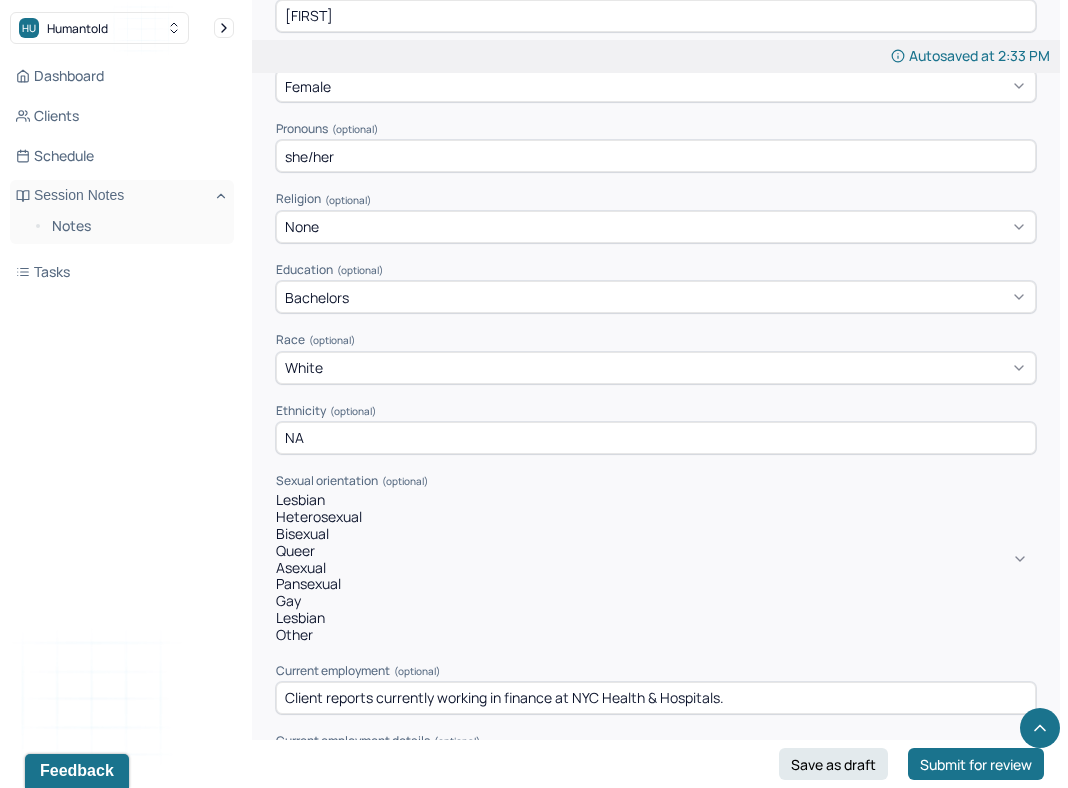 click on "Appointment location * Teletherapy Client Teletherapy Location Home Office Other Provider Teletherapy Location Home Office Other Consent was received for the teletherapy session The teletherapy session was conducted via video Primary diagnosis * F41.1 GENERALIZED ANXIETY DISORDER Secondary diagnosis (optional) Secondary diagnosis Tertiary diagnosis (optional) Tertiary diagnosis Identity Preferred name (optional) [FIRST] Gender * Female Pronouns (optional) she/her Religion (optional) None Education (optional) Bachelors Race (optional) White Ethnicity (optional) NA Sexual orientation (optional) Heterosexual, 1 of 8. 8 results available. Use Up and Down to choose options, press Enter to select the currently focused option, press Escape to exit the menu, press Tab to select the option and exit the menu. Lesbian Heterosexual Bisexual Queer Asexual Pansexual Gay Lesbian Other Current employment (optional) Client reports currently working in finance at NYC Health & Hospitals. Current employment details (optional)" at bounding box center [656, 265] 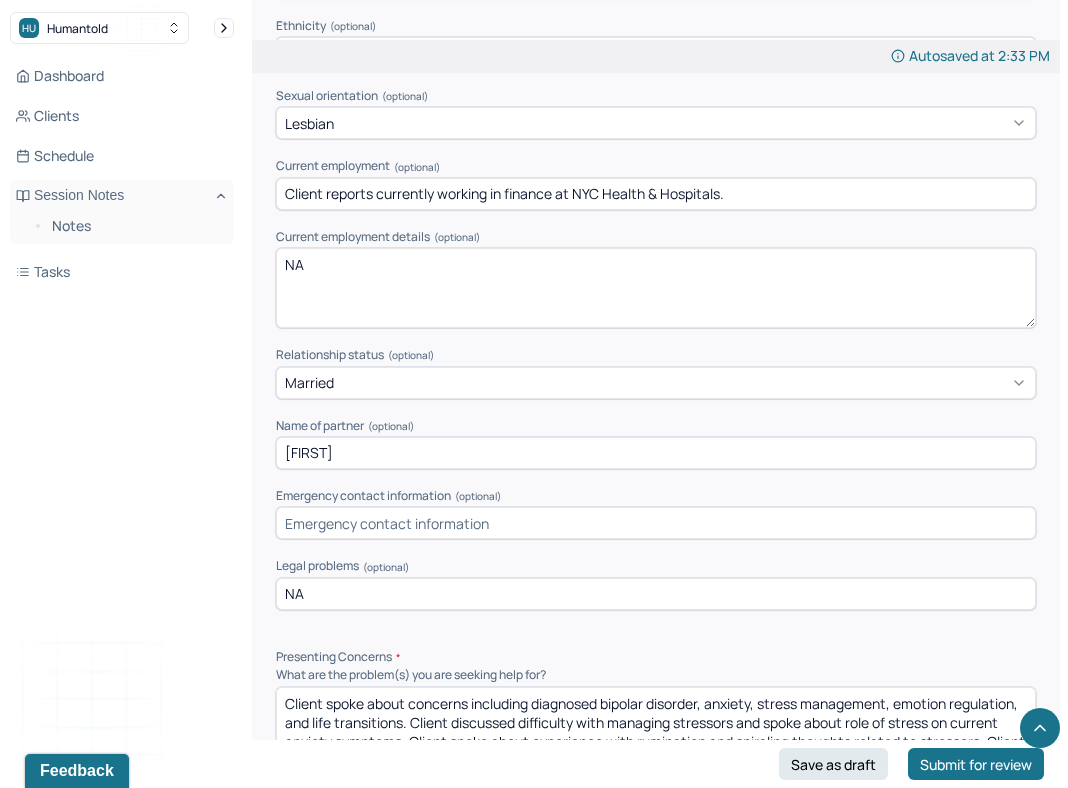 scroll, scrollTop: 1457, scrollLeft: 0, axis: vertical 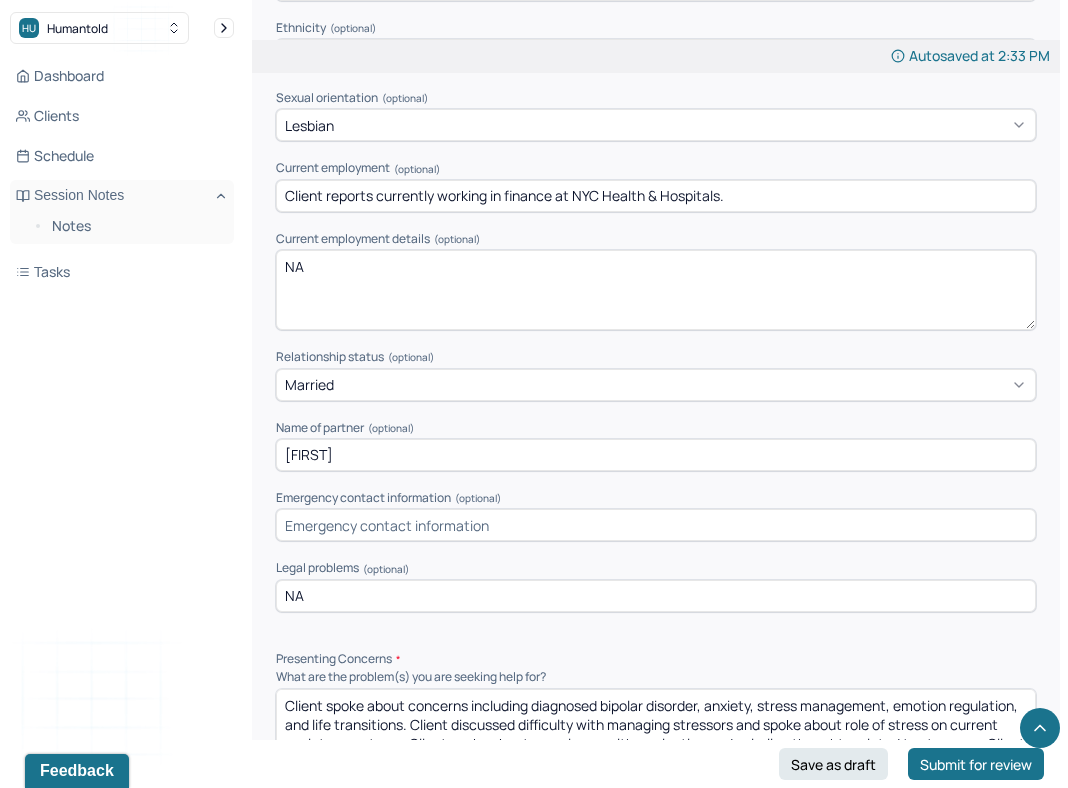 click at bounding box center (656, 525) 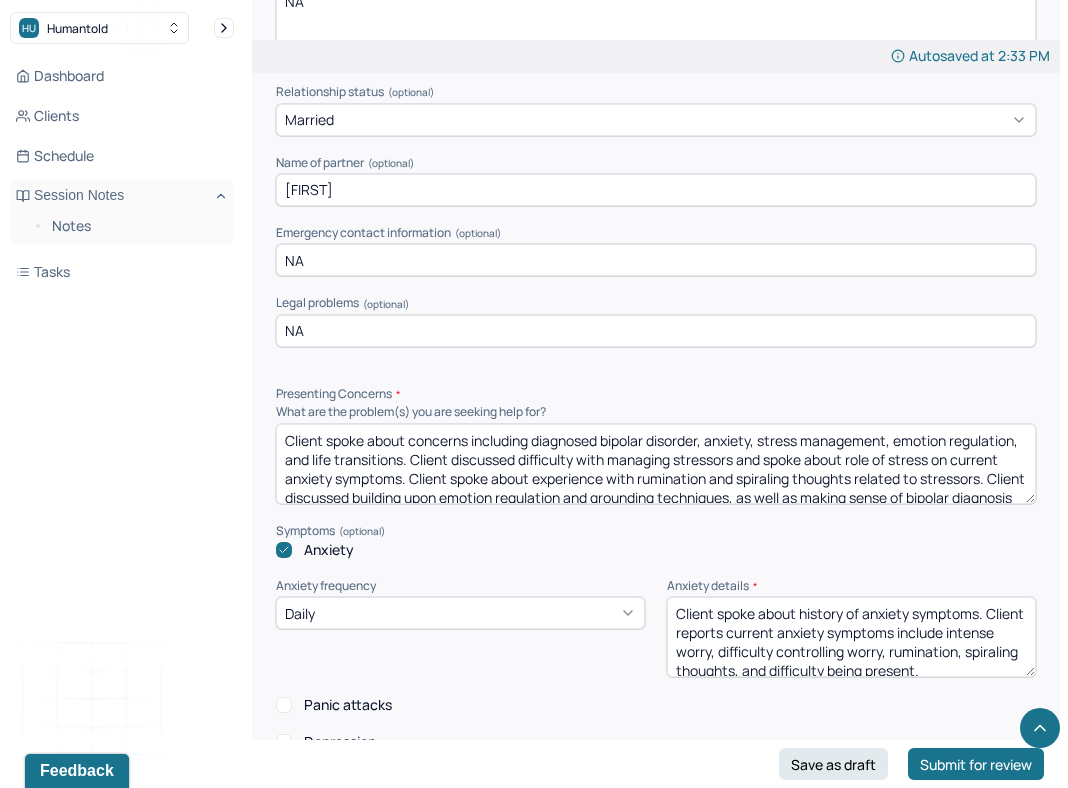 scroll, scrollTop: 1753, scrollLeft: 0, axis: vertical 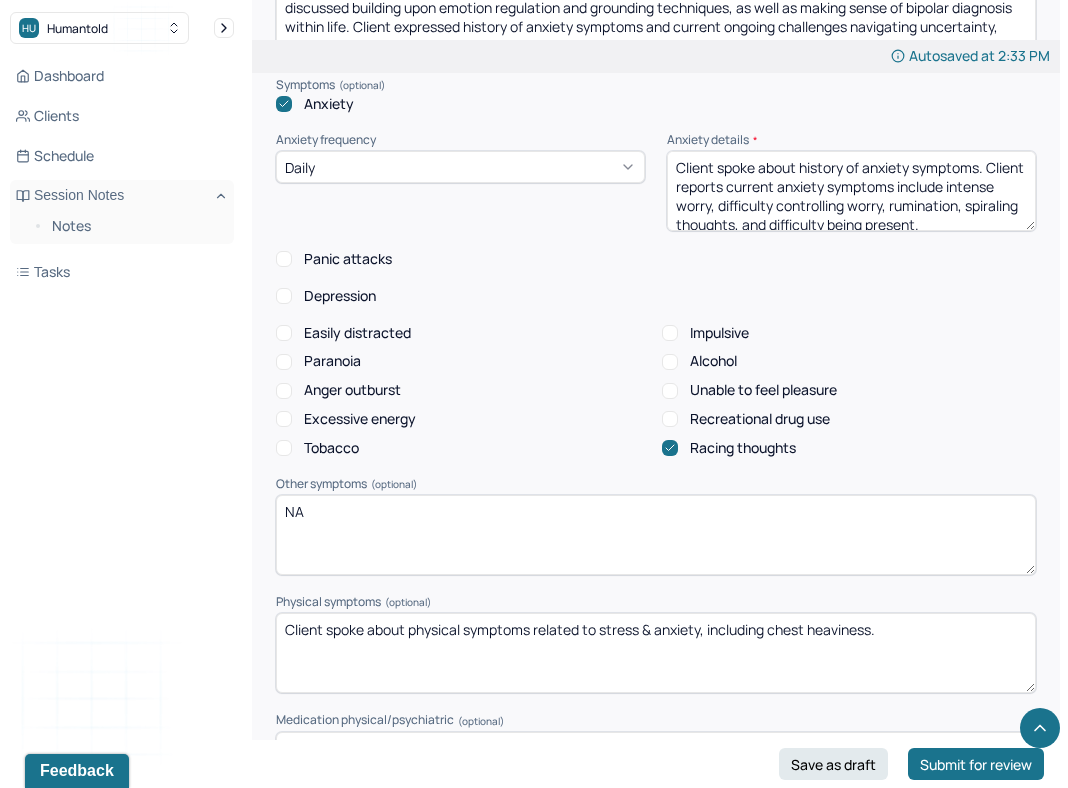 type on "NA" 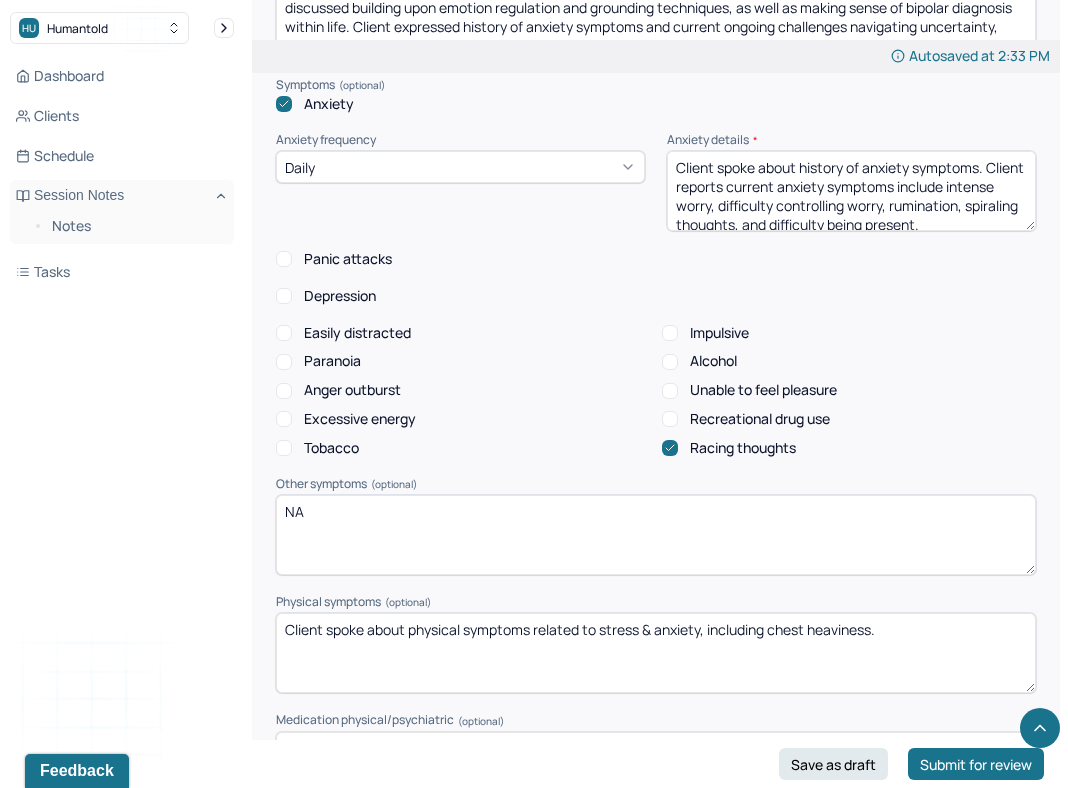 click on "Depression" at bounding box center [284, 296] 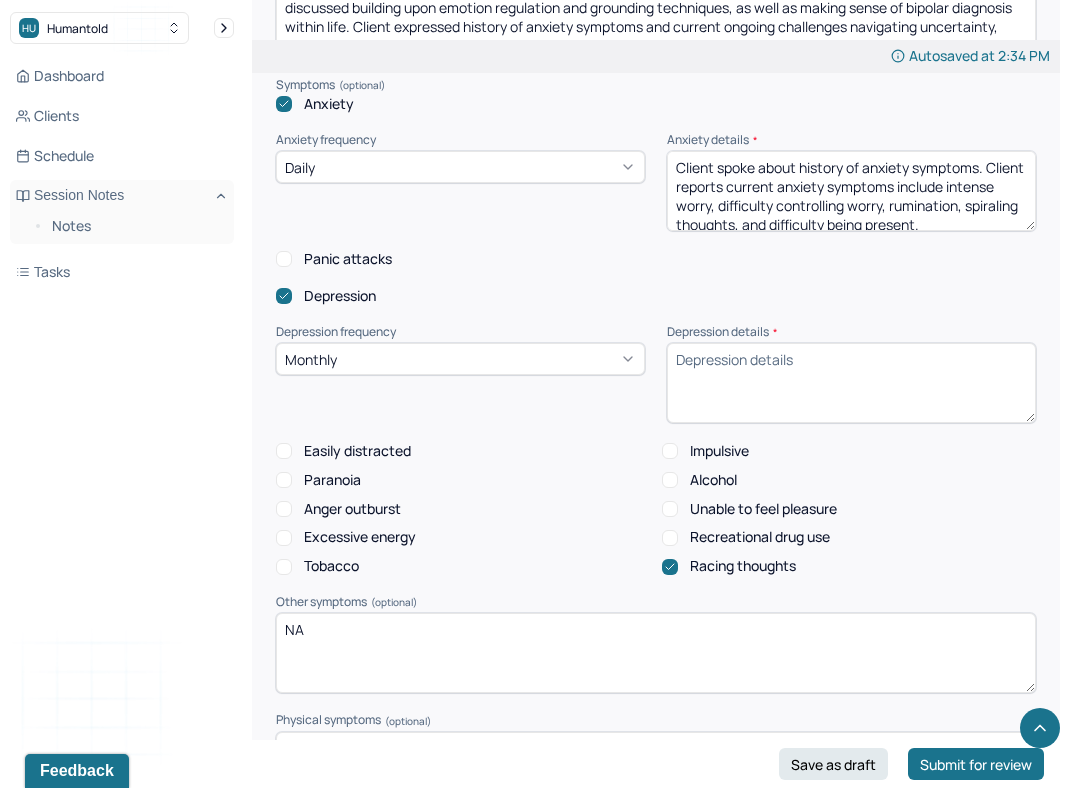 click on "Monthly" at bounding box center [460, 359] 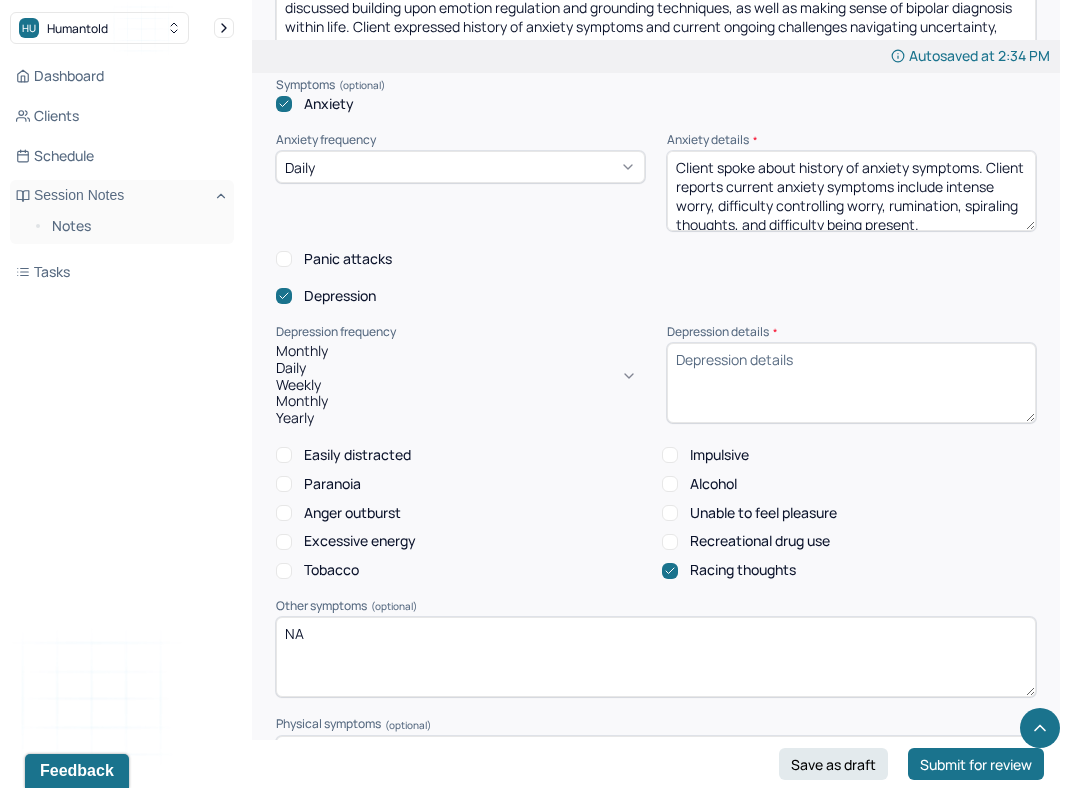 click on "Daily, 1 of 4. 4 results available. Use Up and Down to choose options, press Enter to select the currently focused option, press Escape to exit the menu, press Tab to select the option and exit the menu. Monthly Daily Weekly Monthly Yearly" at bounding box center (460, 385) 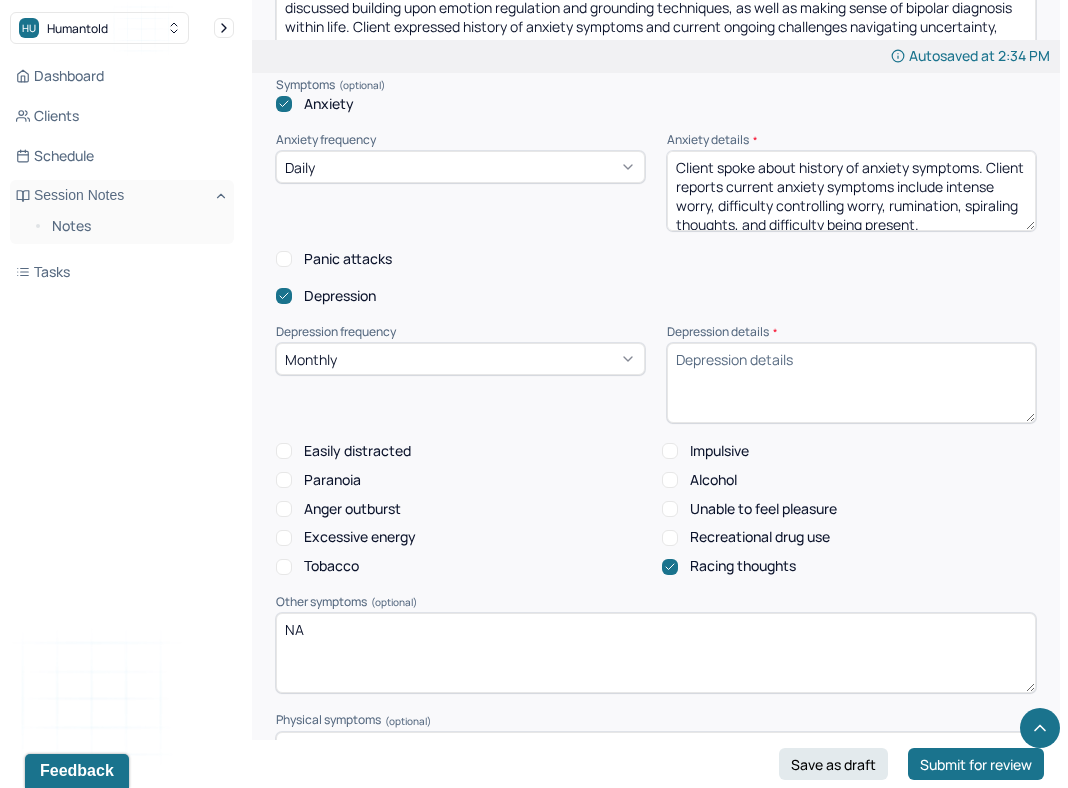 click on "Monthly" at bounding box center [460, 359] 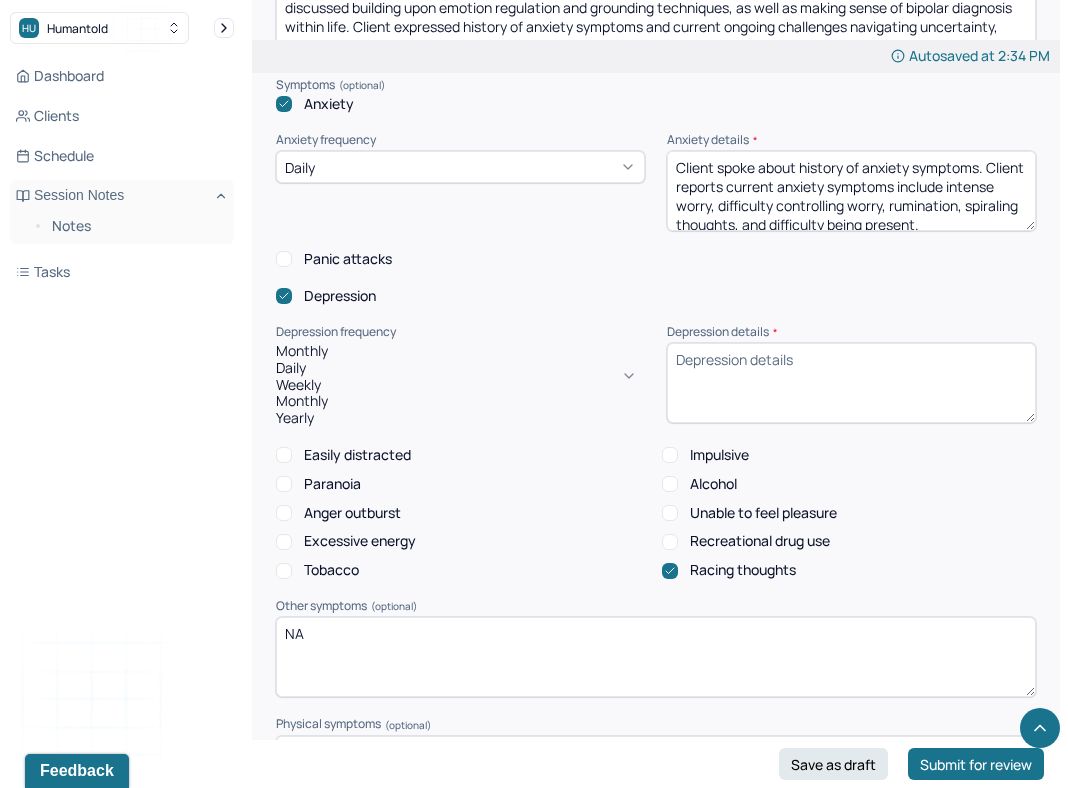 click on "Depression frequency" at bounding box center (460, 332) 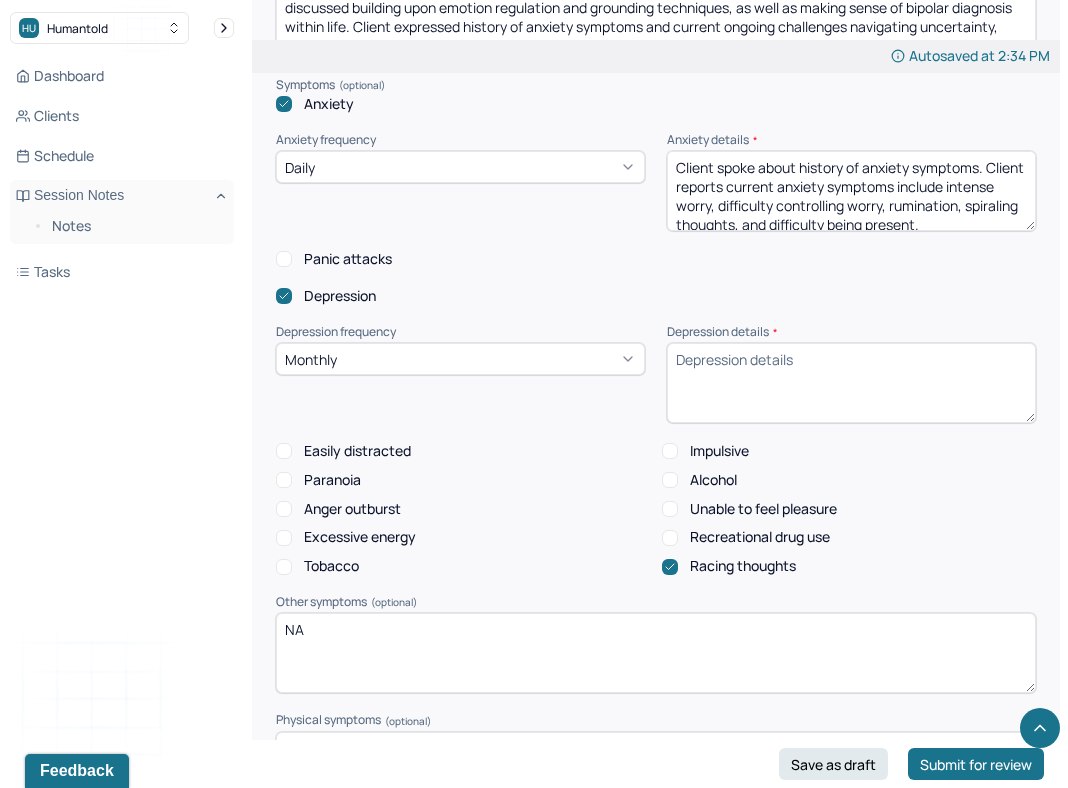 click 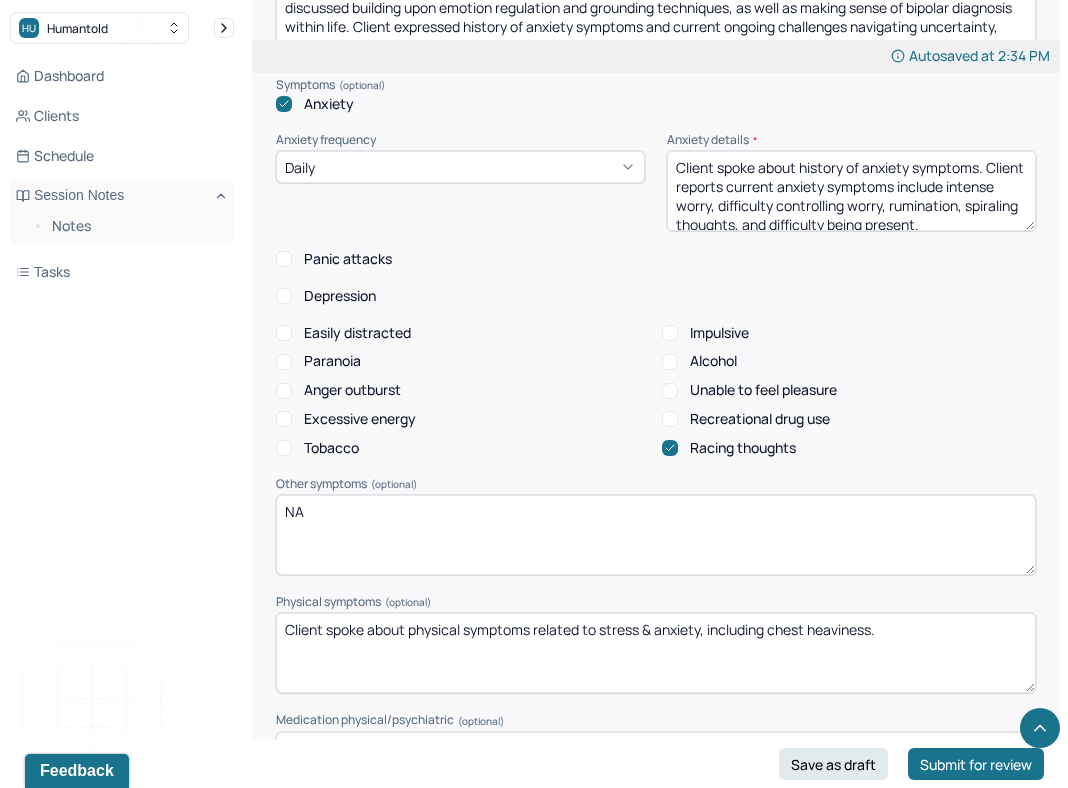 click on "Depression" at bounding box center (340, 296) 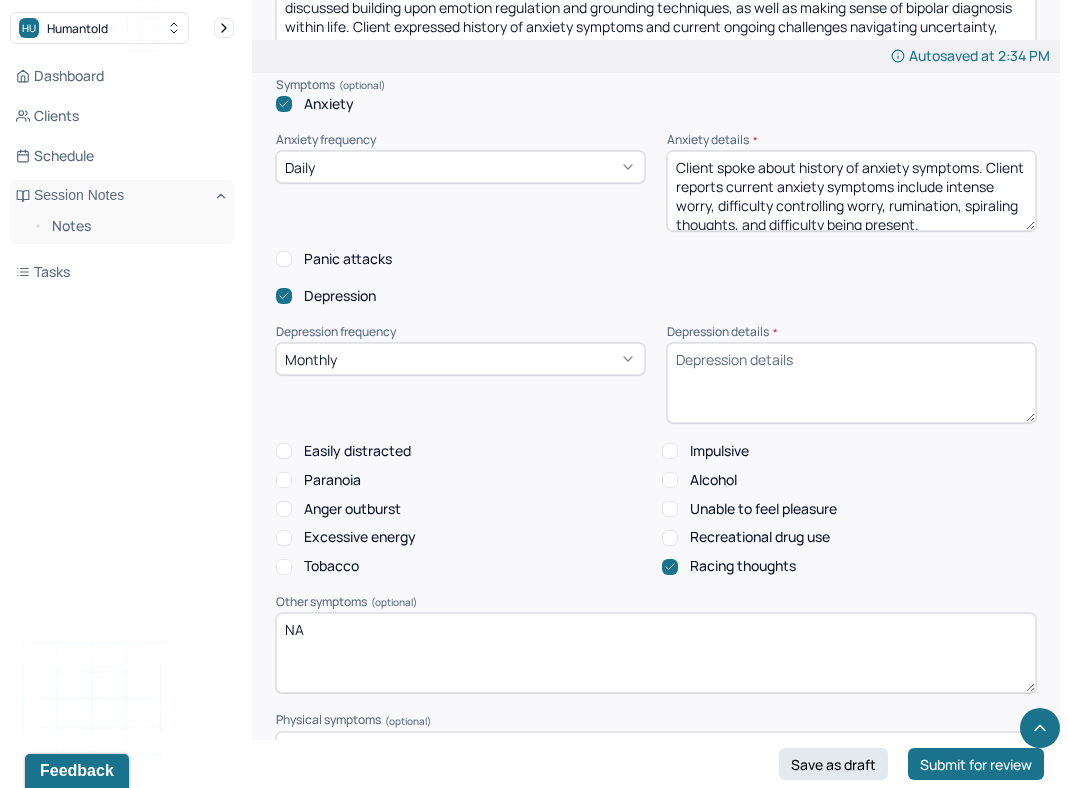 click on "Monthly" at bounding box center [460, 359] 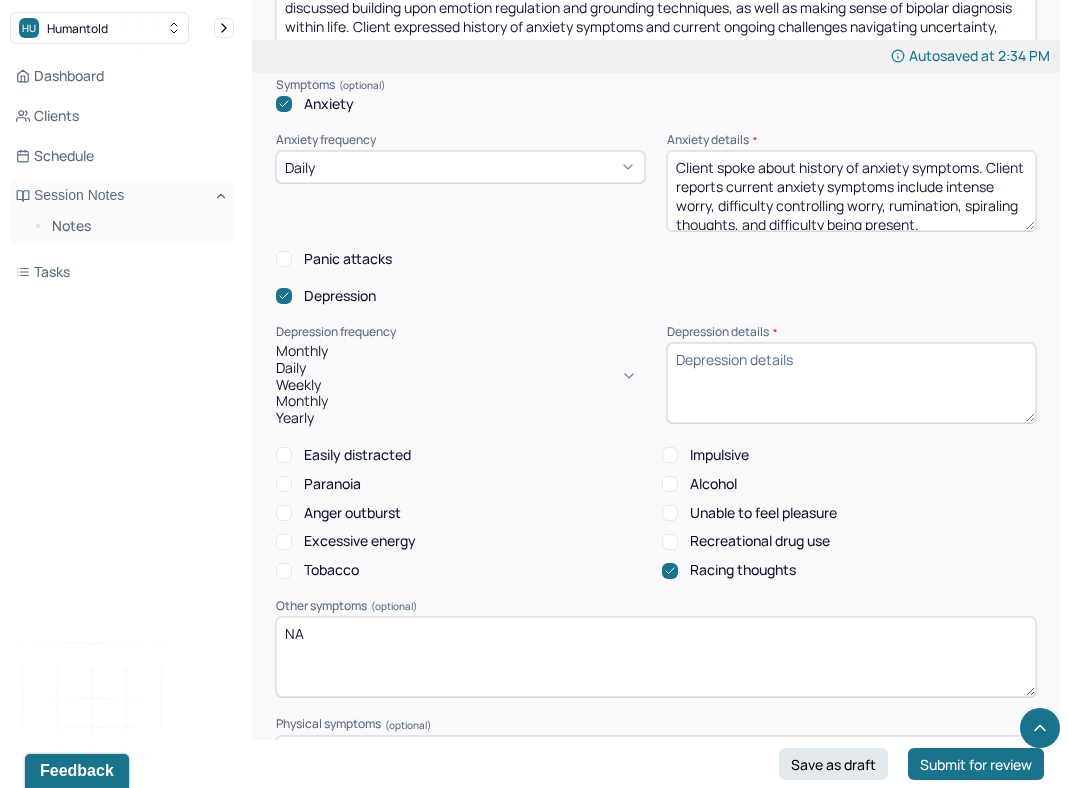 click on "Daily, 1 of 4. 4 results available. Use Up and Down to choose options, press Enter to select the currently focused option, press Escape to exit the menu, press Tab to select the option and exit the menu. Monthly Daily Weekly Monthly Yearly" at bounding box center (460, 385) 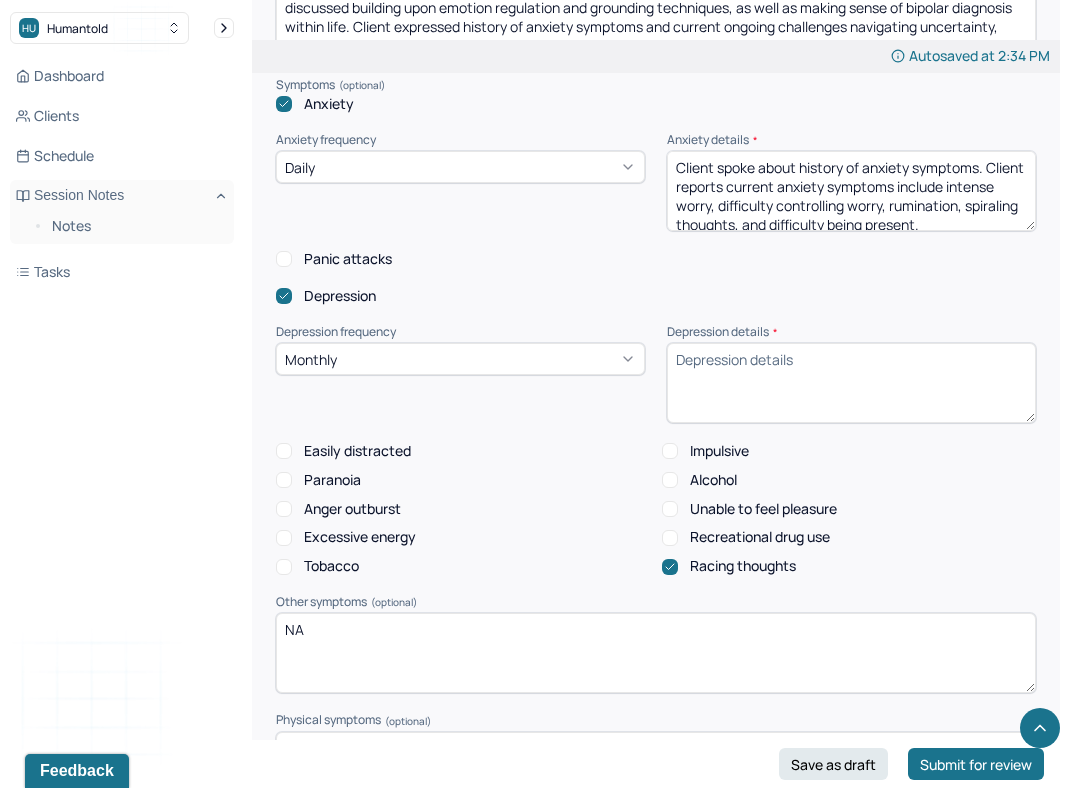 click on "Monthly" at bounding box center (460, 359) 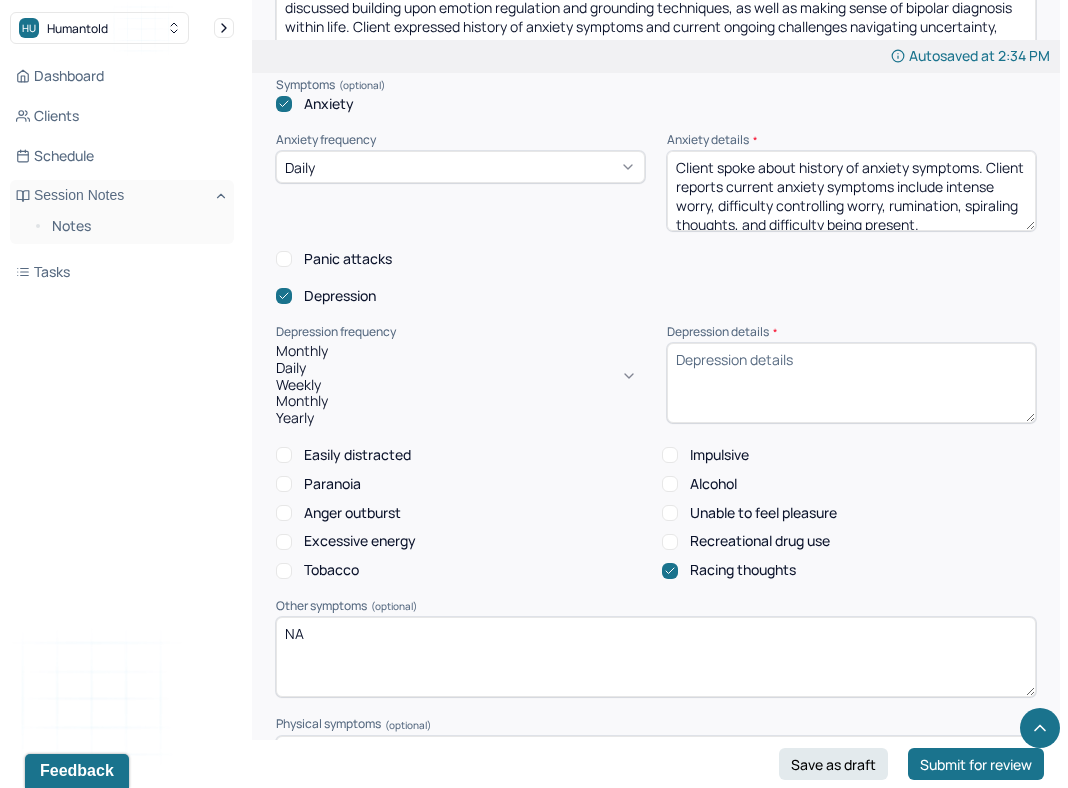 click on "Weekly, 2 of 4. 4 results available. Use Up and Down to choose options, press Enter to select the currently focused option, press Escape to exit the menu, press Tab to select the option and exit the menu. Monthly Daily Weekly Monthly Yearly" at bounding box center [460, 385] 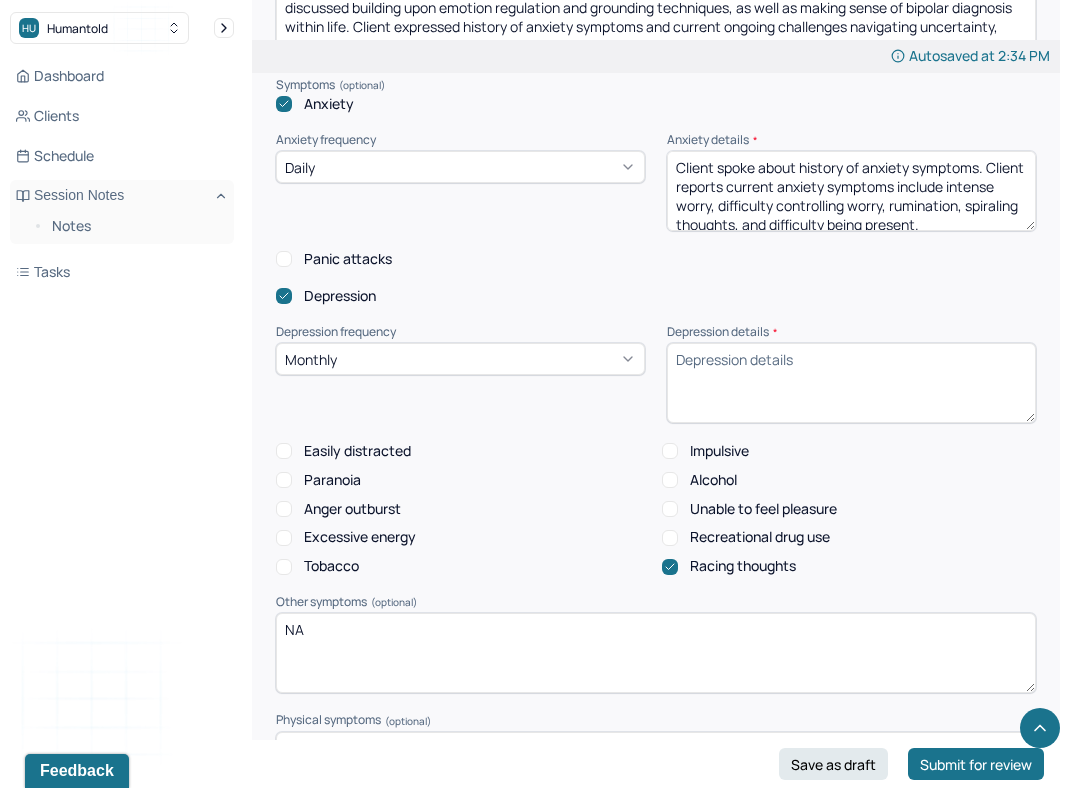 click 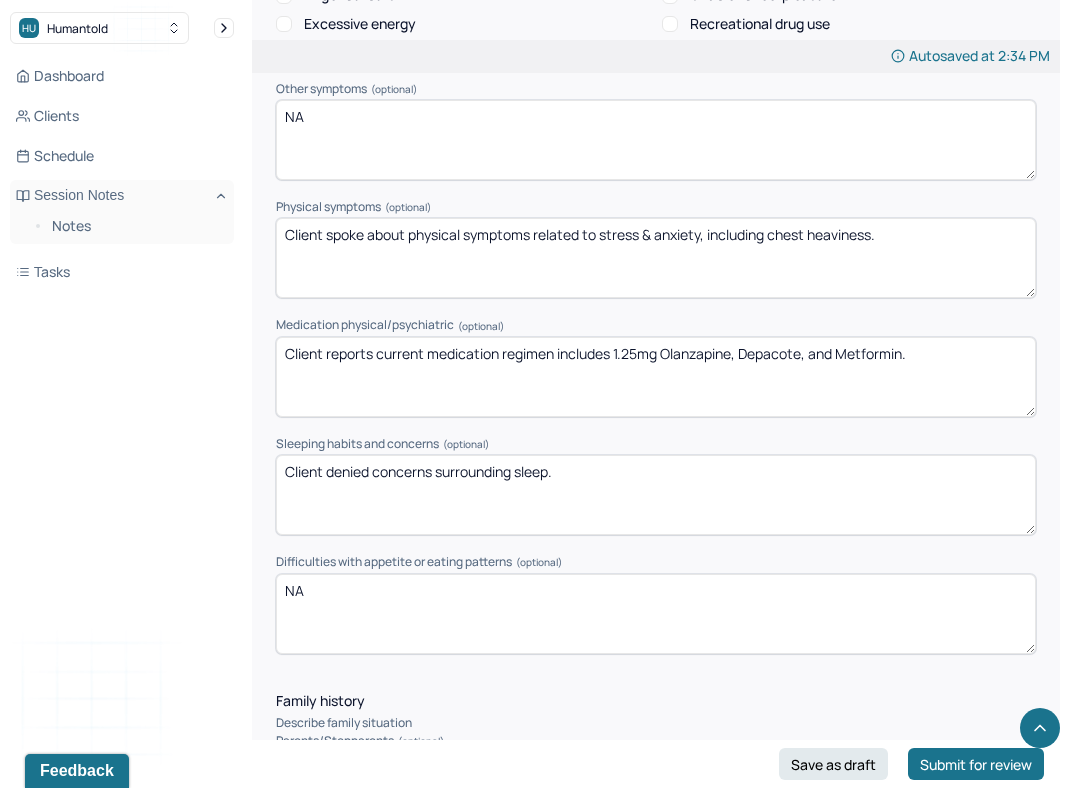scroll, scrollTop: 2562, scrollLeft: 0, axis: vertical 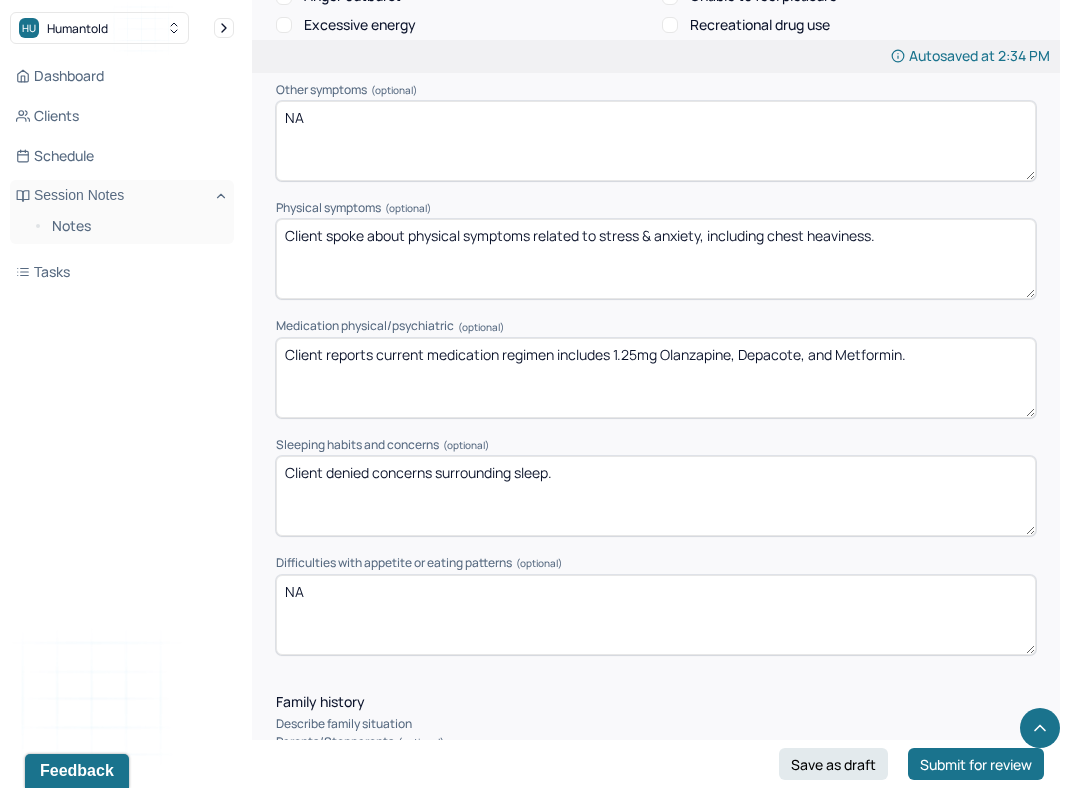 click on "Client denied concerns surrounding sleep." at bounding box center [656, 496] 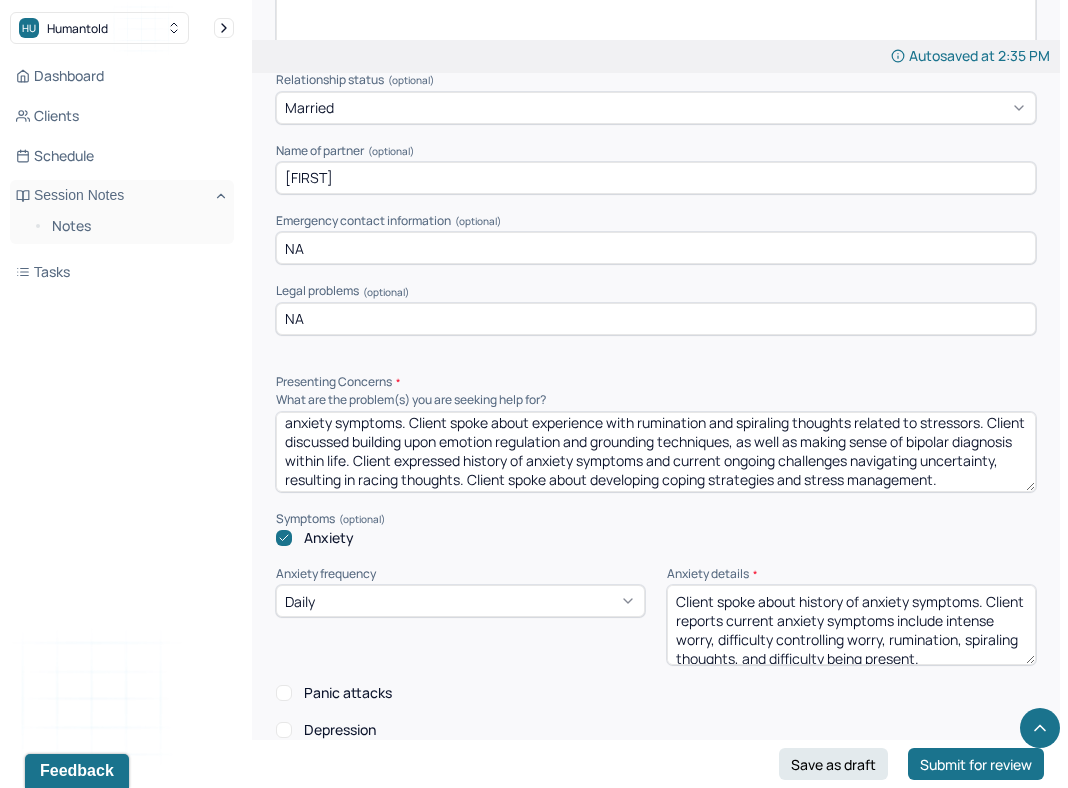 scroll, scrollTop: 1732, scrollLeft: 0, axis: vertical 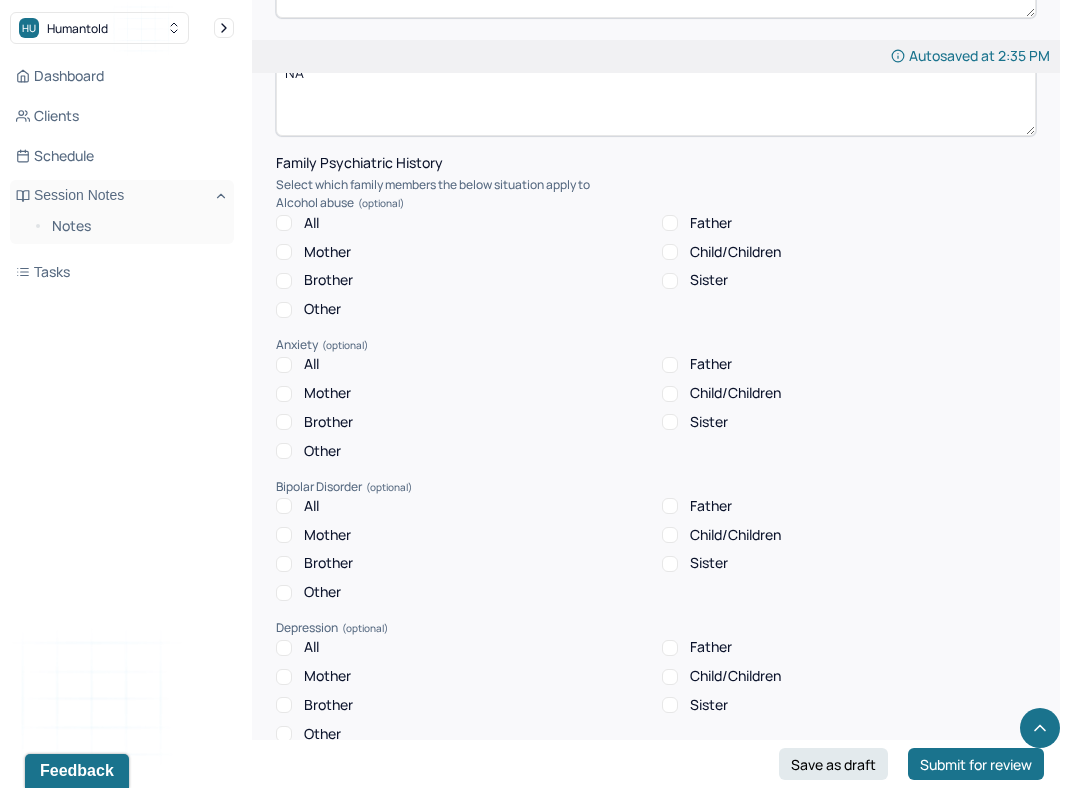 type on "Client denied concerns surrounding sleep quality. Client spoke about impact of rumination on ability to fall asleep occasionally." 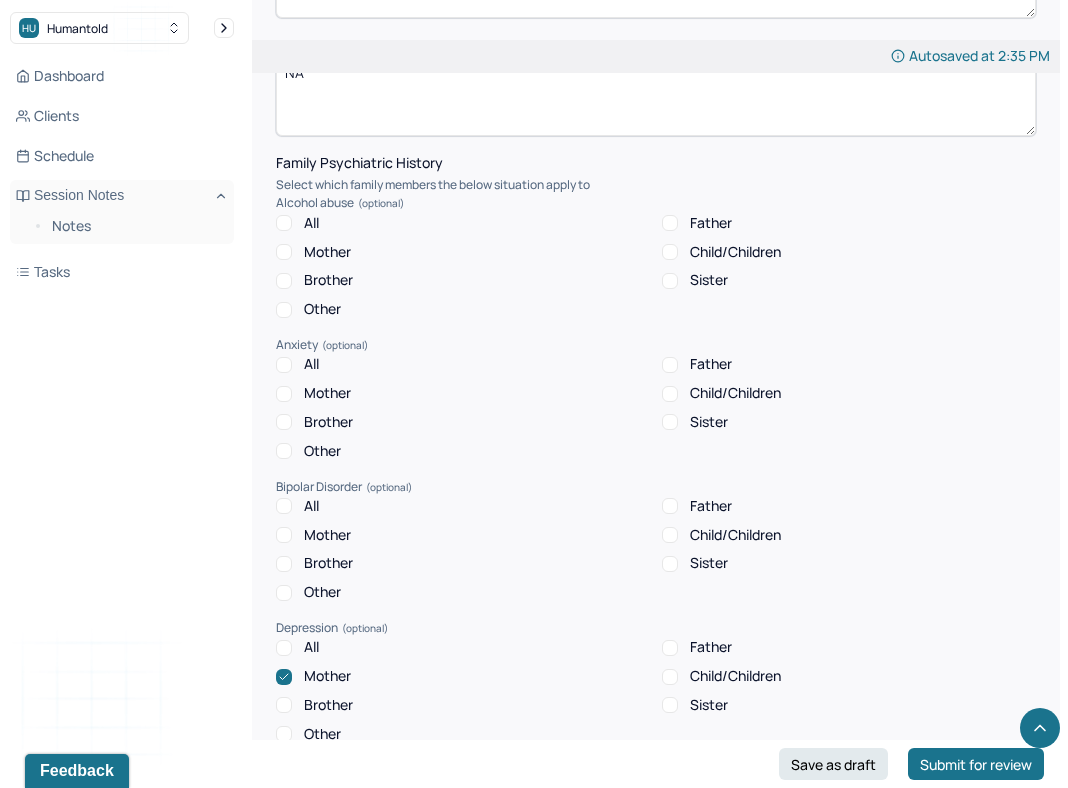 click on "Mother" at bounding box center (284, 535) 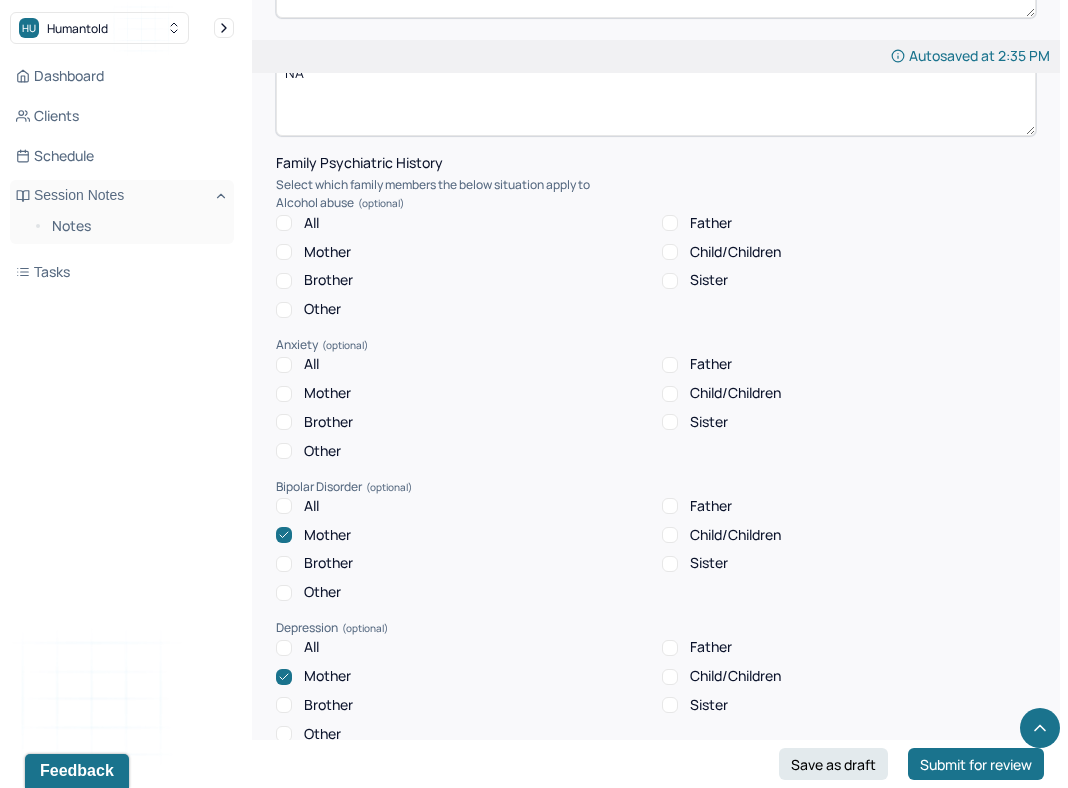 click 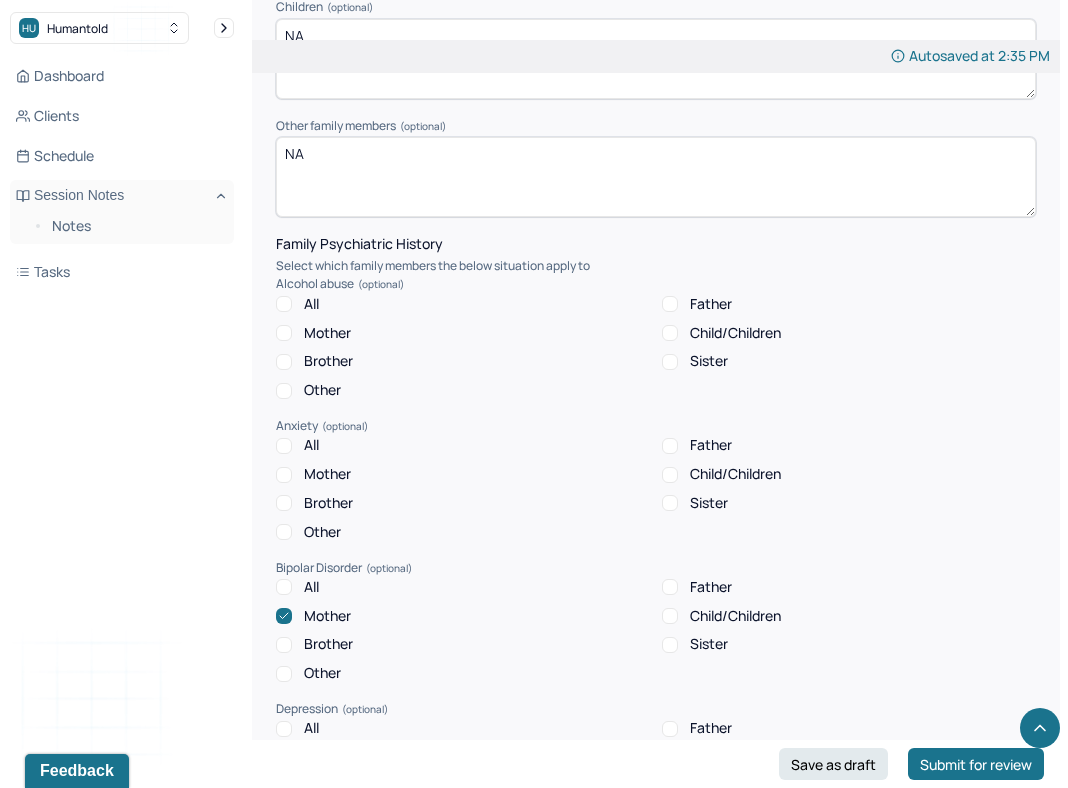 scroll, scrollTop: 3640, scrollLeft: 0, axis: vertical 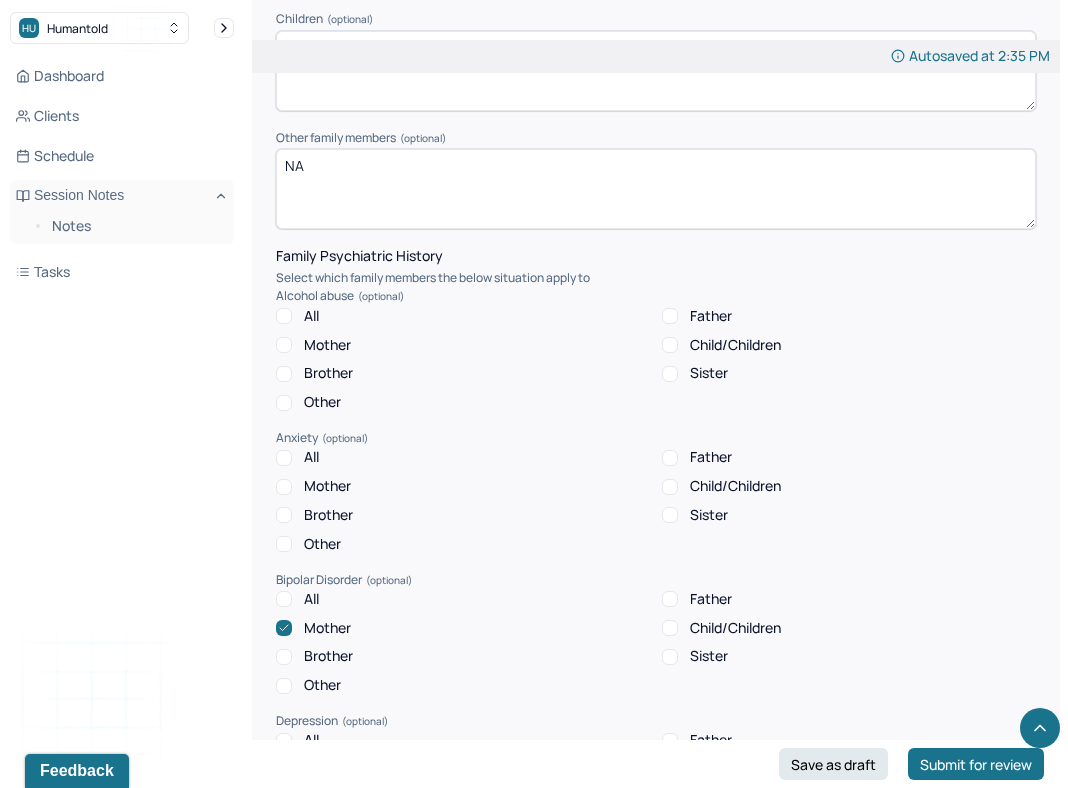 click on "Other" at bounding box center [284, 403] 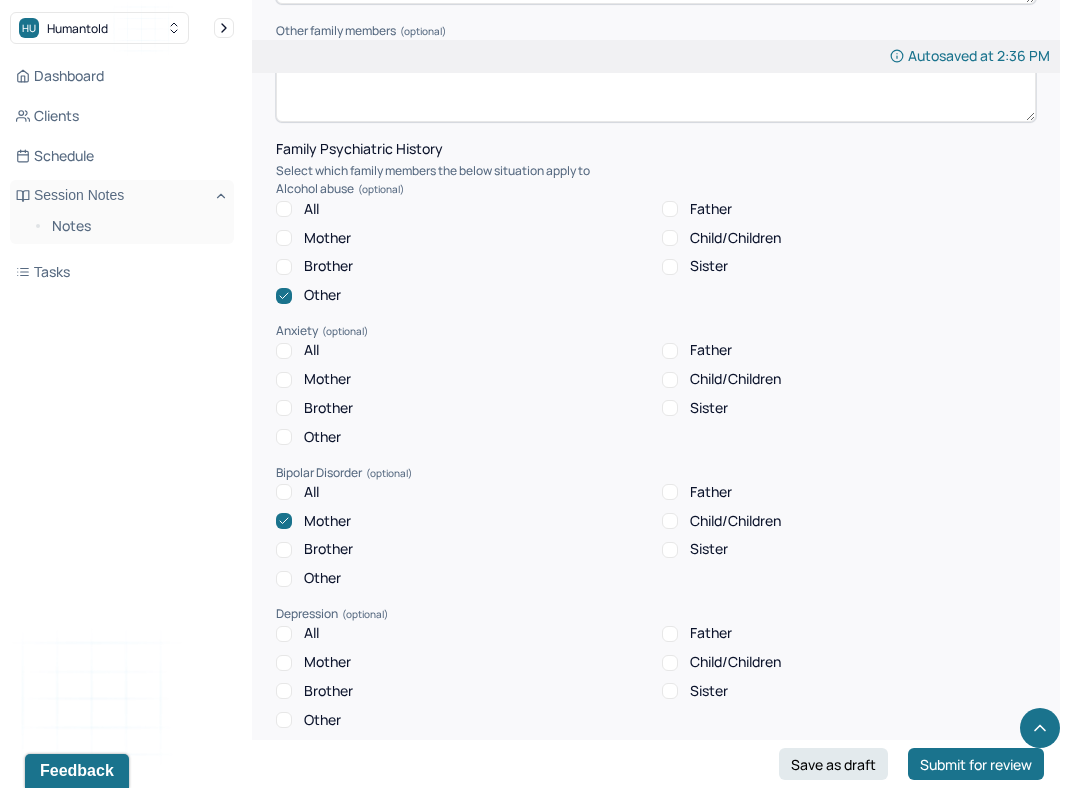 scroll, scrollTop: 3743, scrollLeft: 0, axis: vertical 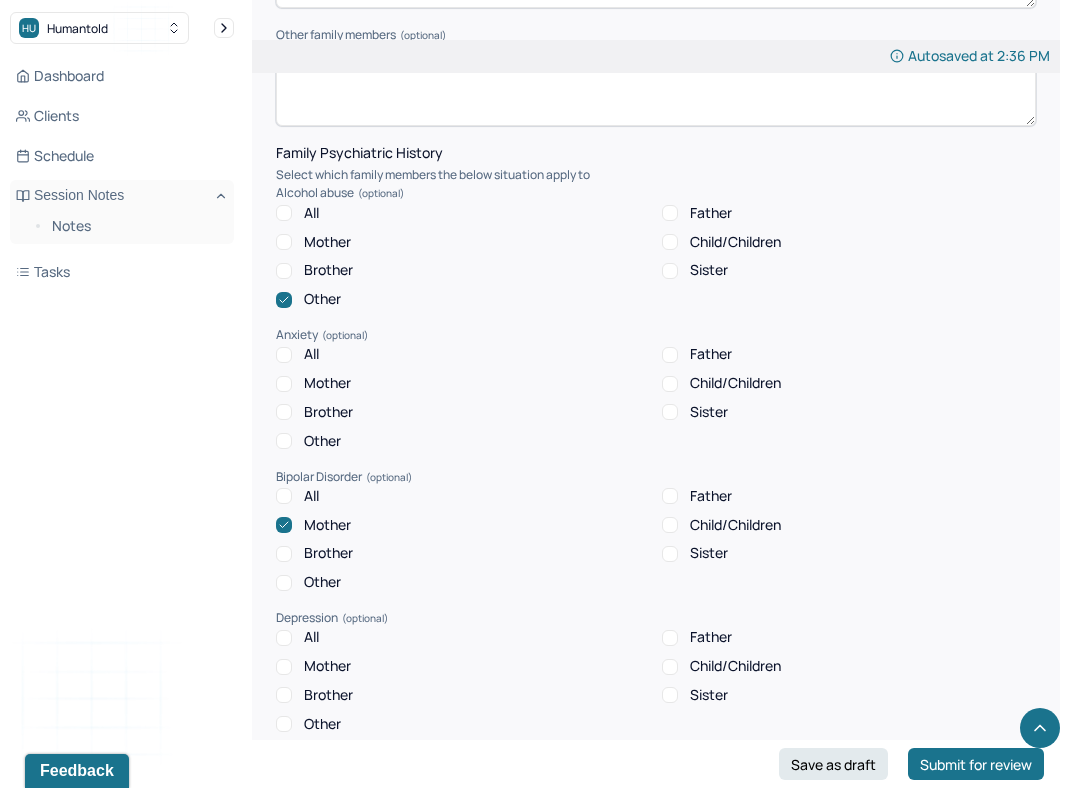 click 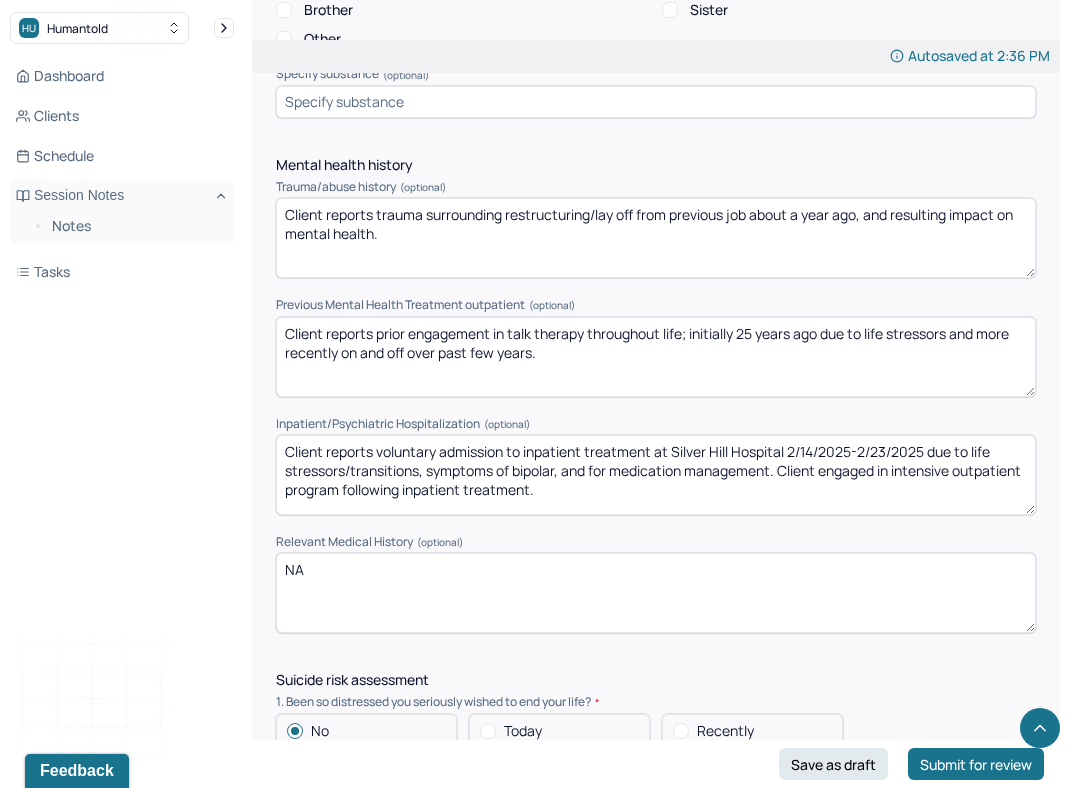 scroll, scrollTop: 4854, scrollLeft: 0, axis: vertical 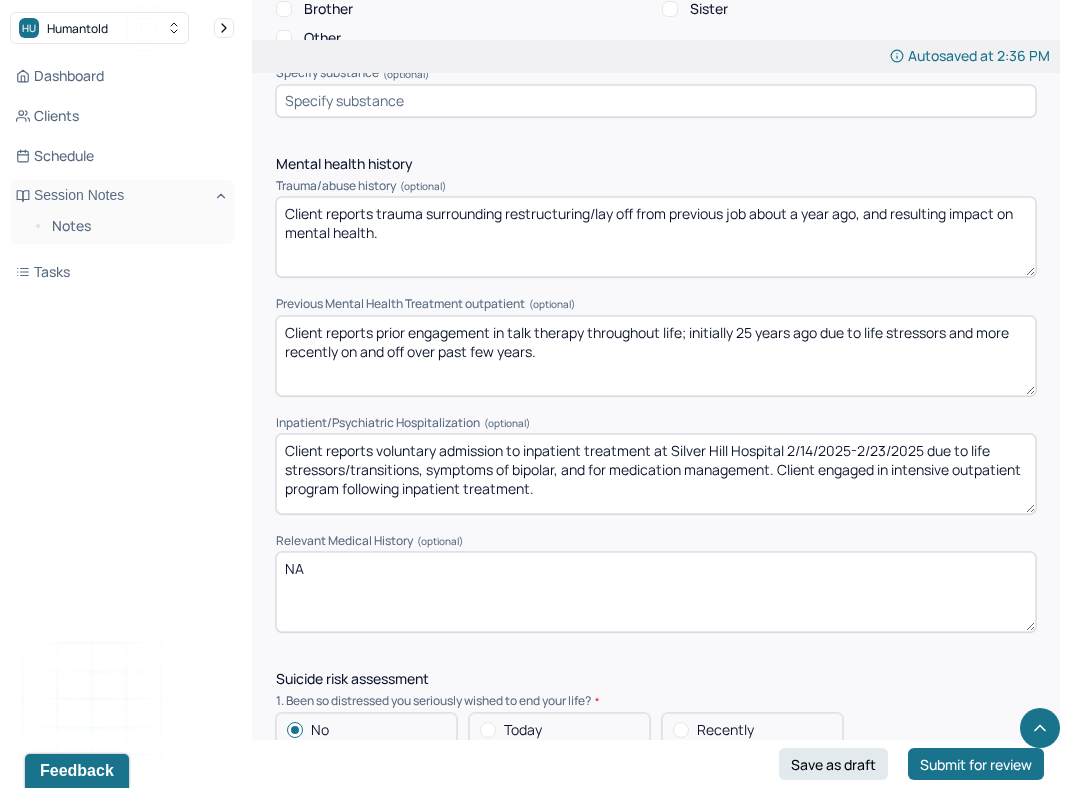 click on "Client reports prior engagement in talk therapy throughout life; initially 25 years ago due to life stressors and more recently on and off over past few years." at bounding box center (656, 356) 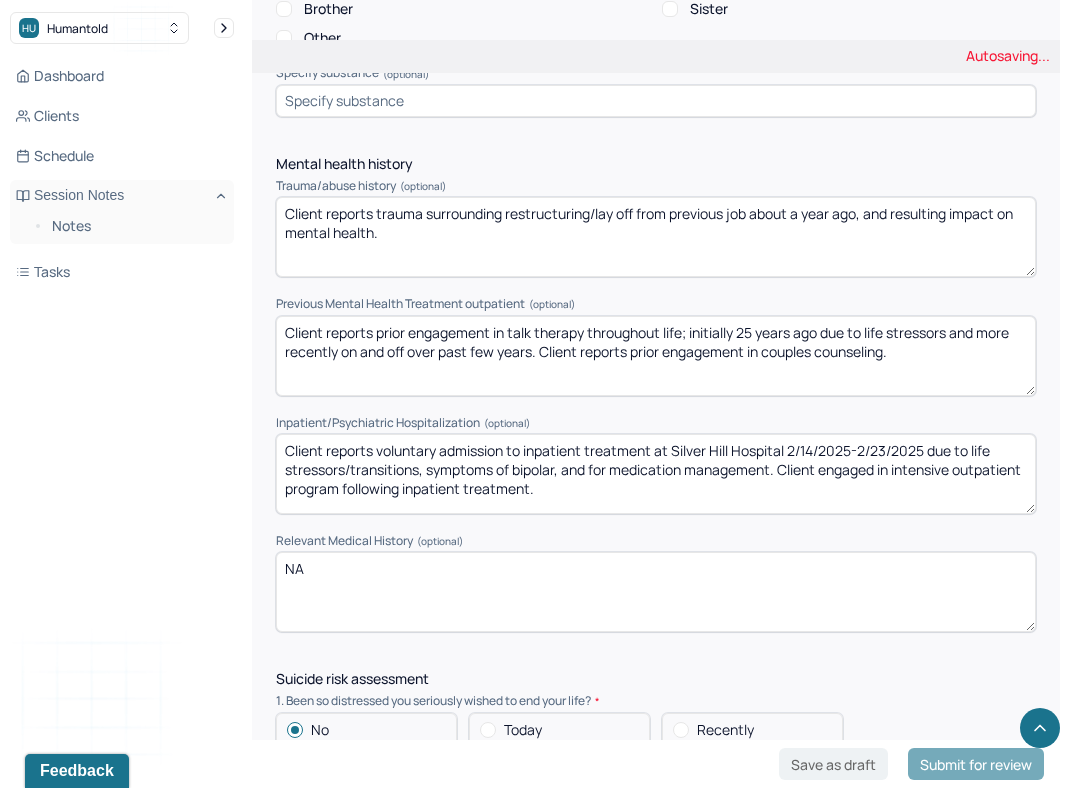 type on "Client reports prior engagement in talk therapy throughout life; initially 25 years ago due to life stressors and more recently on and off over past few years. Client reports prior engagement in couples counseling." 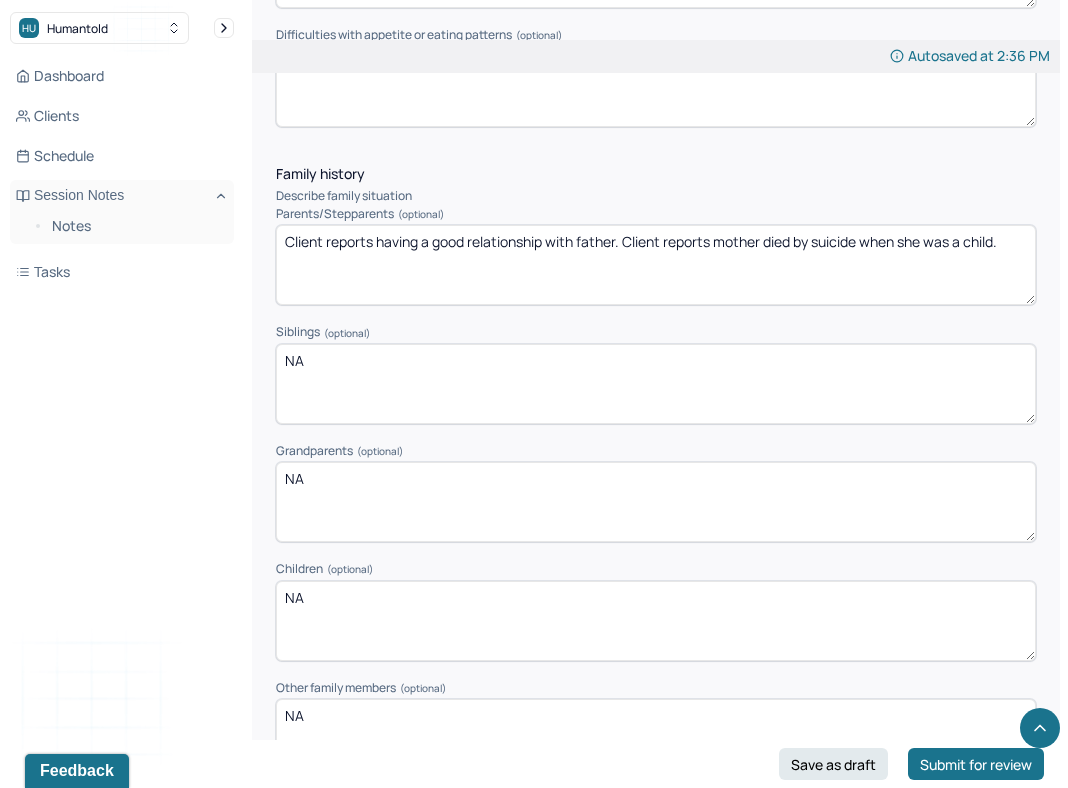 scroll, scrollTop: 3079, scrollLeft: 0, axis: vertical 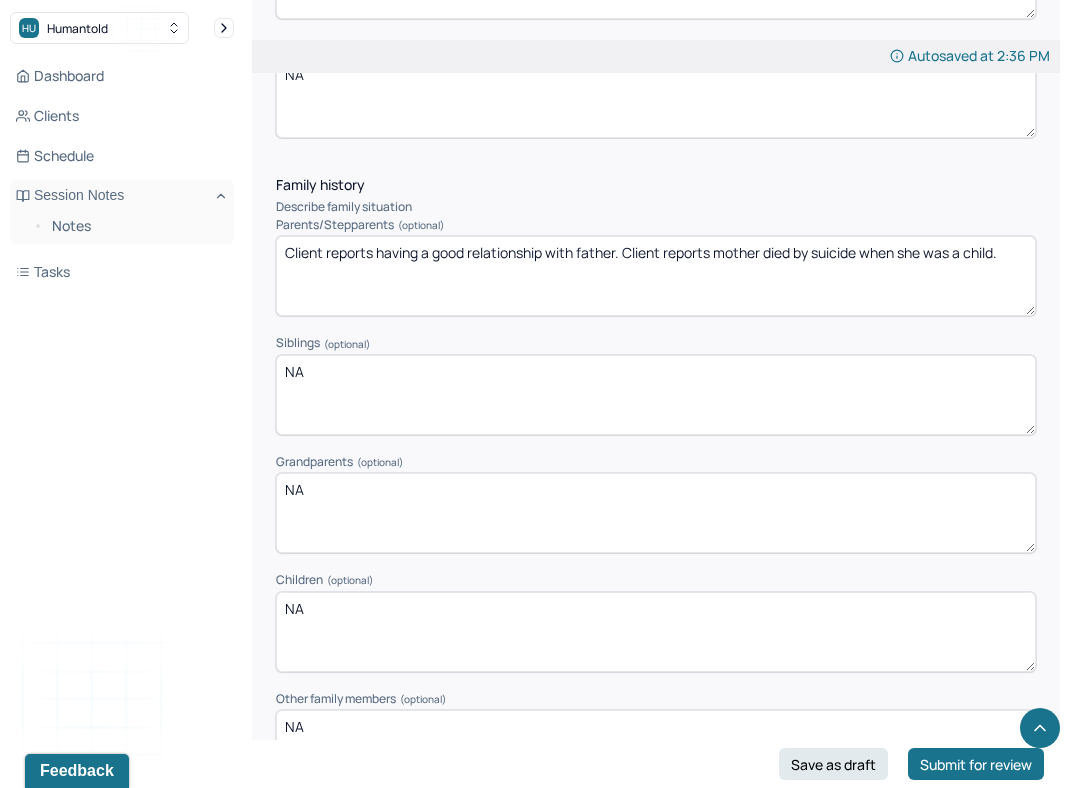 click on "Client reports having a good relationship with father. Client reports mother died by suicide when she was a child." at bounding box center (656, 276) 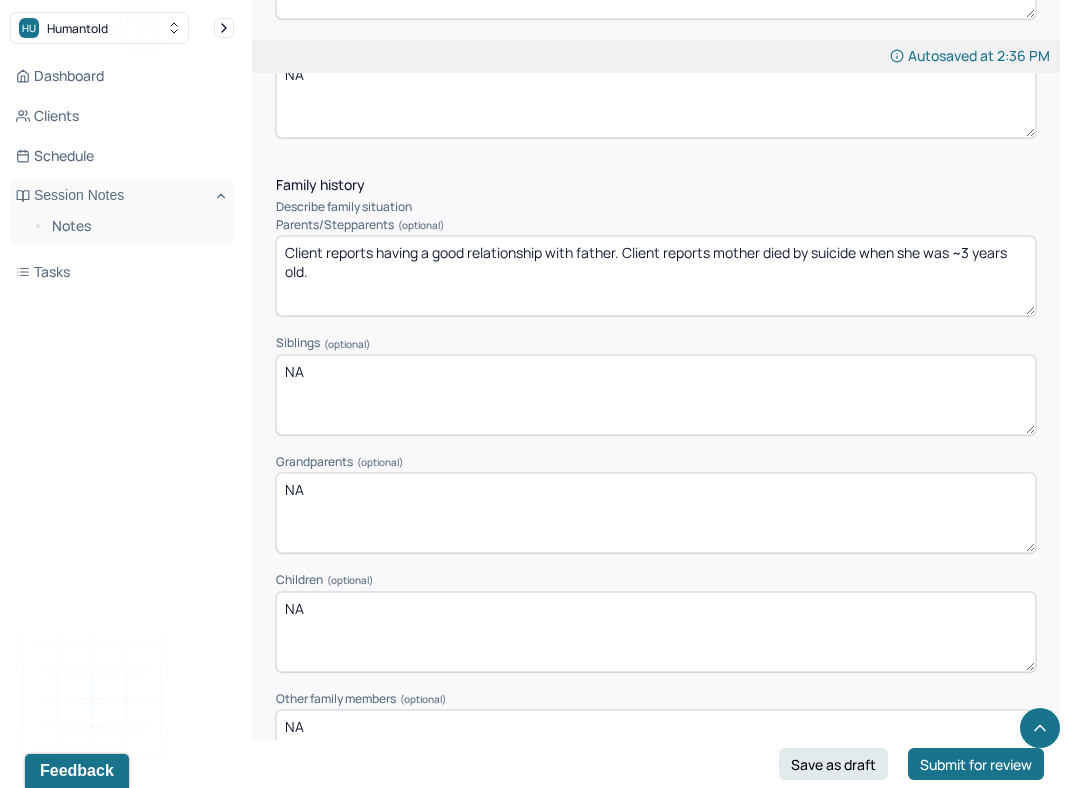 click on "Client reports having a good relationship with father. Client reports mother died by suicide when she was ~3 years old." at bounding box center [656, 276] 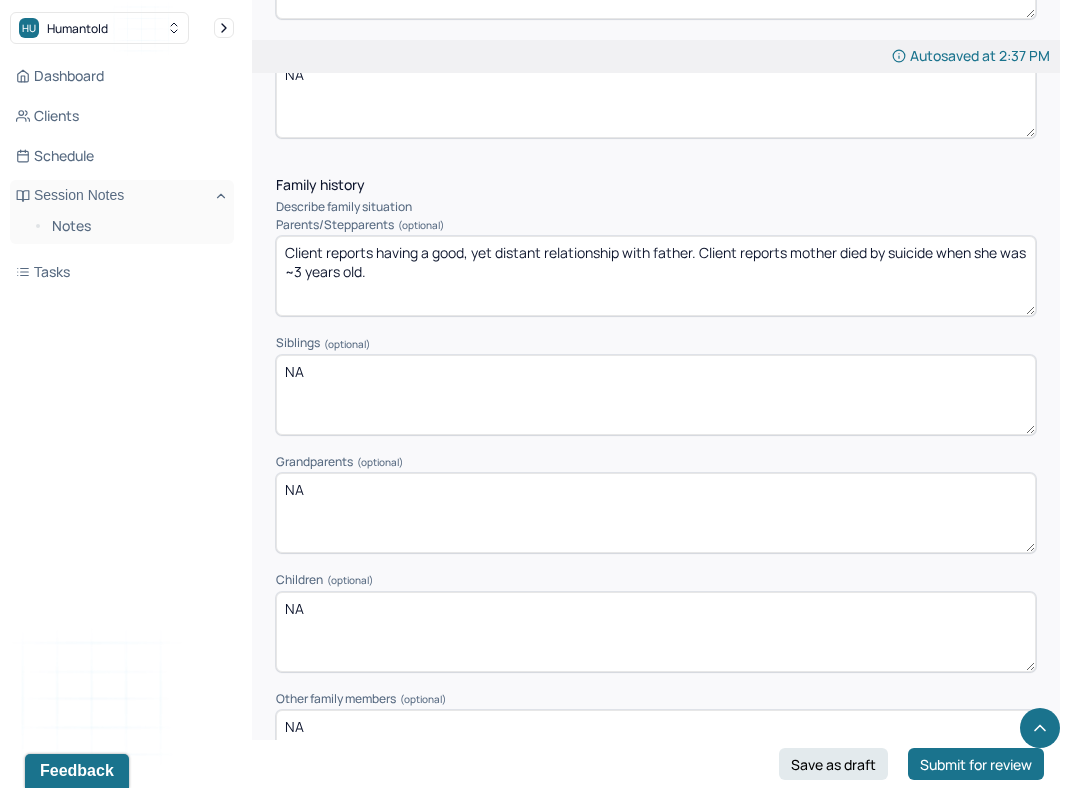 type on "Client reports having a good, yet distant relationship with father. Client reports mother died by suicide when she was ~3 years old." 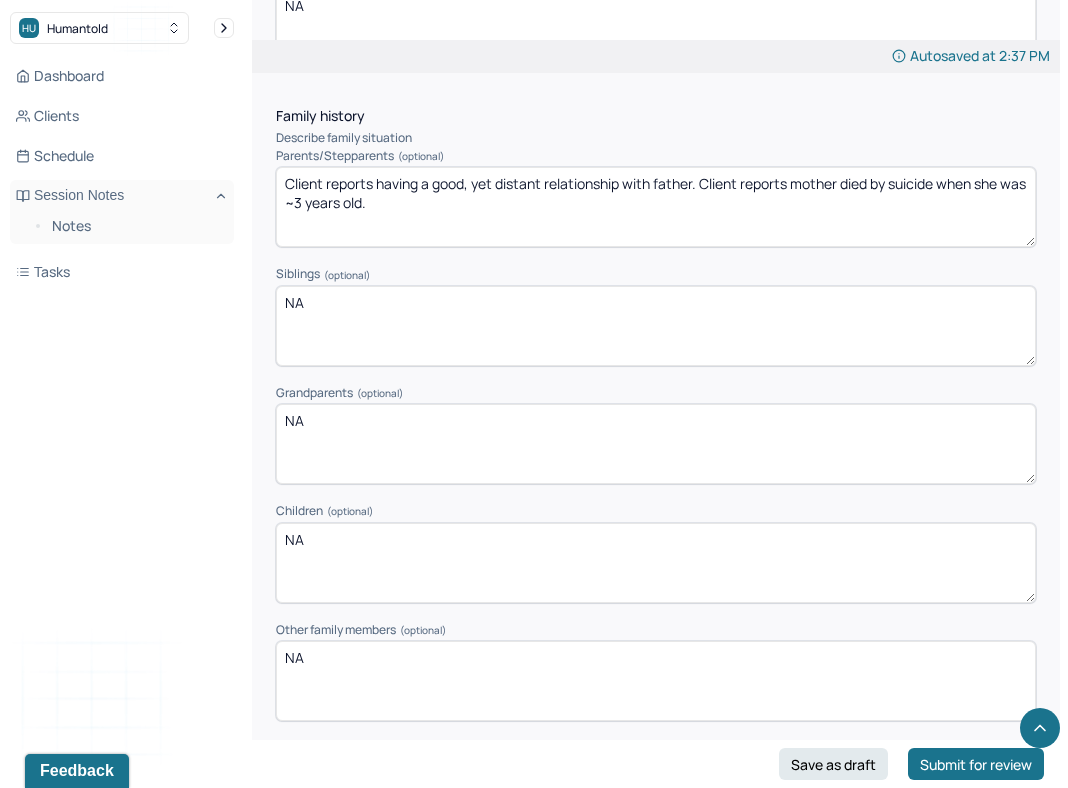 scroll, scrollTop: 3145, scrollLeft: 0, axis: vertical 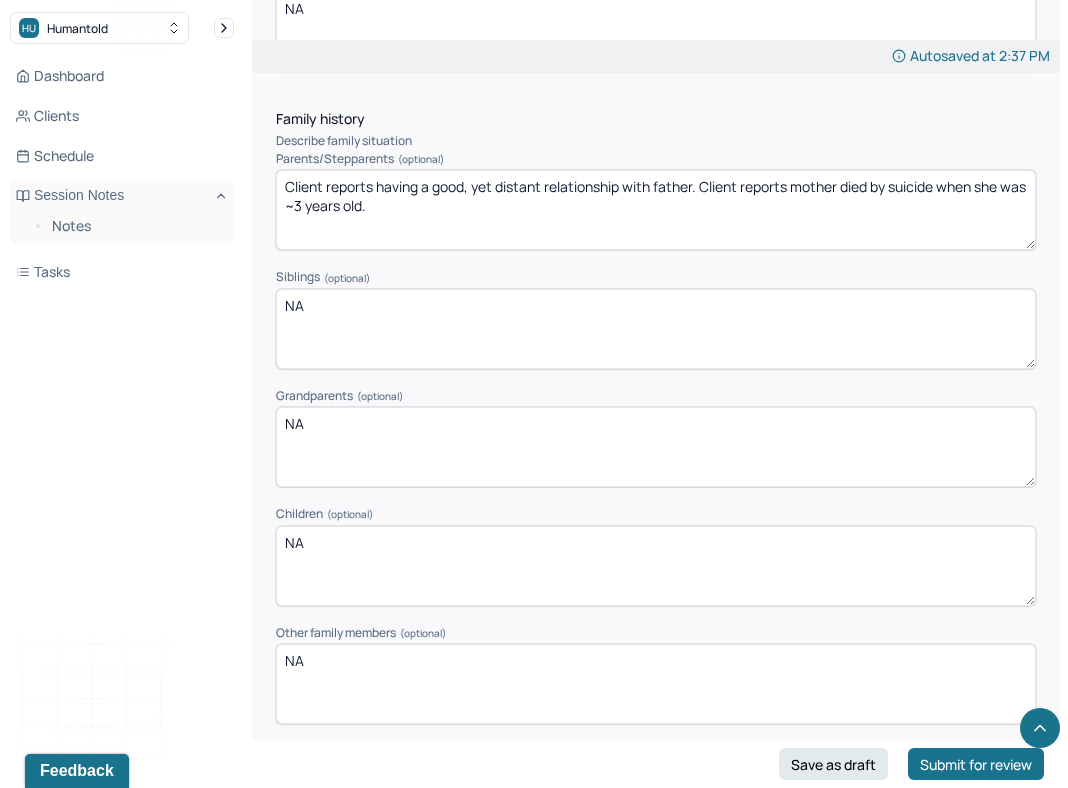 click on "Grandparents (optional)" at bounding box center (656, 396) 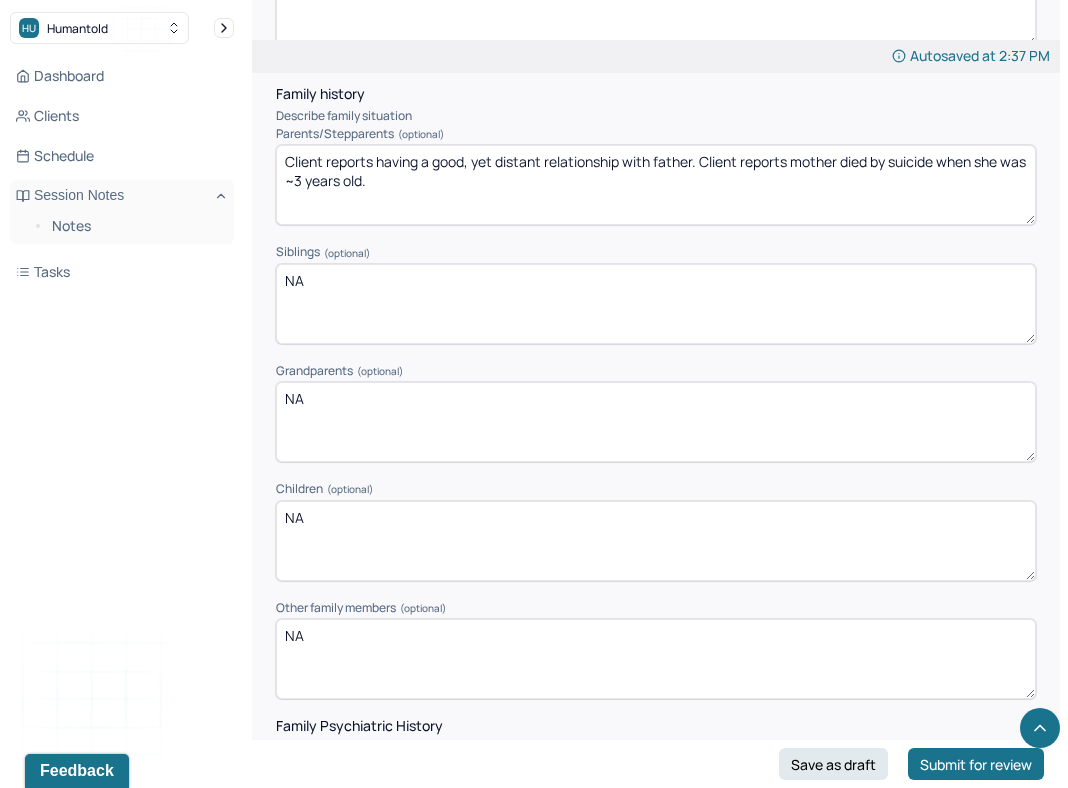 scroll, scrollTop: 3180, scrollLeft: 0, axis: vertical 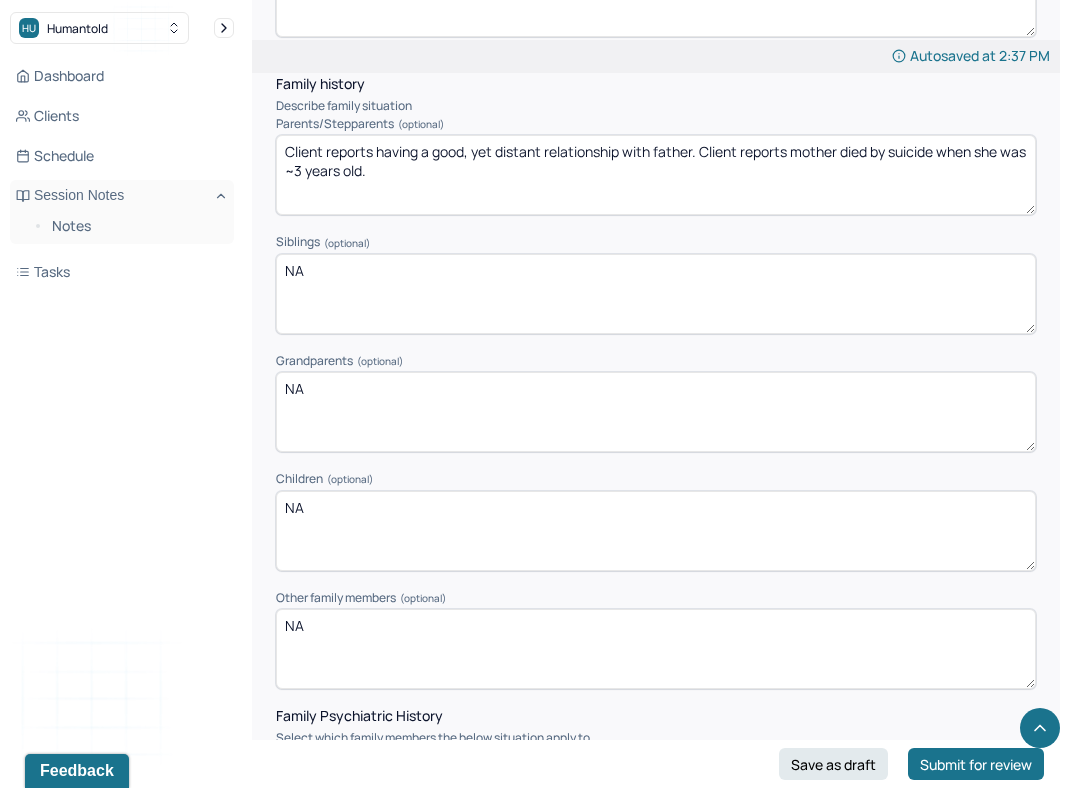 click on "NA" at bounding box center (656, 649) 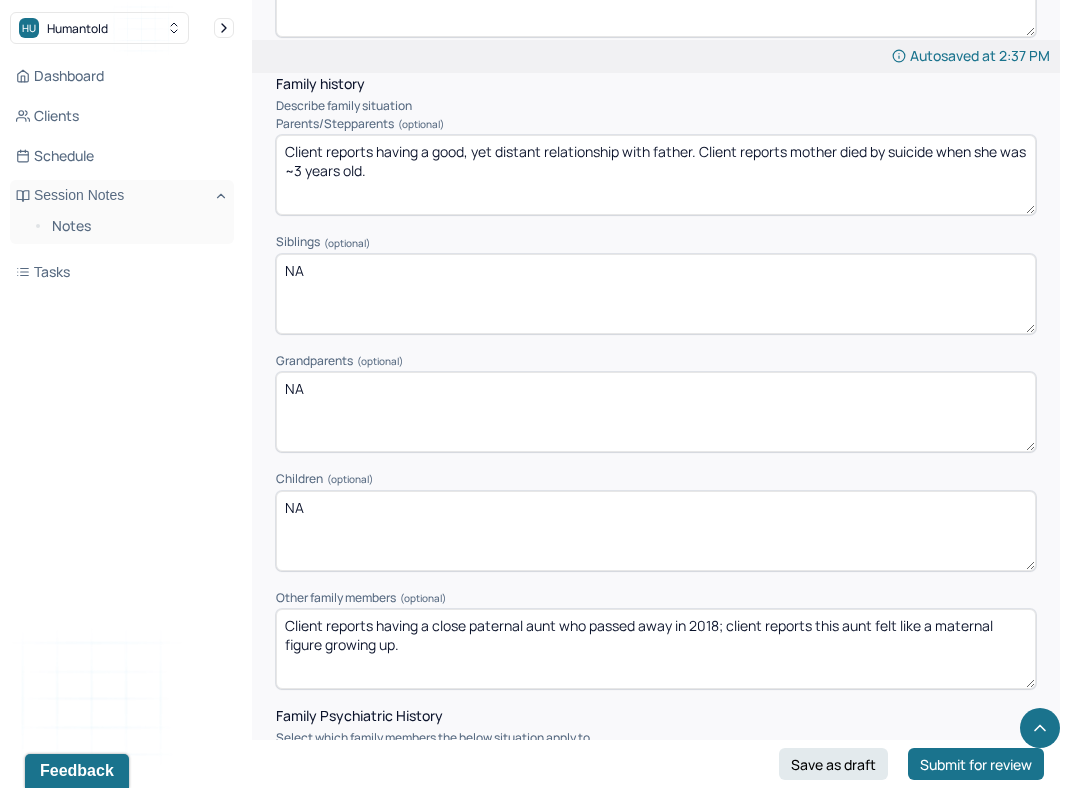 click on "Client reports having a close paternal aunt who passed away in 2018; client reports this aunt felt like a maternal figure growing up." at bounding box center [656, 649] 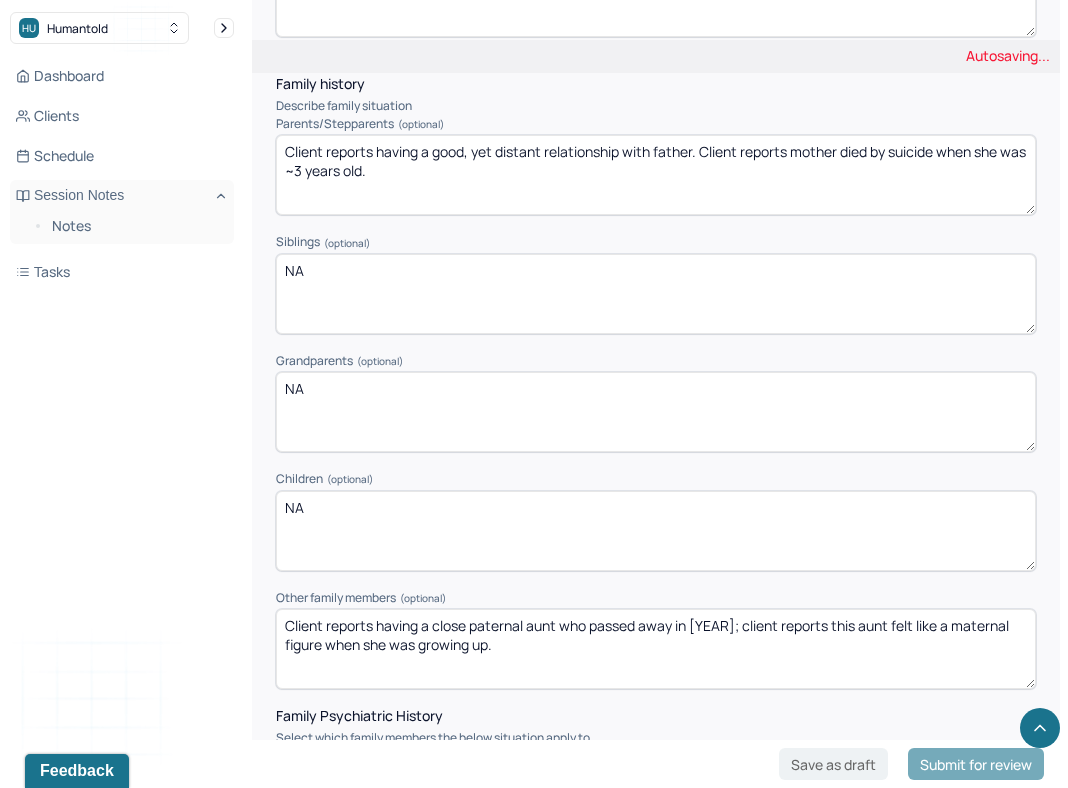 click on "Other family members (optional)" at bounding box center (656, 598) 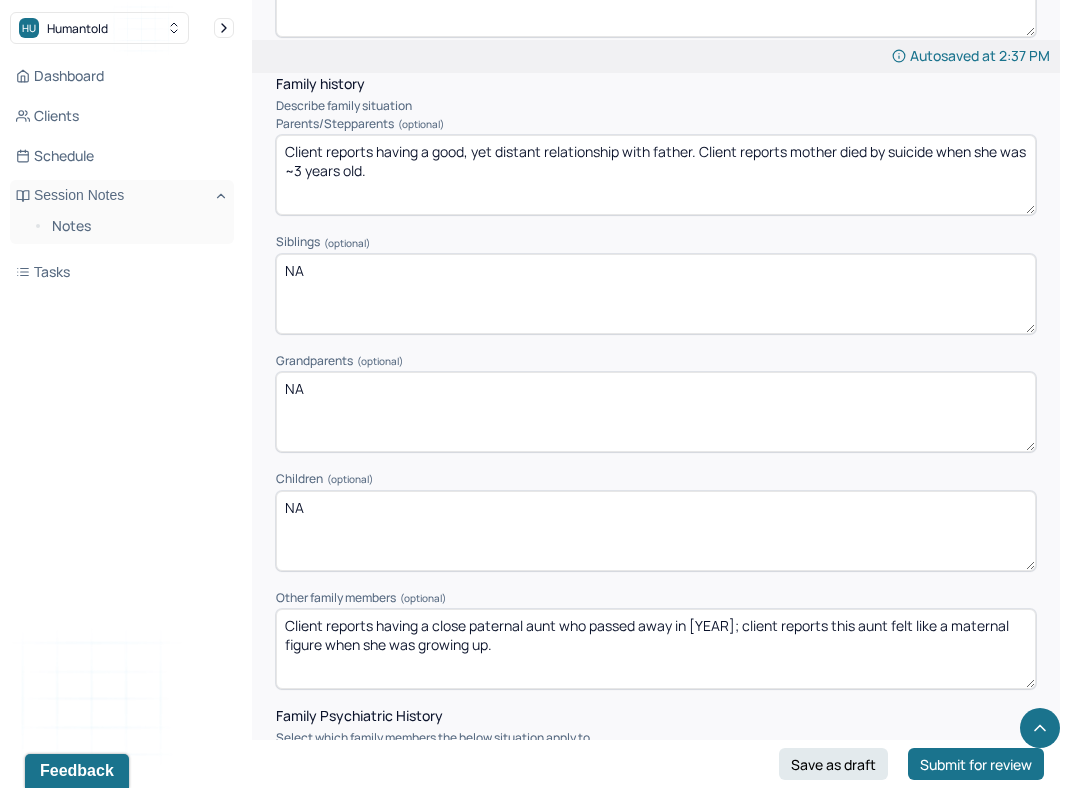 click on "Family history Describe family situation Parents/Stepparents (optional) Client reports having a good, yet distant relationship with father. Client reports mother died by suicide when she was ~3 years old.  Siblings (optional) NA Grandparents (optional) NA Children (optional) NA Other family members (optional) Client reports having a close paternal aunt who passed away in [YEAR]; client reports this aunt felt like a maternal figure when she was growing up.  Family Psychiatric History Select which family members the below situation apply to Alcohol abuse All Father Mother Child/Children Brother Sister Other Anxiety All Father Mother Child/Children Brother Sister Other Bipolar Disorder All Father Mother Child/Children Brother Sister Other Depression All Father Mother Child/Children Brother Sister Other PTSD All Father Mother Child/Children Brother Sister Other Schizophrenia All Father Mother Child/Children Brother Sister Other Substance use All Father Mother Child/Children Brother Sister Other Specify substance" at bounding box center [656, 934] 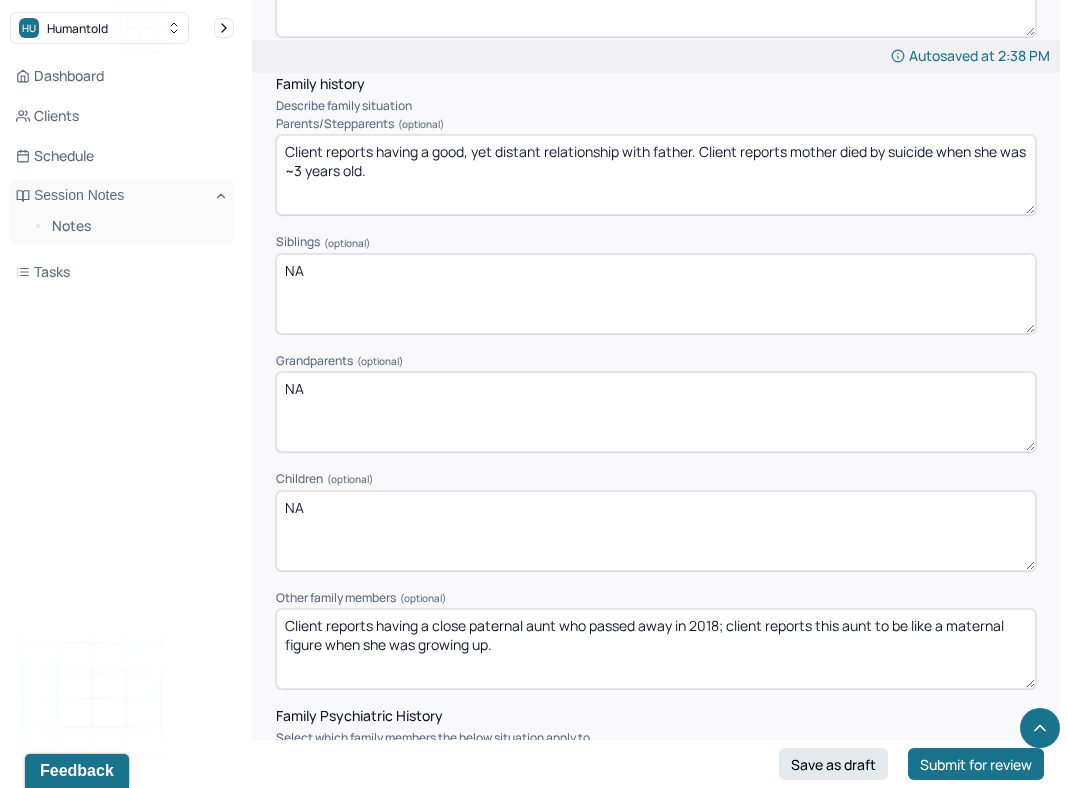 click on "Client reports having a close paternal aunt who passed away in 2018; client reports this aunt to be like a maternal figure when she was growing up." at bounding box center [656, 649] 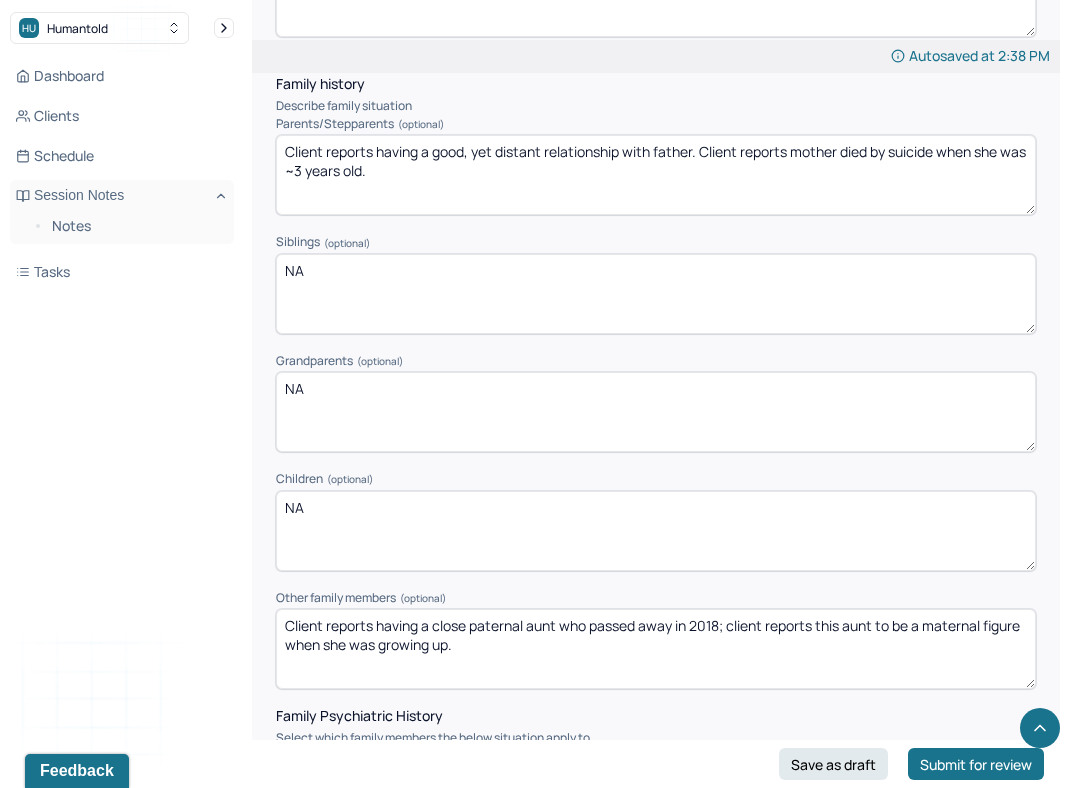 click on "Client reports having a close paternal aunt who passed away in 2018; client reports this aunt to be a maternal figure when she was growing up." at bounding box center [656, 649] 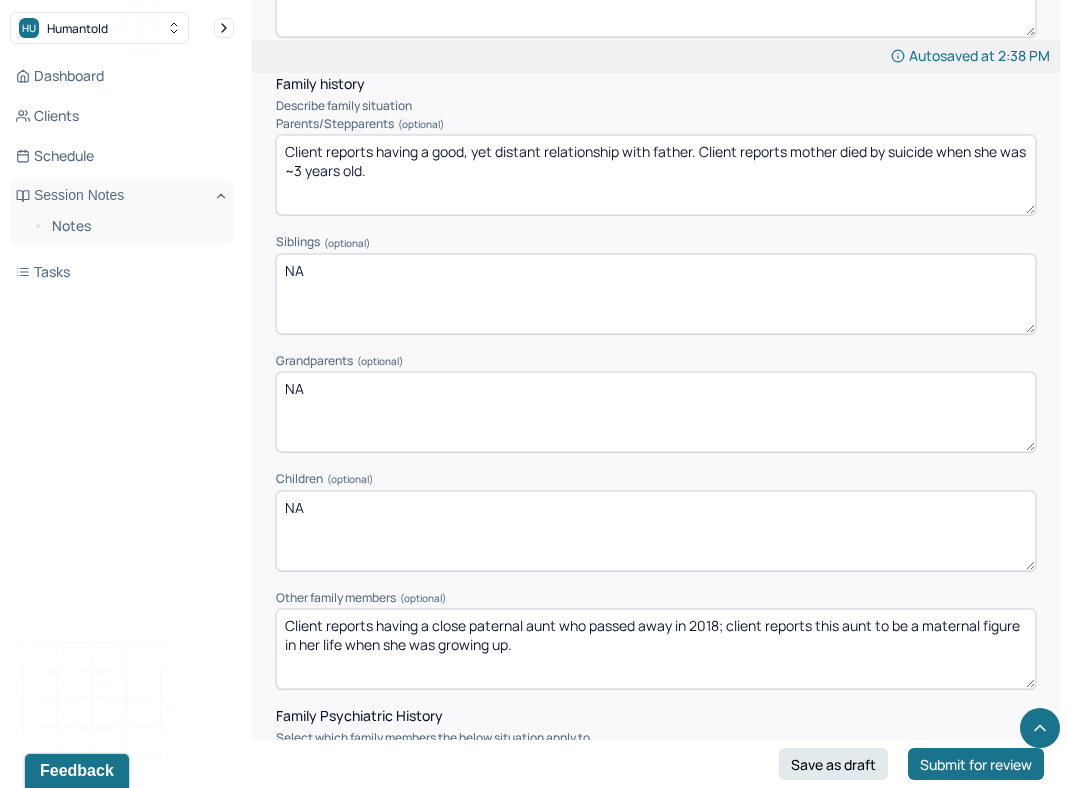 type on "Client reports having a close paternal aunt who passed away in 2018; client reports this aunt to be a maternal figure in her life when she was growing up." 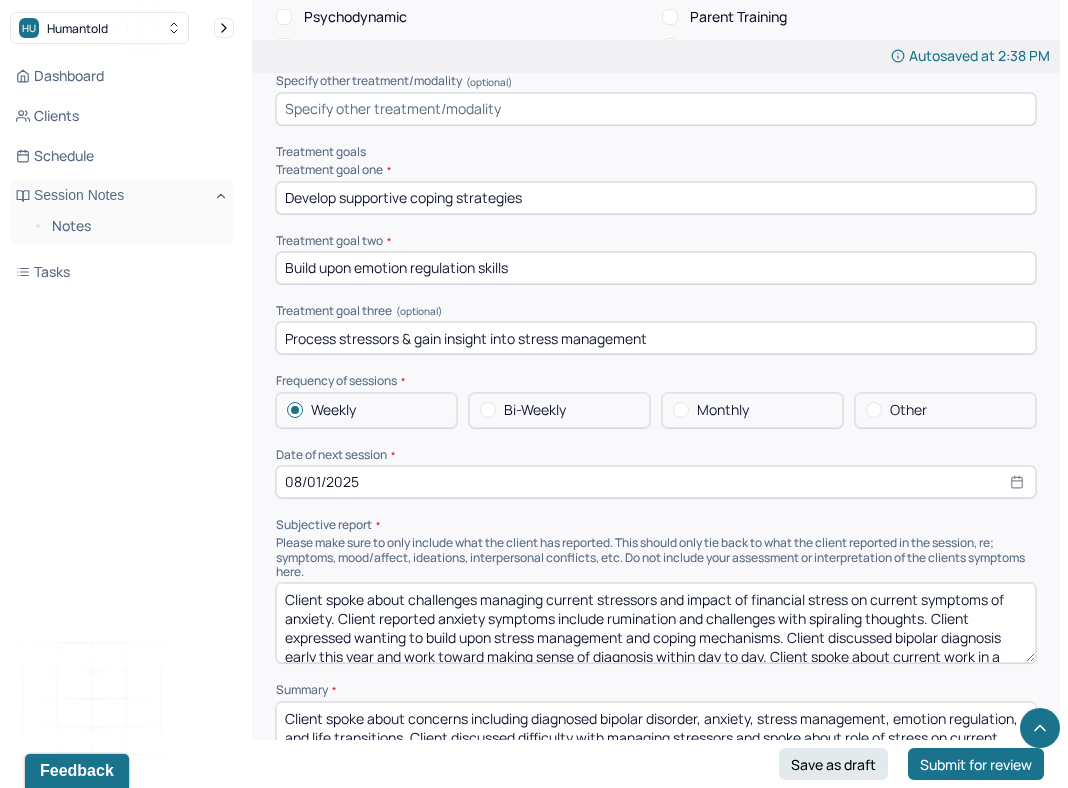 scroll, scrollTop: 8040, scrollLeft: 0, axis: vertical 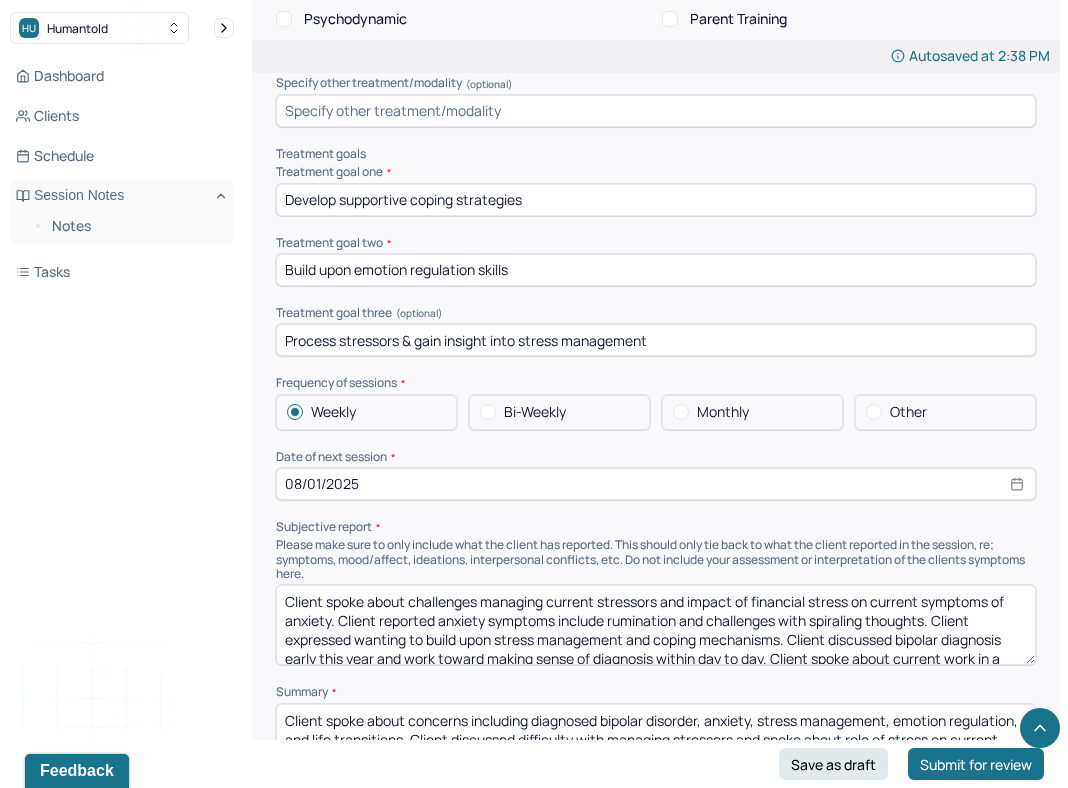 click on "08/01/2025" at bounding box center [656, 484] 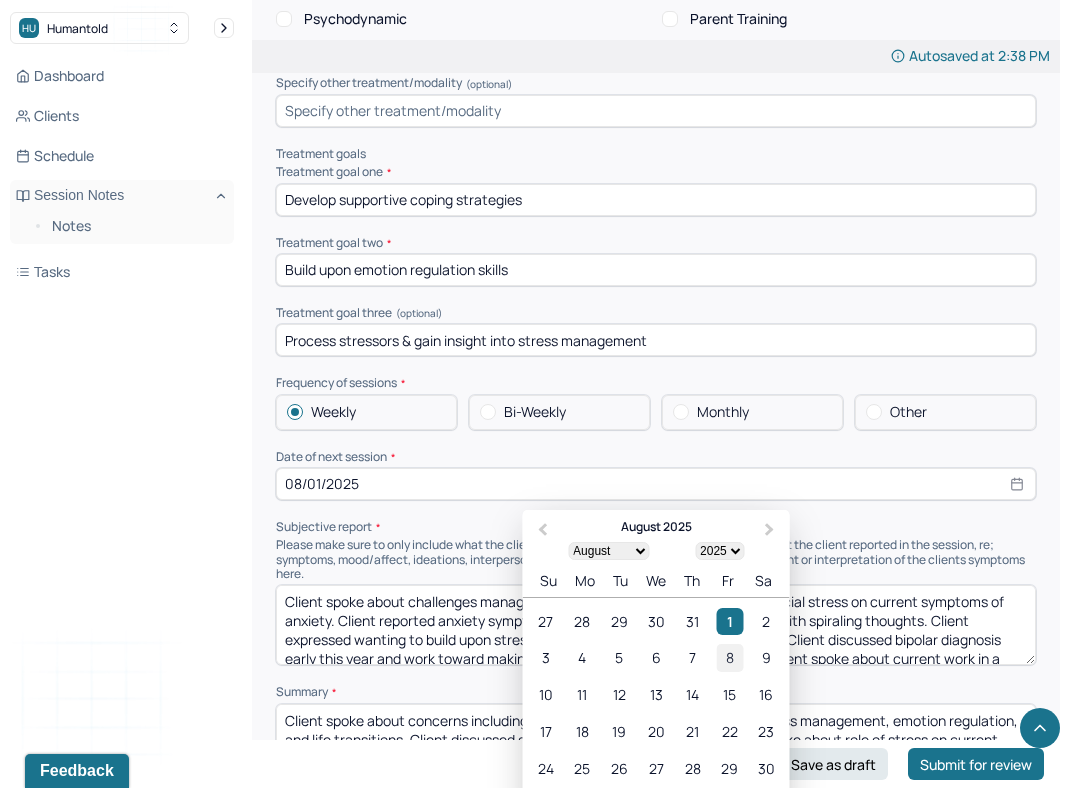 click on "8" at bounding box center (729, 657) 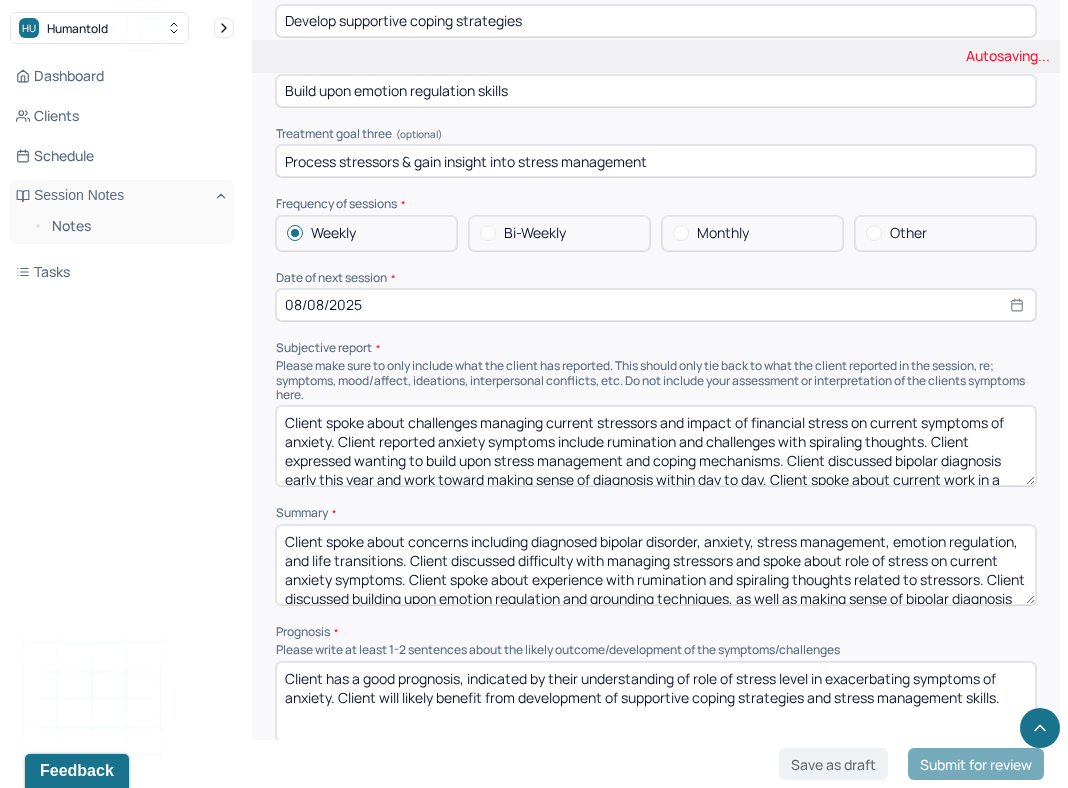 scroll, scrollTop: 8220, scrollLeft: 0, axis: vertical 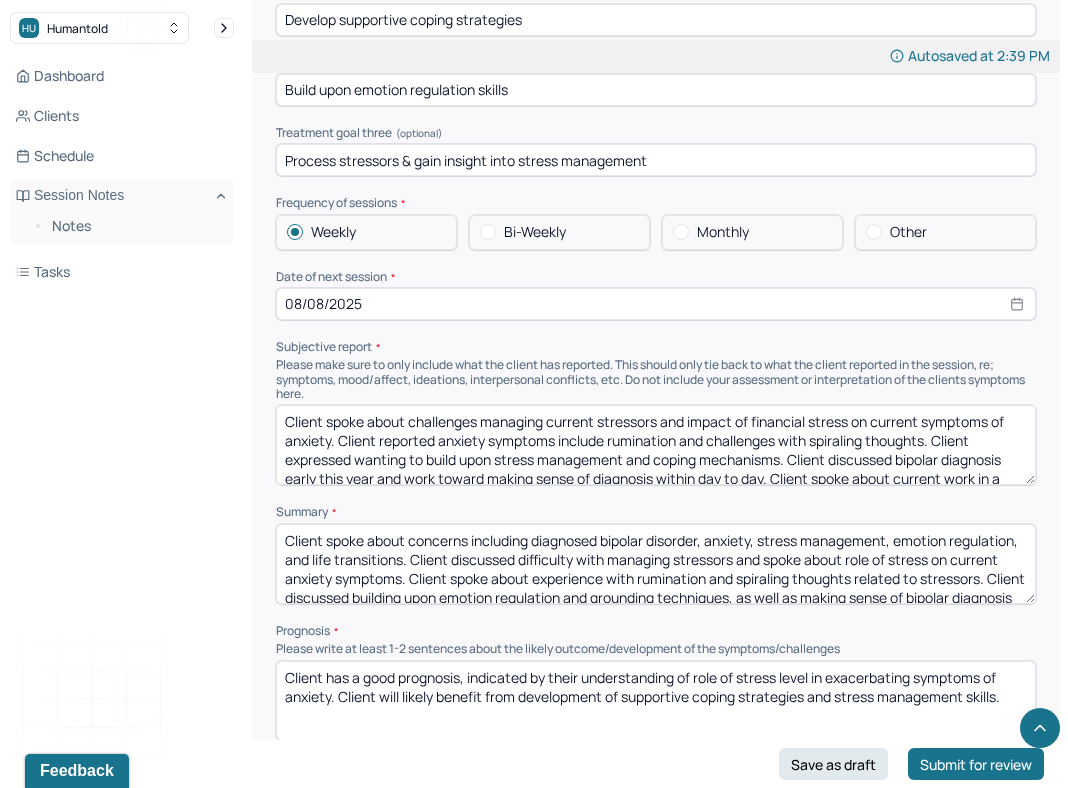 click on "Client spoke about challenges managing current stressors and impact of financial stress on current symptoms of anxiety. Client reported anxiety symptoms include rumination and challenges with spiraling thoughts. Client expressed wanting to build upon stress management and coping mechanisms. Client discussed bipolar diagnosis early this year and work toward making sense of diagnosis within day to day. Client spoke about current work in a DBT group and wanting to build upon emotion regulation skills & grounding techniques." at bounding box center (656, 445) 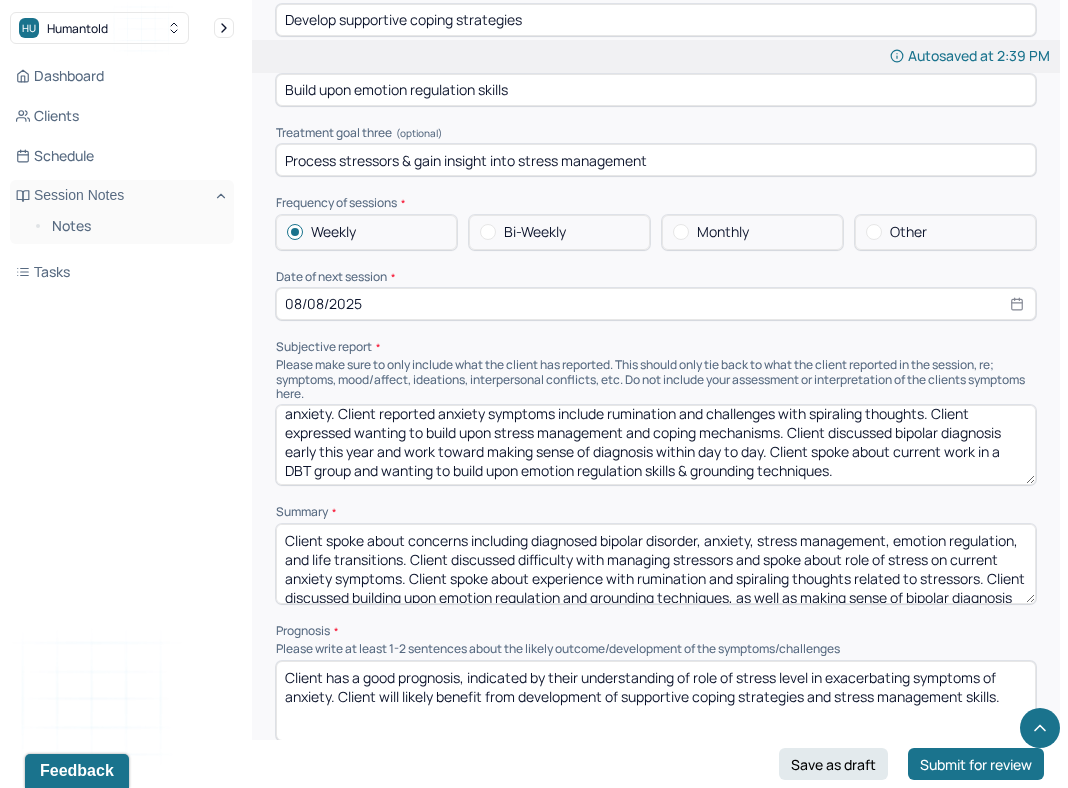 scroll, scrollTop: 0, scrollLeft: 0, axis: both 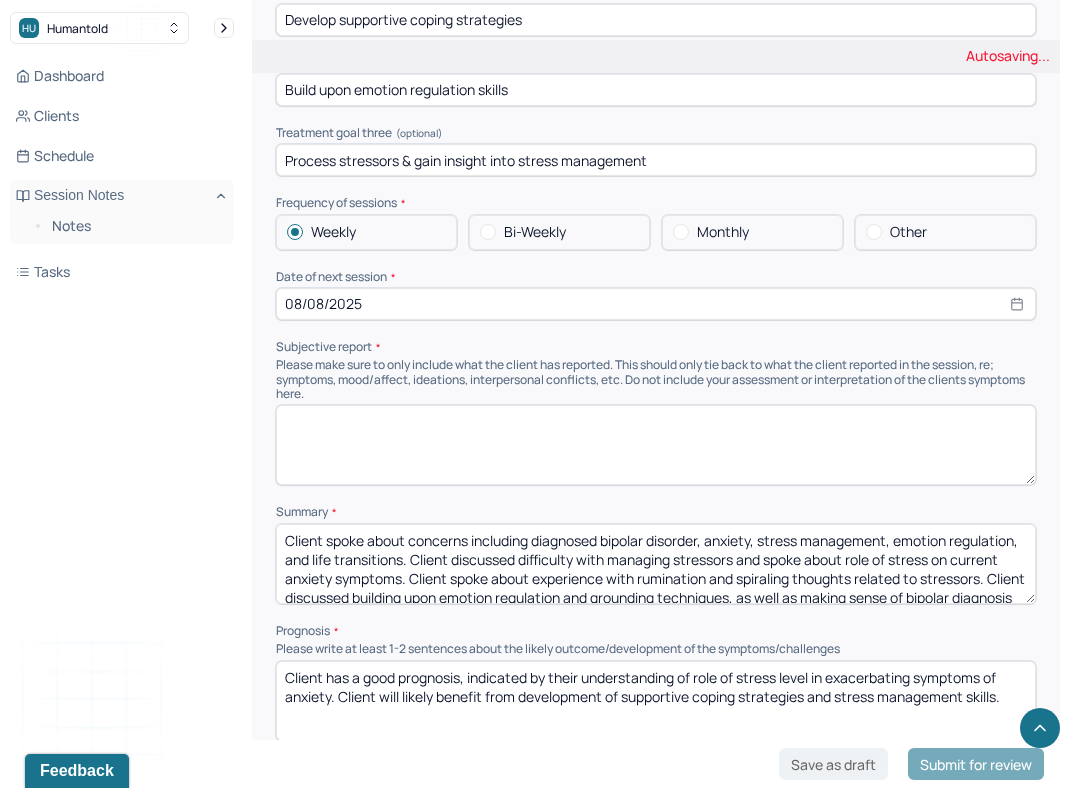 type 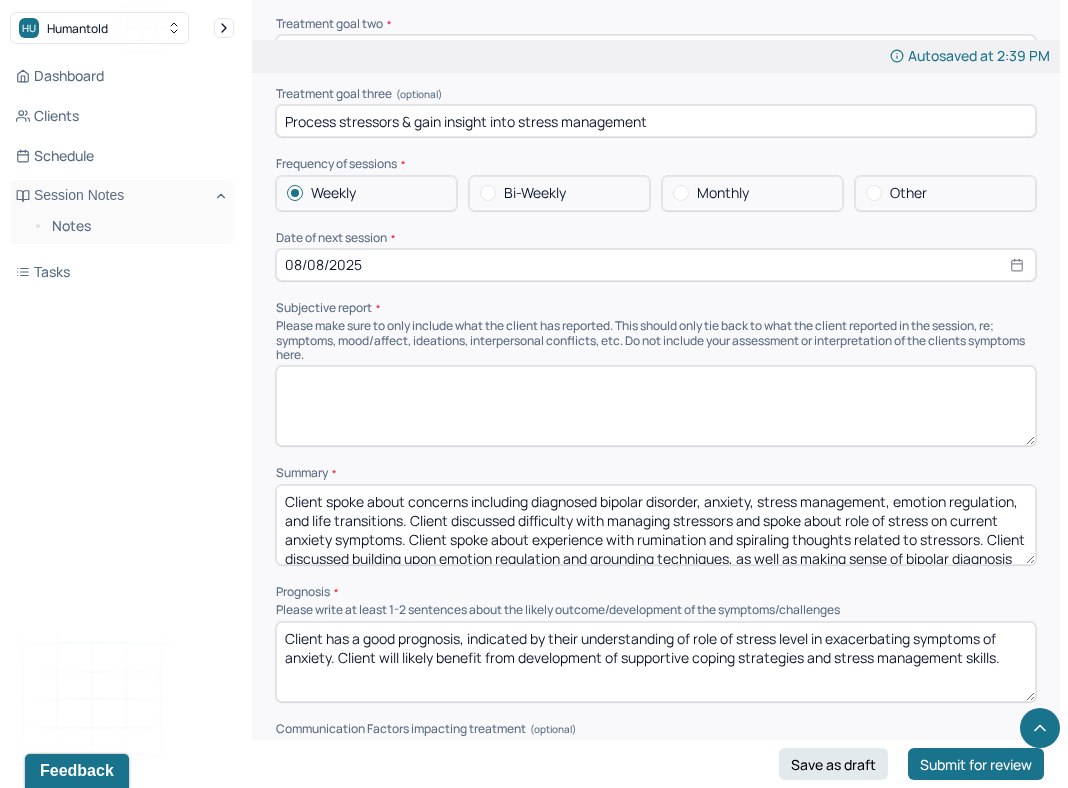 scroll, scrollTop: 8252, scrollLeft: 0, axis: vertical 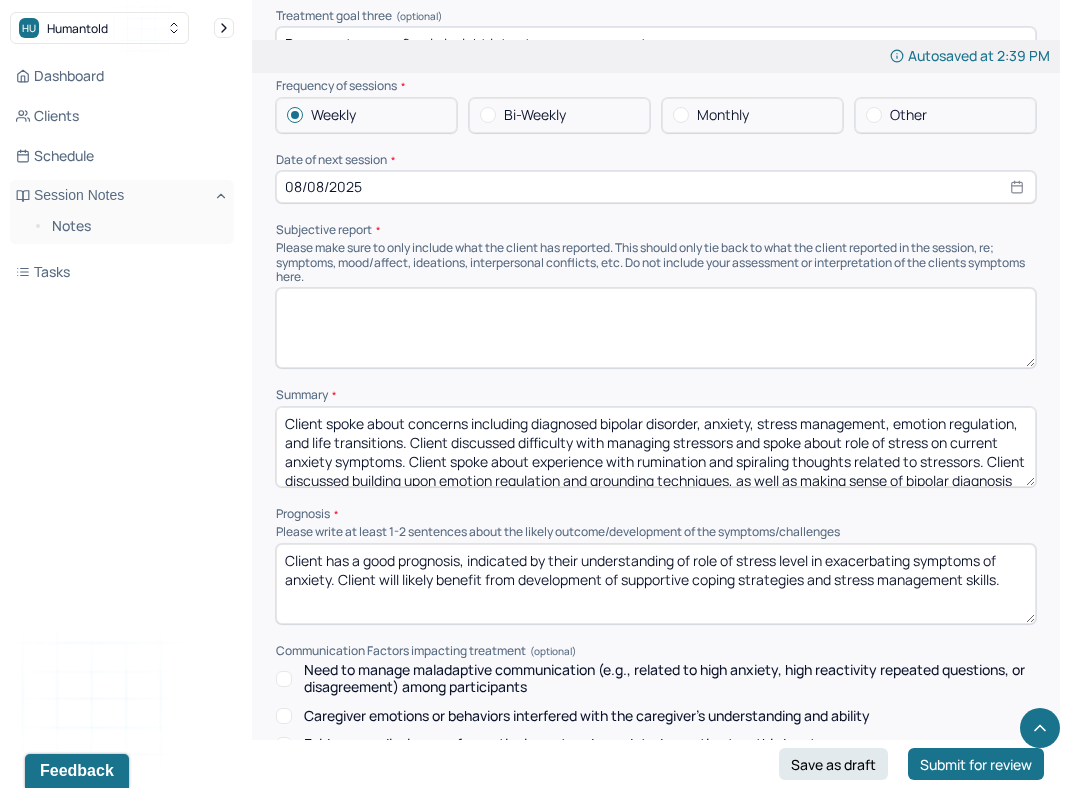 click on "Client has a good prognosis, indicated by their understanding of role of stress level in exacerbating symptoms of anxiety. Client will likely benefit from development of supportive coping strategies and stress management skills." at bounding box center (656, 584) 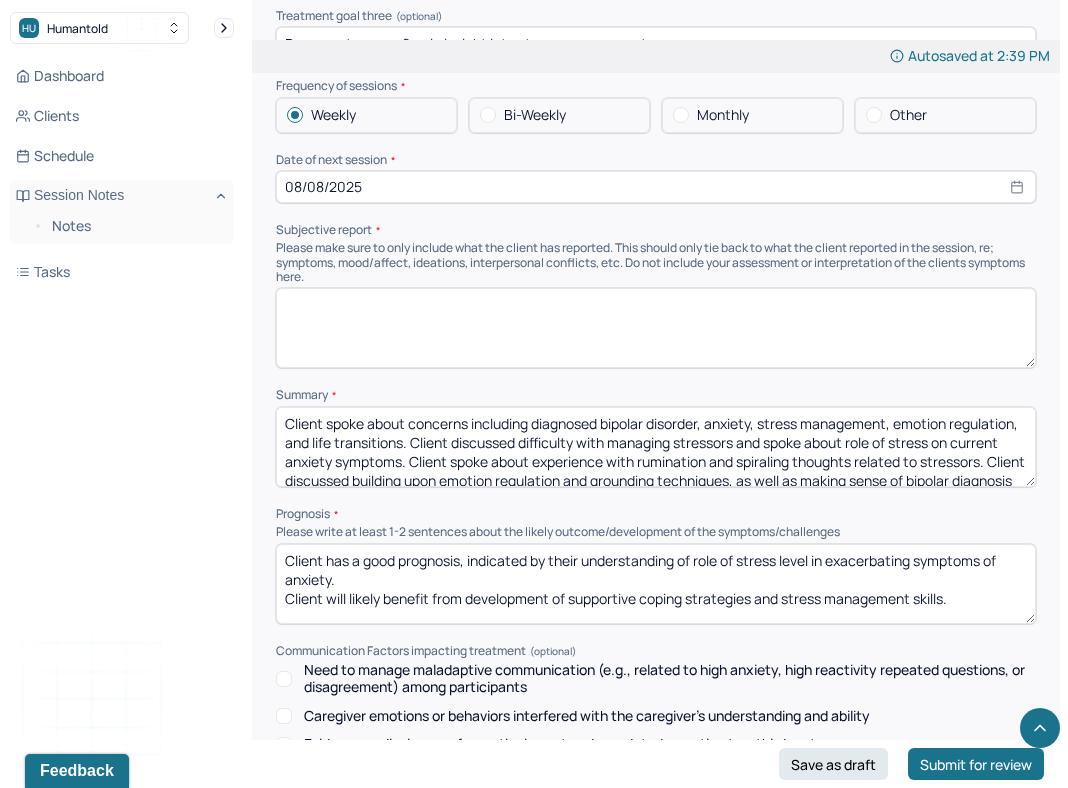 drag, startPoint x: 626, startPoint y: 521, endPoint x: 584, endPoint y: 494, distance: 49.92995 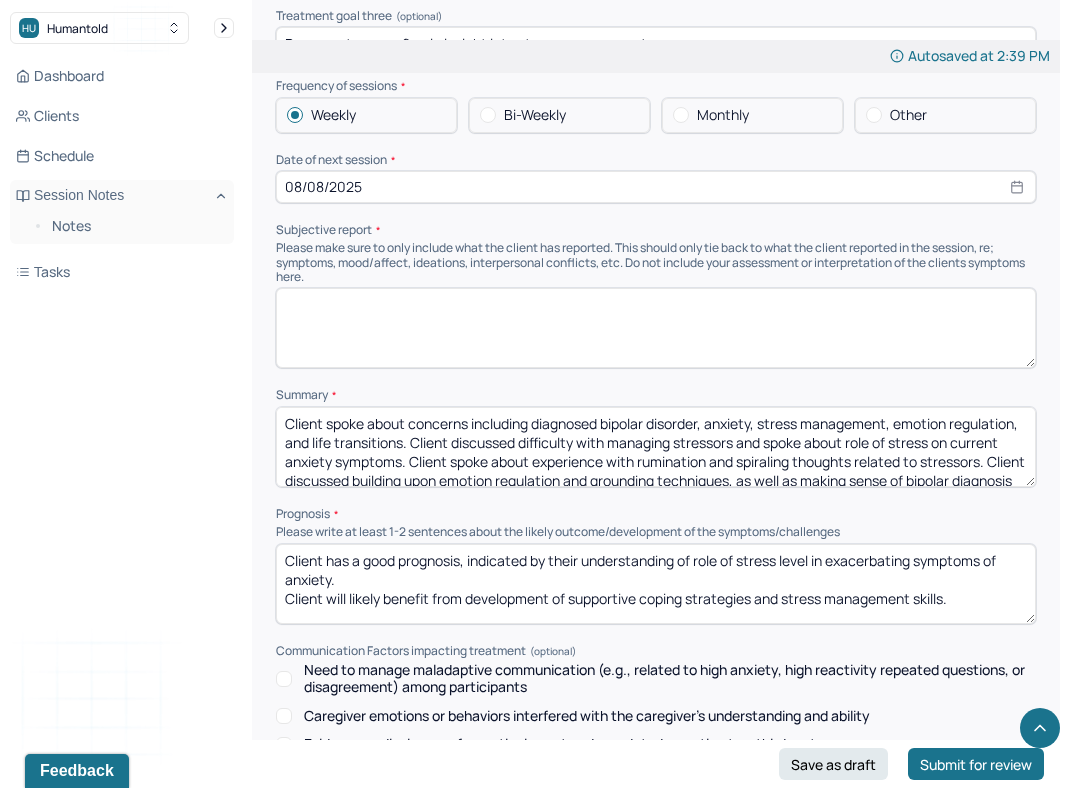 click on "Client has a good prognosis, indicated by their understanding of role of stress level in exacerbating symptoms of anxiety.
Client will likely benefit from development of supportive coping strategies and stress management skills." at bounding box center (656, 584) 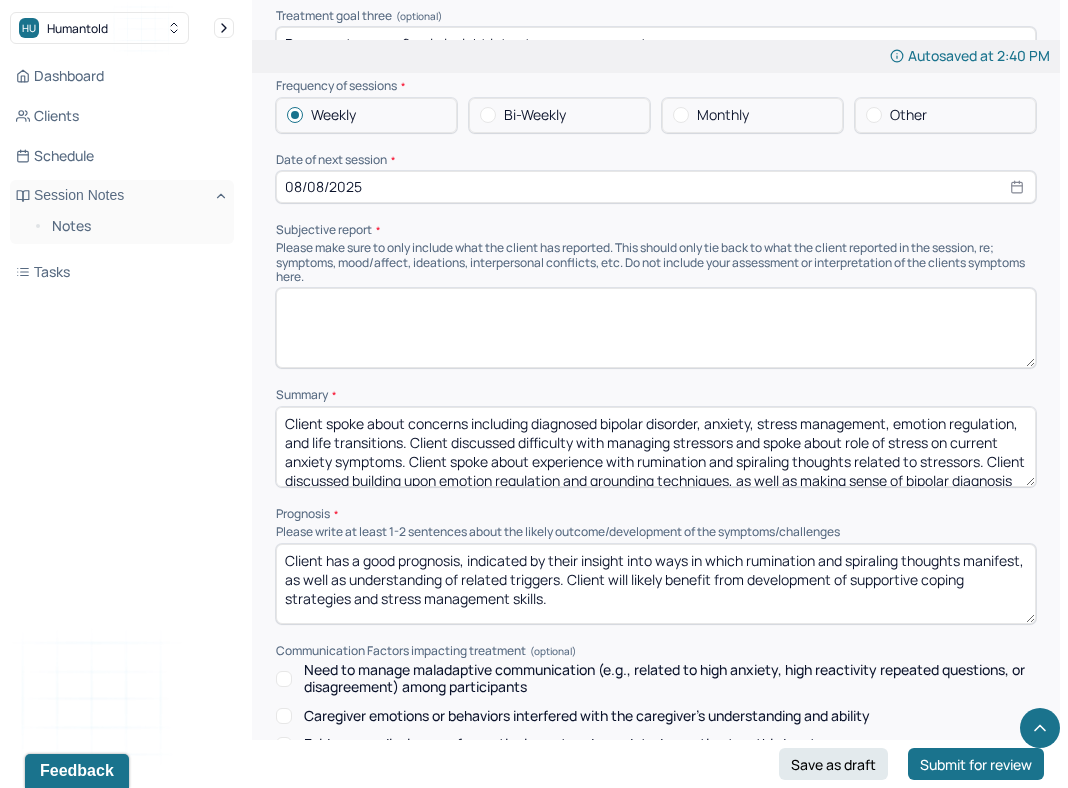 type on "Client has a good prognosis, indicated by their insight into ways in which rumination and spiraling thoughts manifest, as well as understanding of related triggers. Client will likely benefit from development of supportive coping strategies and stress management skills." 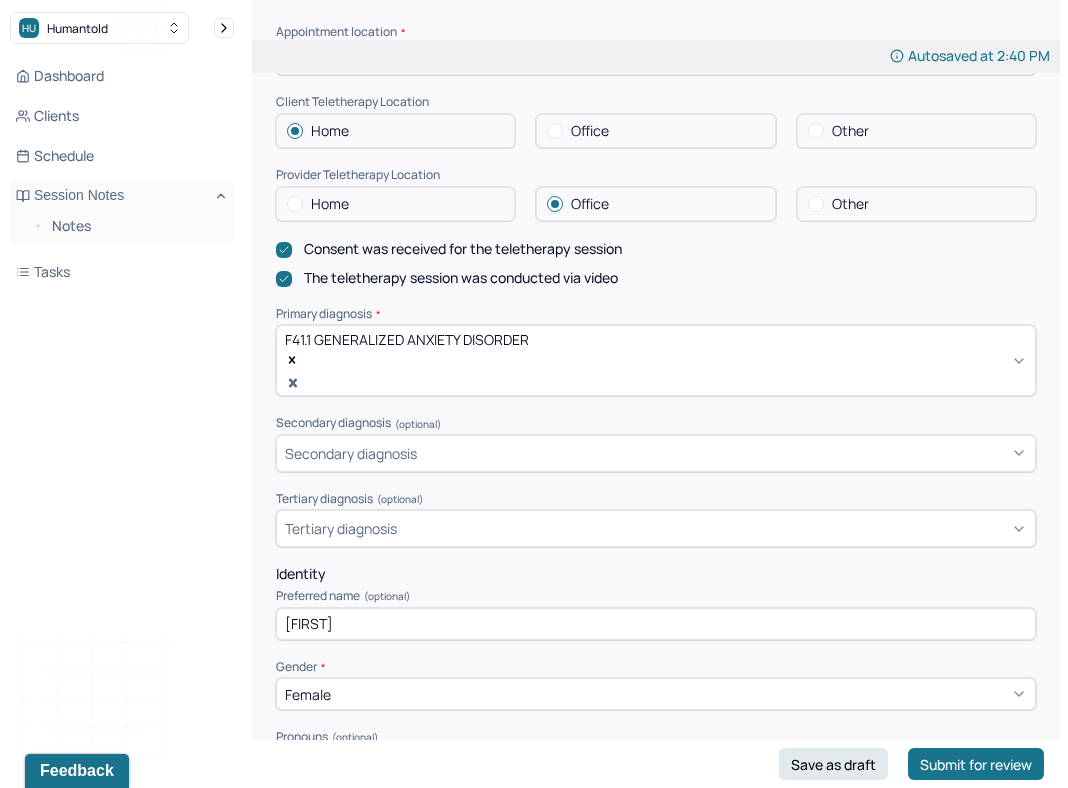 scroll, scrollTop: 463, scrollLeft: 0, axis: vertical 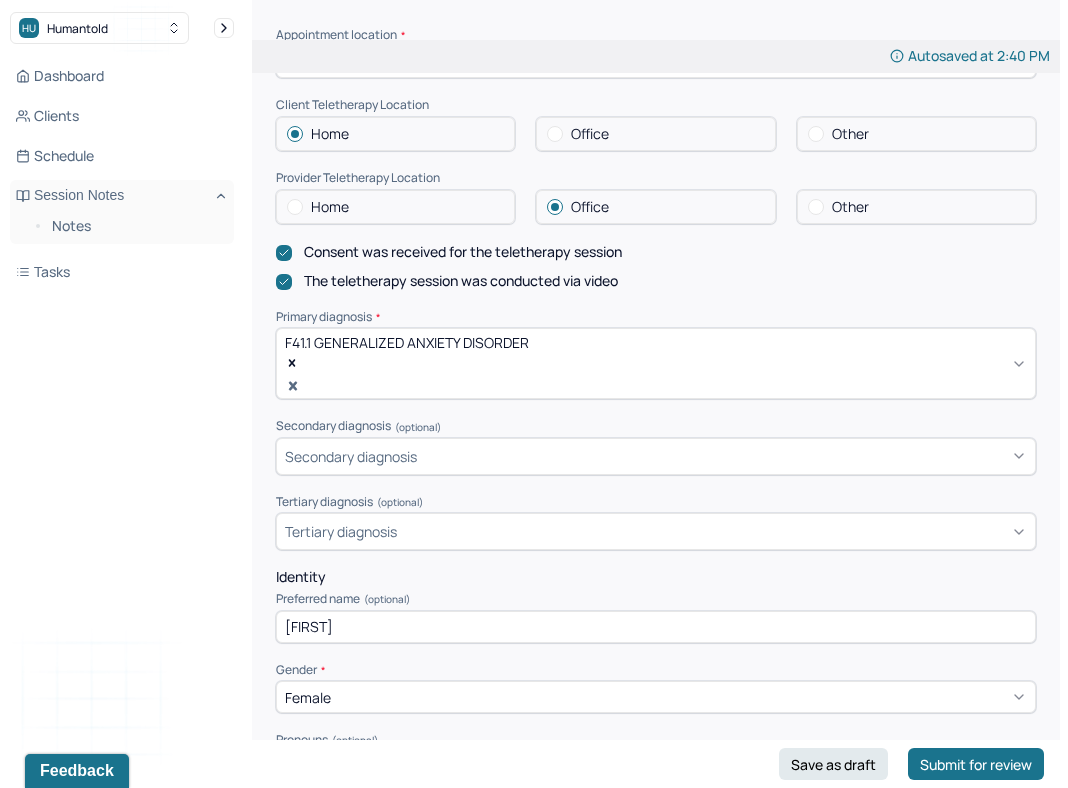 click 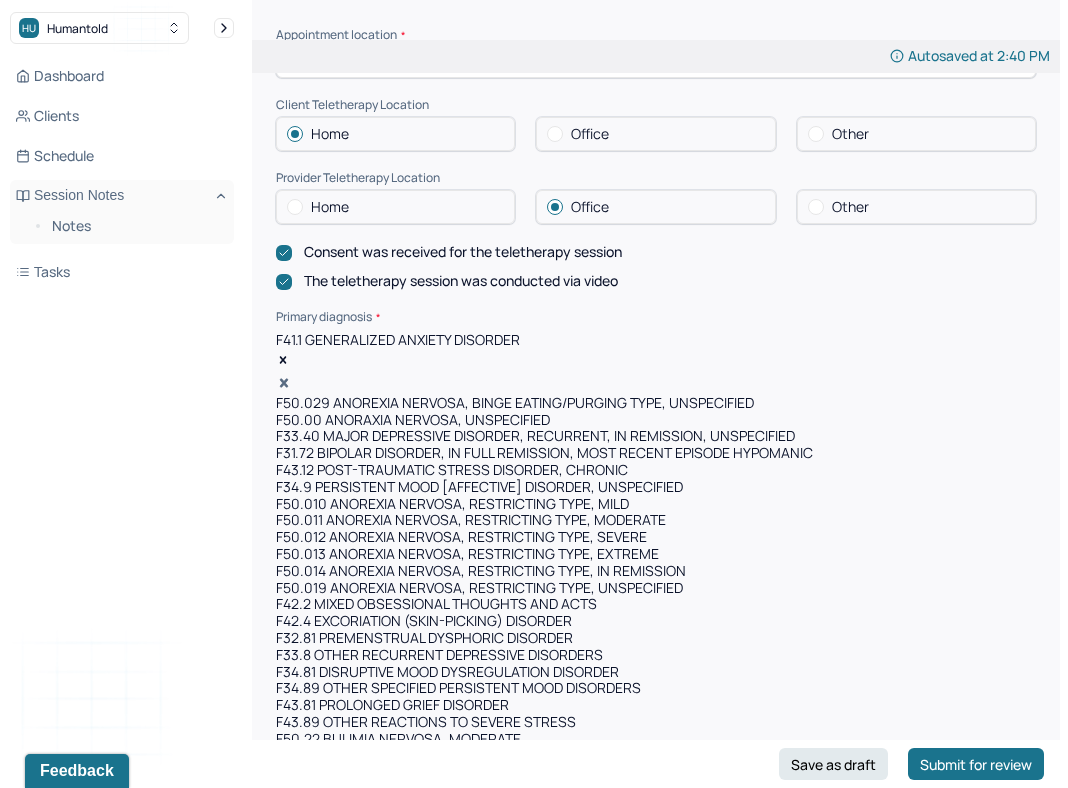 scroll, scrollTop: 1013, scrollLeft: 0, axis: vertical 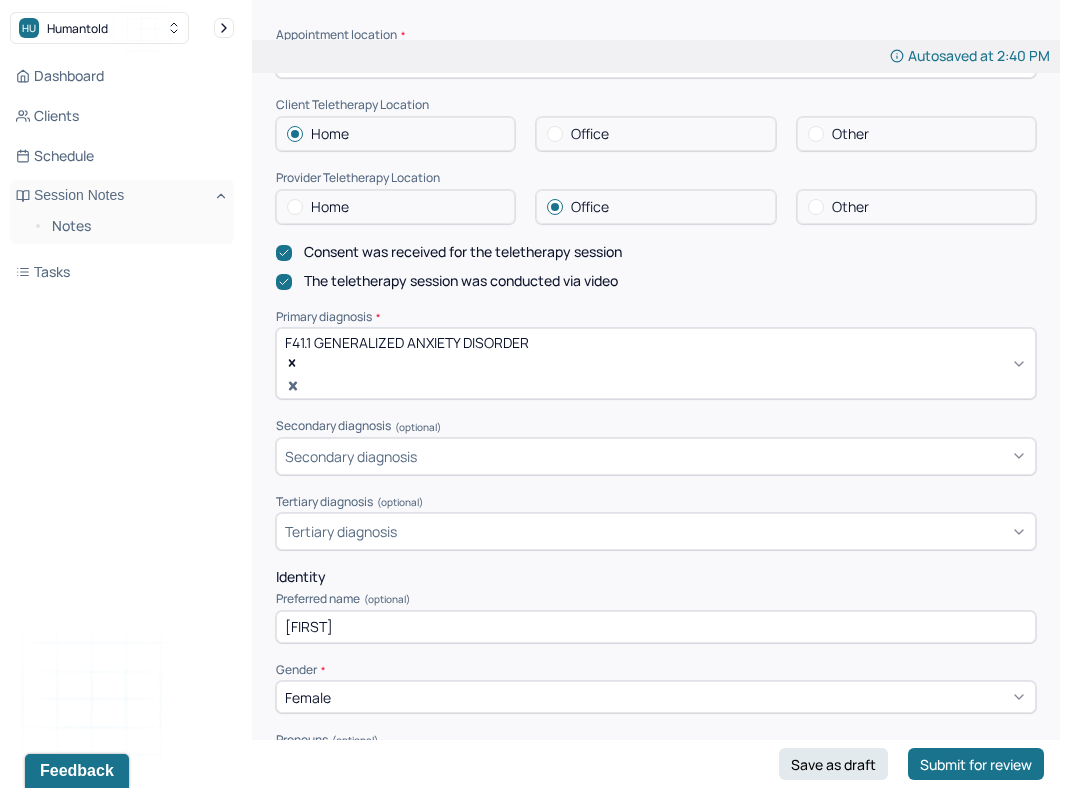 click on "Secondary diagnosis" at bounding box center (351, 456) 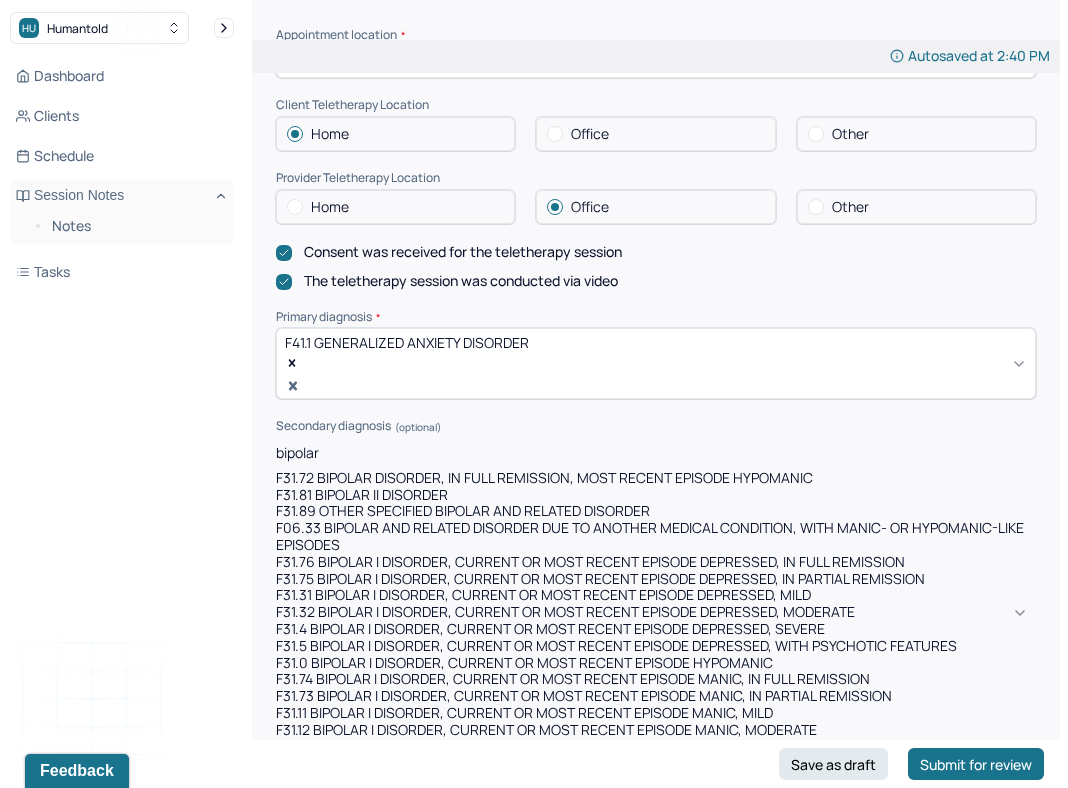 scroll, scrollTop: 0, scrollLeft: 0, axis: both 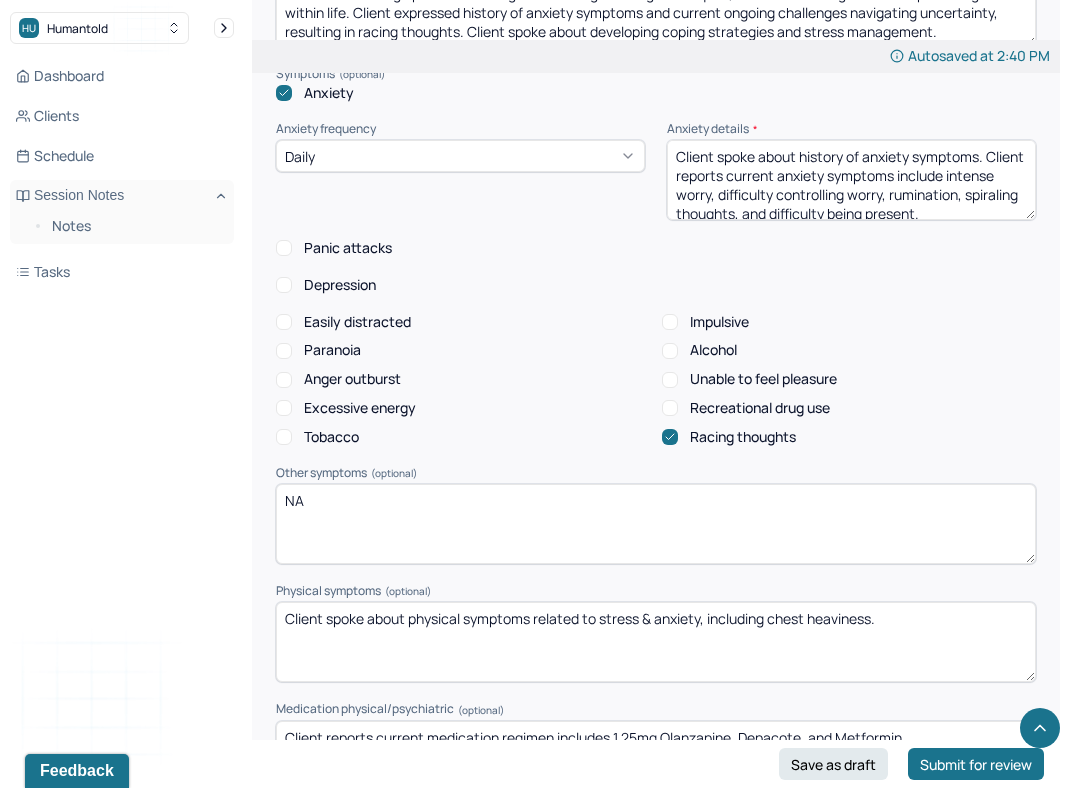 click on "Depression" at bounding box center [284, 285] 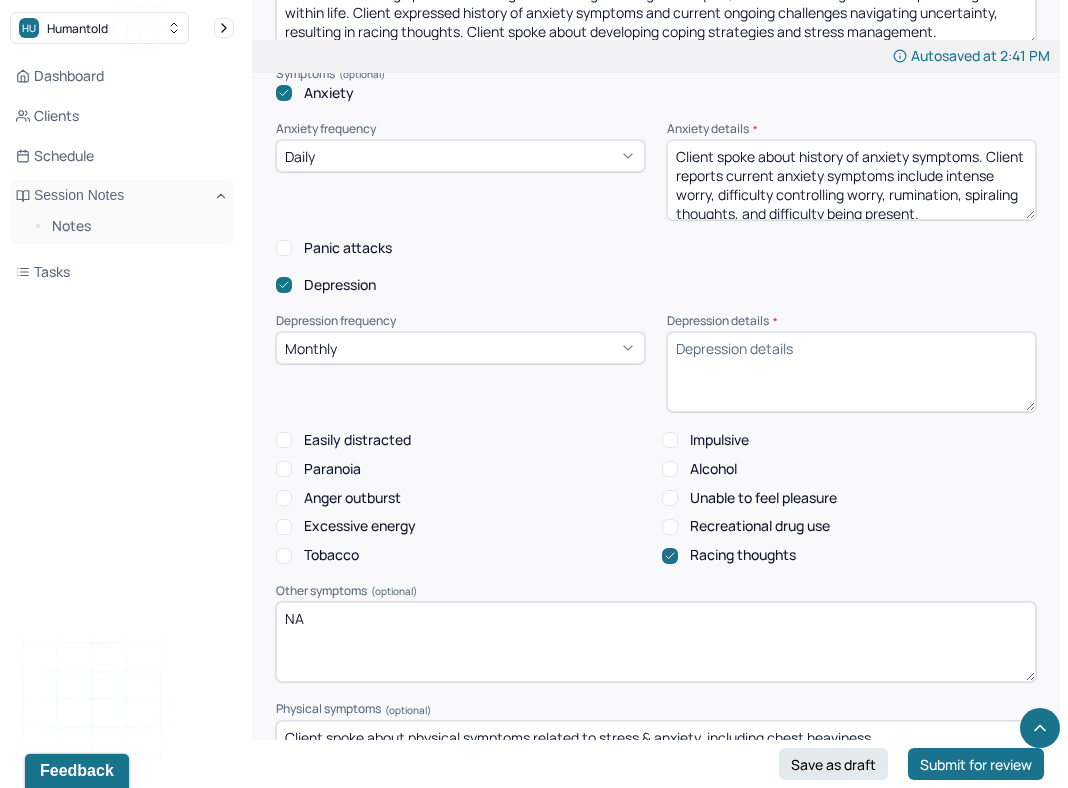 click 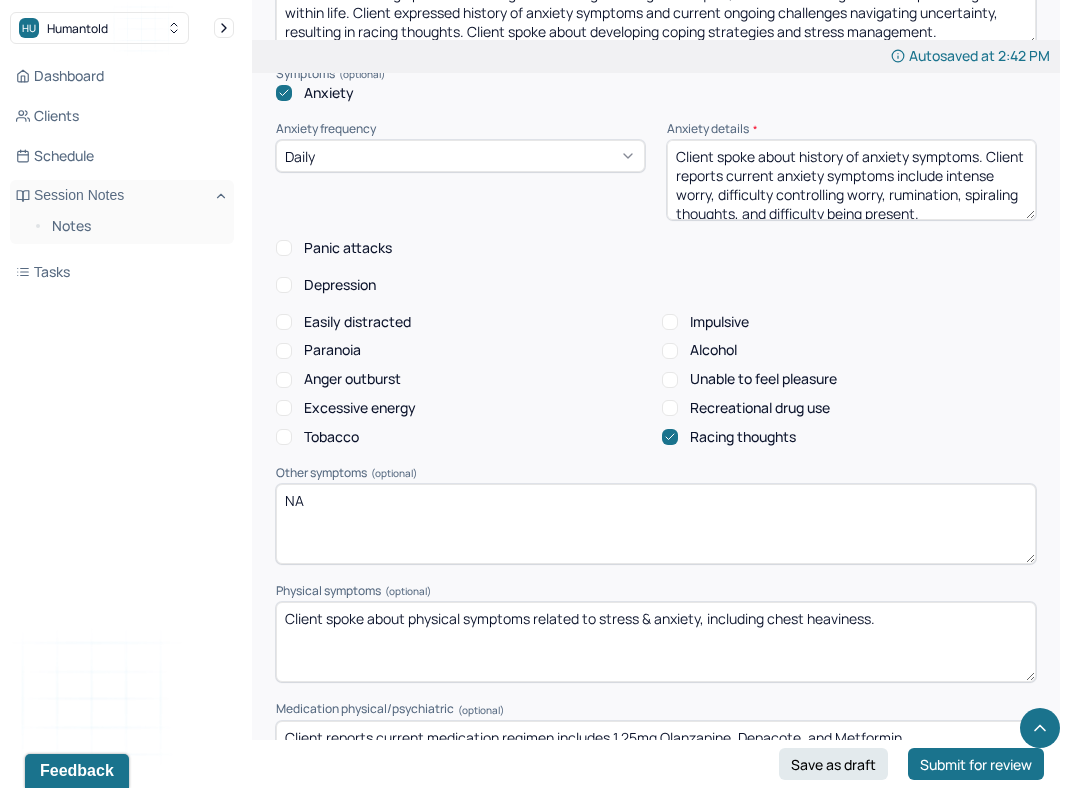 click on "Depression" at bounding box center (284, 285) 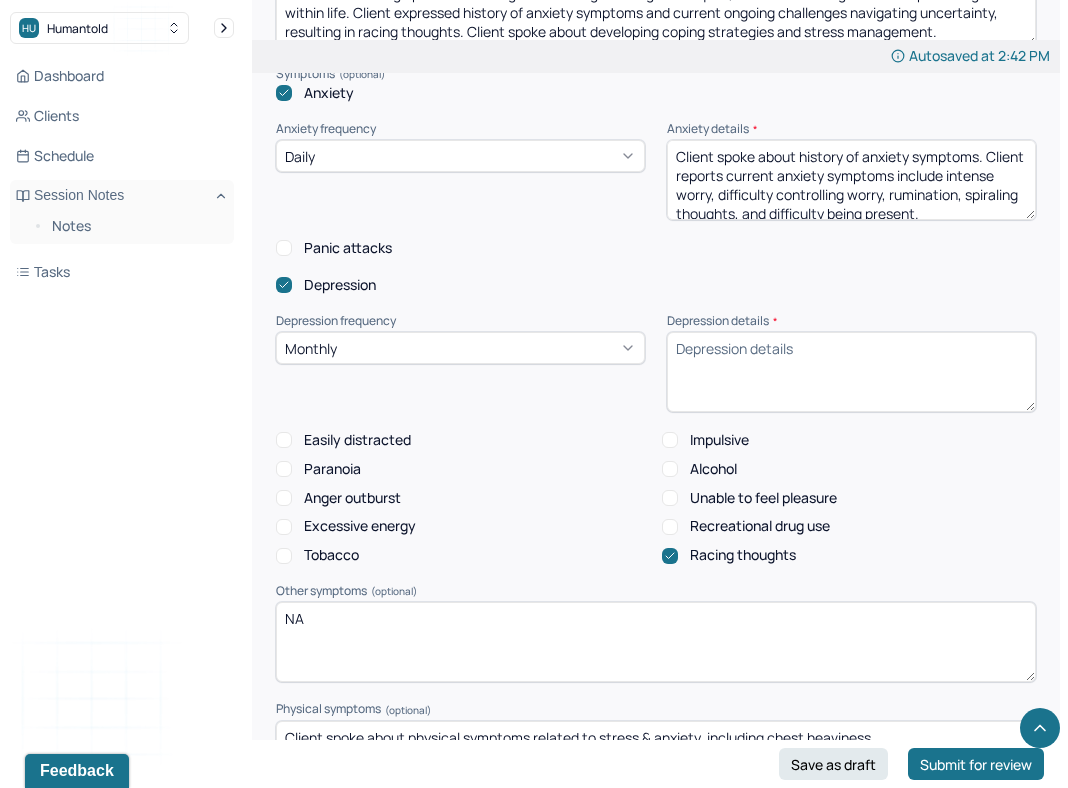 click on "Monthly" at bounding box center (311, 348) 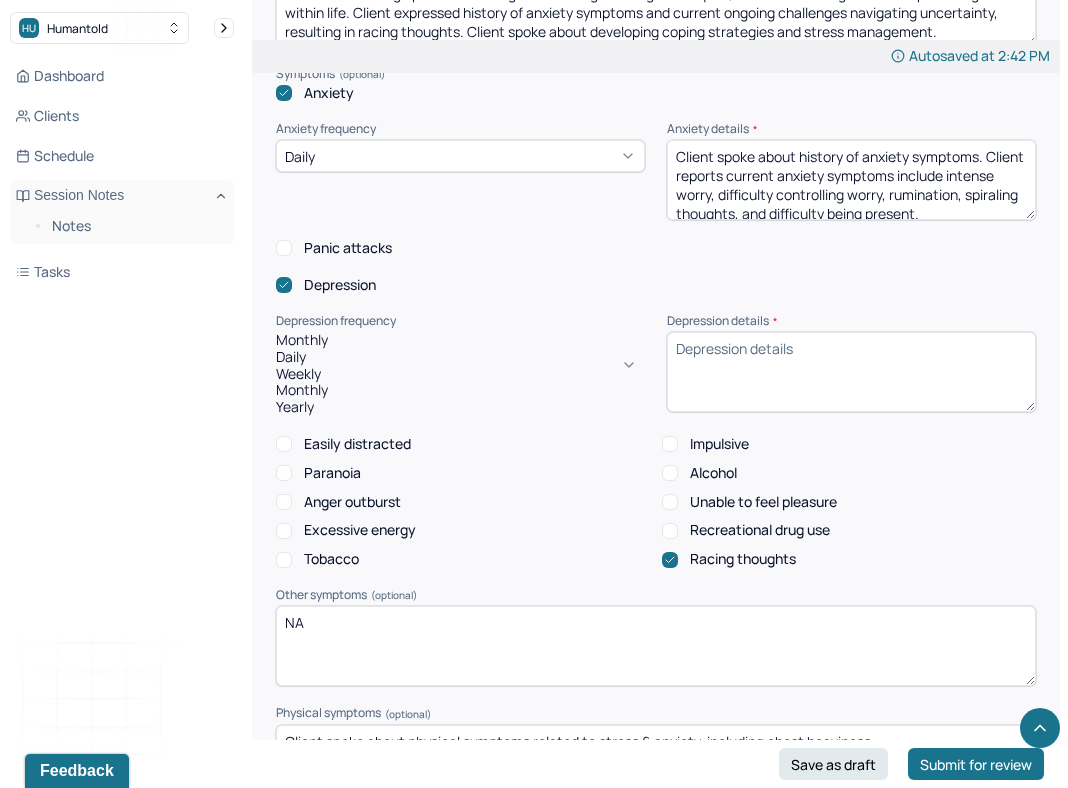 click on "Monthly" at bounding box center (460, 390) 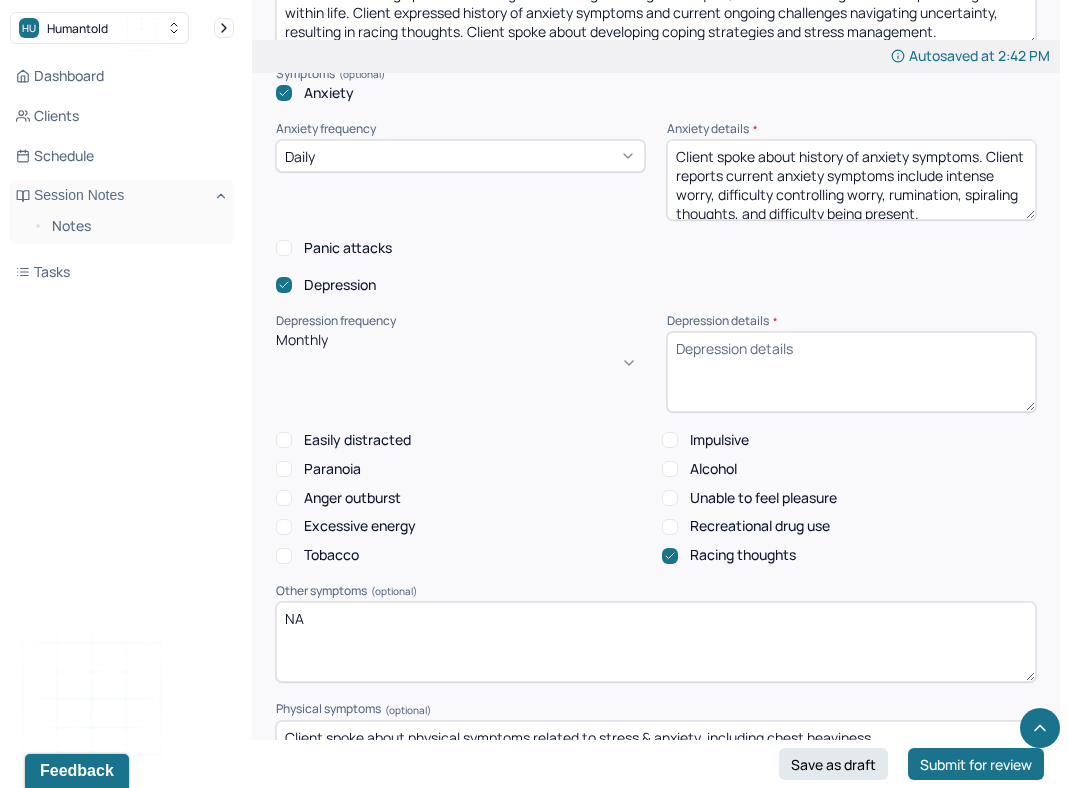 click on "Monthly" at bounding box center [302, 340] 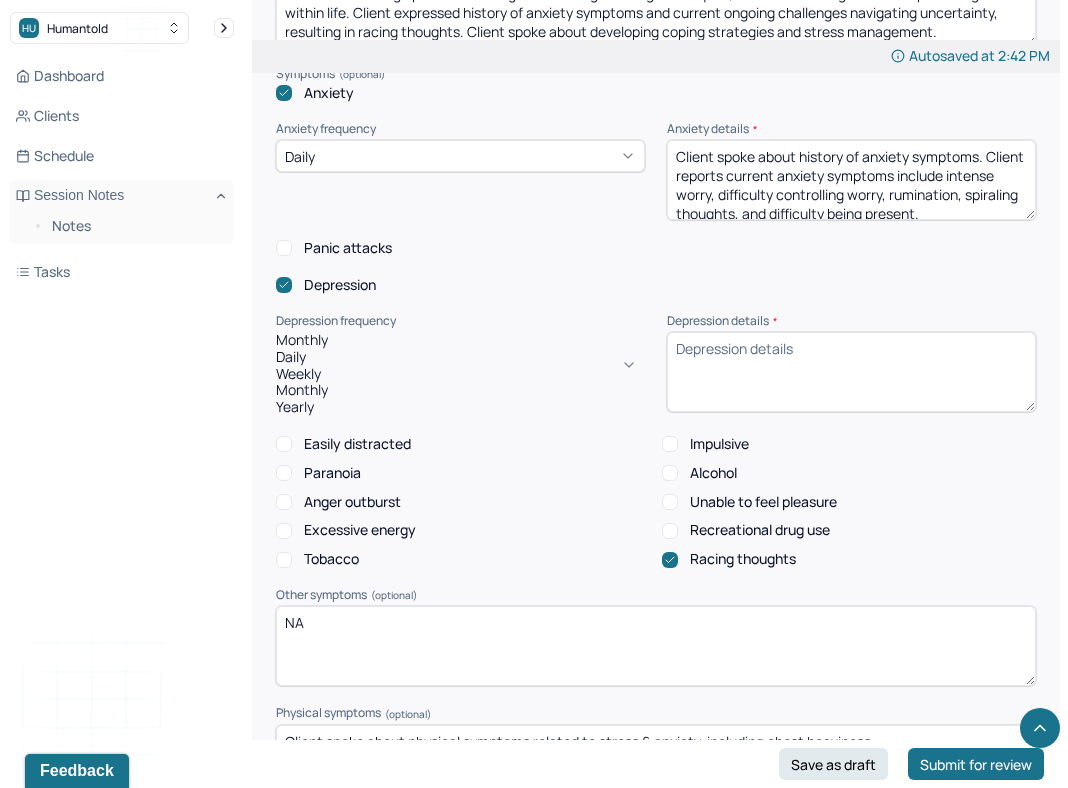 click on "Presenting Concerns What are the problem(s) you are seeking help for? Client spoke about concerns including diagnosed bipolar disorder, anxiety, stress management, emotion regulation, and life transitions. Client discussed difficulty with managing stressors and spoke about role of stress on current anxiety symptoms. Client spoke about experience with rumination and spiraling thoughts related to stressors. Client discussed building upon emotion regulation and grounding techniques, as well as making sense of bipolar diagnosis within life. Client expressed history of anxiety symptoms and current ongoing challenges navigating uncertainty, resulting in racing thoughts. Client spoke about developing coping strategies and stress management. Symptoms Anxiety Anxiety frequency Daily Anxiety details * Client spoke about history of anxiety symptoms. Client reports current anxiety symptoms include intense worry, difficulty controlling worry, rumination, spiraling thoughts, and difficulty being present. Panic attacks * NA" at bounding box center (656, 545) 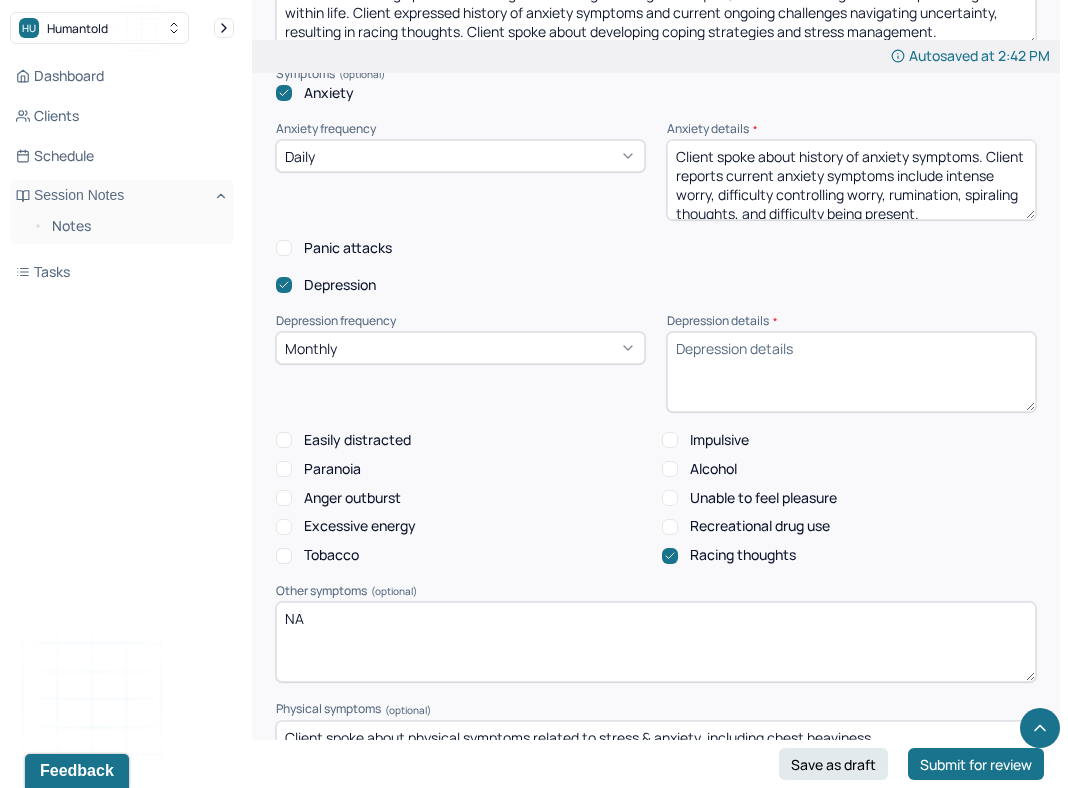 click 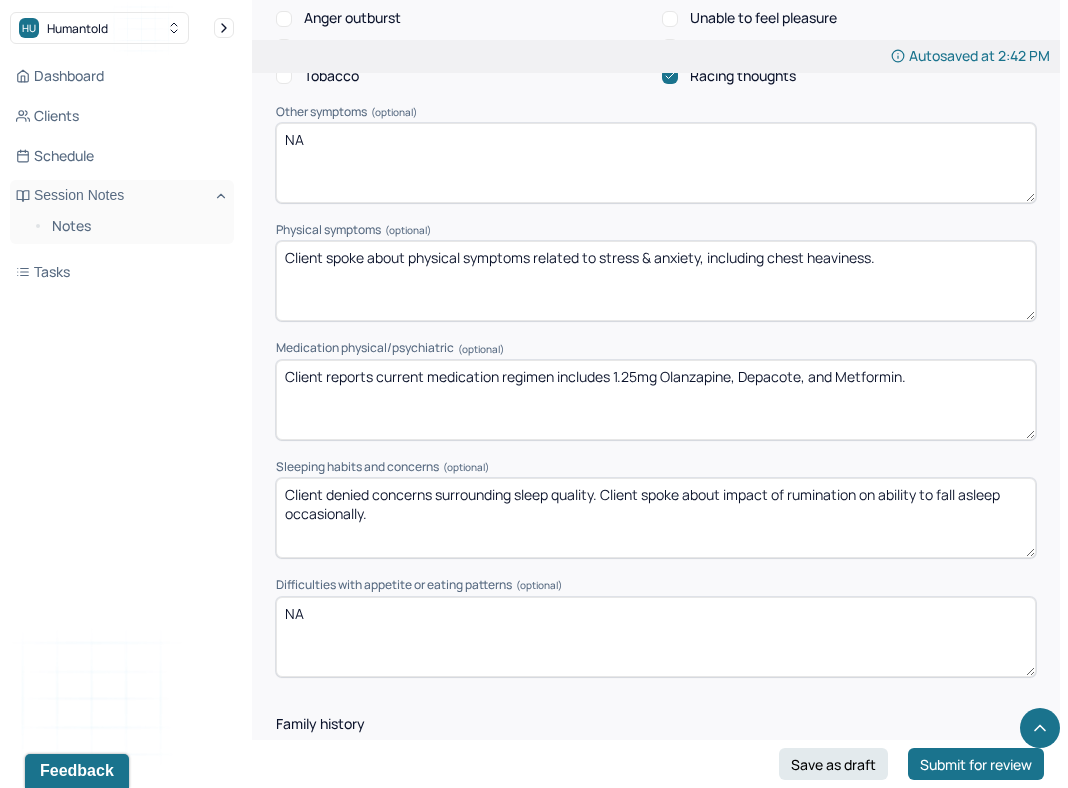 scroll, scrollTop: 2541, scrollLeft: 0, axis: vertical 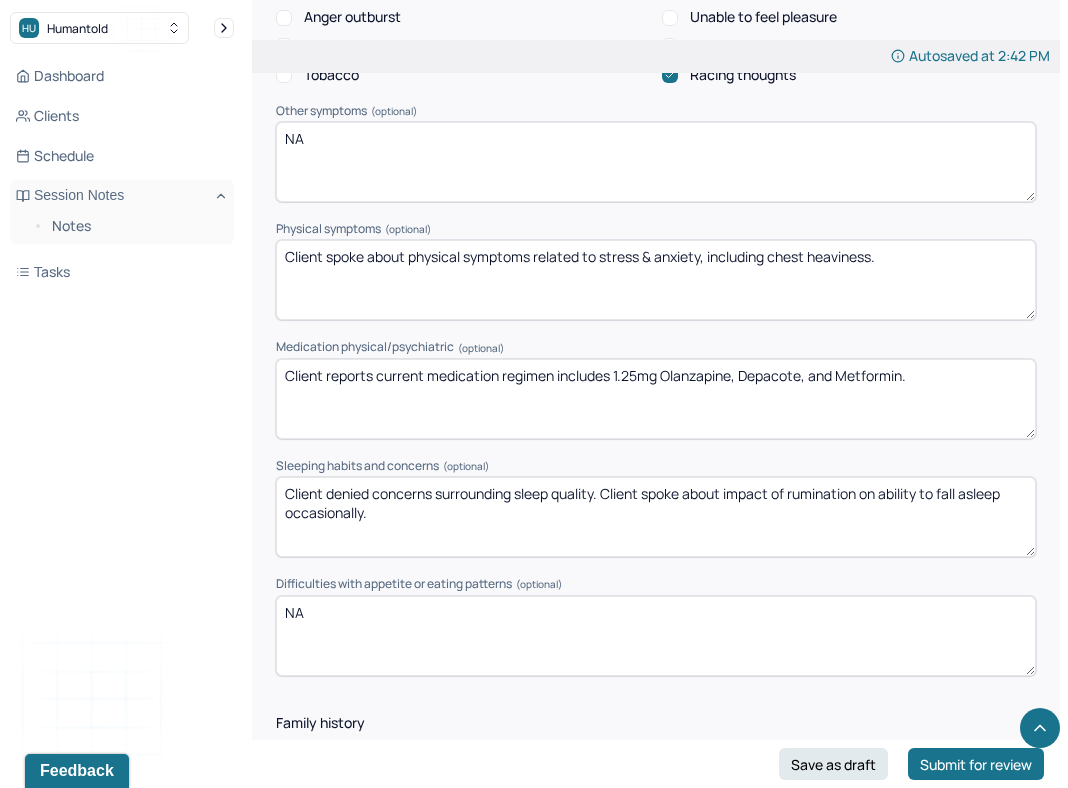 click on "Presenting Concerns What are the problem(s) you are seeking help for? Client spoke about concerns including diagnosed bipolar disorder, anxiety, stress management, emotion regulation, and life transitions. Client discussed difficulty with managing stressors and spoke about role of stress on current anxiety symptoms. Client spoke about experience with rumination and spiraling thoughts related to stressors. Client discussed building upon emotion regulation and grounding techniques, as well as making sense of bipolar diagnosis within life. Client expressed history of anxiety symptoms and current ongoing challenges navigating uncertainty, resulting in racing thoughts. Client spoke about developing coping strategies and stress management. Symptoms Anxiety Anxiety frequency Daily Anxiety details * Client spoke about history of anxiety symptoms. Client reports current anxiety symptoms include intense worry, difficulty controlling worry, rumination, spiraling thoughts, and difficulty being present. Panic attacks NA" at bounding box center (656, 122) 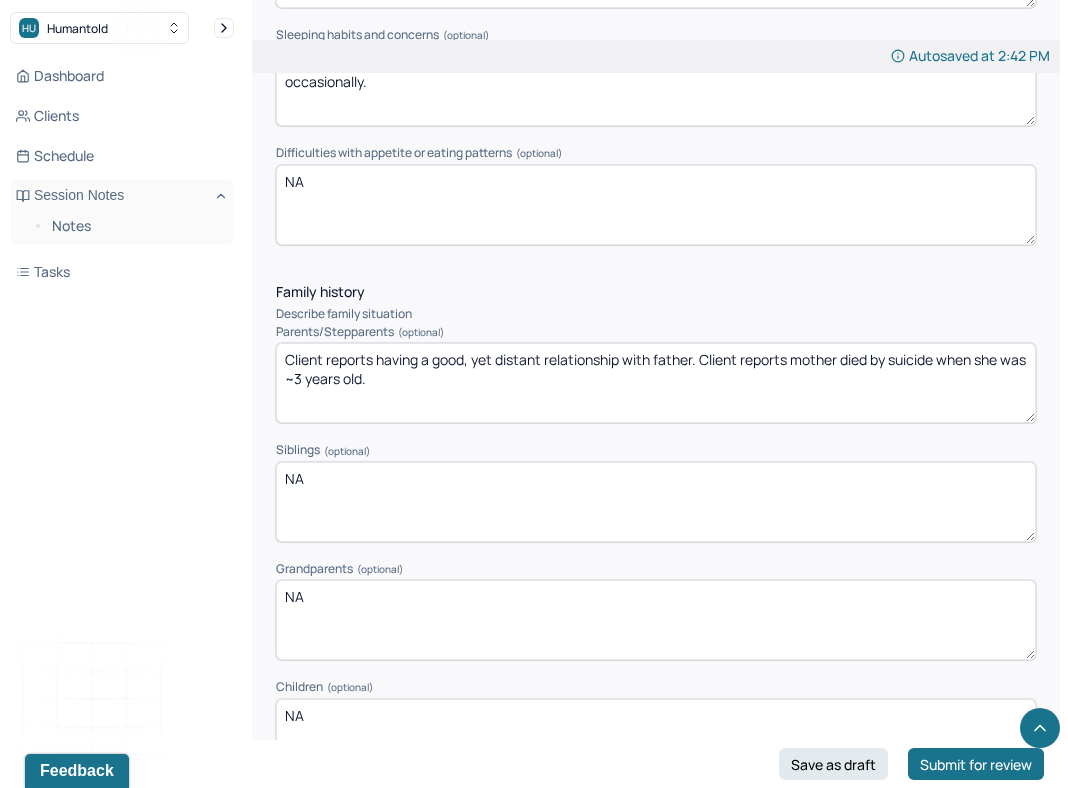 scroll, scrollTop: 3032, scrollLeft: 0, axis: vertical 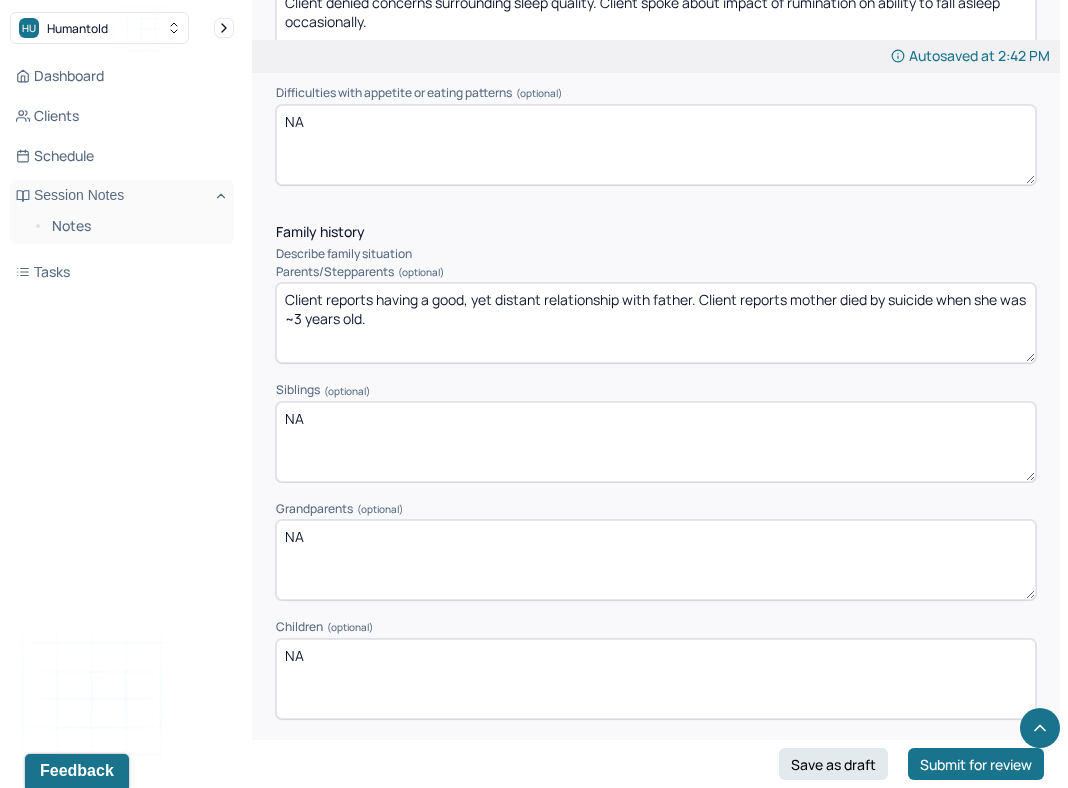 click on "Client reports having a good, yet distant relationship with father. Client reports mother died by suicide when she was ~3 years old." at bounding box center [656, 323] 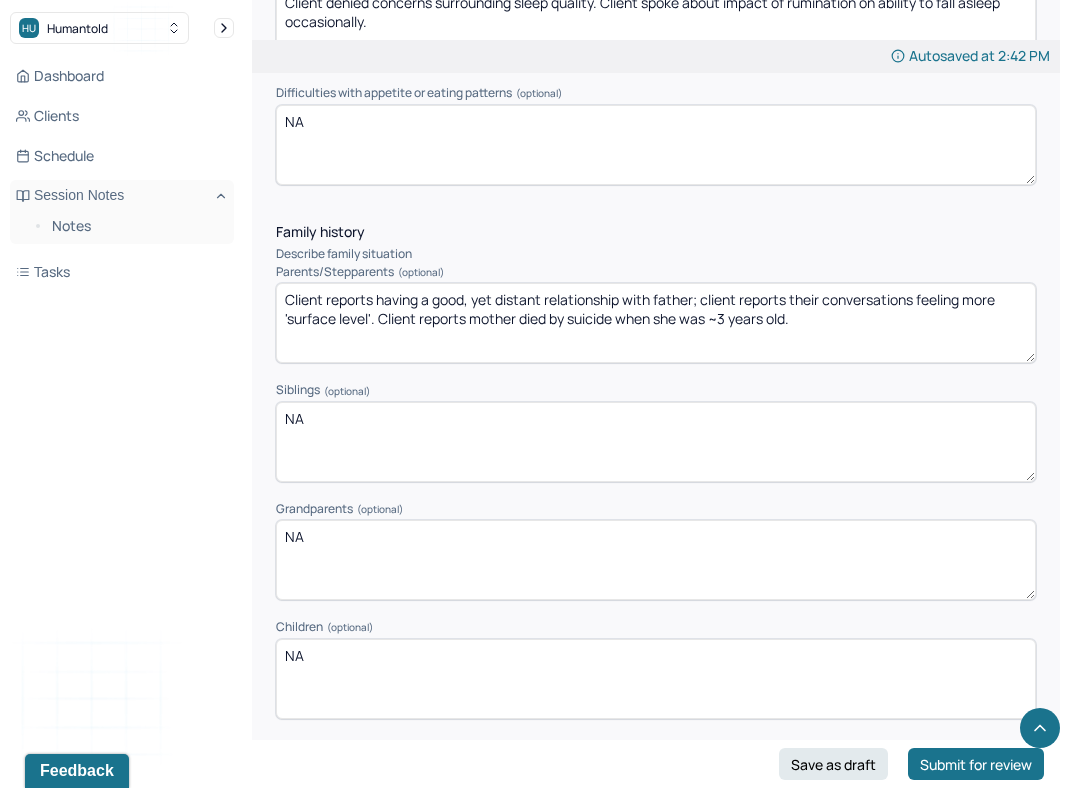 click on "Client reports having a good, yet distant relationship with father. Client reports mother died by suicide when she was ~3 years old." at bounding box center (656, 323) 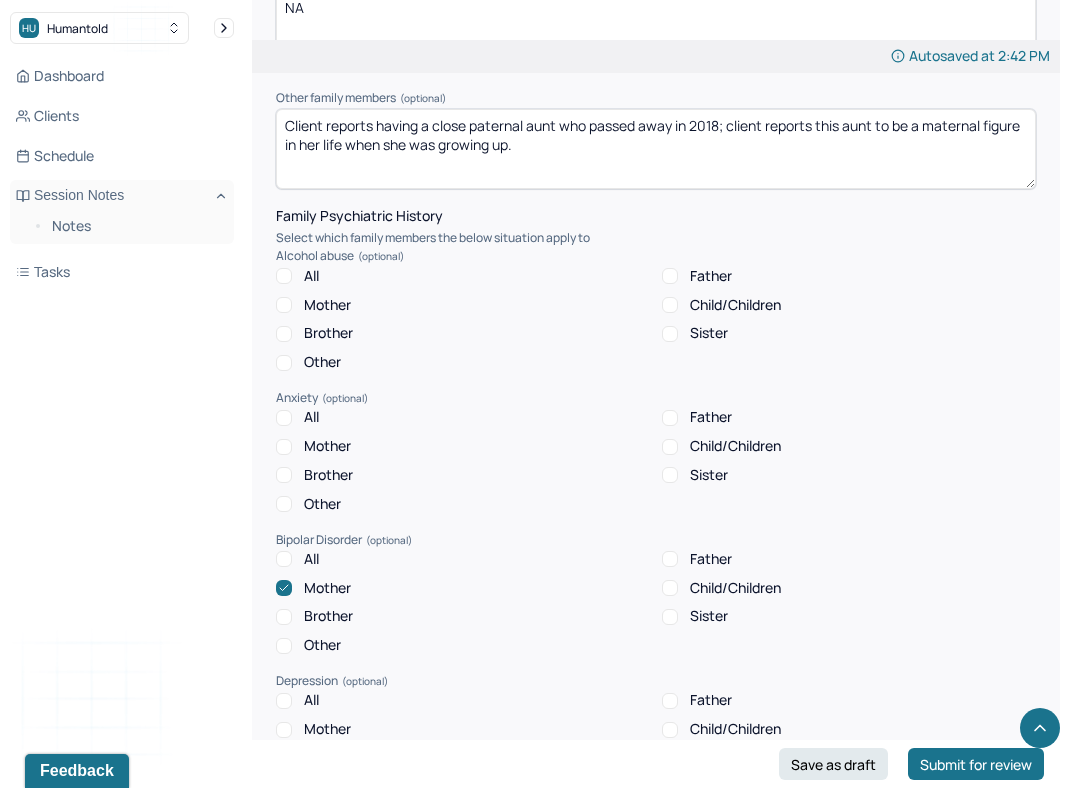 scroll, scrollTop: 3674, scrollLeft: 0, axis: vertical 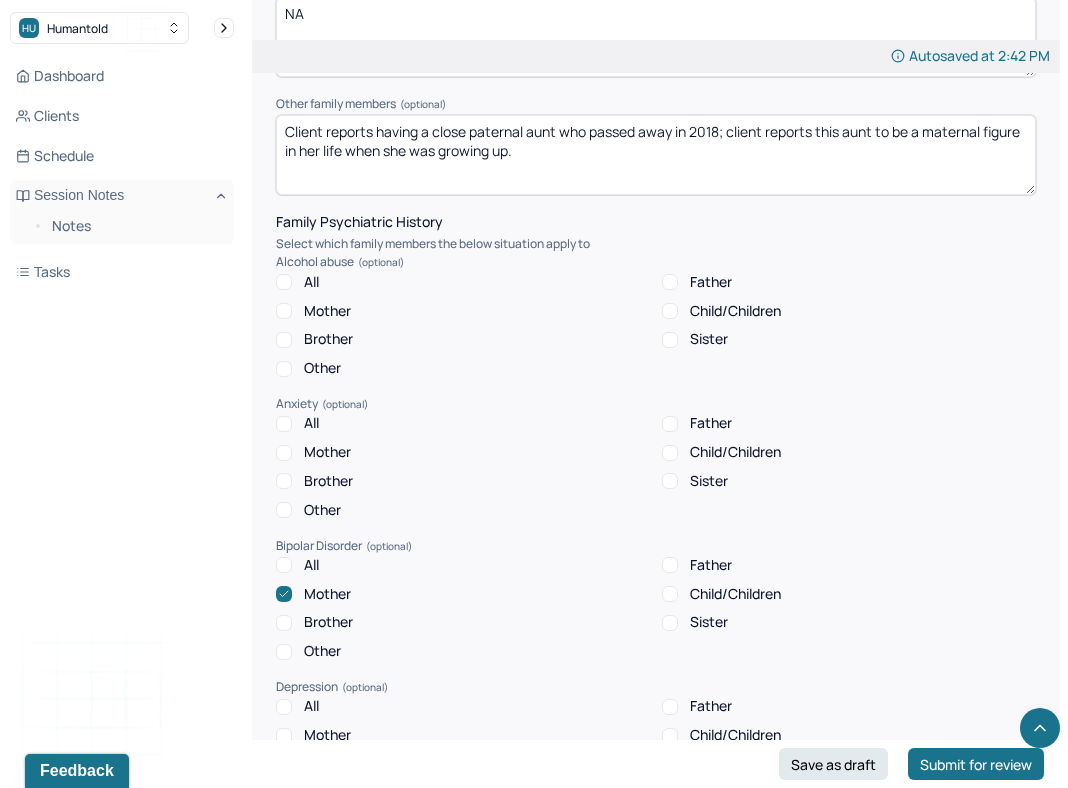 type on "Client reports having a good, yet distant relationship with father; client reports their conversations feeling more 'surface level'. Client reports mother died by suicide when she was ~3 years old." 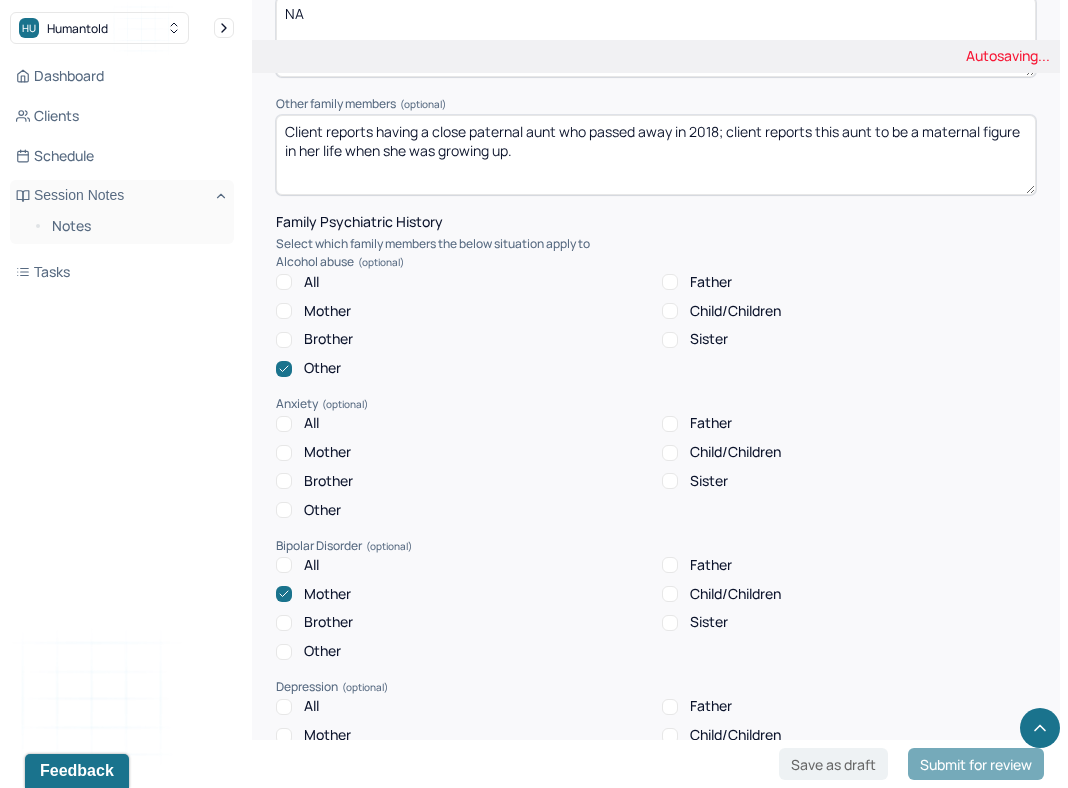 click on "Other" at bounding box center (322, 368) 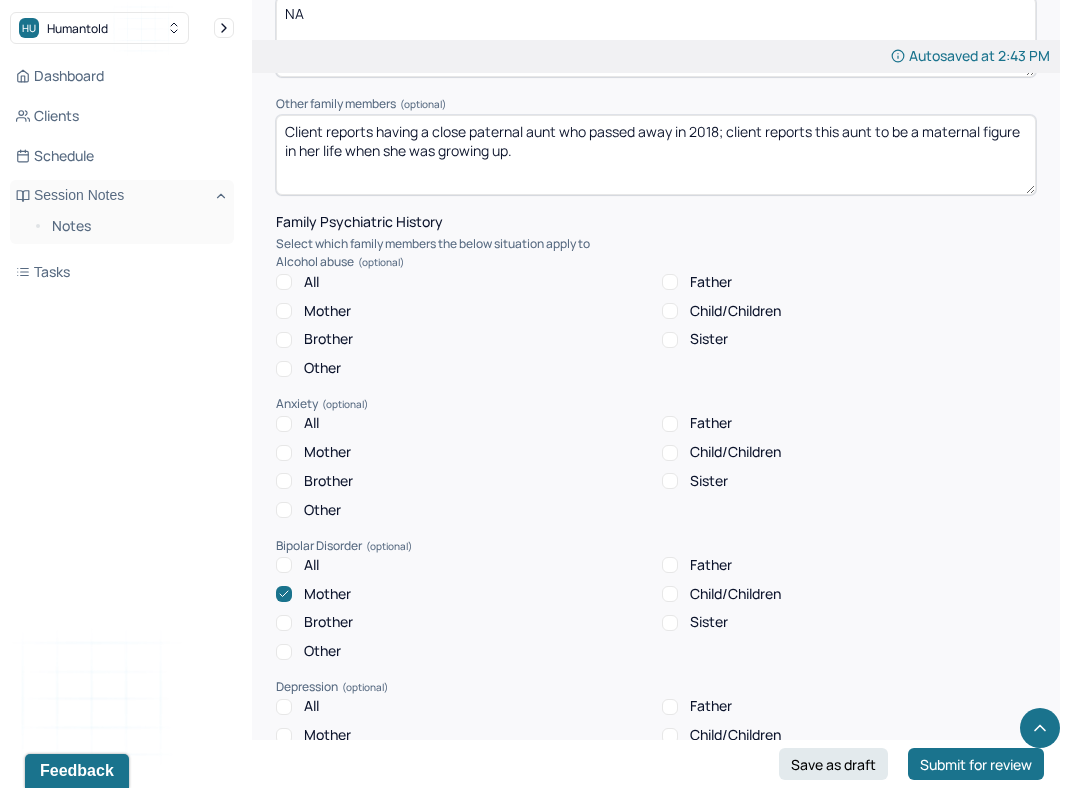 click on "Other" at bounding box center [322, 368] 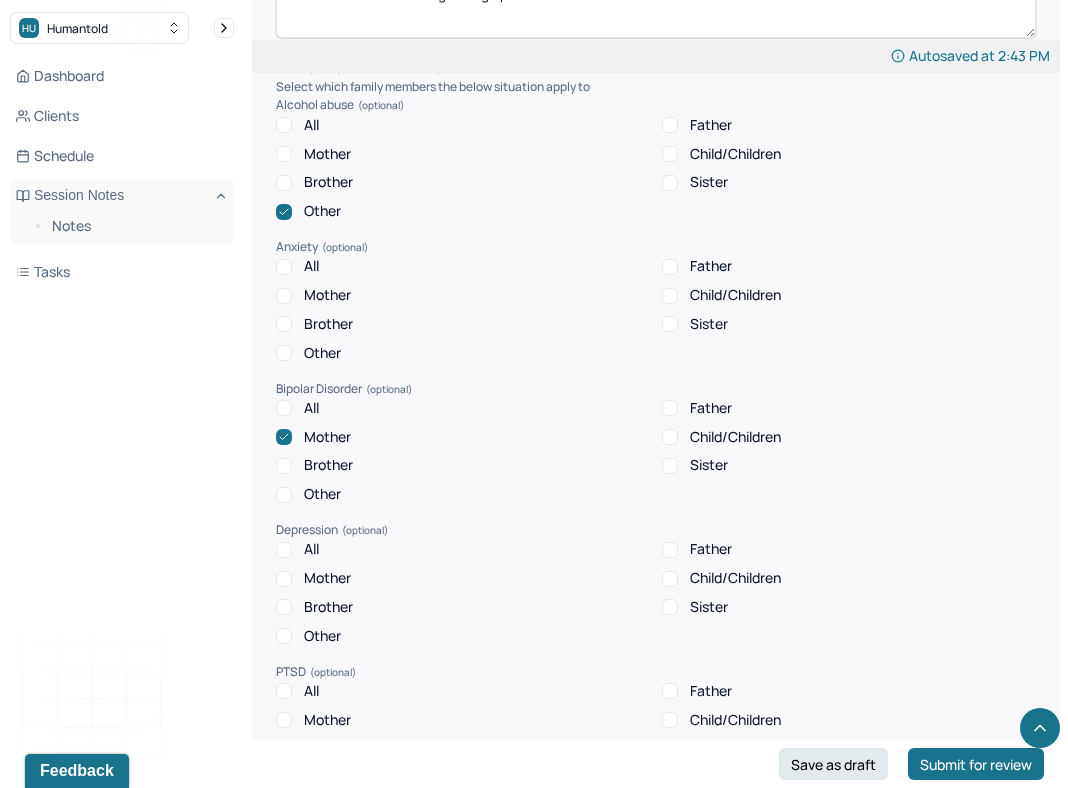 scroll, scrollTop: 3803, scrollLeft: 0, axis: vertical 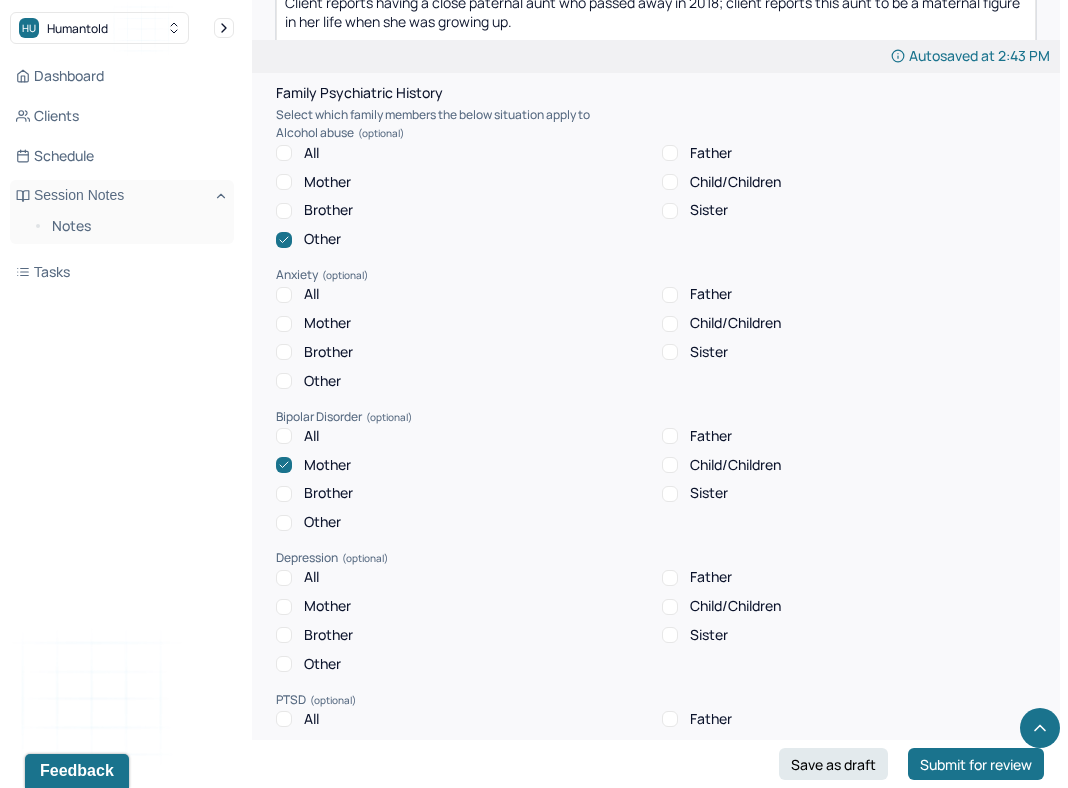 click on "Family history Describe family situation Parents/Stepparents (optional) Client reports having a good, yet distant relationship with father; client reports their conversations feeling more 'surface level'. Client reports mother died by suicide when she was ~[AGE] years old.  Siblings (optional) NA Grandparents (optional) NA Children (optional) NA Other family members (optional) Client reports having a close paternal aunt who passed away in [YEAR]; client reports this aunt to be a maternal figure in her life when she was growing up.  Family Psychiatric History Select which family members the below situation apply to Alcohol abuse All Father Mother Child/Children Brother Sister Other Anxiety All Father Mother Child/Children Brother Sister Other Bipolar Disorder All Father Mother Child/Children Brother Sister Other Depression All Father Mother Child/Children Brother Sister Other PTSD All Father Mother Child/Children Brother Sister Other Schizophrenia All Father Mother Child/Children Brother Sister Other Substance use" at bounding box center (656, 311) 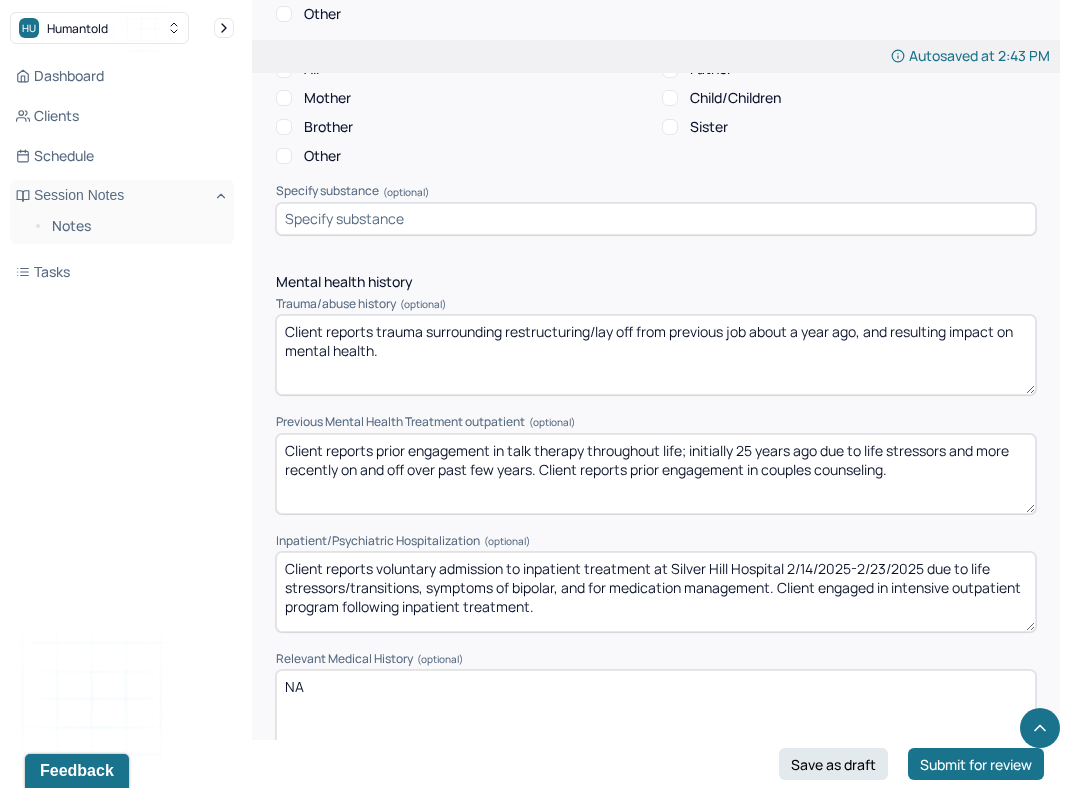 scroll, scrollTop: 4736, scrollLeft: 0, axis: vertical 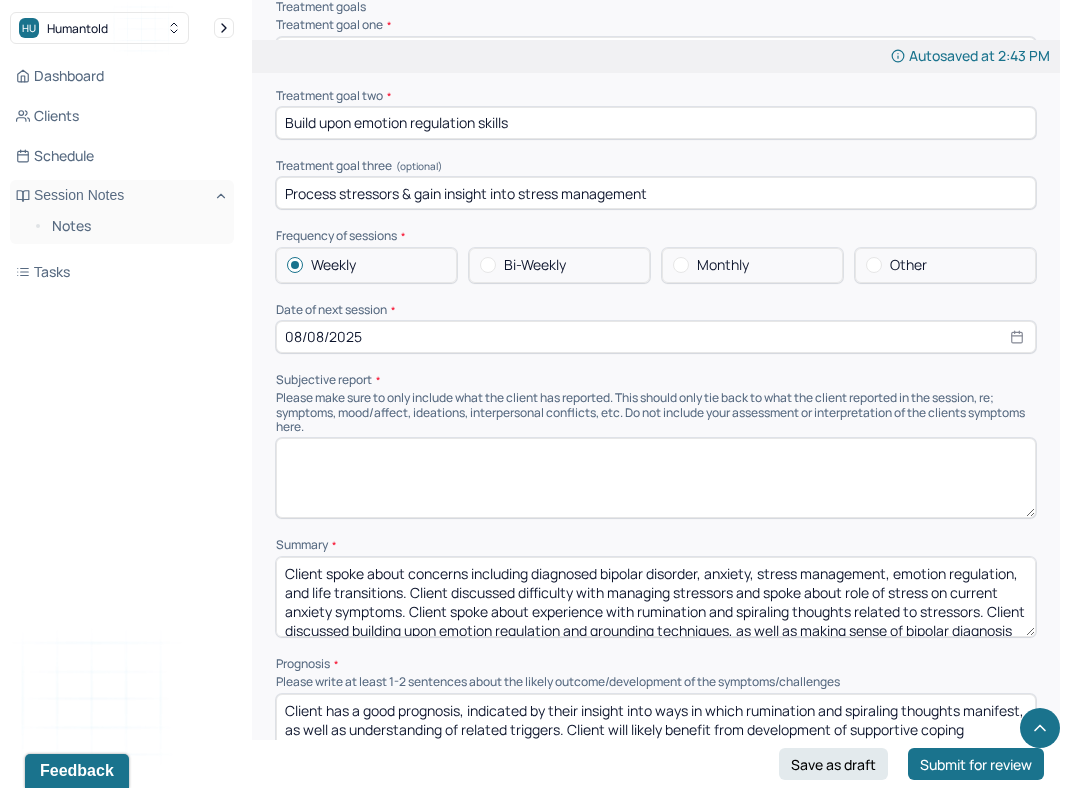click at bounding box center [656, 478] 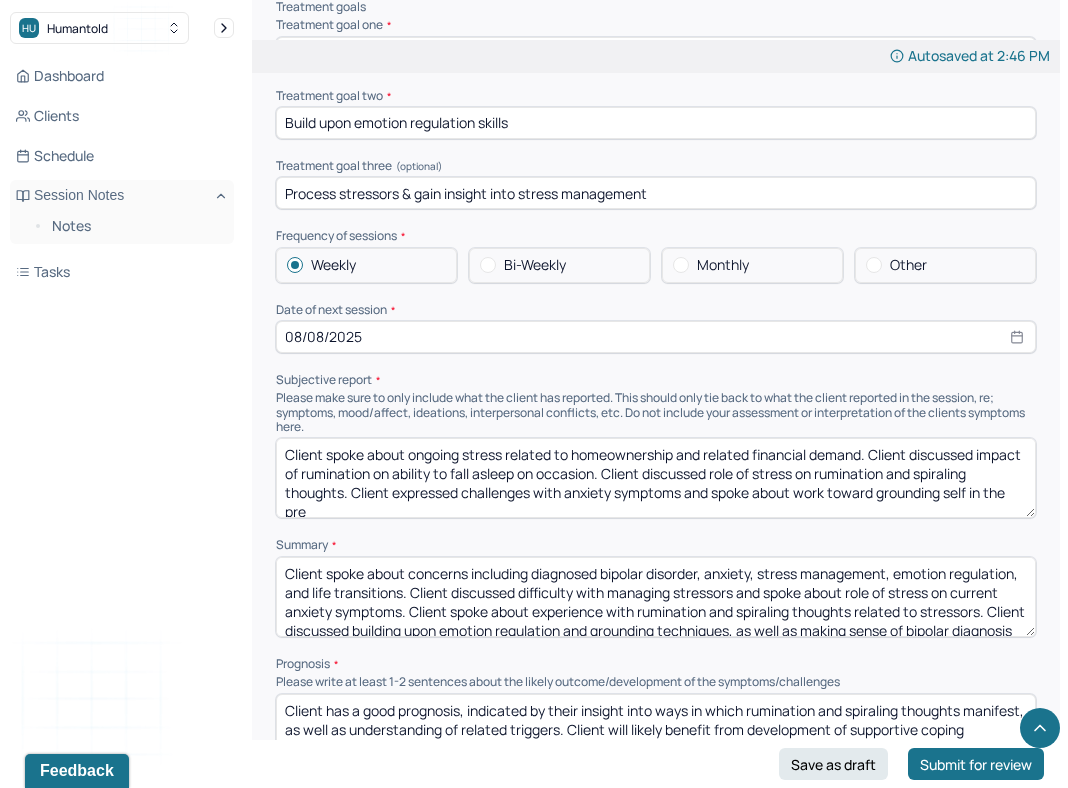 scroll, scrollTop: 3, scrollLeft: 0, axis: vertical 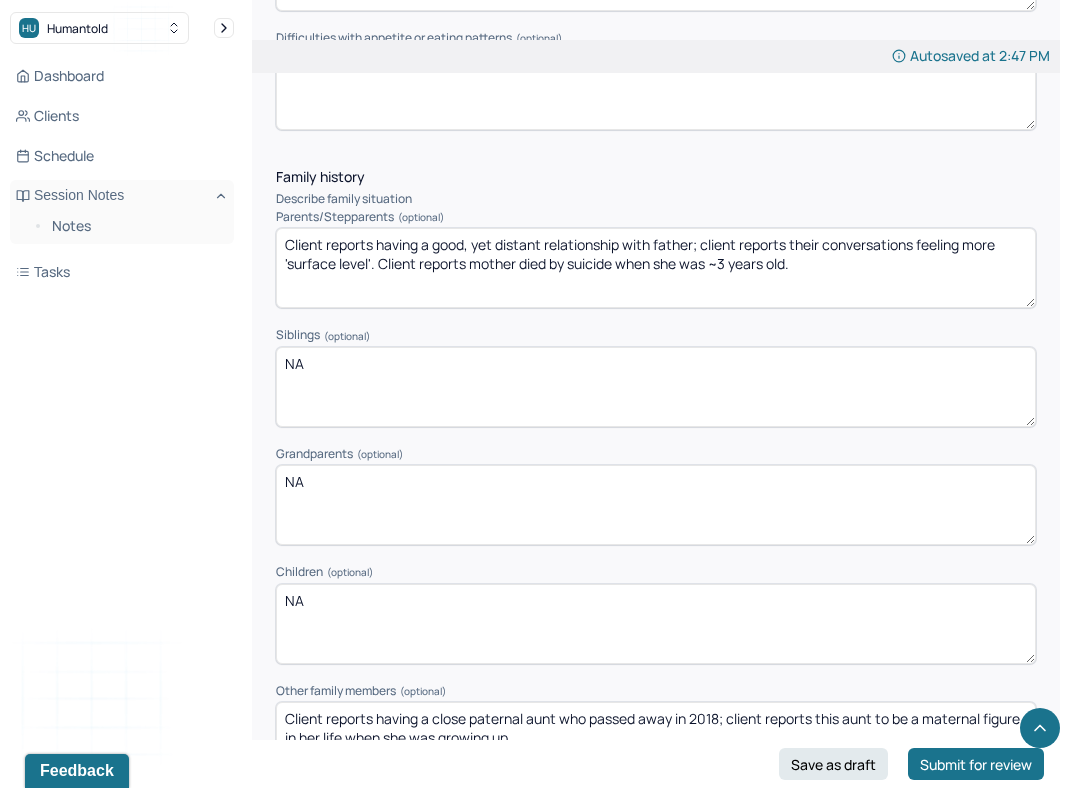 type on "Client spoke about ongoing stress related to homeownership and related financial demand. Client discussed impact of rumination on ability to fall asleep on occasion. Client discussed role of stress on rumination and spiraling thoughts. Client expressed challenges with anxiety symptoms and spoke about work toward grounding self in the present. Client discussed insight into family history and past relationship dynamics." 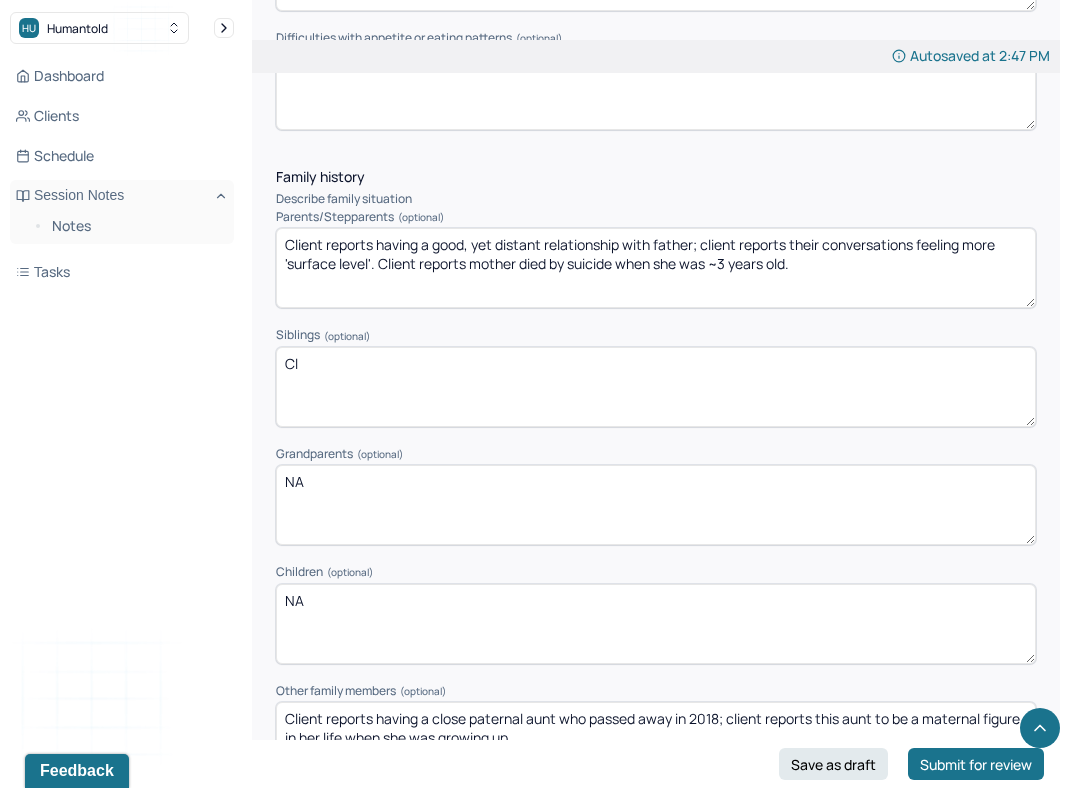 type on "C" 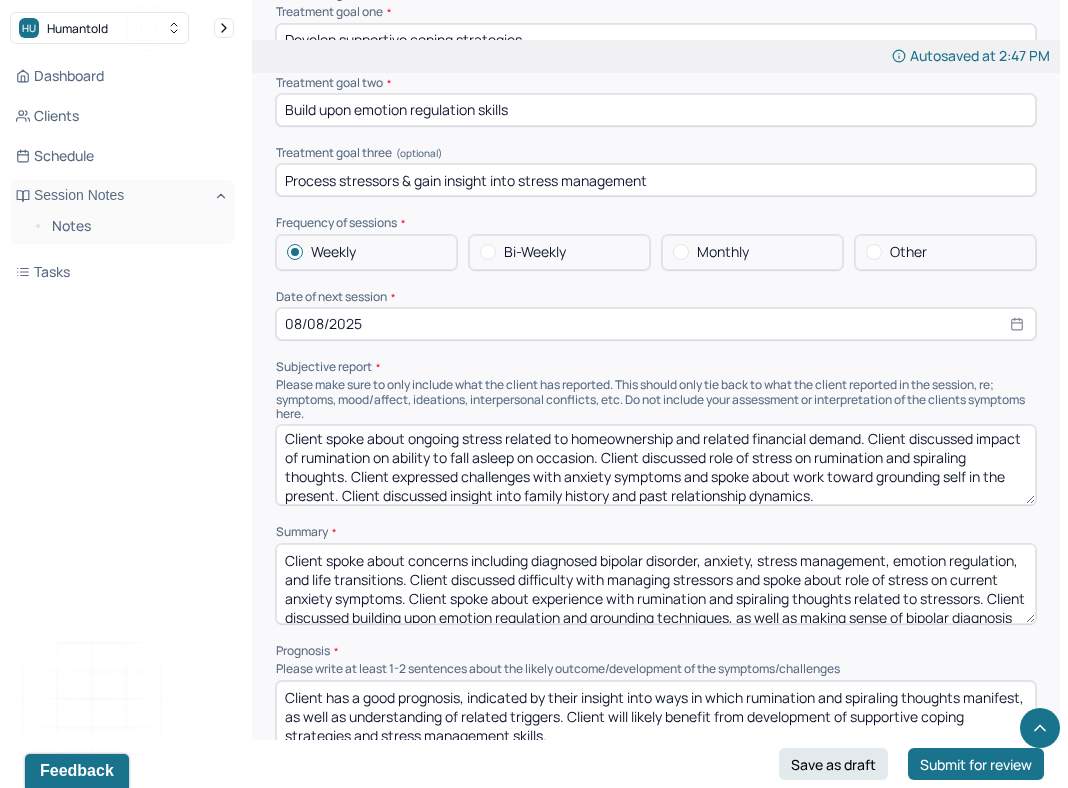 scroll, scrollTop: 8195, scrollLeft: 0, axis: vertical 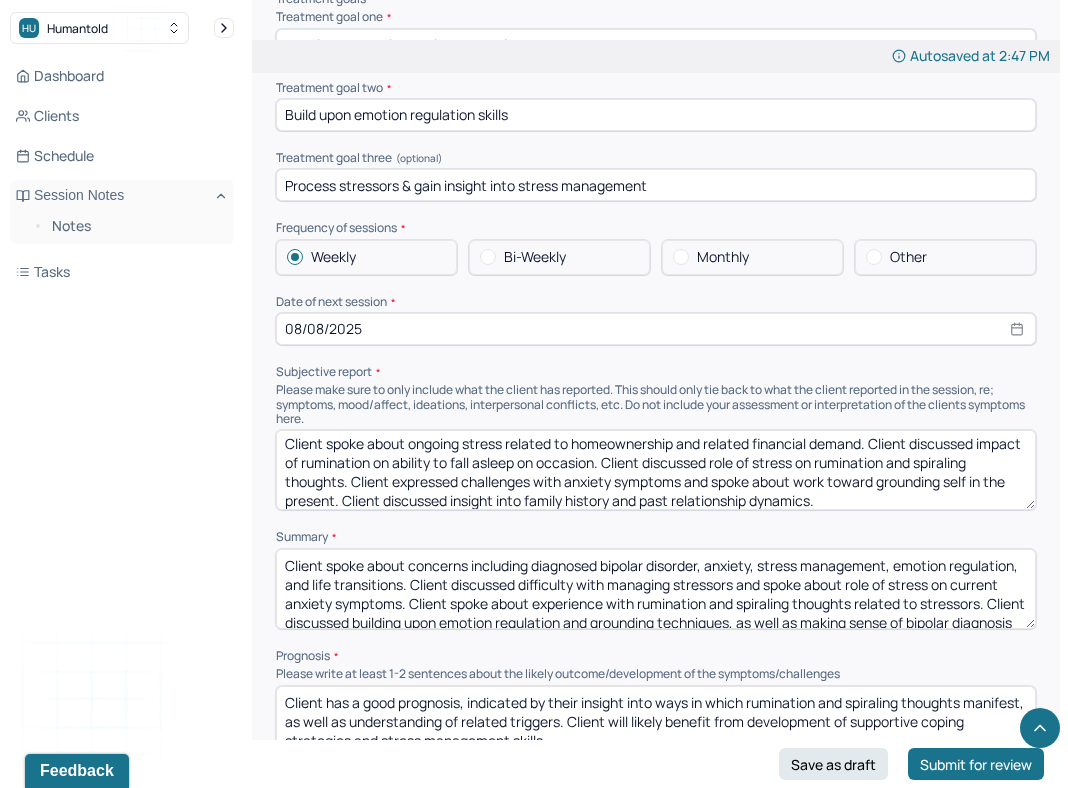 type on "NA. Client reports being an only child." 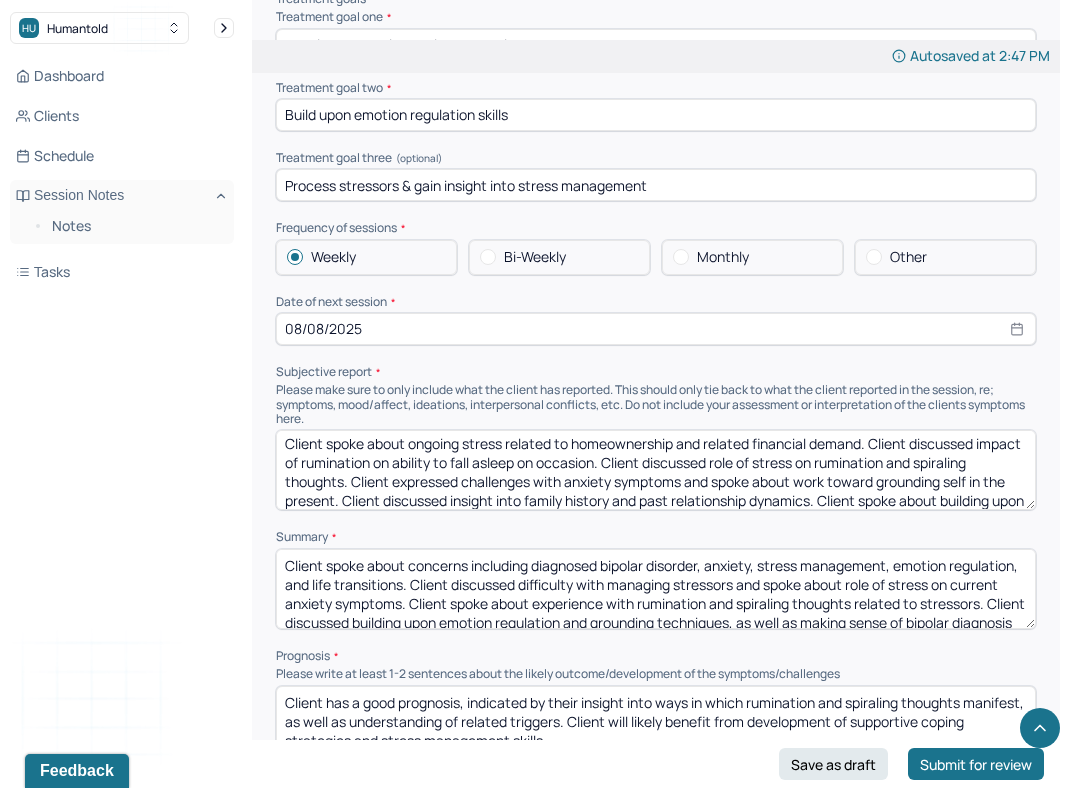 scroll, scrollTop: 22, scrollLeft: 0, axis: vertical 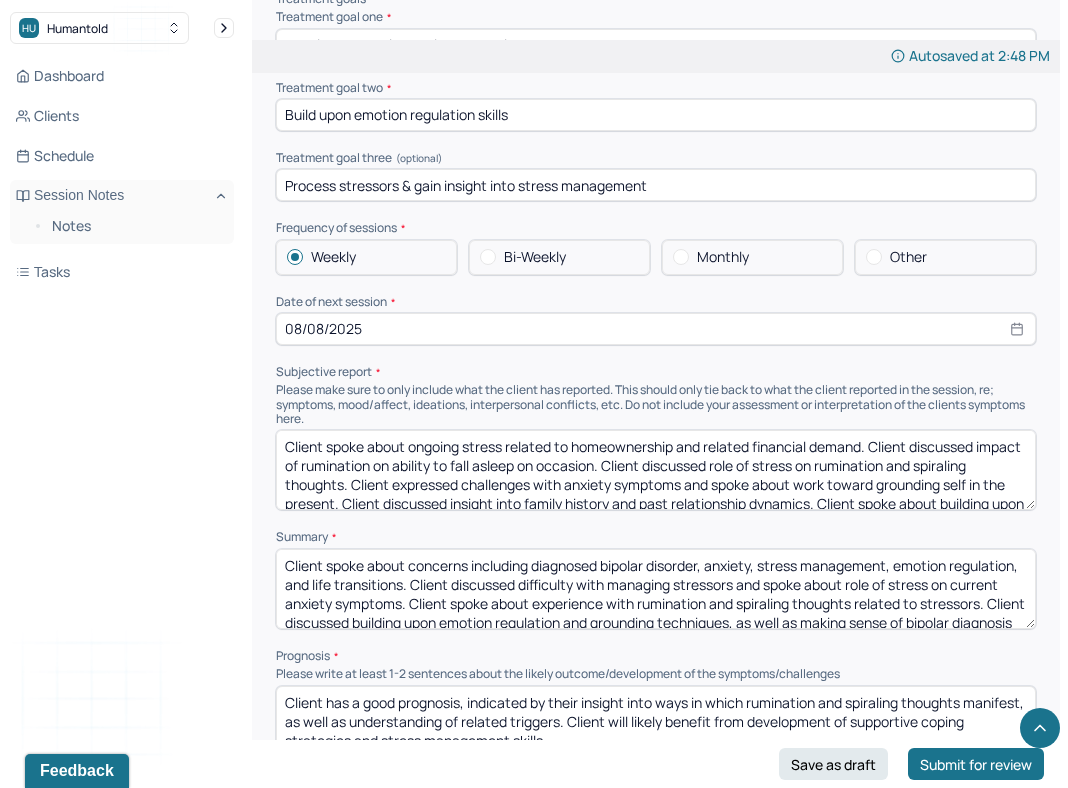type on "Client spoke about ongoing stress related to homeownership and related financial demand. Client discussed impact of rumination on ability to fall asleep on occasion. Client discussed role of stress on rumination and spiraling thoughts. Client expressed challenges with anxiety symptoms and spoke about work toward grounding self in the present. Client discussed insight into family history and past relationship dynamics. Client spoke about building upon coping mechanisms and DBT skills." 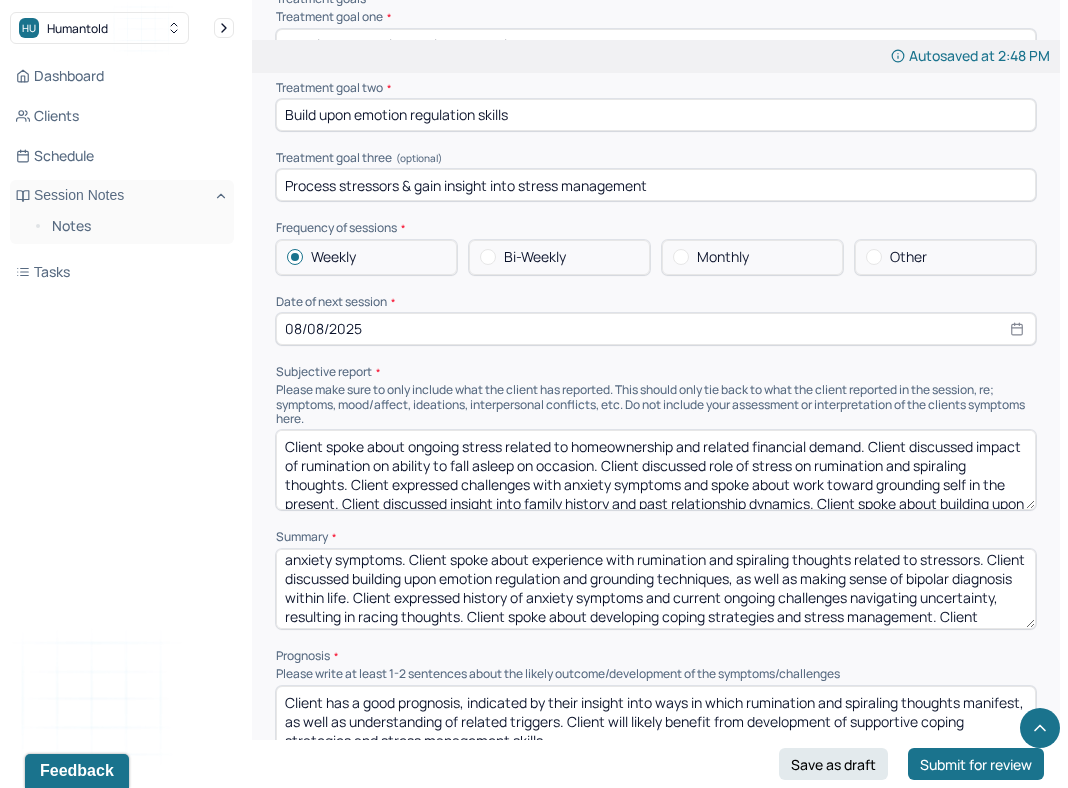 scroll, scrollTop: 66, scrollLeft: 0, axis: vertical 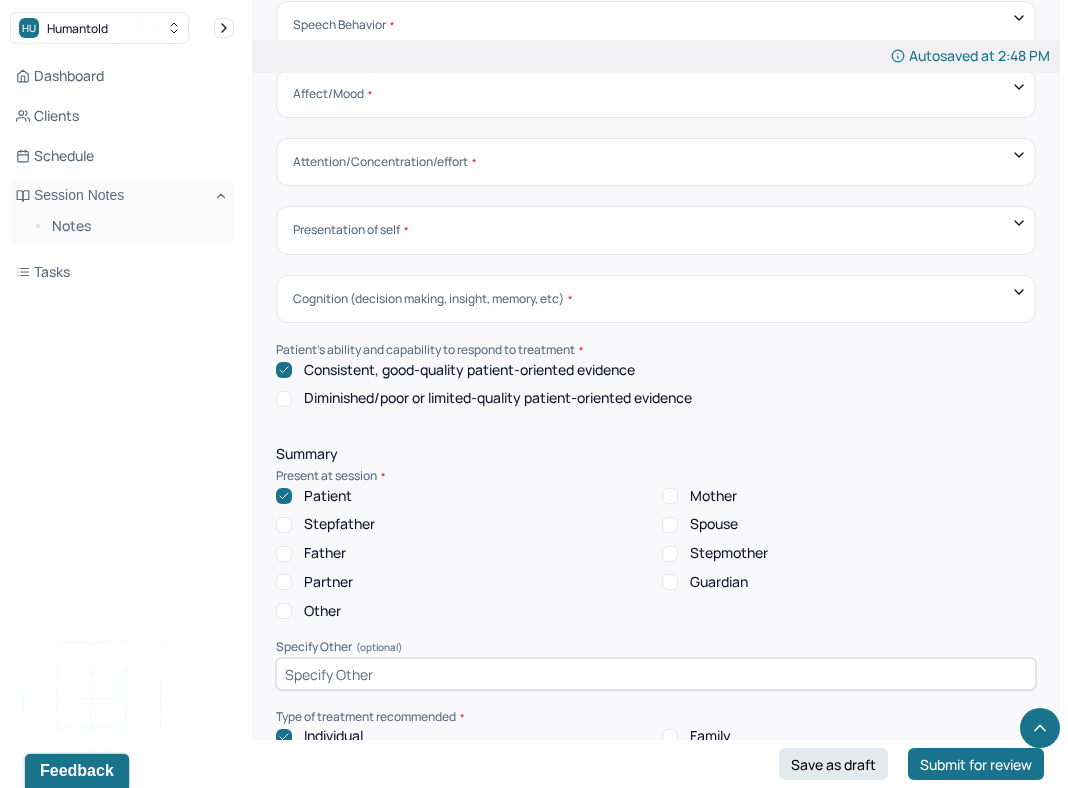 click on "Cognition (decision making, insight, memory, etc)" at bounding box center [432, 299] 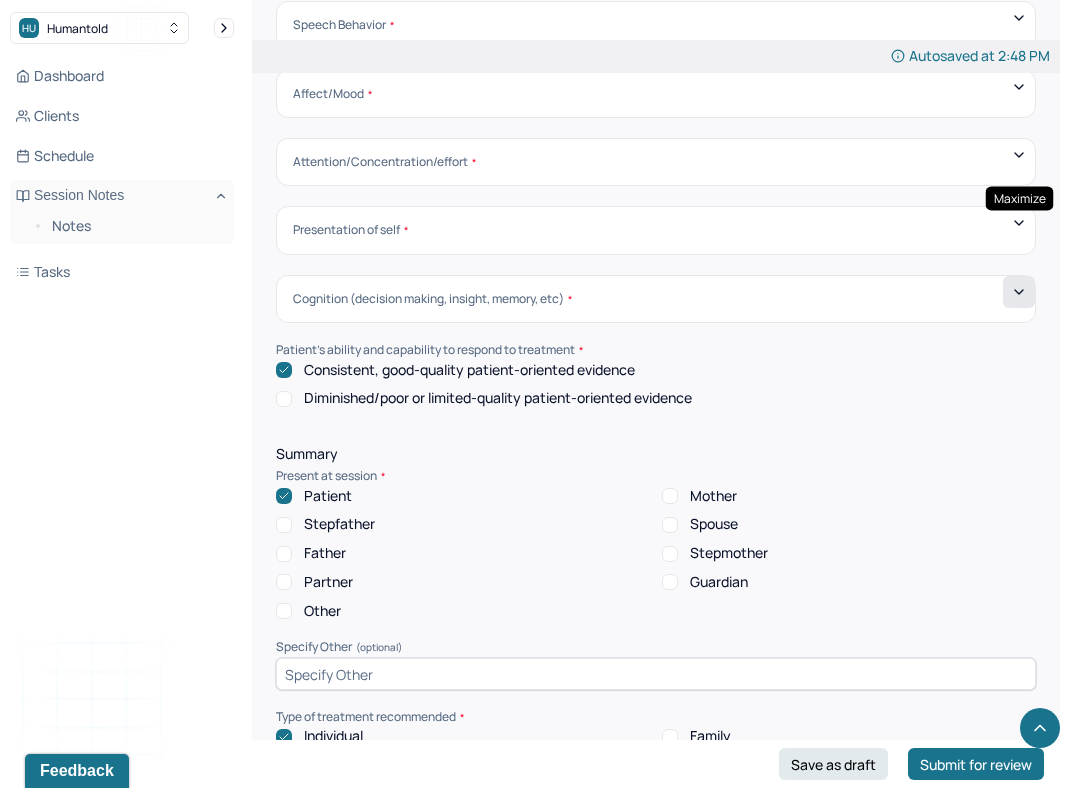 click 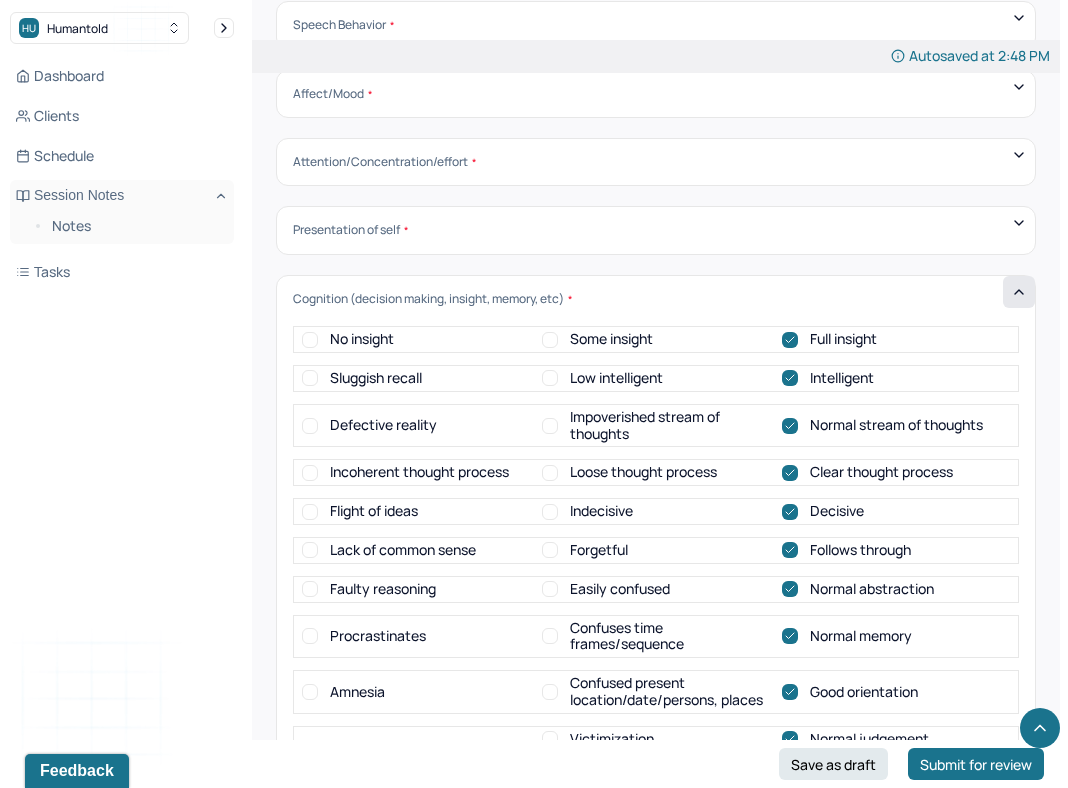click 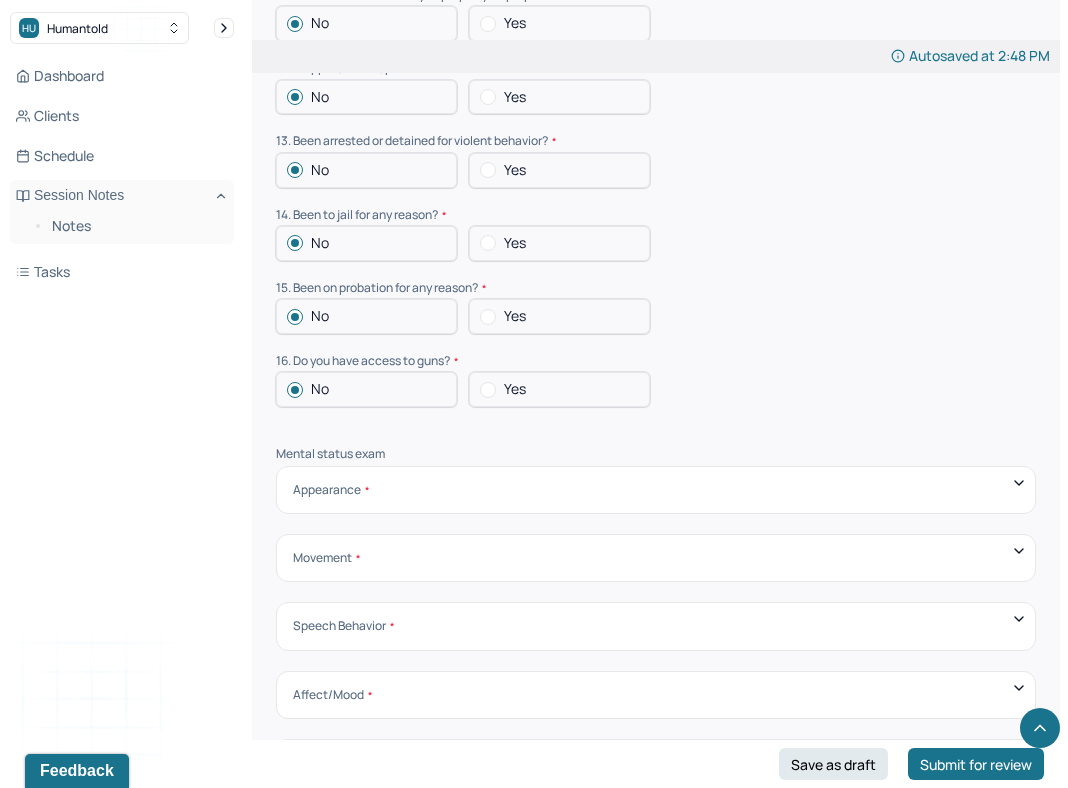 scroll, scrollTop: 6550, scrollLeft: 0, axis: vertical 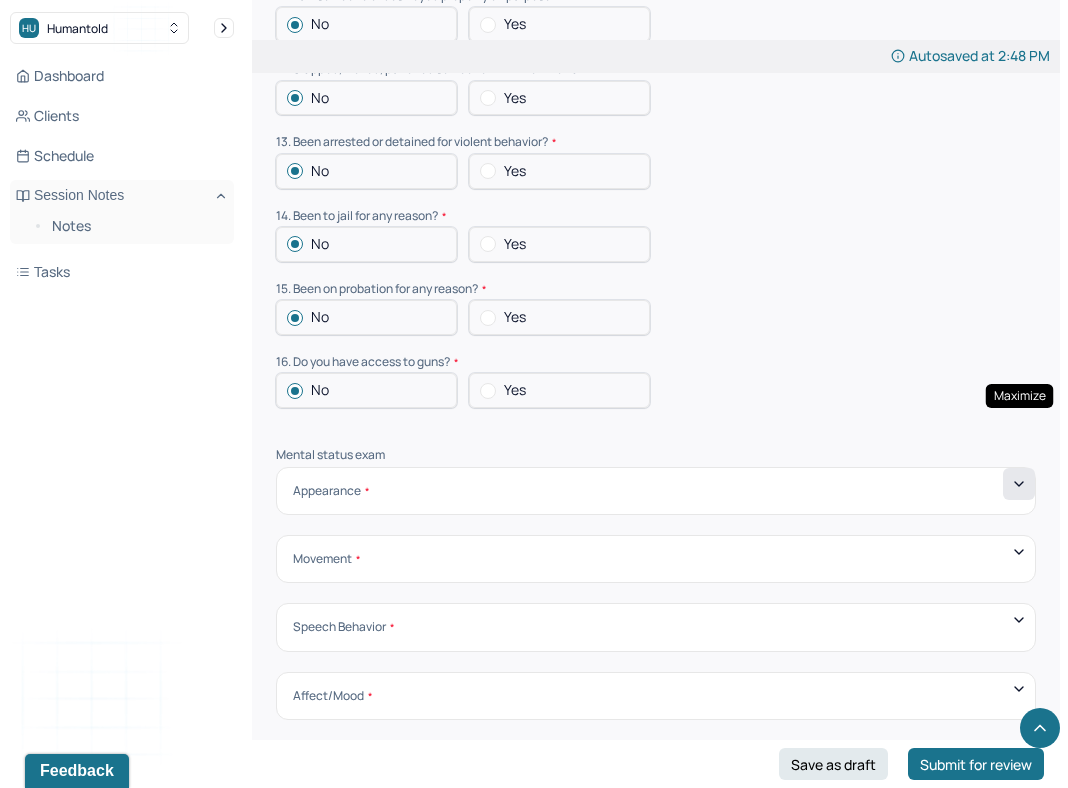 click 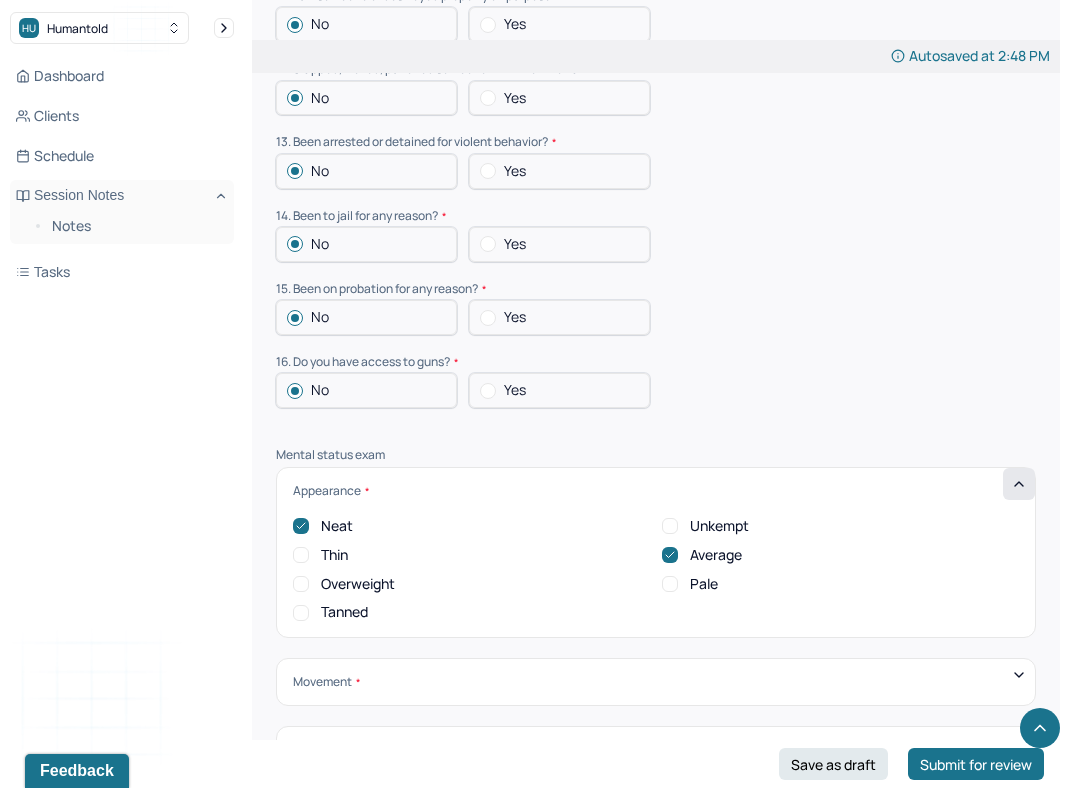 click on "Overweight" at bounding box center [301, 584] 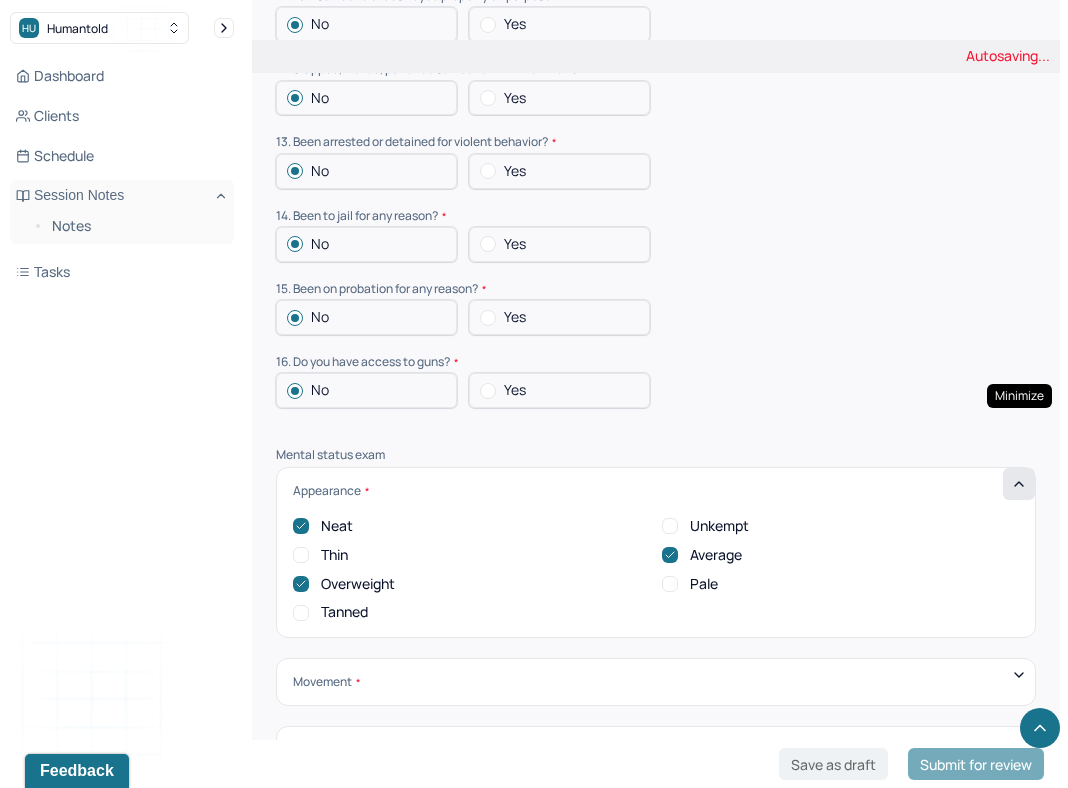 click 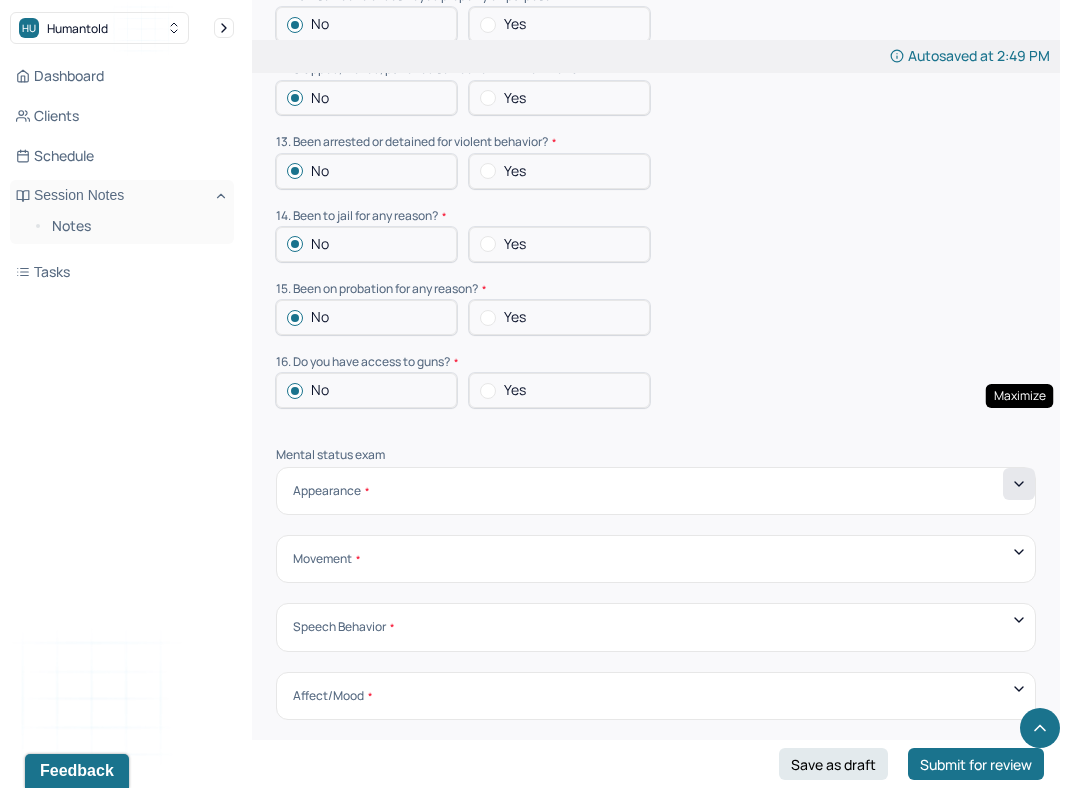 click 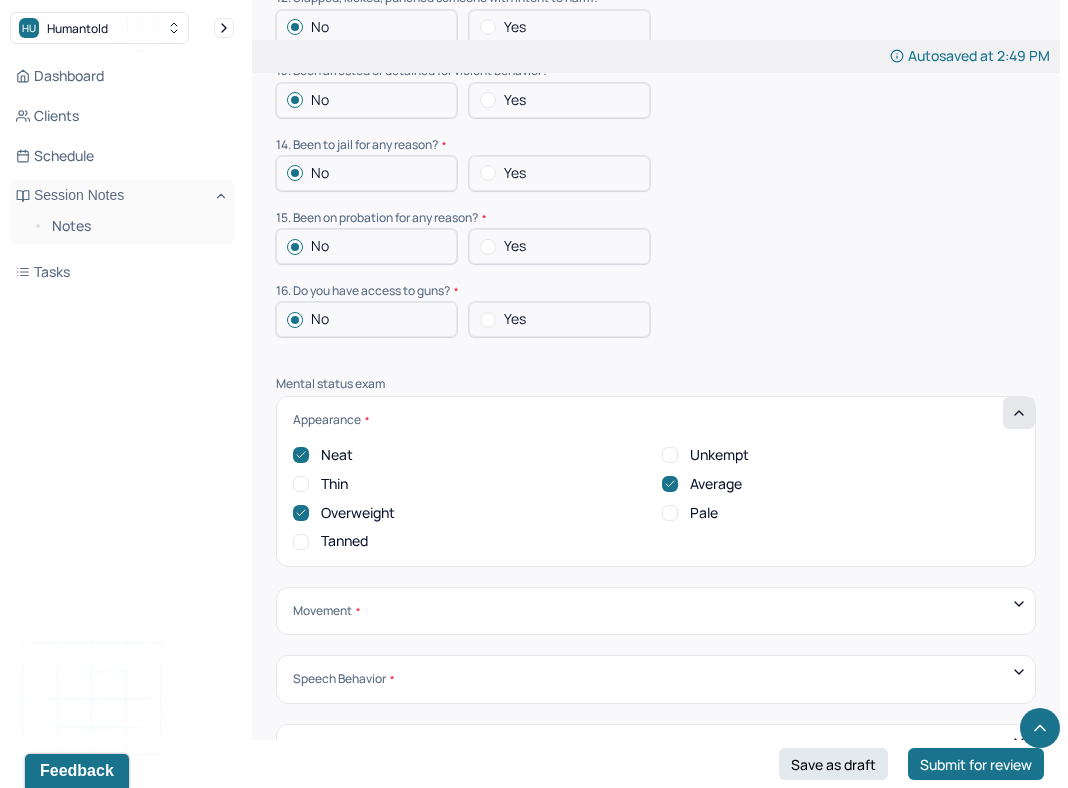 scroll, scrollTop: 6655, scrollLeft: 0, axis: vertical 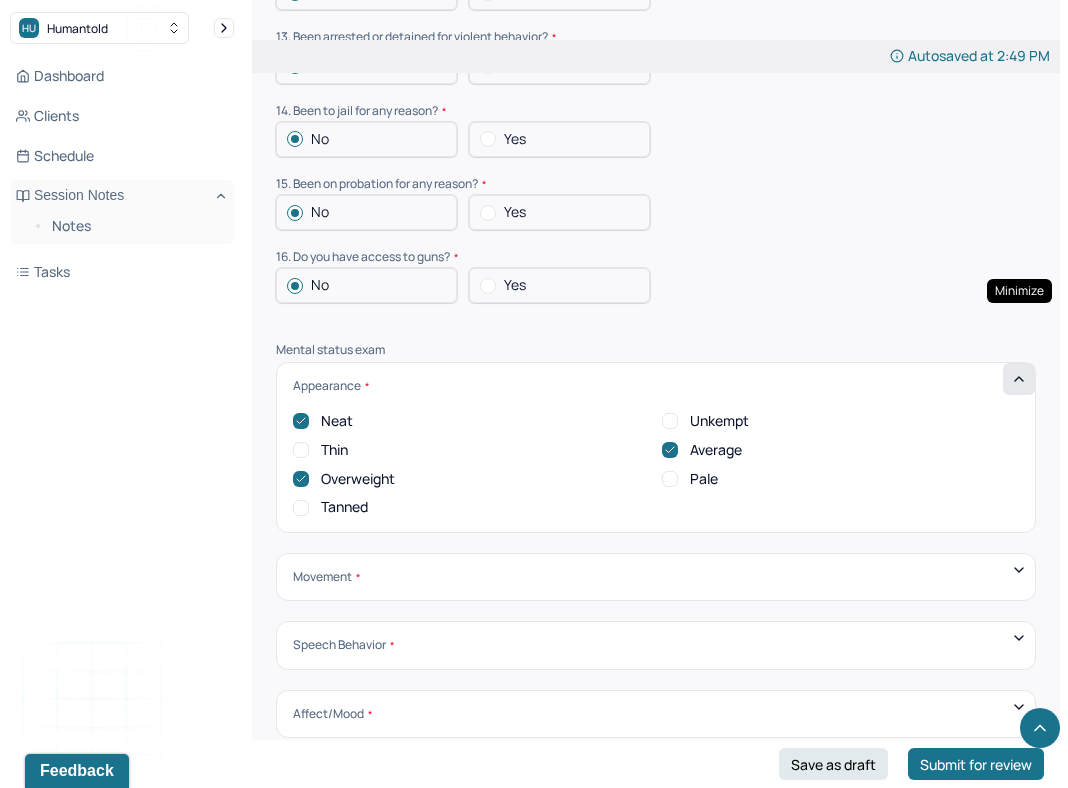 click 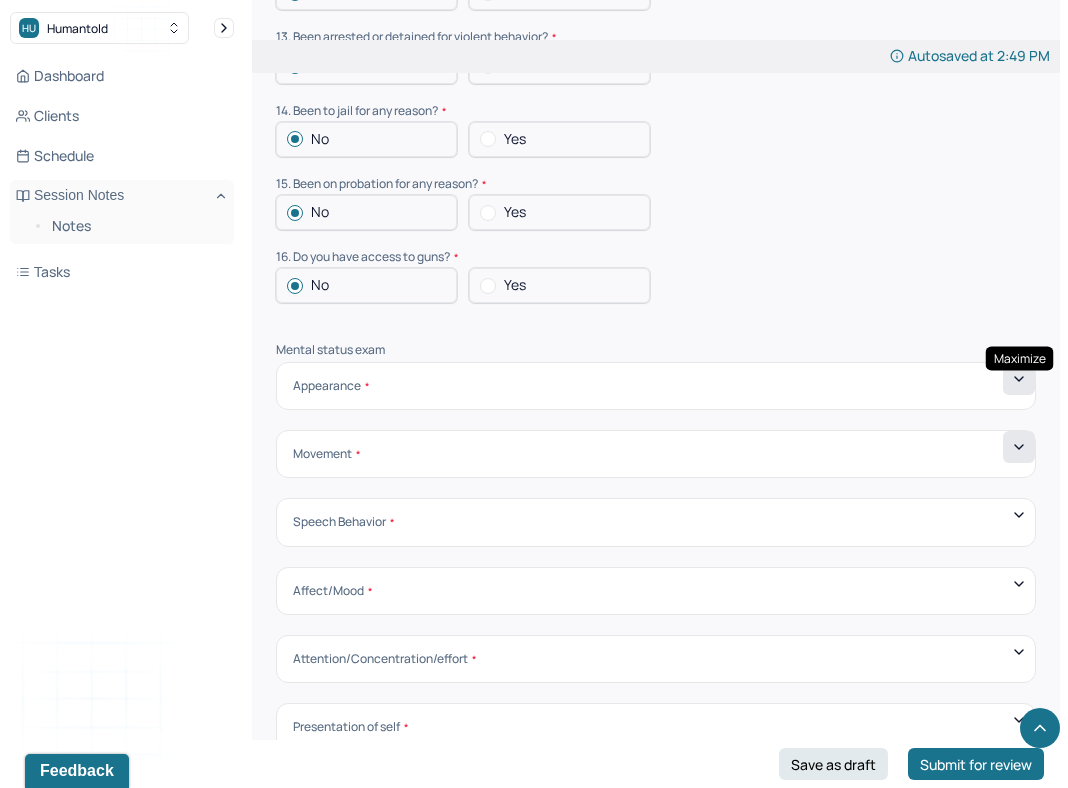 click 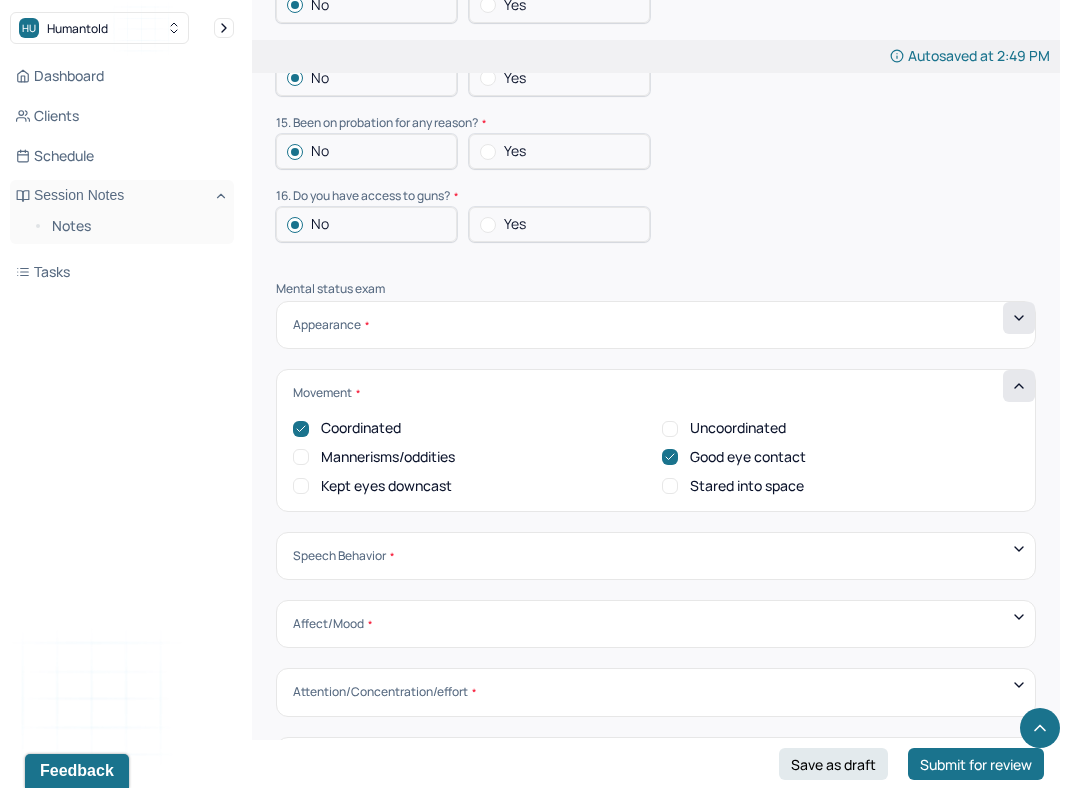 scroll, scrollTop: 6722, scrollLeft: 0, axis: vertical 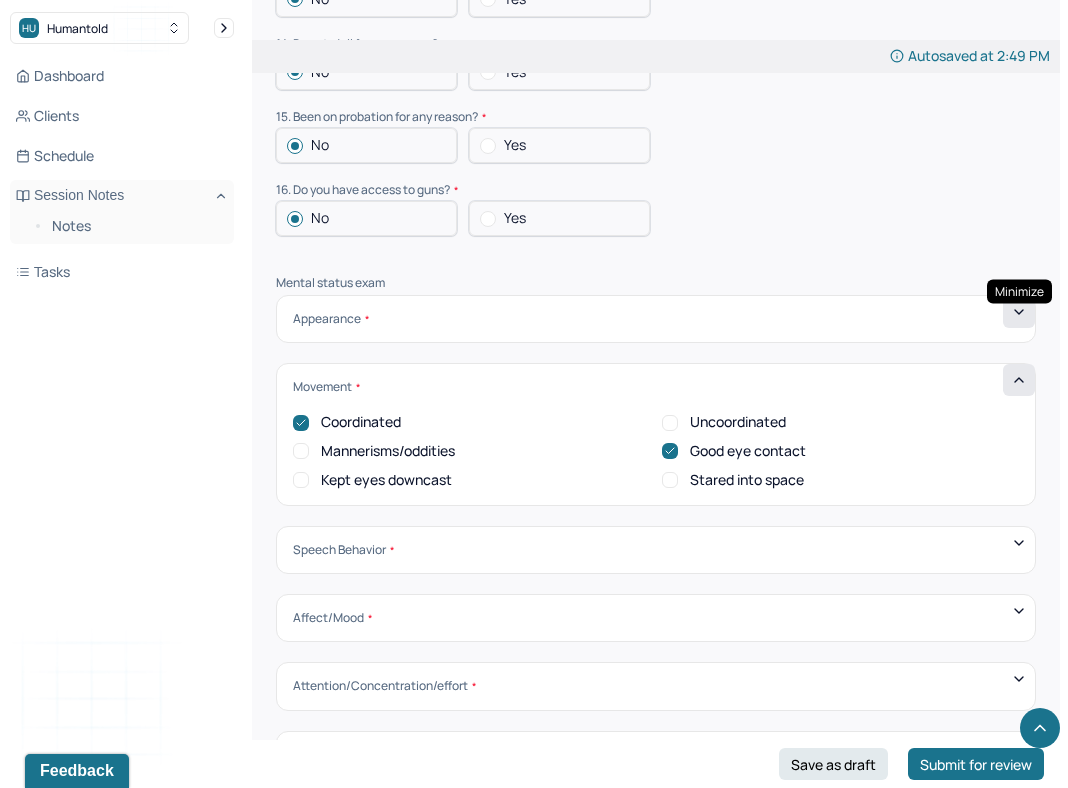 click 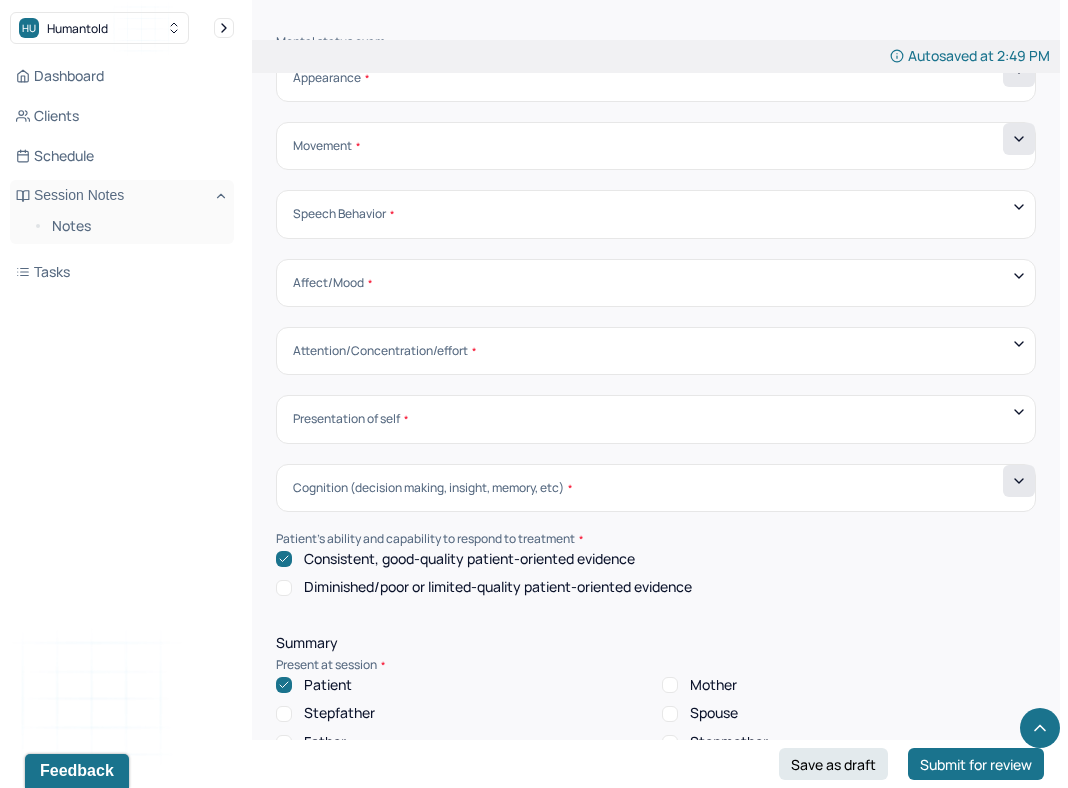 scroll, scrollTop: 6989, scrollLeft: 0, axis: vertical 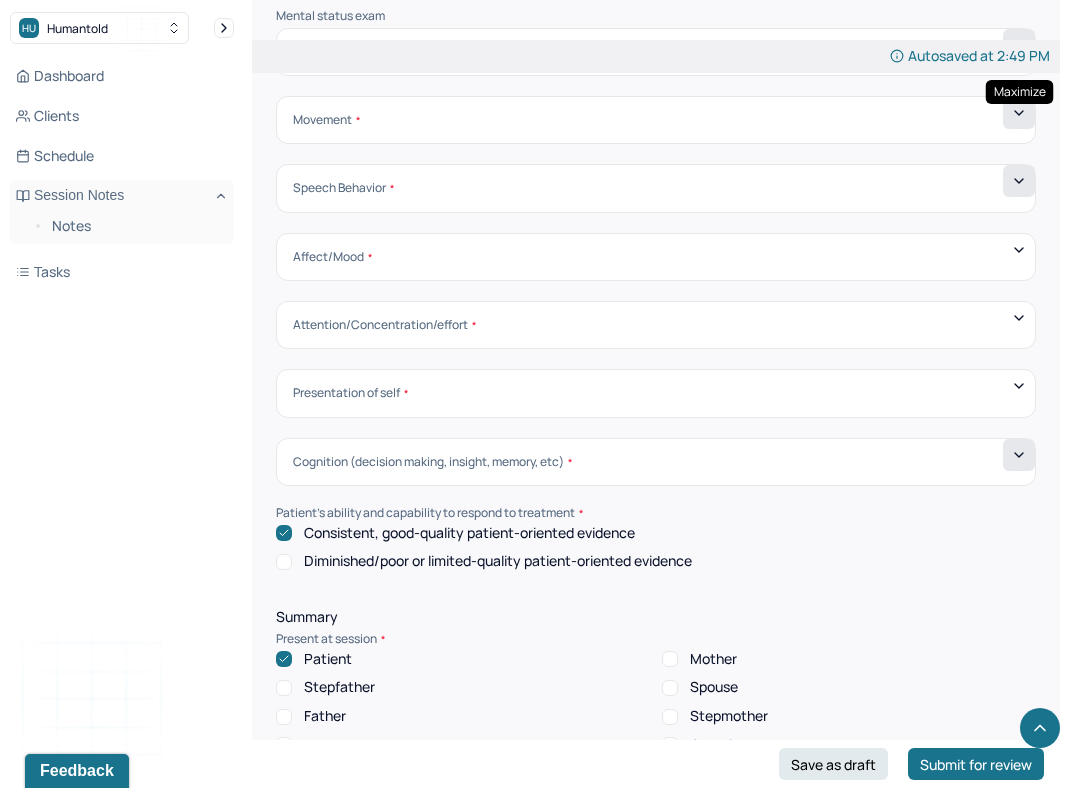 click 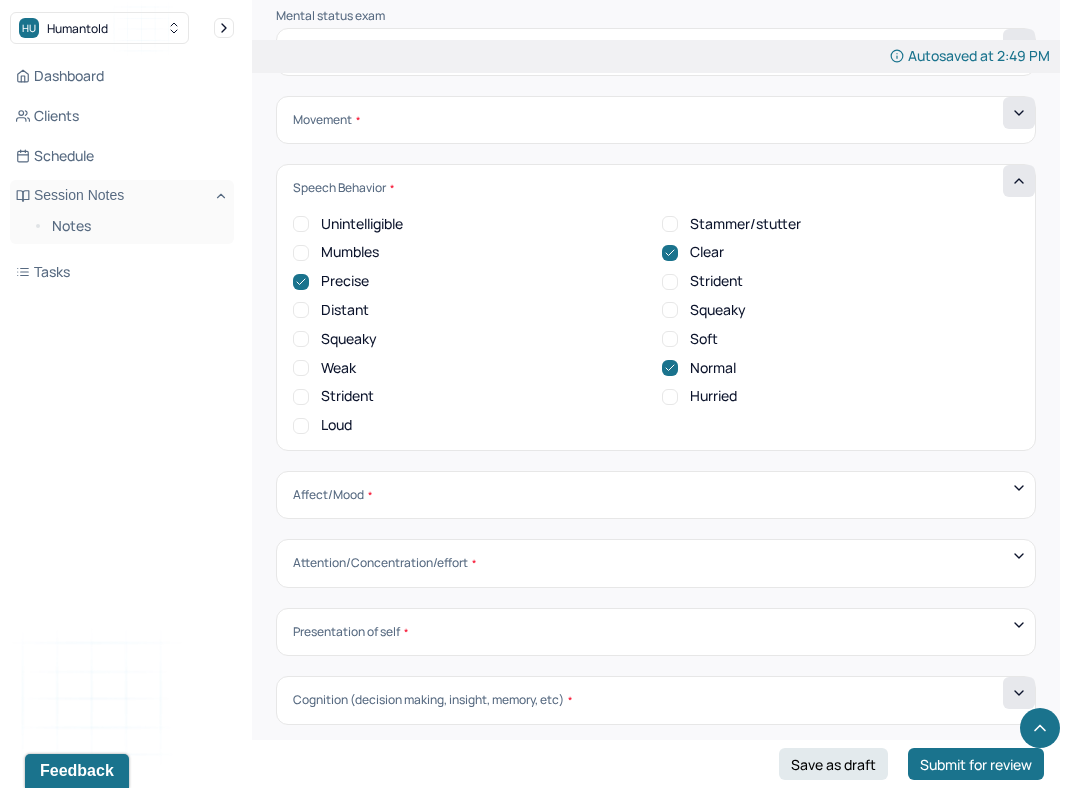 click 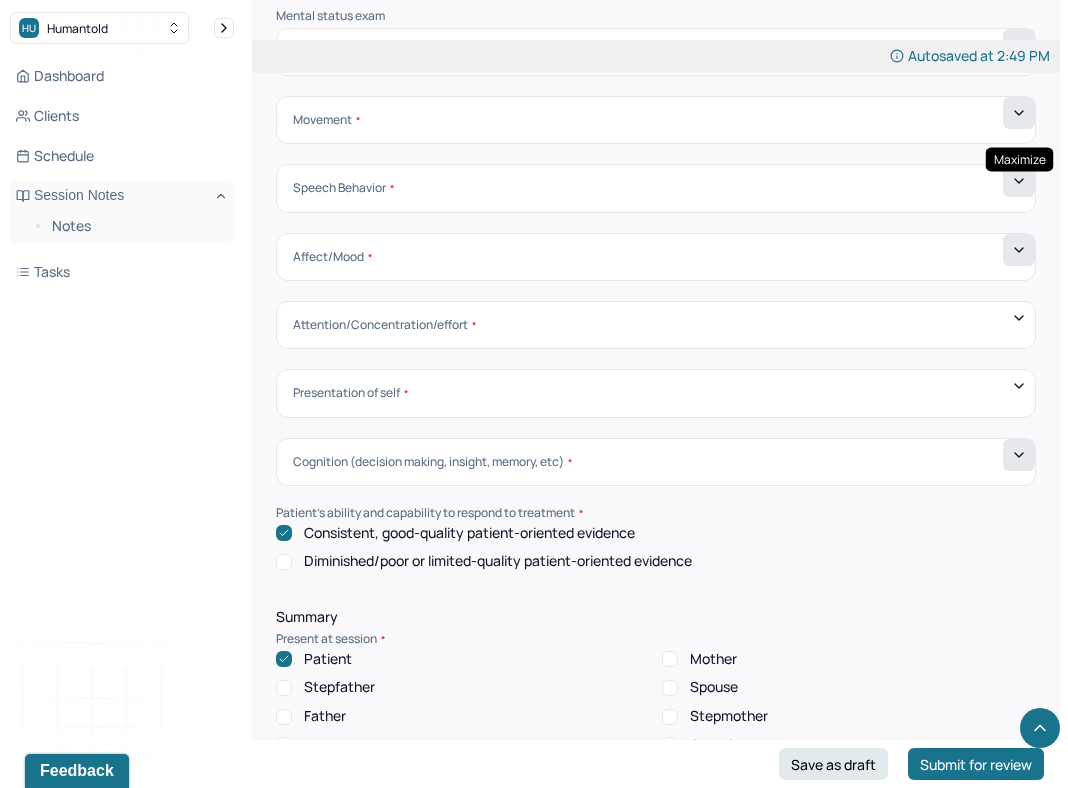 click at bounding box center (1019, 250) 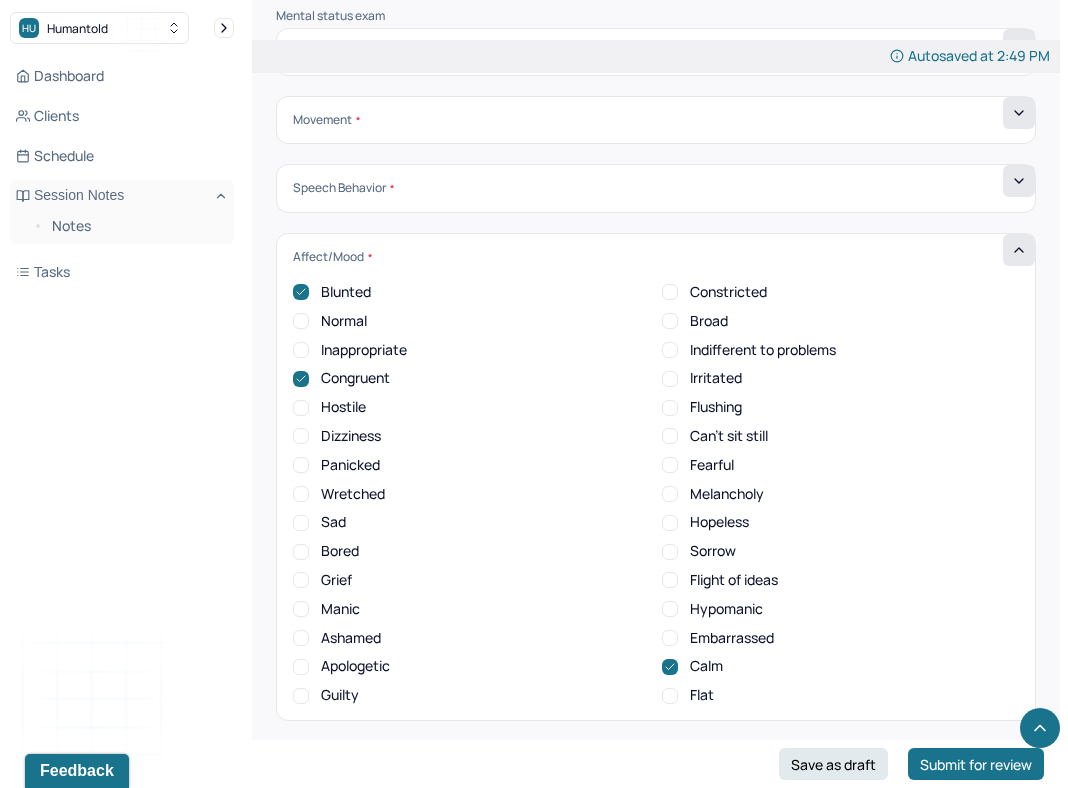 click 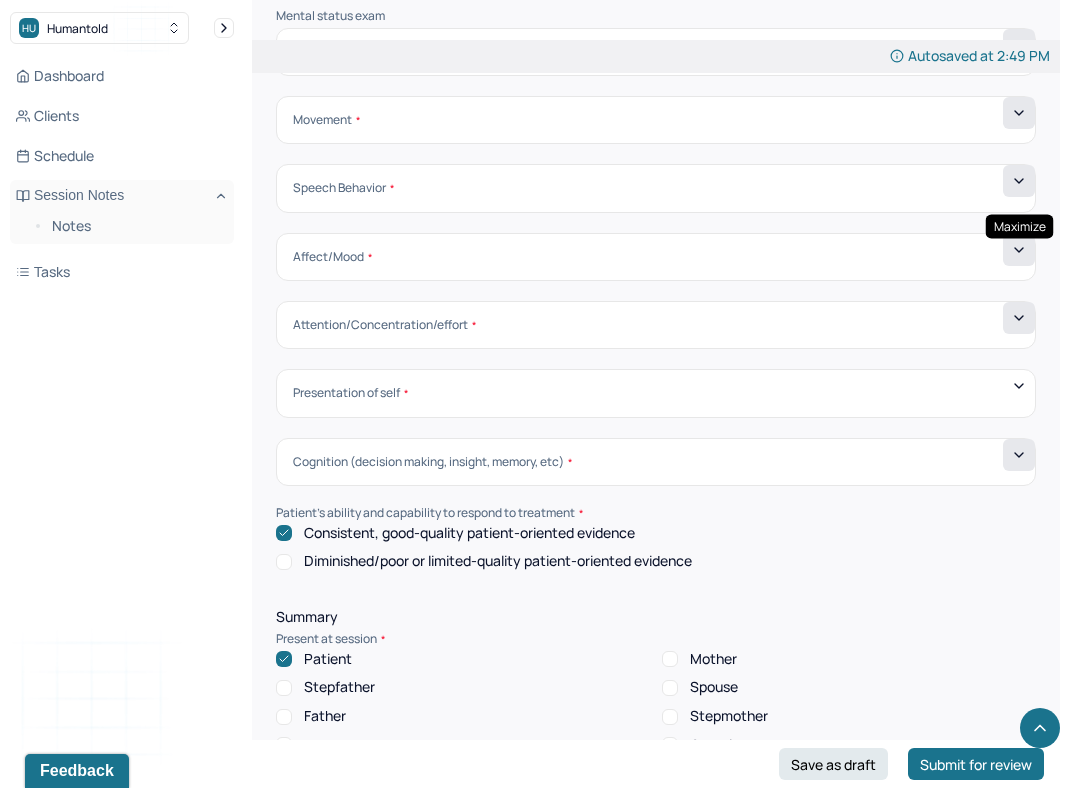 click 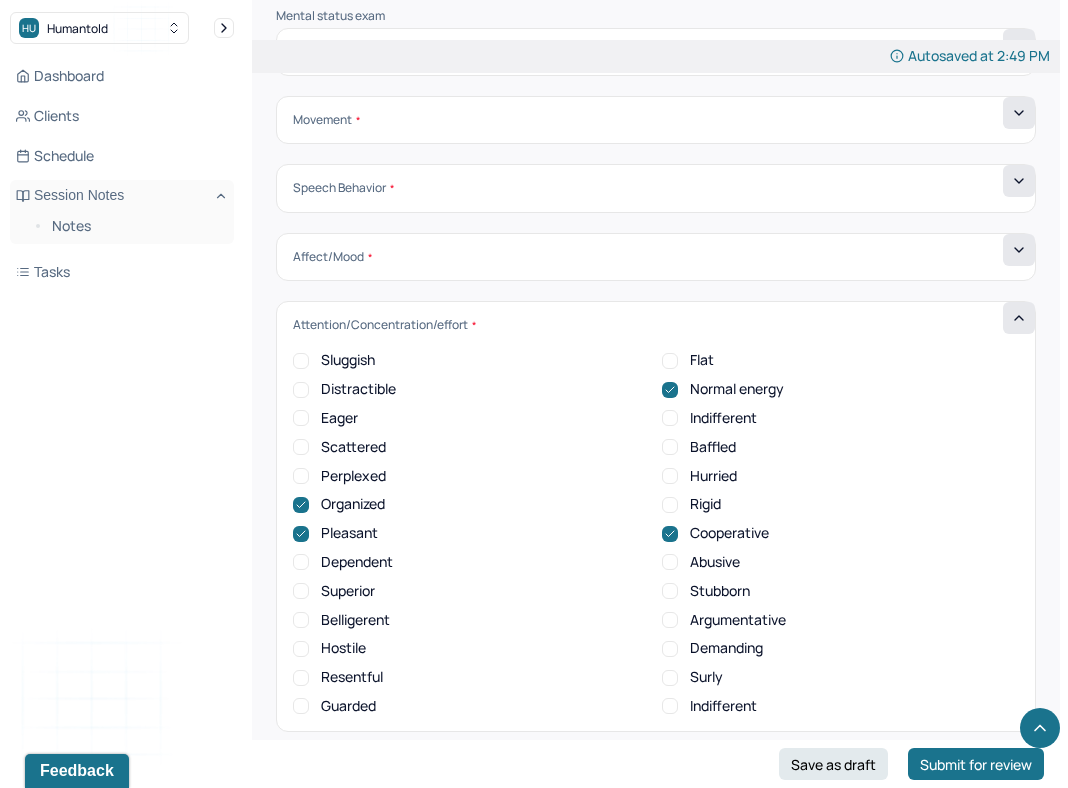 click 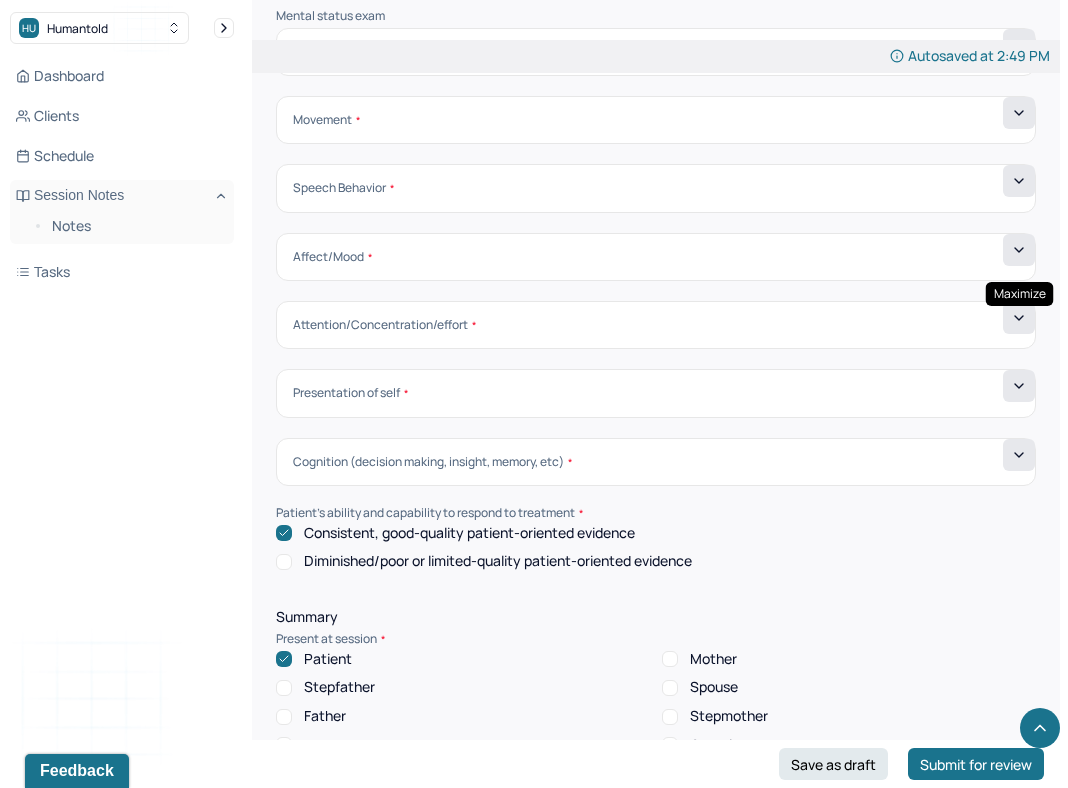 click 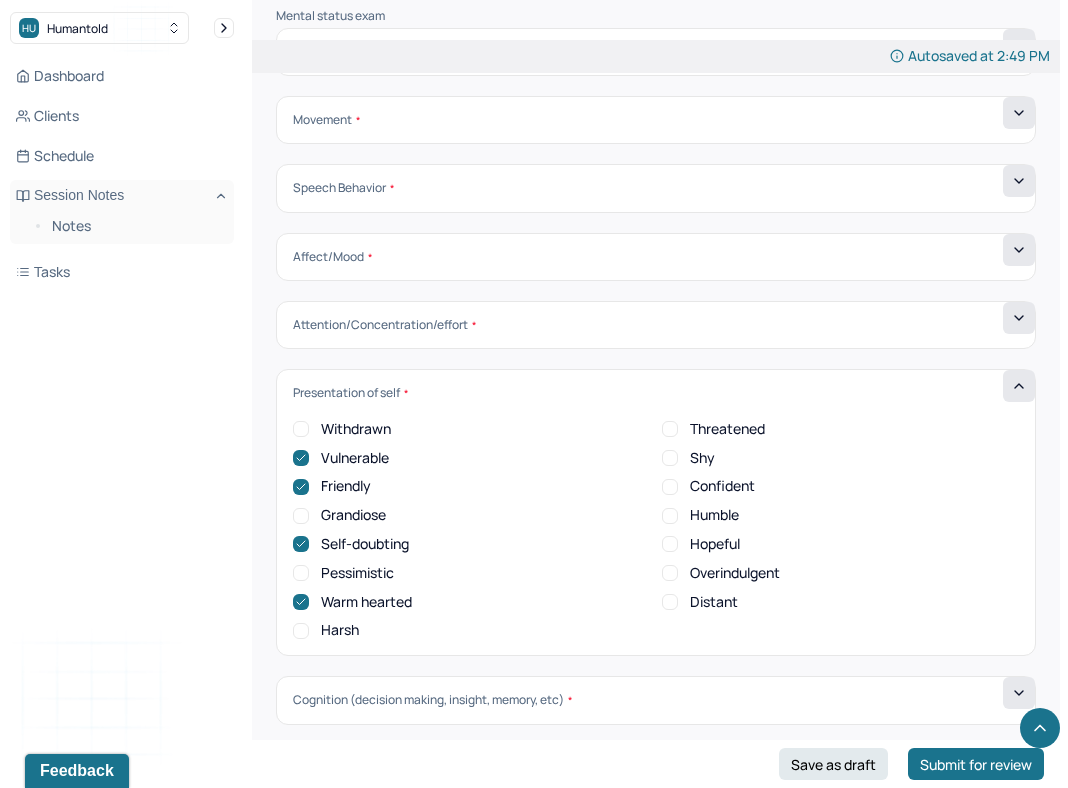 click 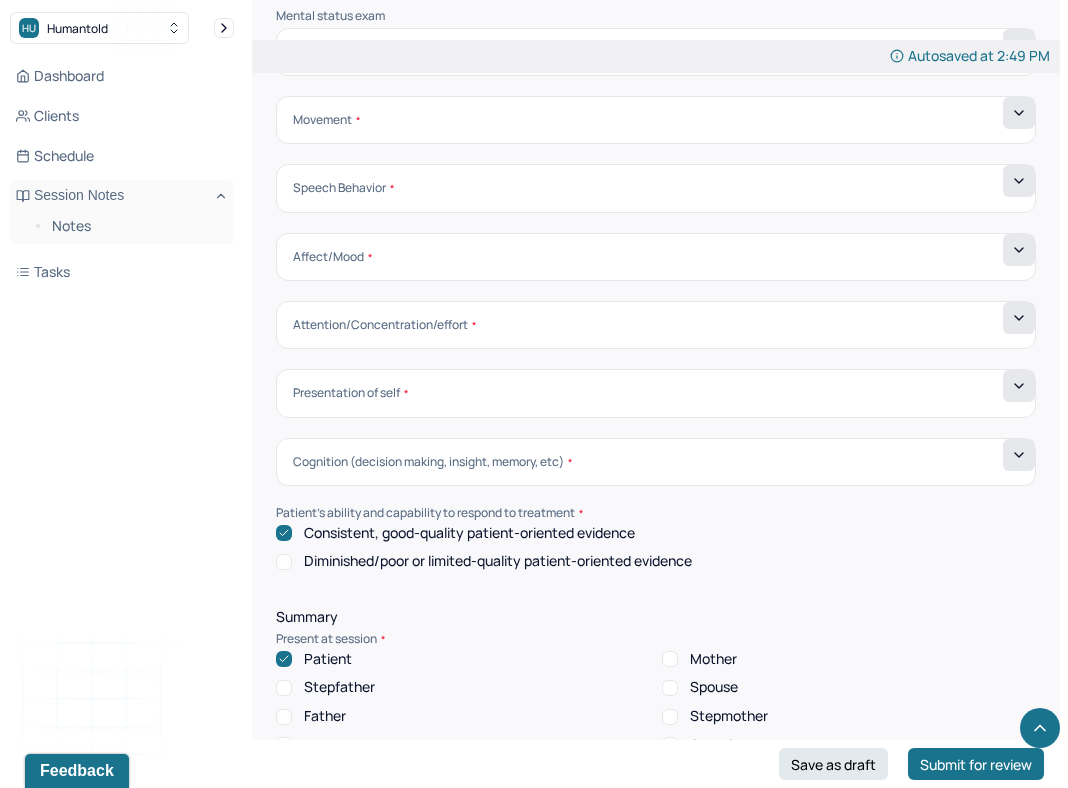 click 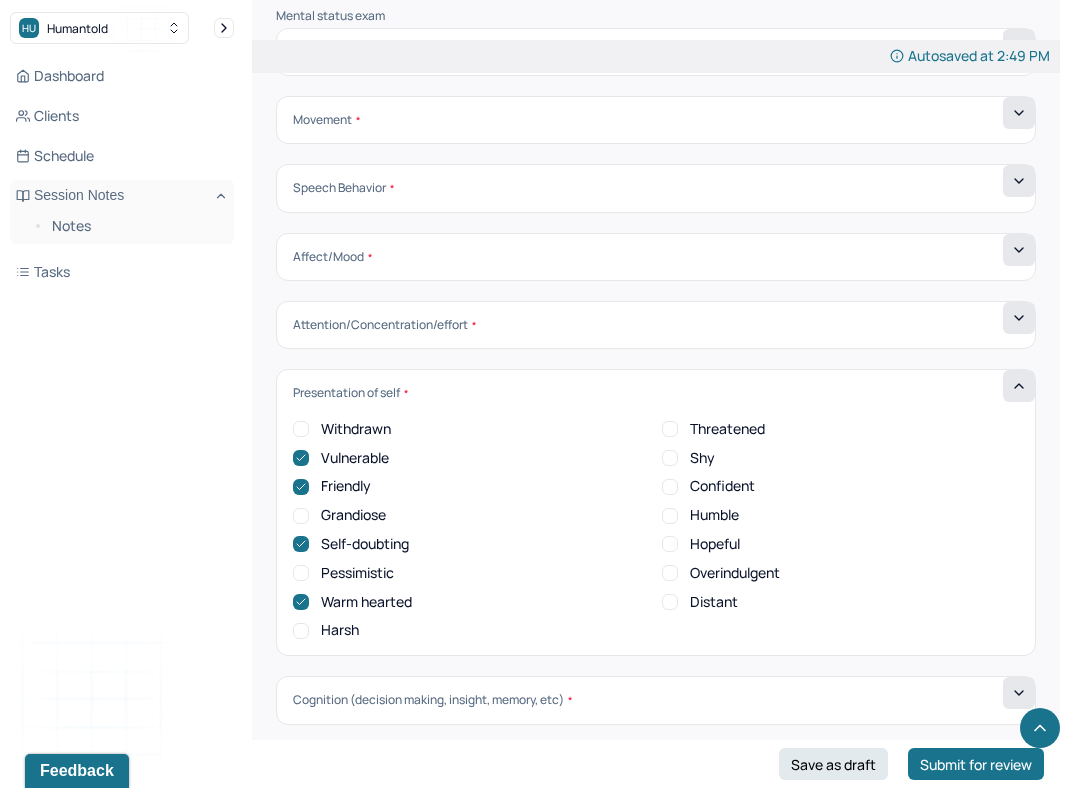 click 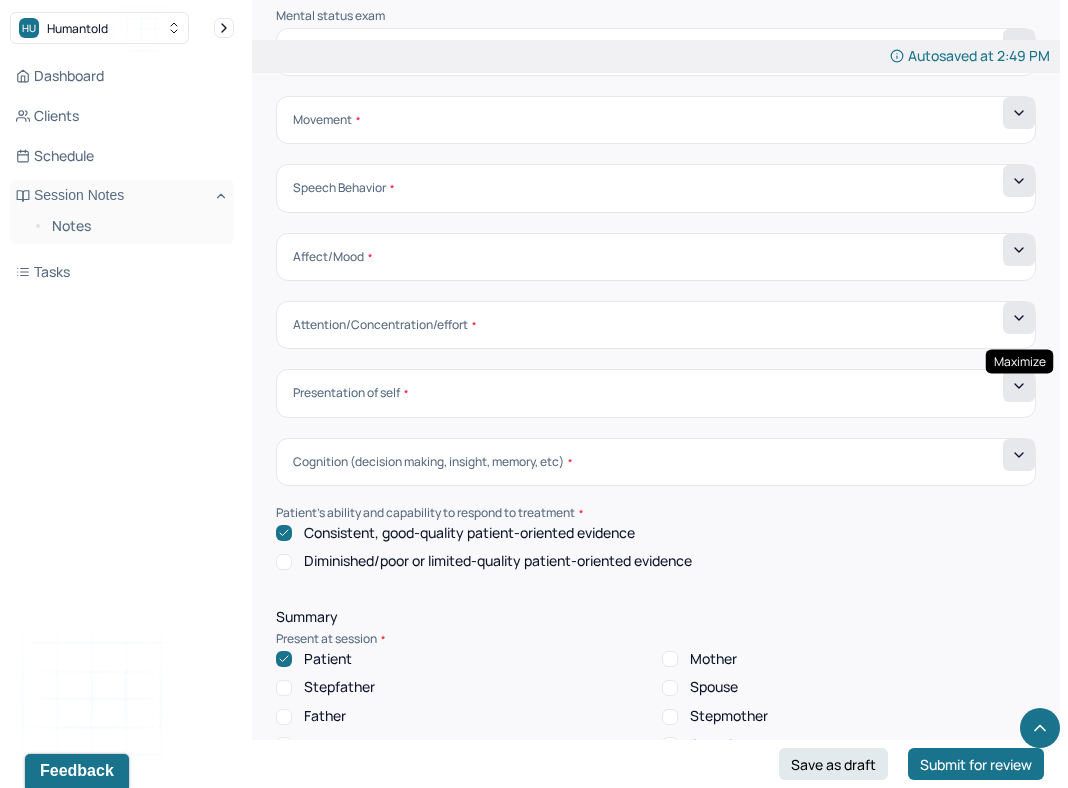 click at bounding box center [1019, 455] 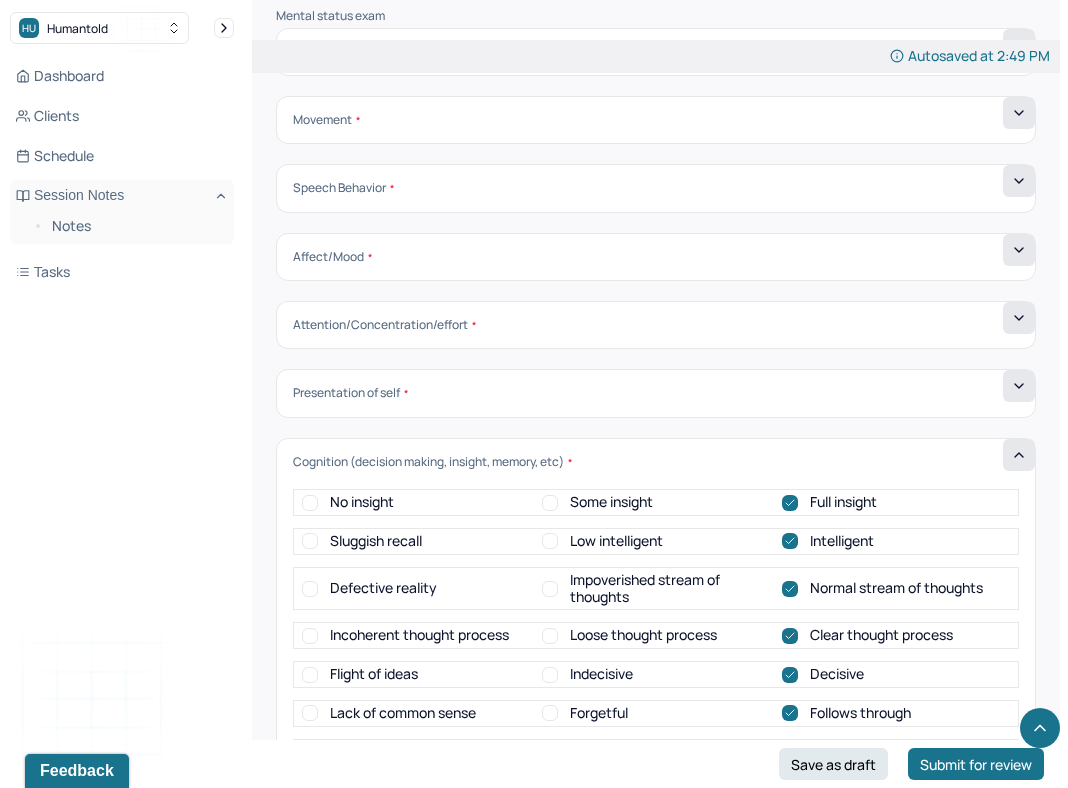 click at bounding box center [1019, 455] 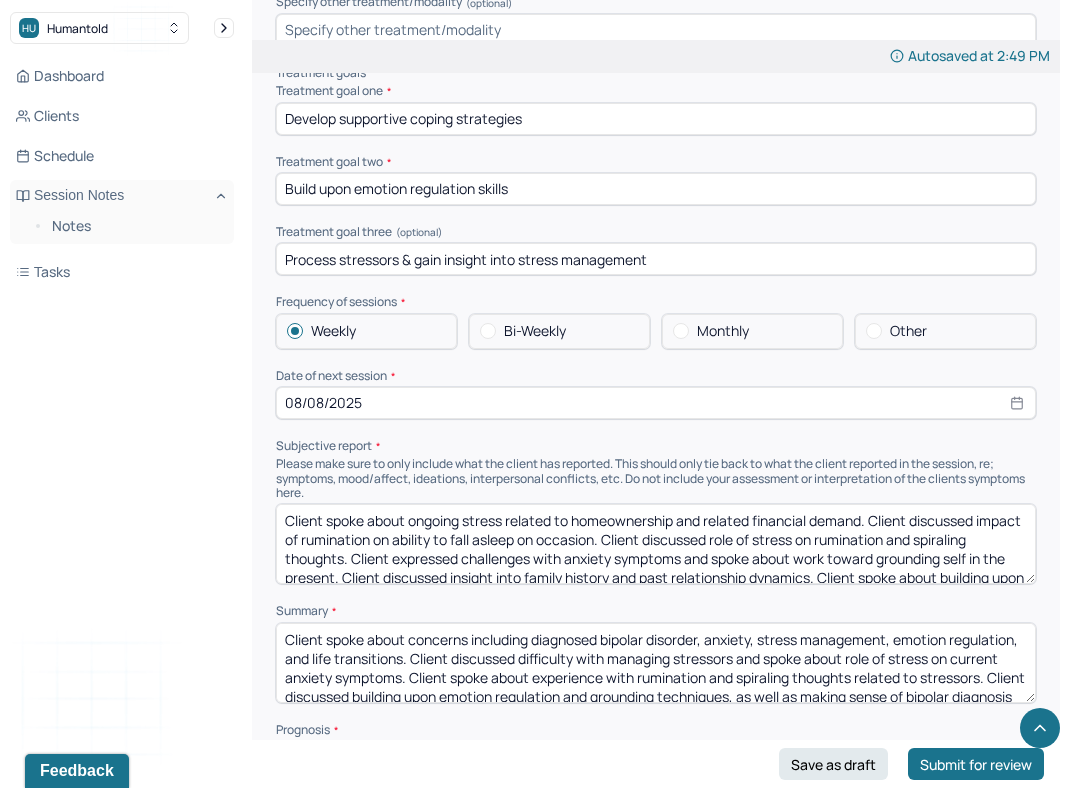 scroll, scrollTop: 8709, scrollLeft: 0, axis: vertical 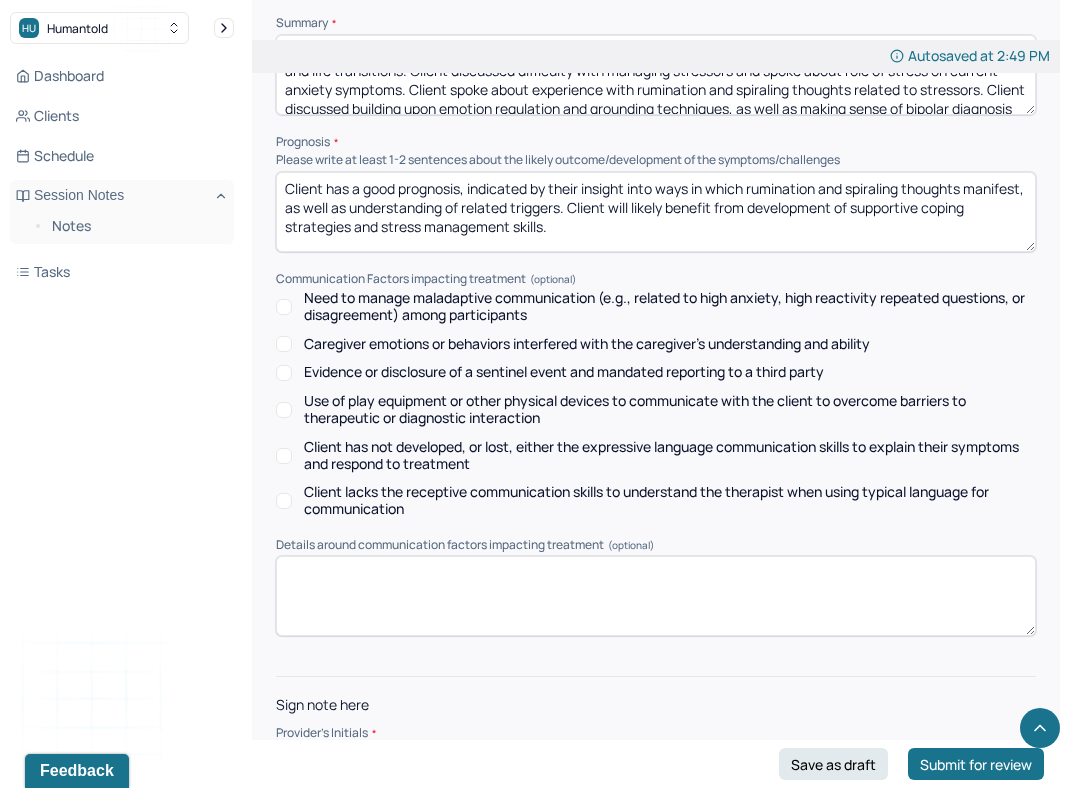 click at bounding box center [656, 761] 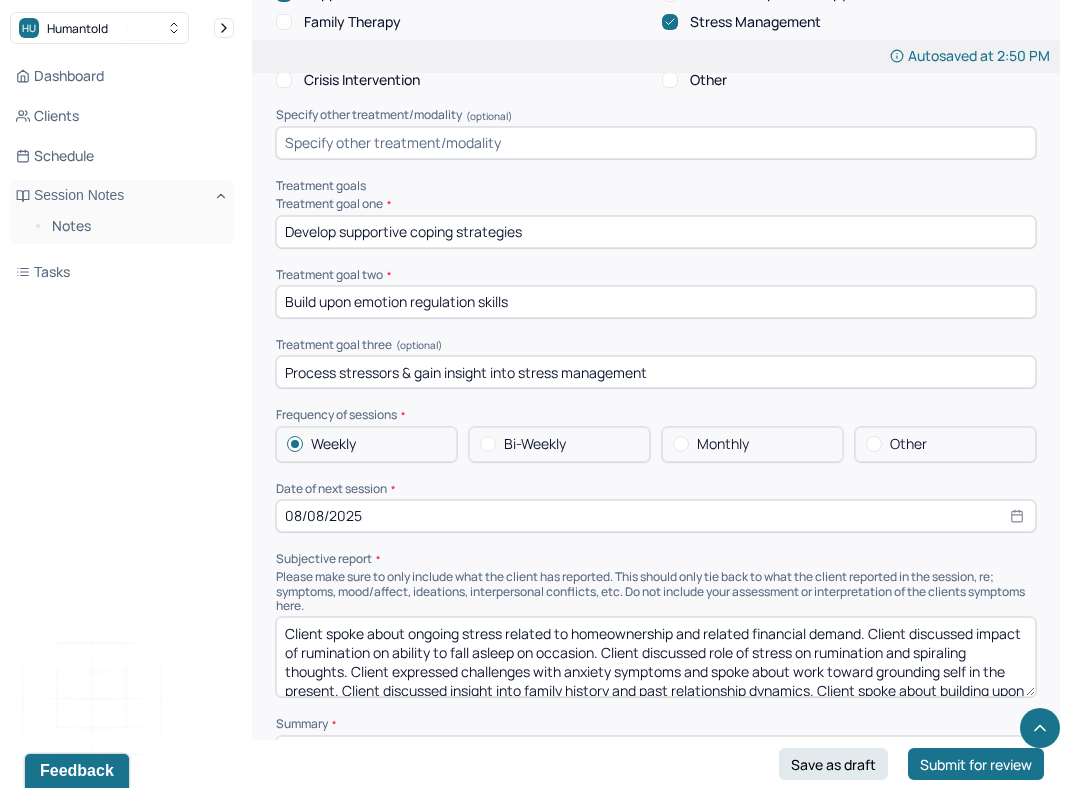 scroll, scrollTop: 8034, scrollLeft: 0, axis: vertical 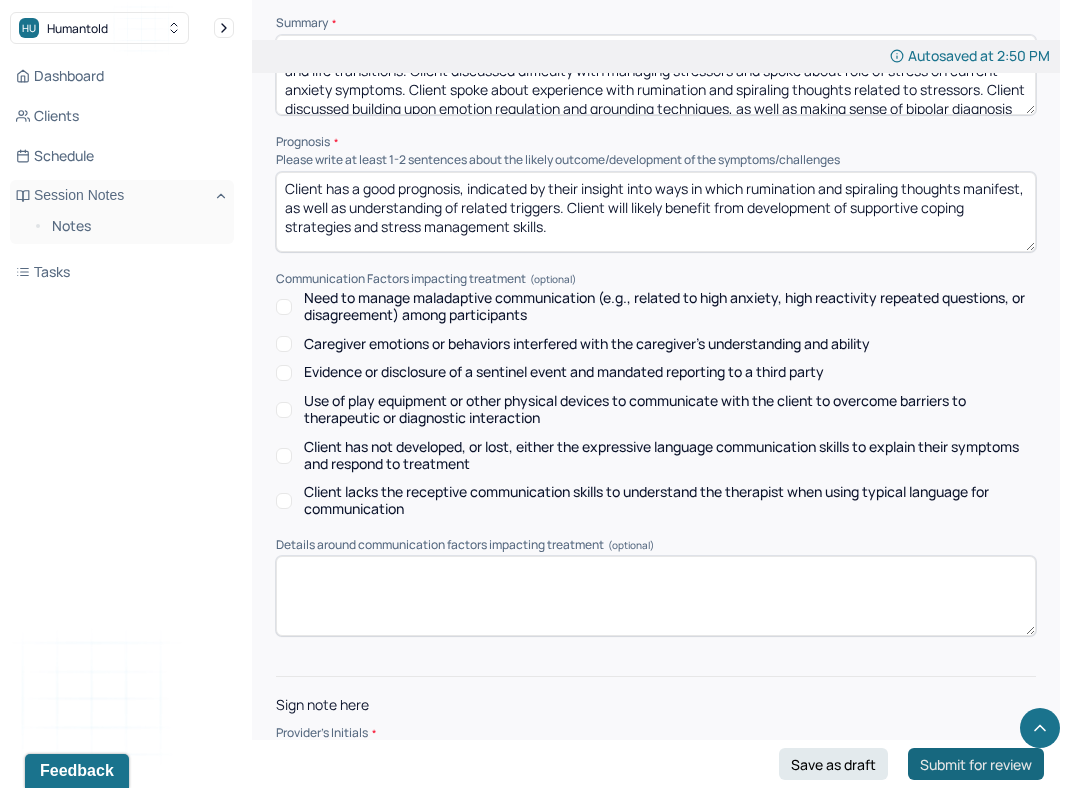type on "KL" 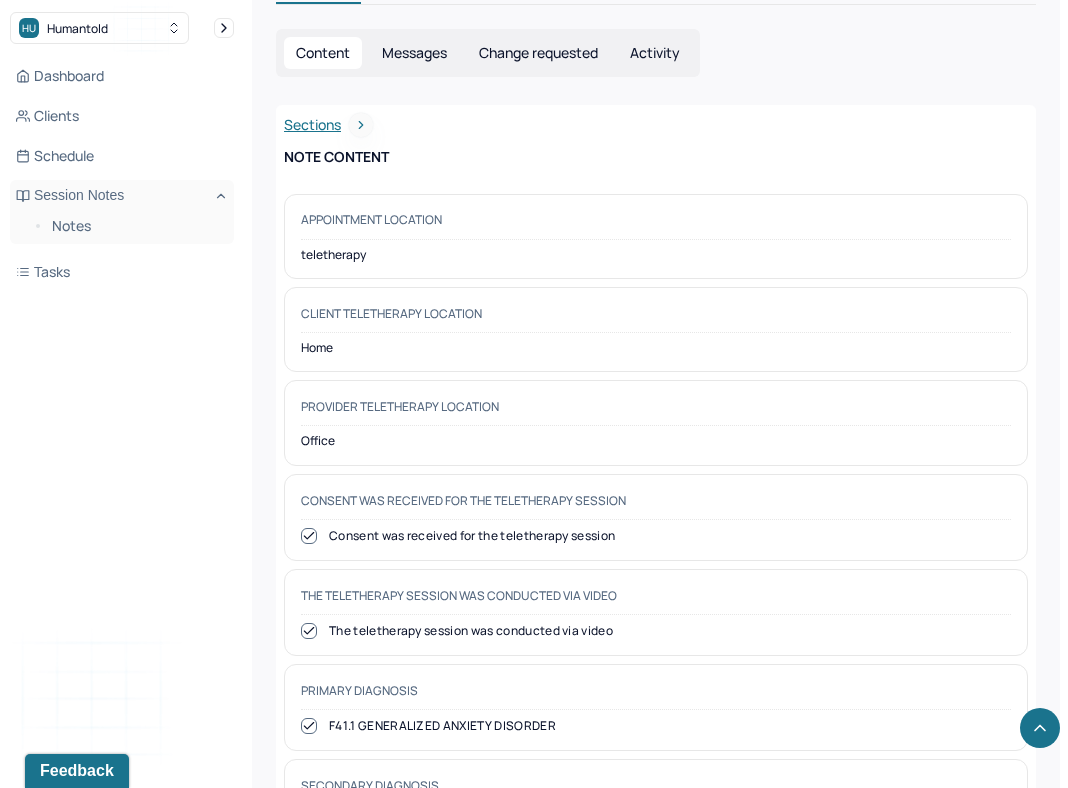 scroll, scrollTop: 0, scrollLeft: 0, axis: both 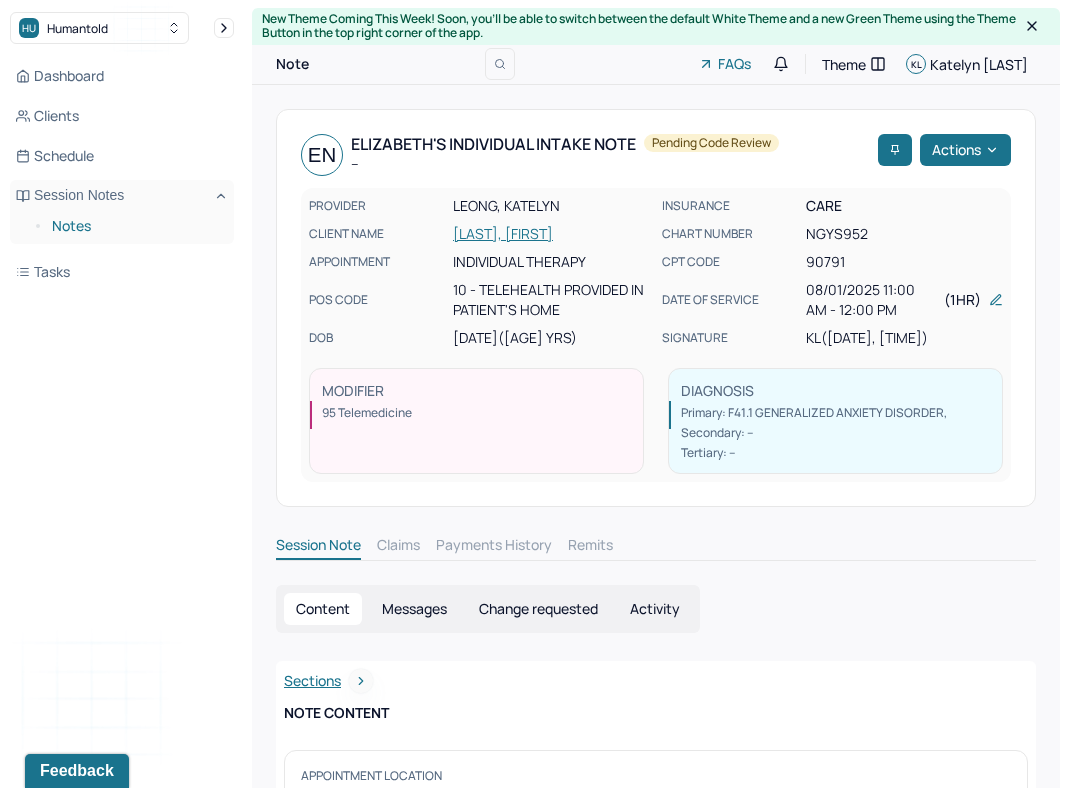 click on "Notes" at bounding box center [135, 226] 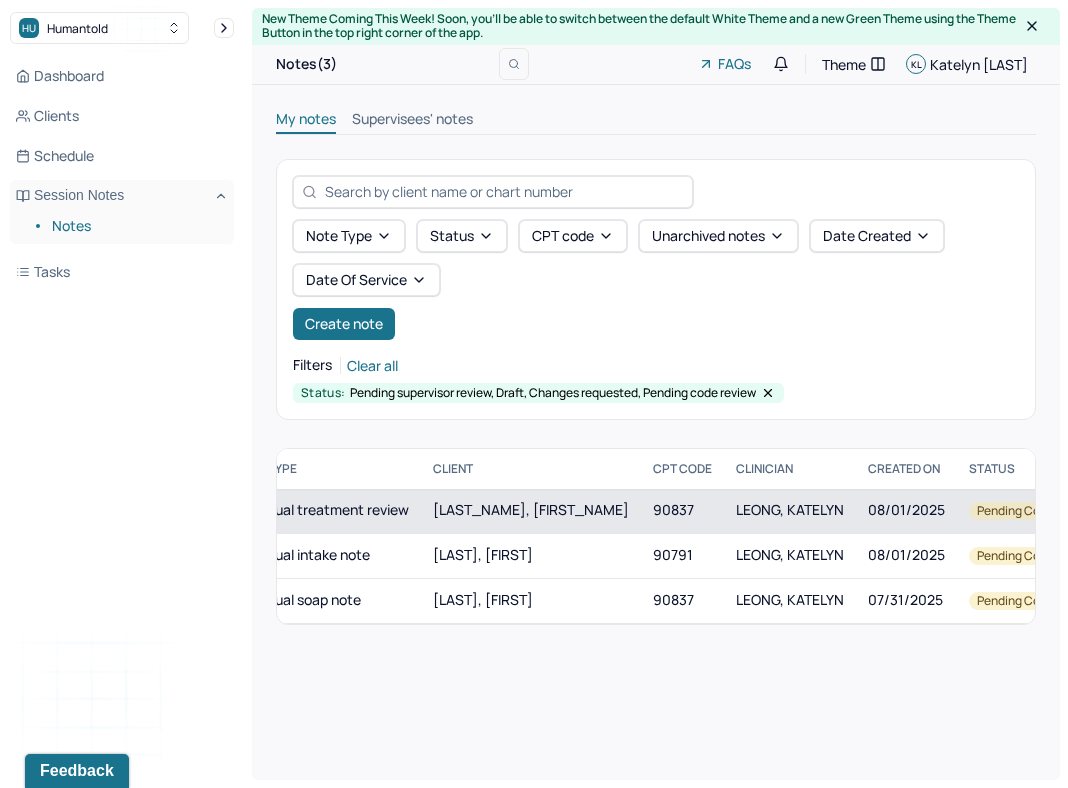 scroll, scrollTop: 0, scrollLeft: 0, axis: both 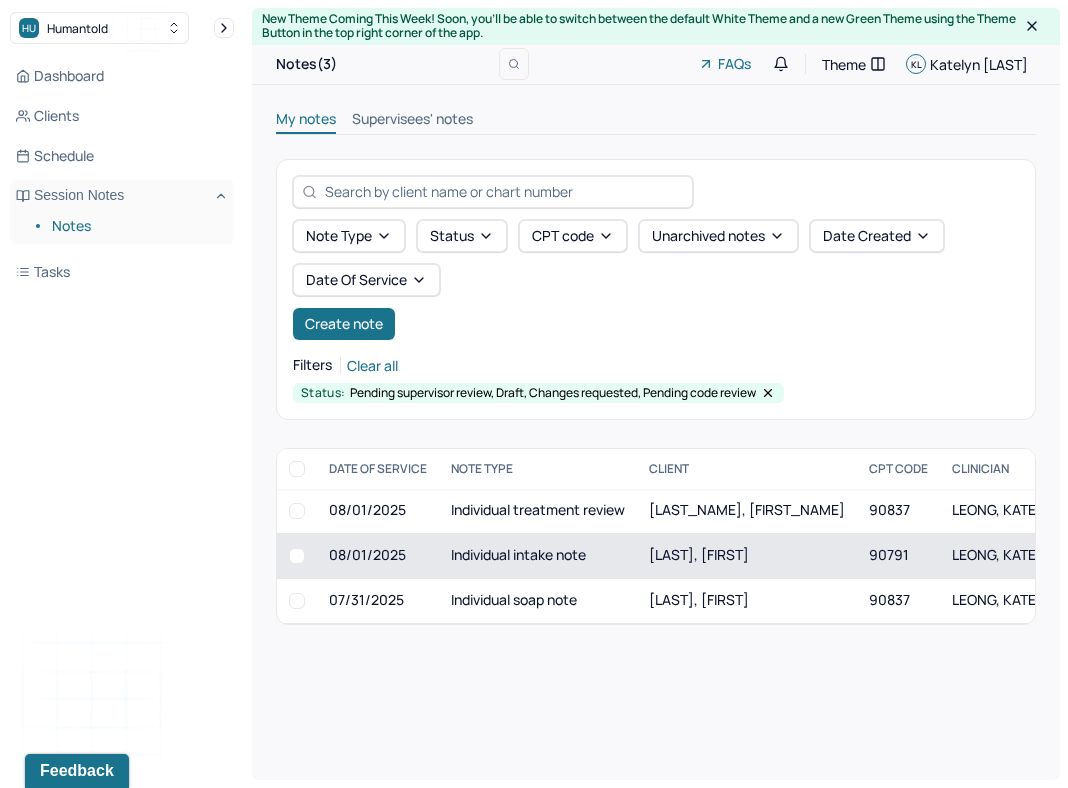 click on "Individual intake note" at bounding box center [538, 555] 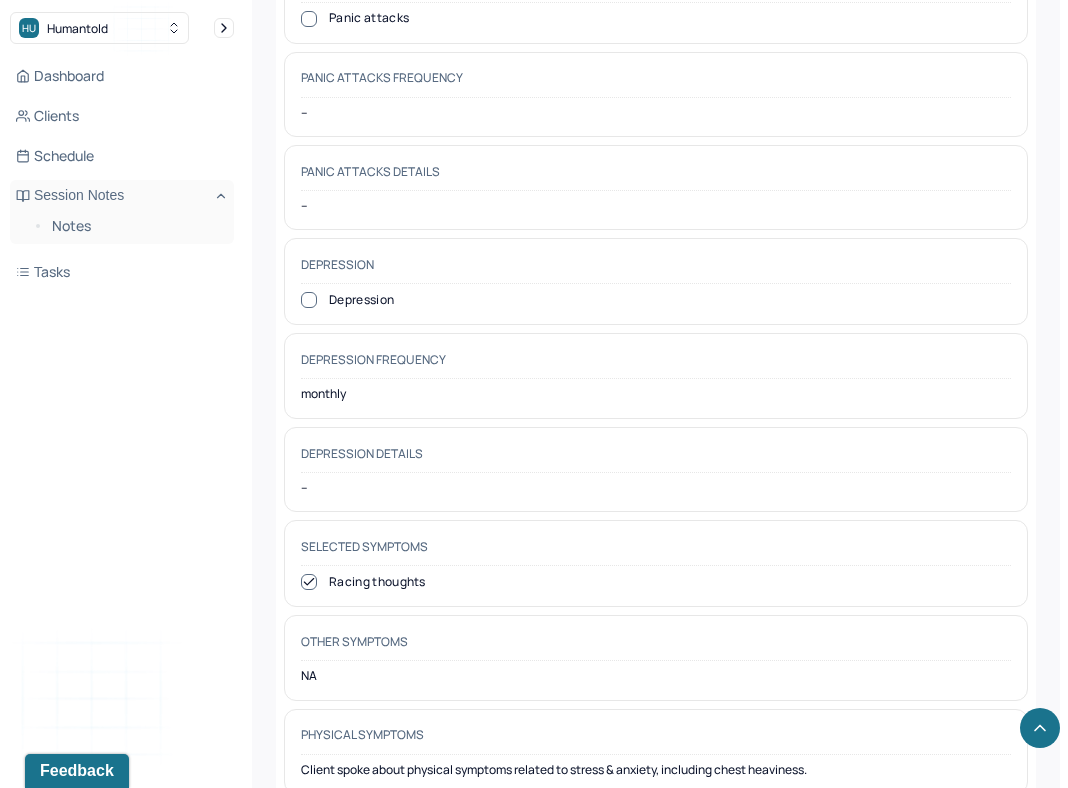 scroll, scrollTop: 3669, scrollLeft: 0, axis: vertical 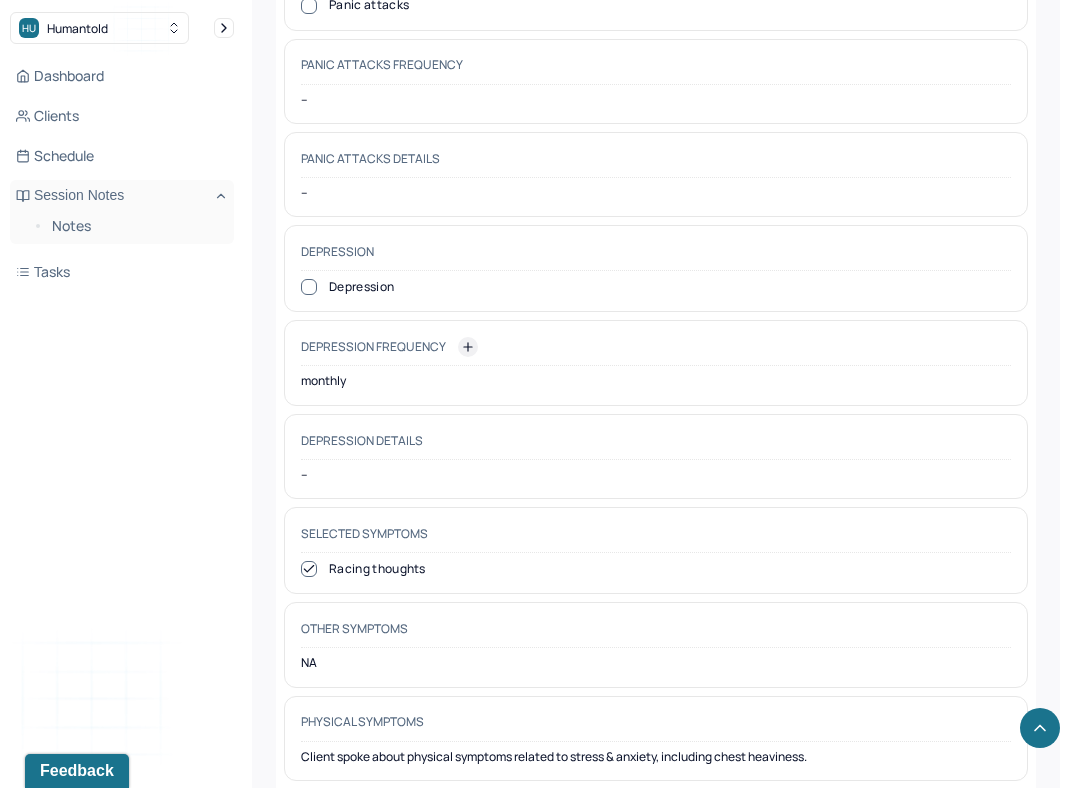 click 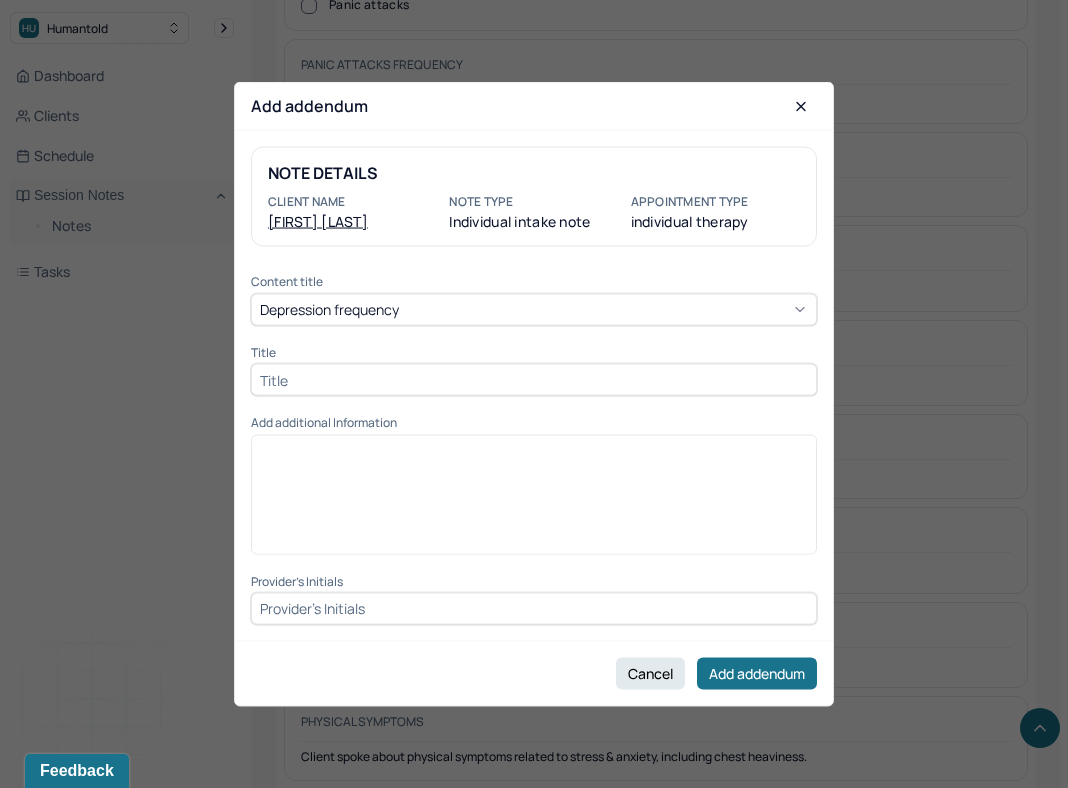 click at bounding box center [534, 501] 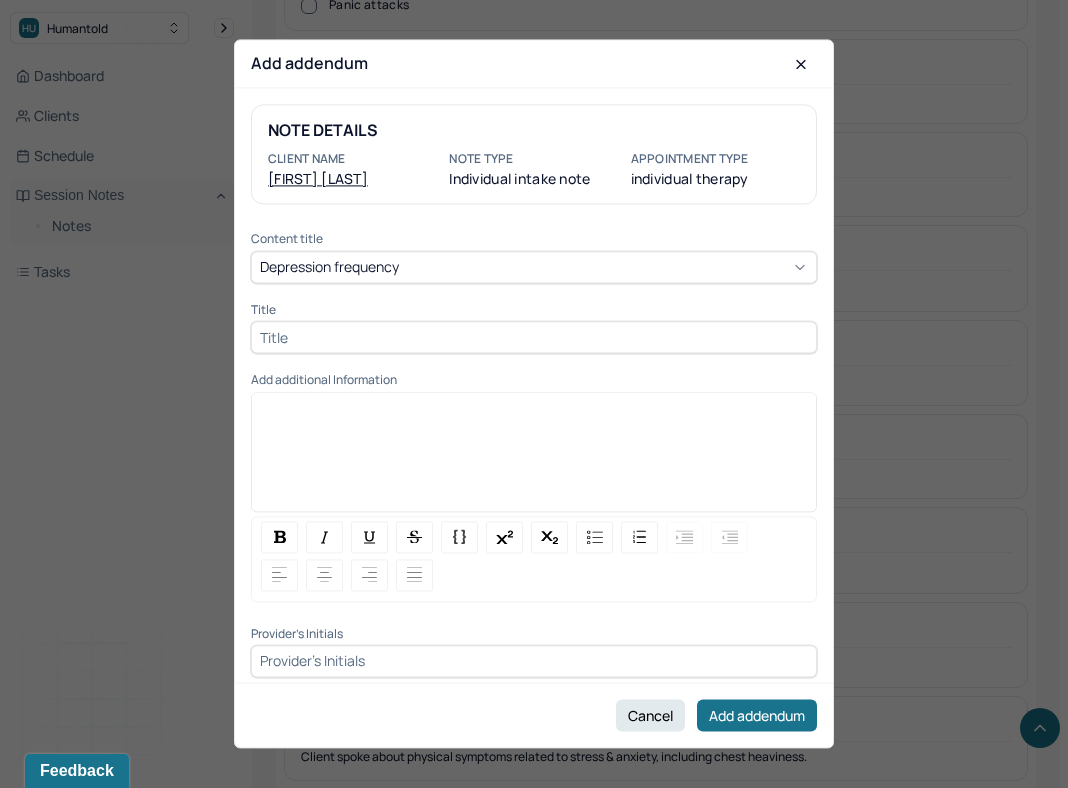 click at bounding box center (534, 338) 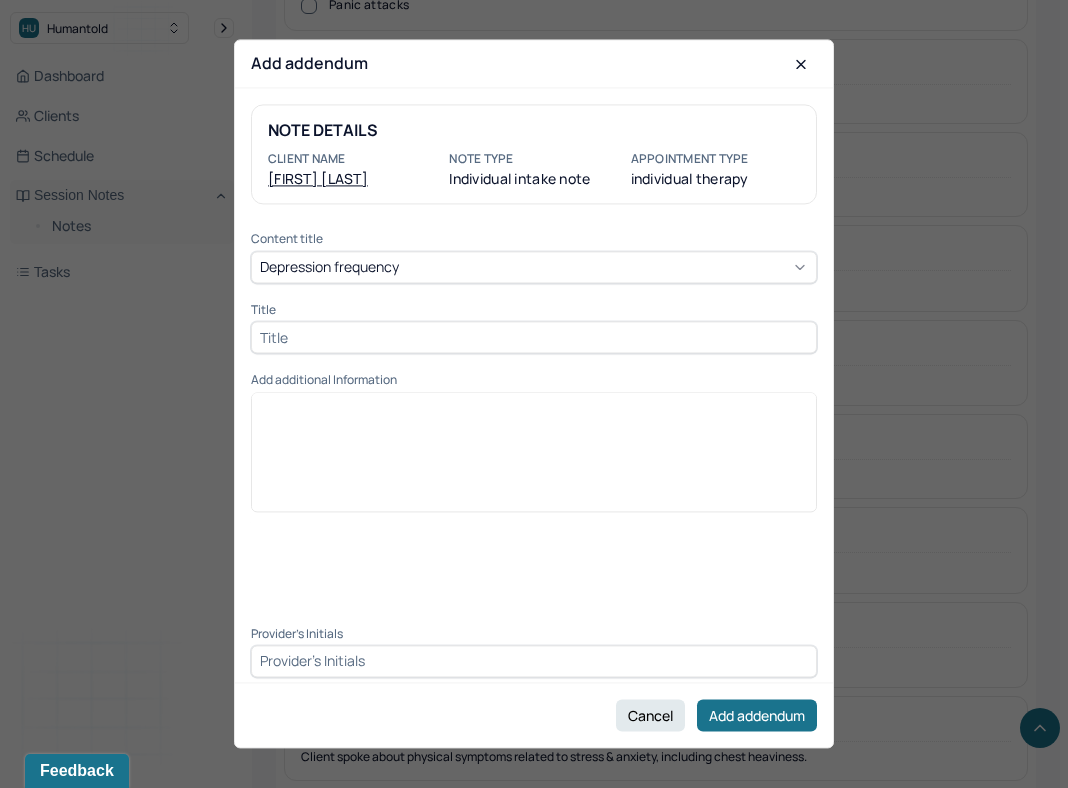 paste on "Depression Frequency edit: none" 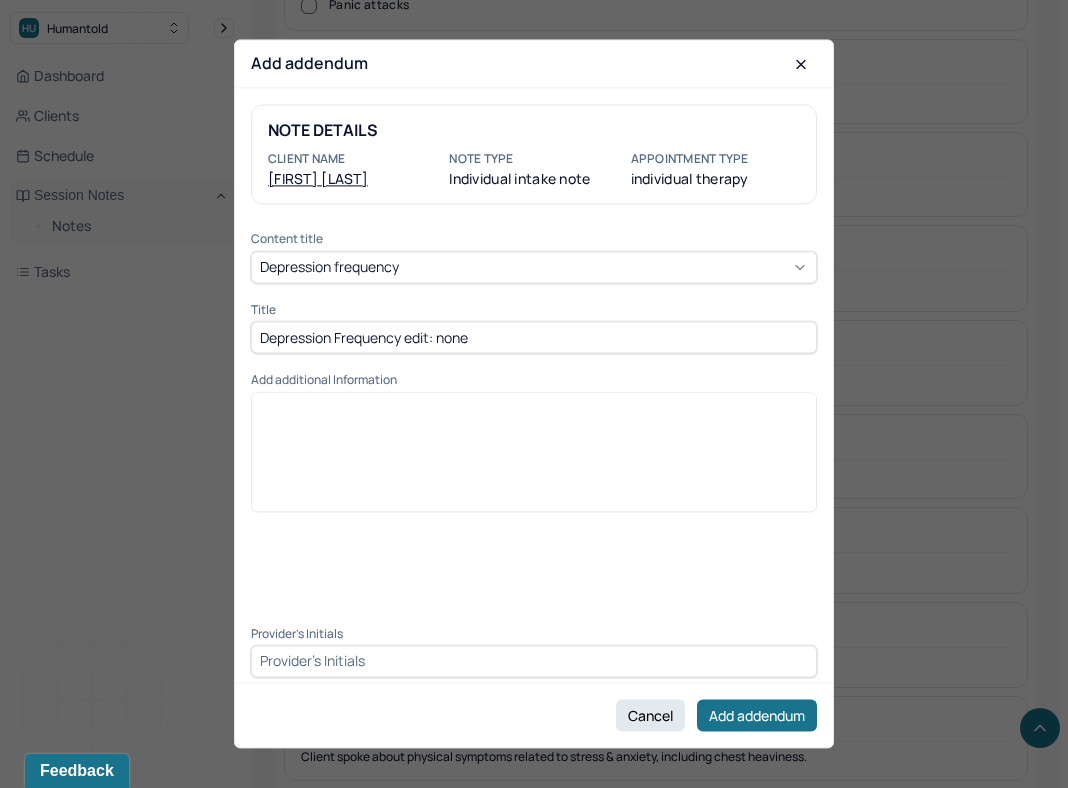 type on "Depression Frequency edit: none" 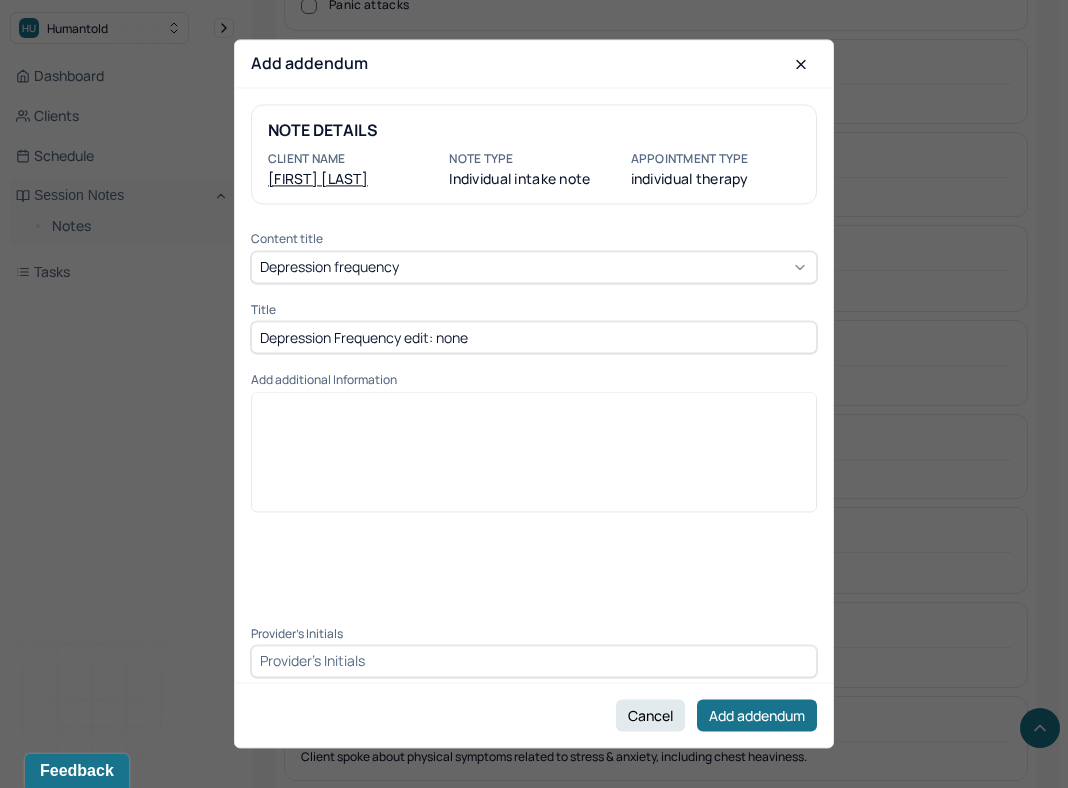 click at bounding box center (534, 459) 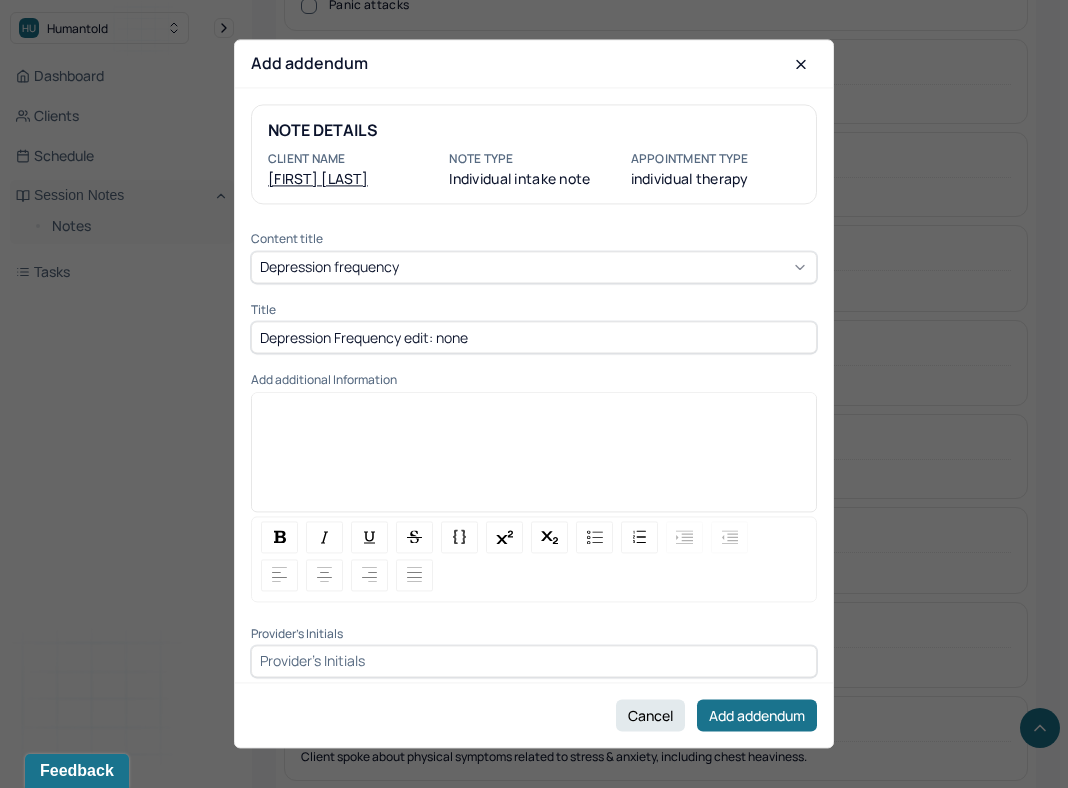 click at bounding box center (534, 408) 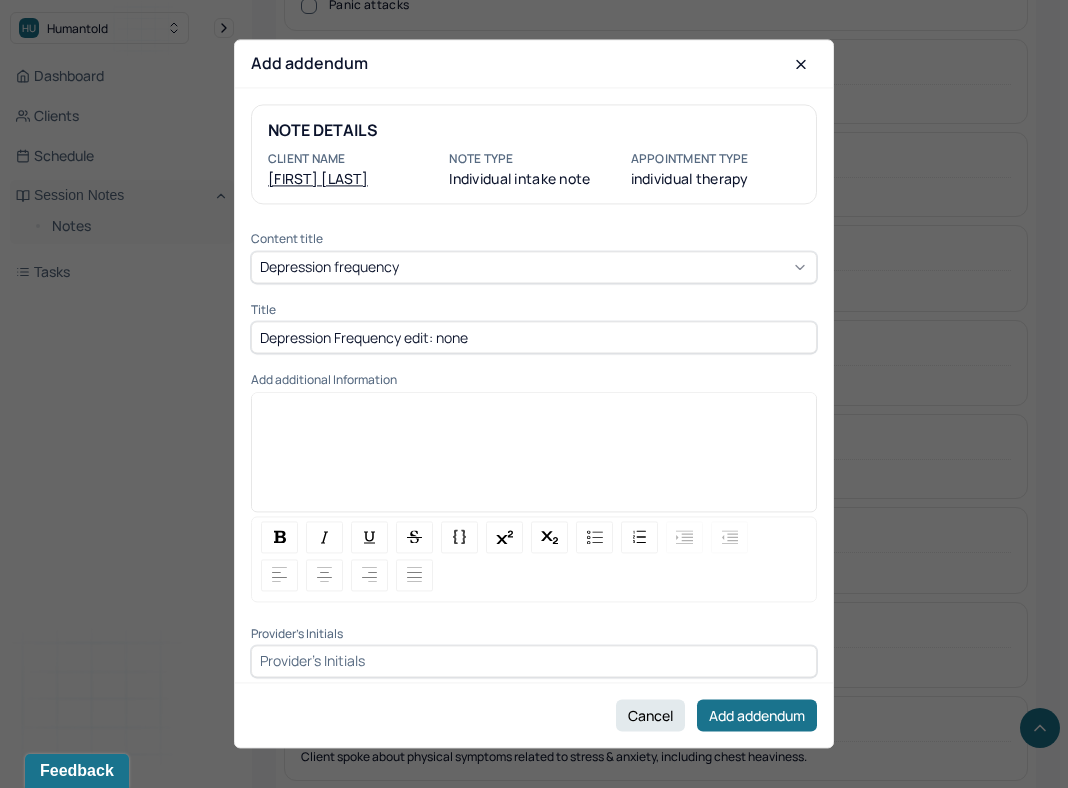 click at bounding box center (534, 462) 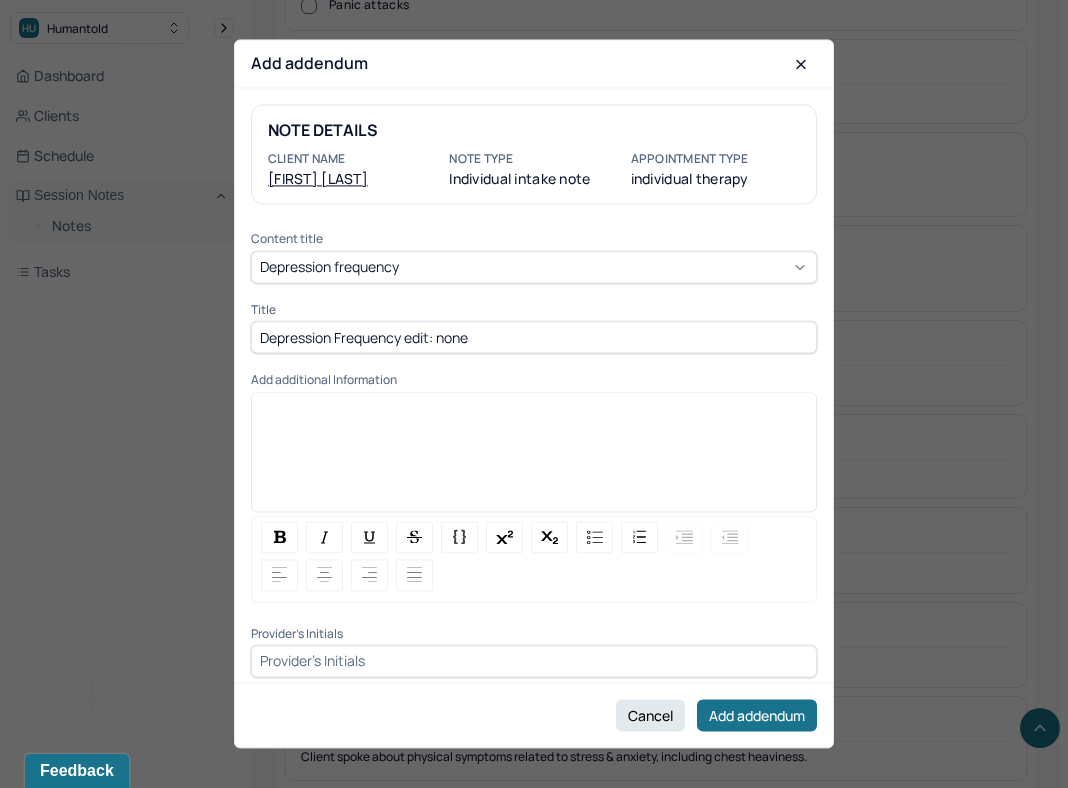 click at bounding box center [534, 426] 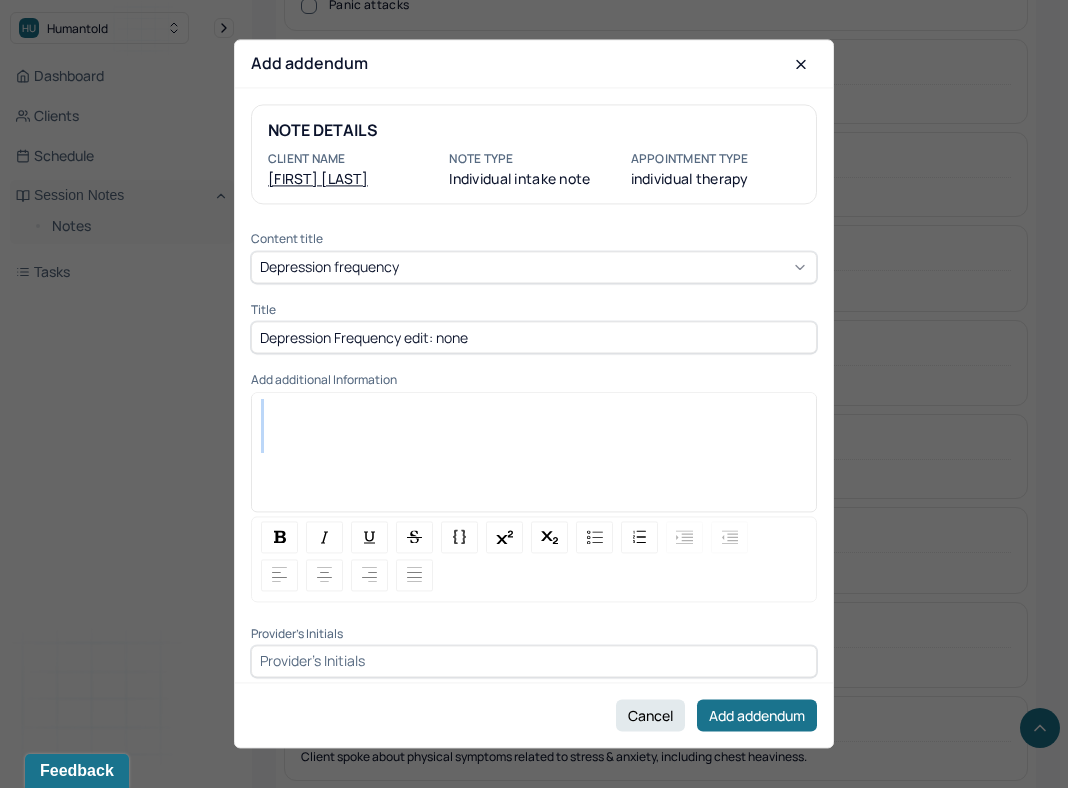 drag, startPoint x: 328, startPoint y: 454, endPoint x: 310, endPoint y: 396, distance: 60.728905 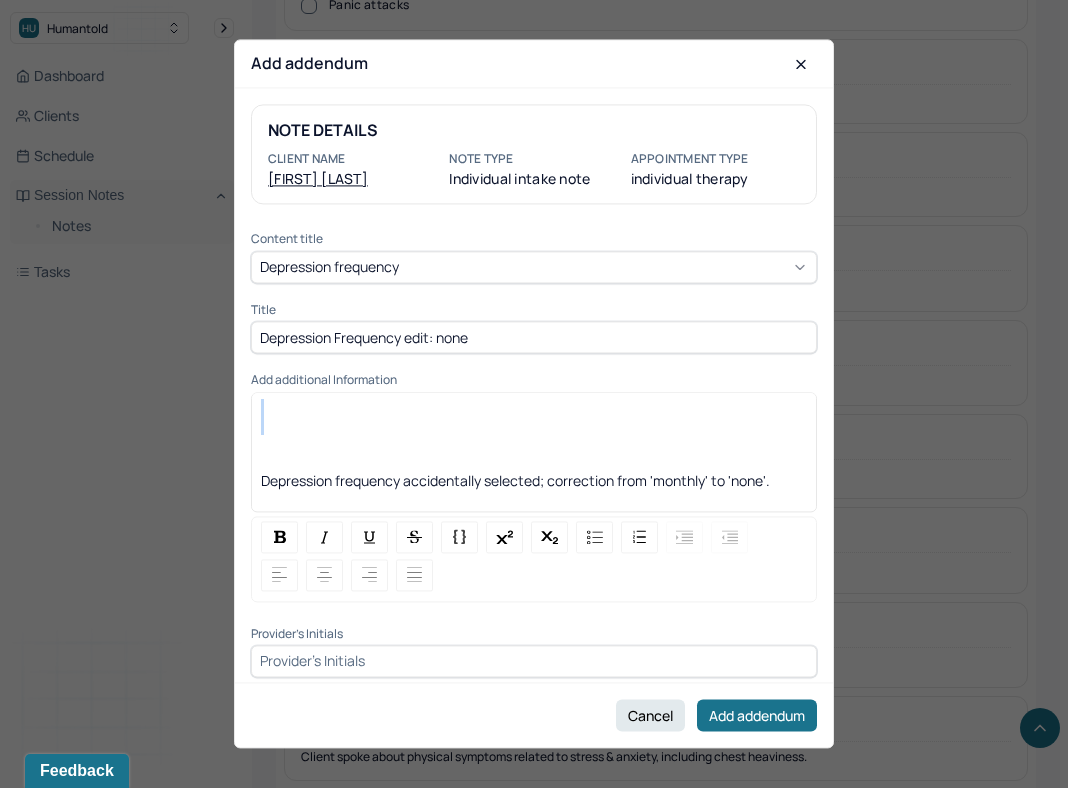 drag, startPoint x: 295, startPoint y: 441, endPoint x: 291, endPoint y: 371, distance: 70.11419 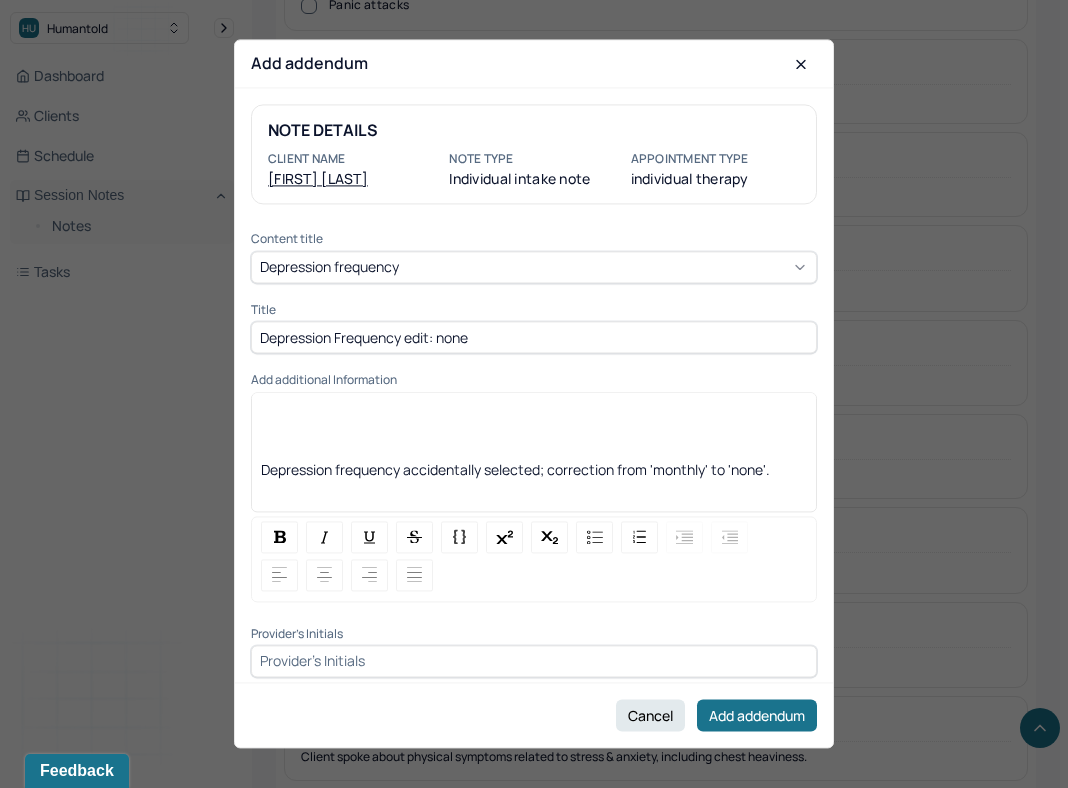 scroll, scrollTop: 468, scrollLeft: 0, axis: vertical 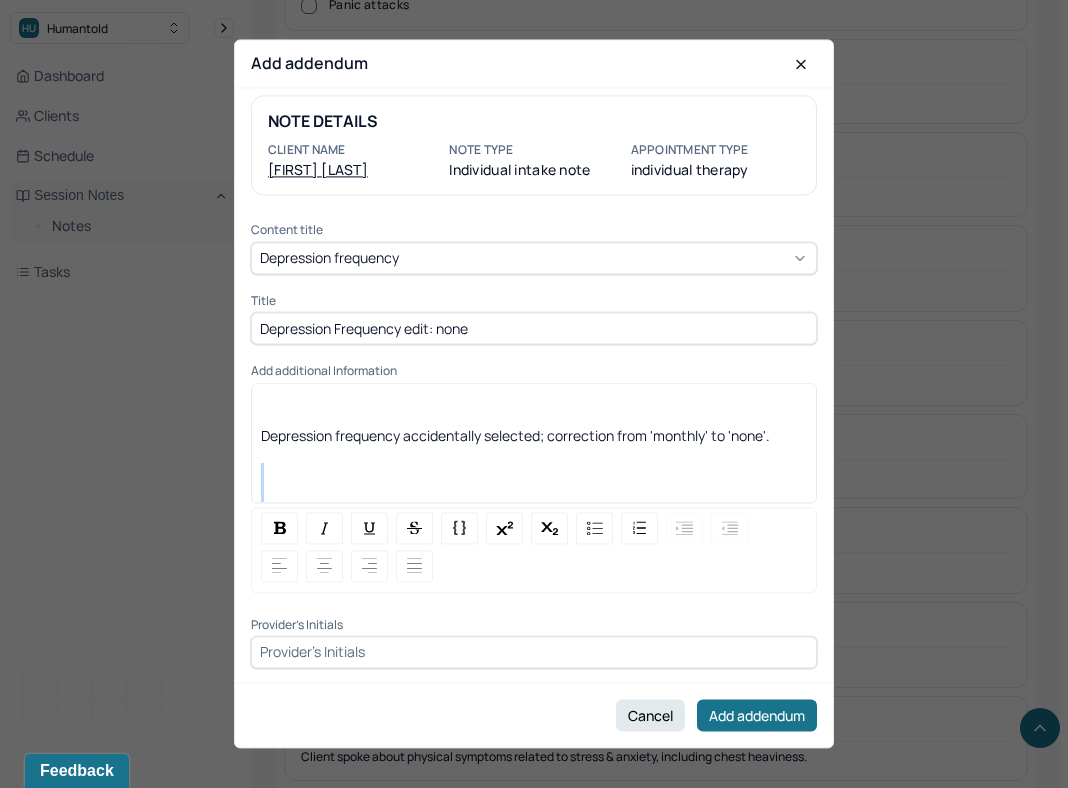 click on "Depression frequency accidentally selected; correction from 'monthly' to 'none'.
Depression frequency accidentally selected; correction from 'monthly' to 'none'.
Depression frequency accidentally selected; correction from 'monthly' to 'none'.
Depression frequency accidentally selected; correction from 'monthly' to 'none'." at bounding box center (534, 680) 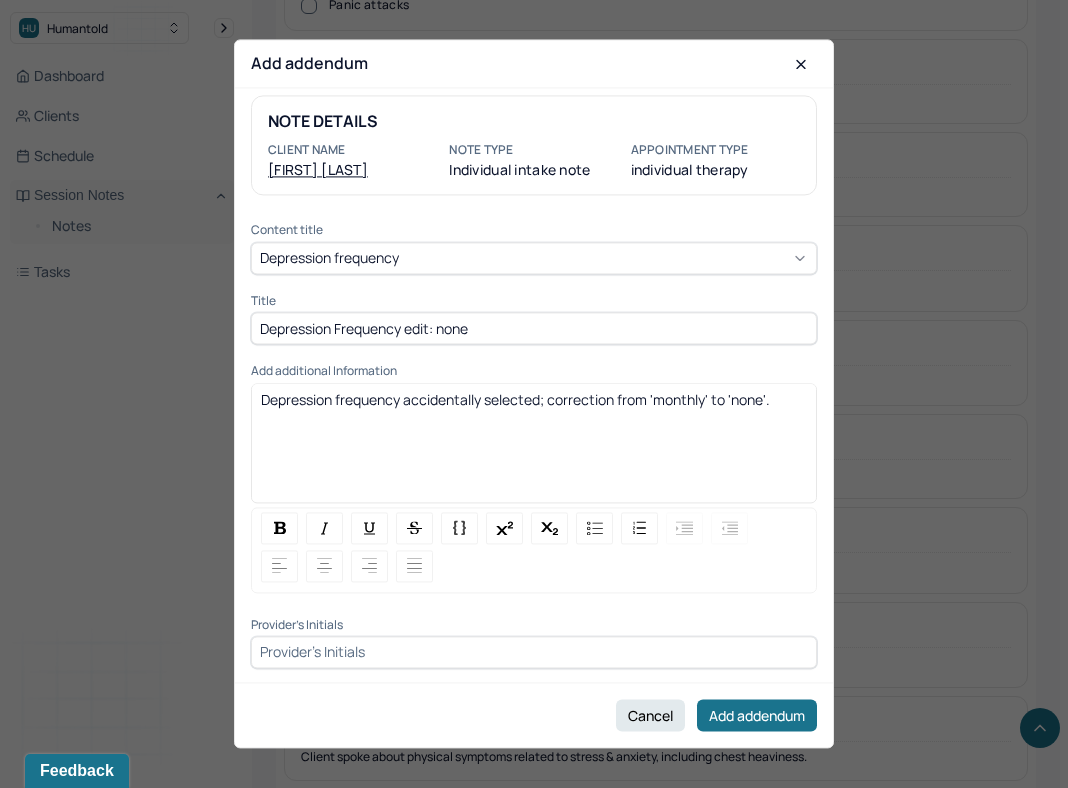 click on "Depression frequency accidentally selected; correction from 'monthly' to 'none'." at bounding box center (534, 399) 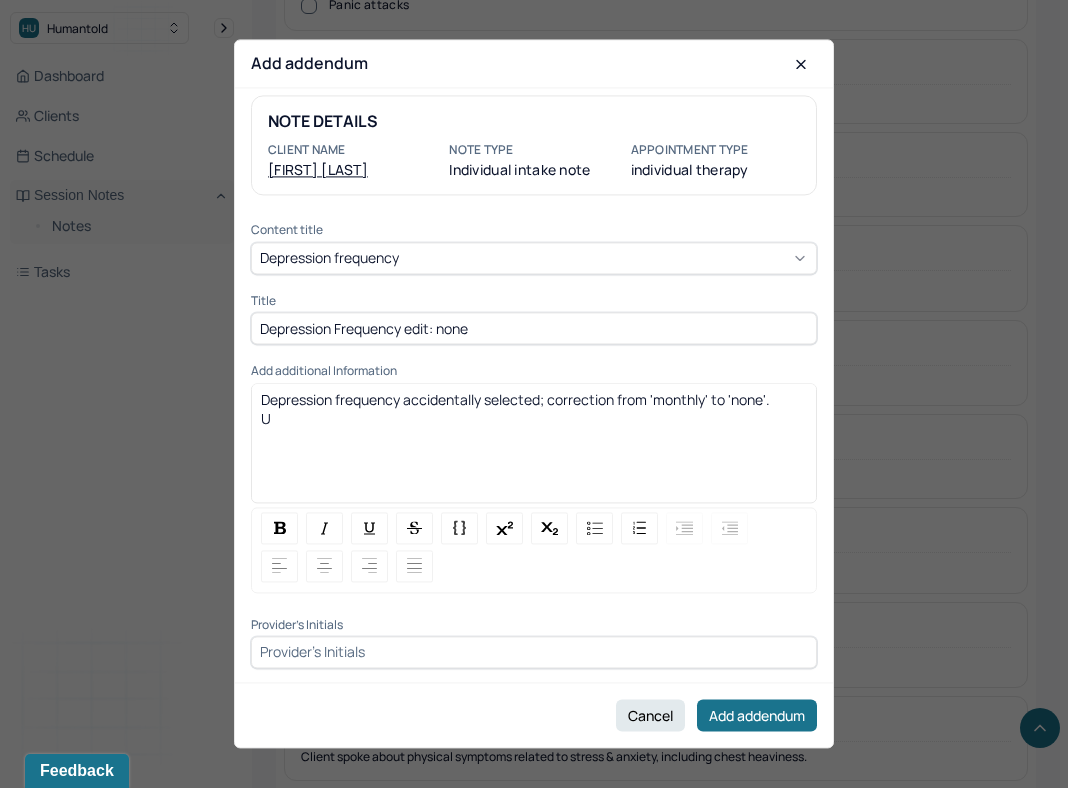 type 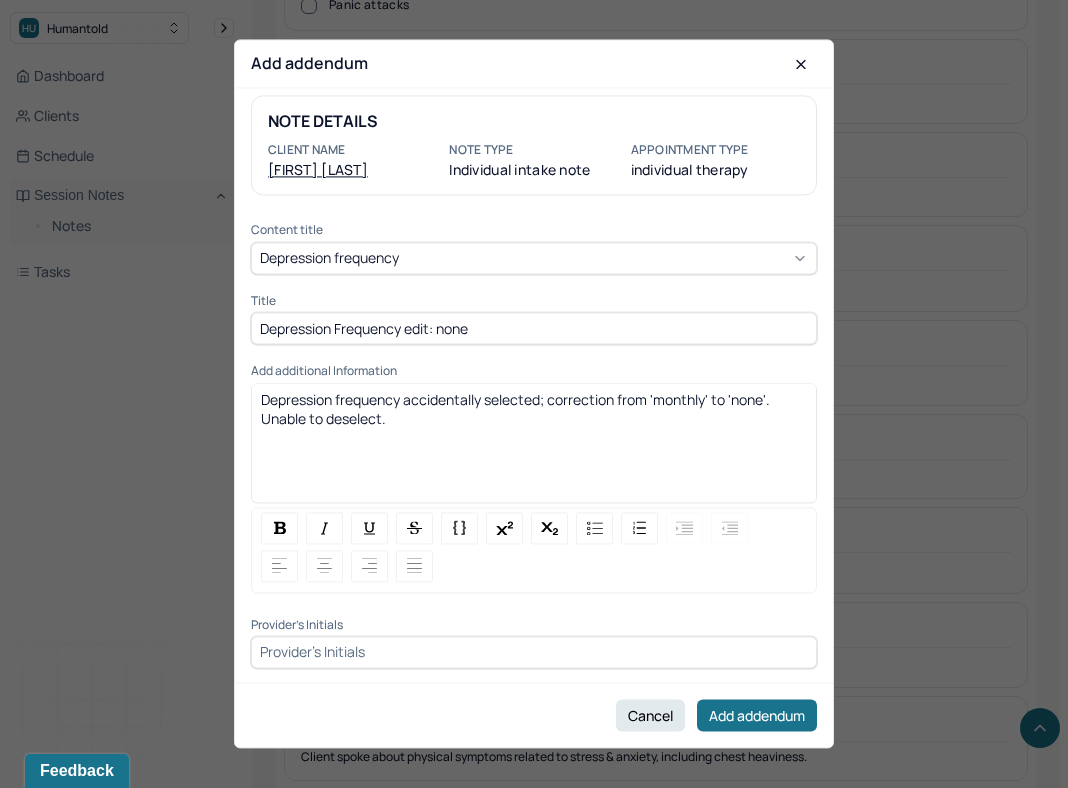scroll, scrollTop: 0, scrollLeft: 0, axis: both 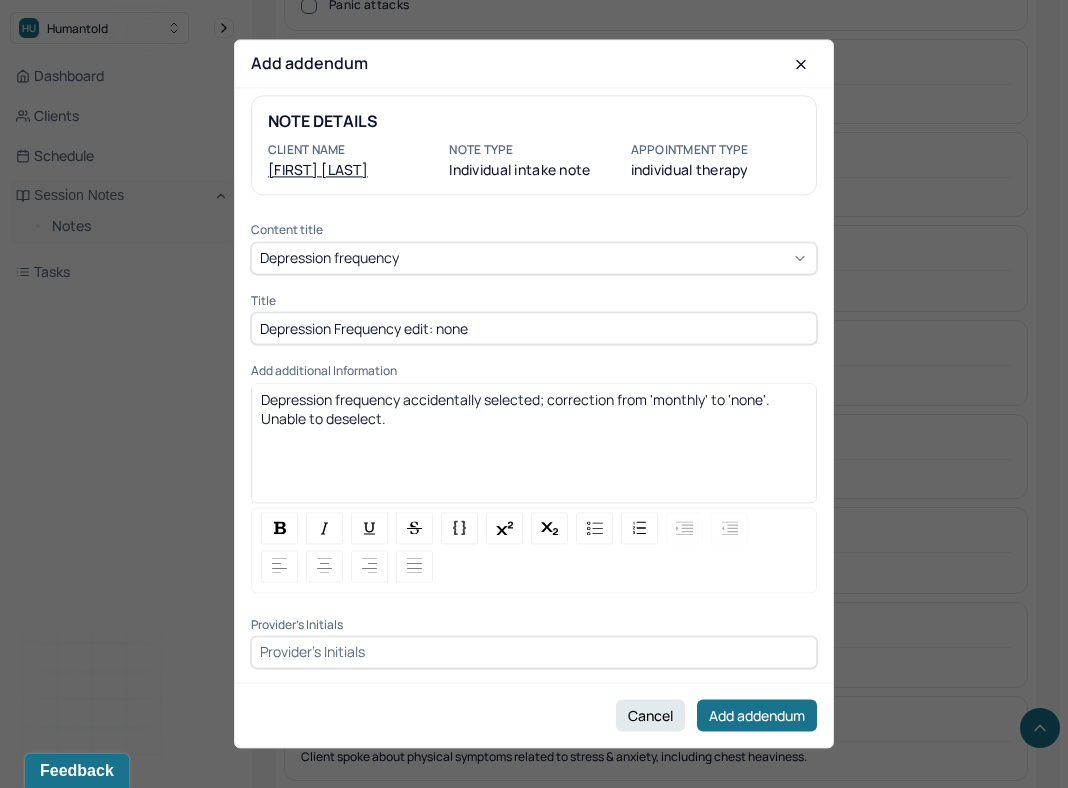 click on "Content title Depression frequency Title Depression Frequency edit: none Add additional Information Depression frequency accidentally selected; correction from 'monthly' to 'none'. Unable to deselect.
Provider's Initials" at bounding box center [534, 446] 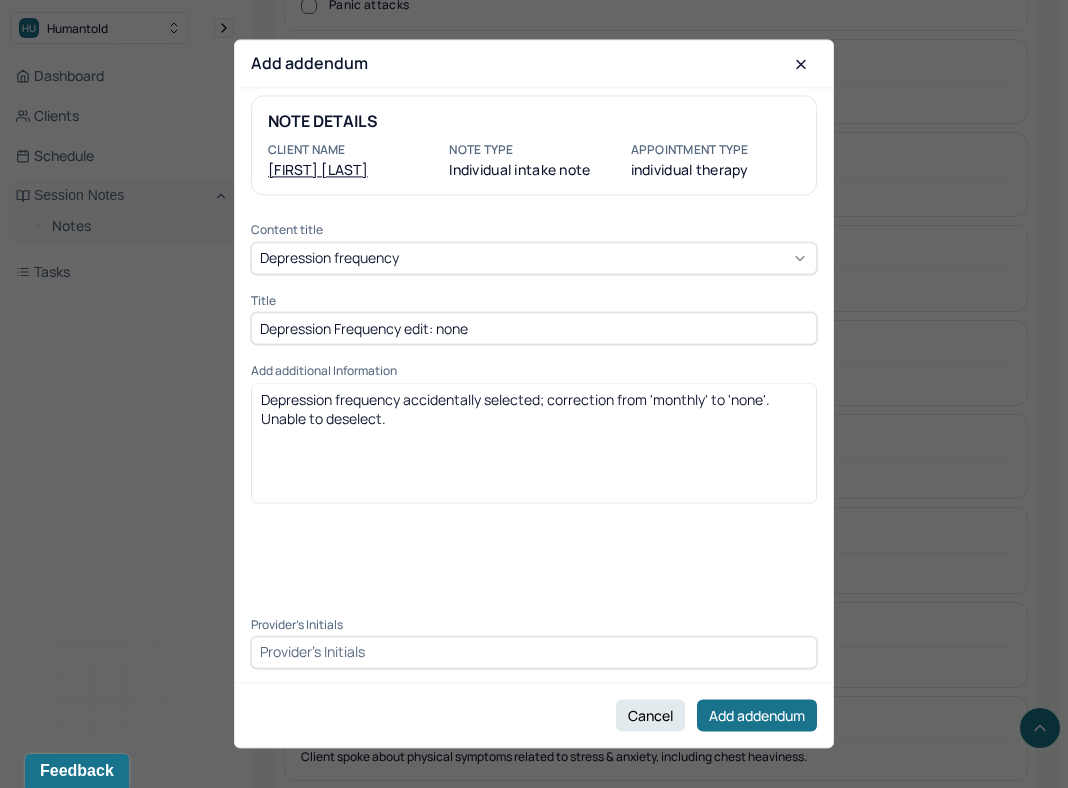 scroll, scrollTop: 14, scrollLeft: 0, axis: vertical 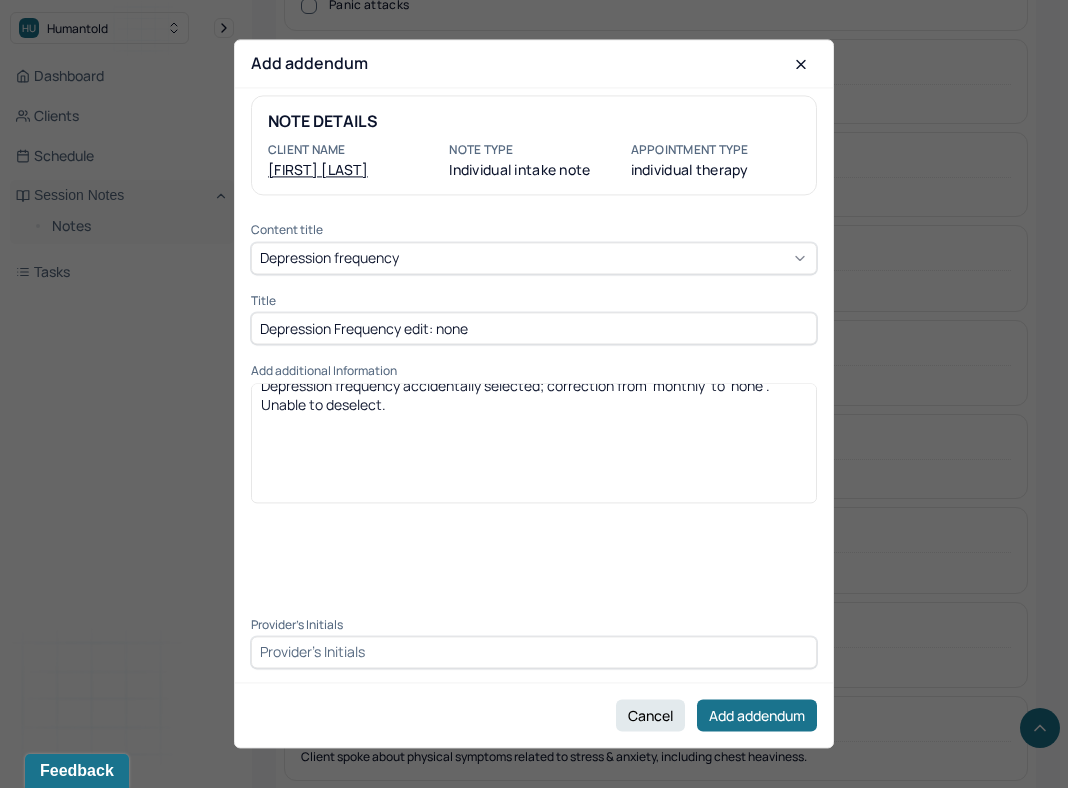 click on "Depression frequency accidentally selected; correction from 'monthly' to 'none'. Unable to deselect." at bounding box center [534, 436] 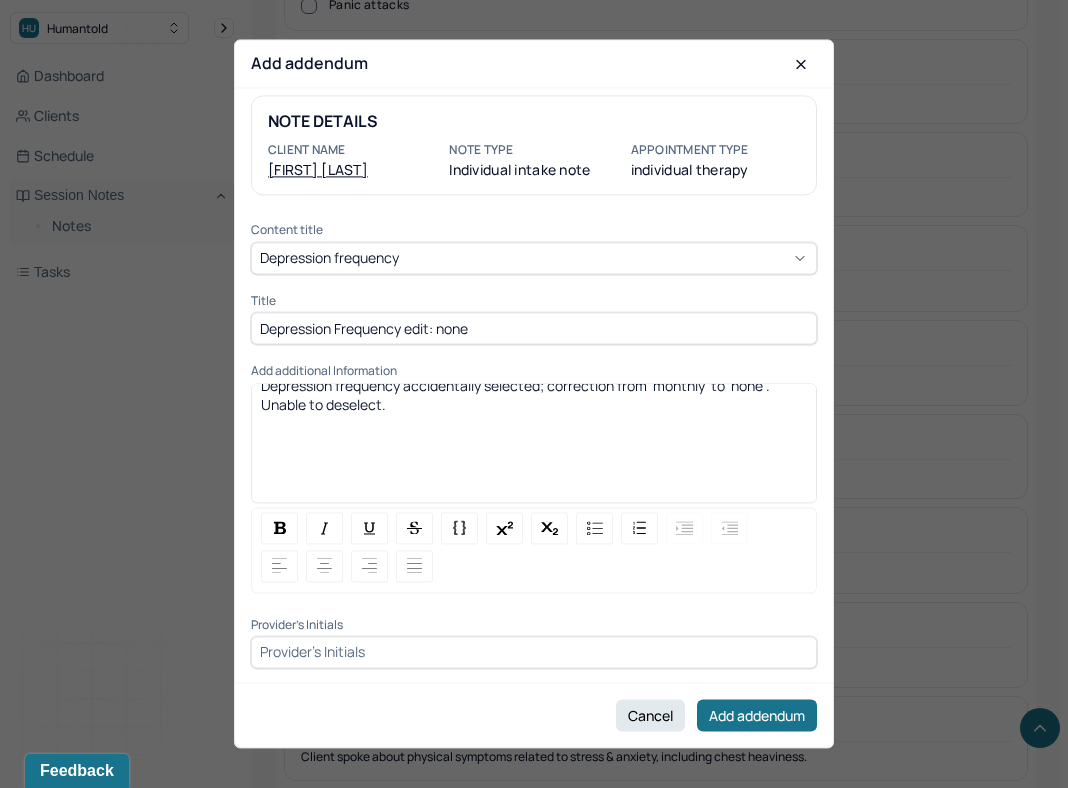 scroll, scrollTop: 0, scrollLeft: 0, axis: both 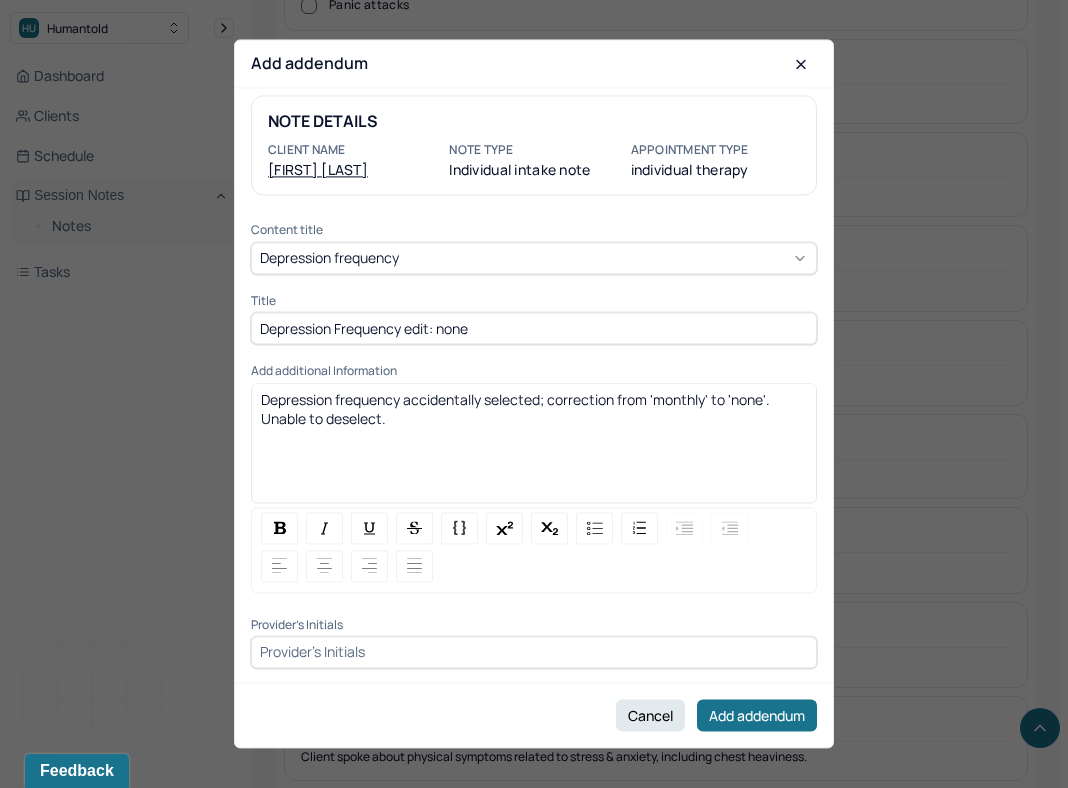 click on "Unable to deselect." at bounding box center [534, 418] 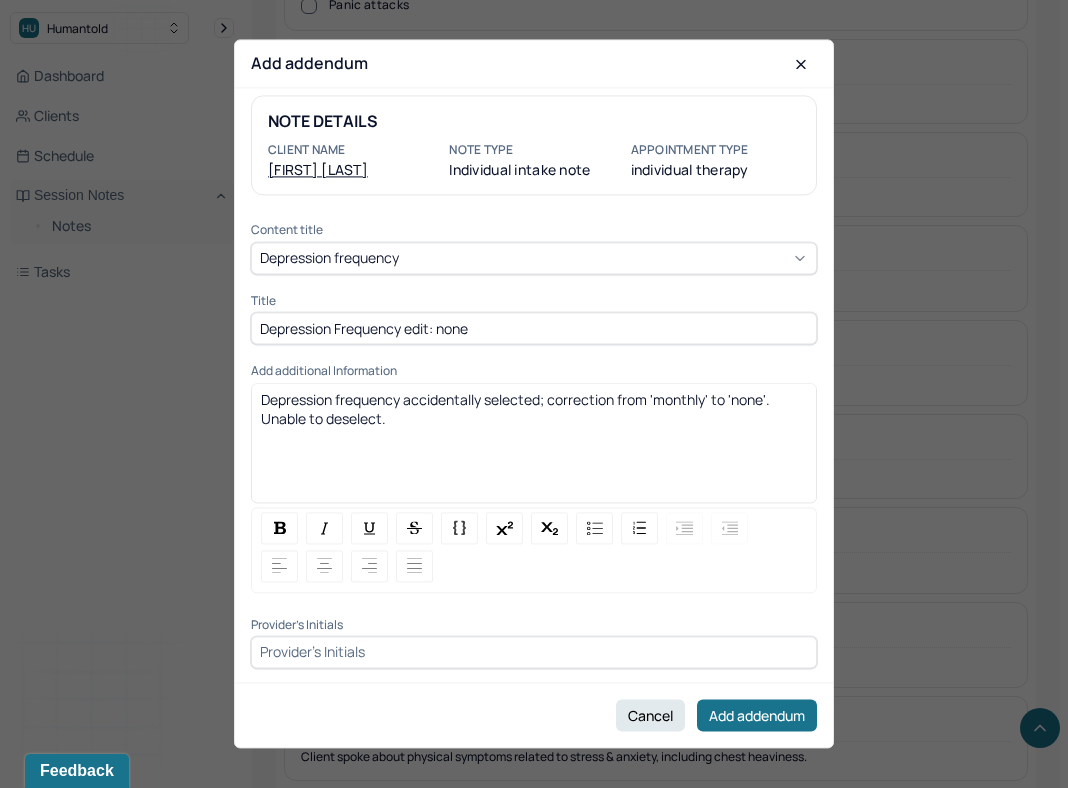 click on "Content title Depression frequency Title Depression Frequency edit: none Add additional Information Depression frequency accidentally selected; correction from 'monthly' to 'none'. Unable to deselect. Provider's Initials" at bounding box center (534, 446) 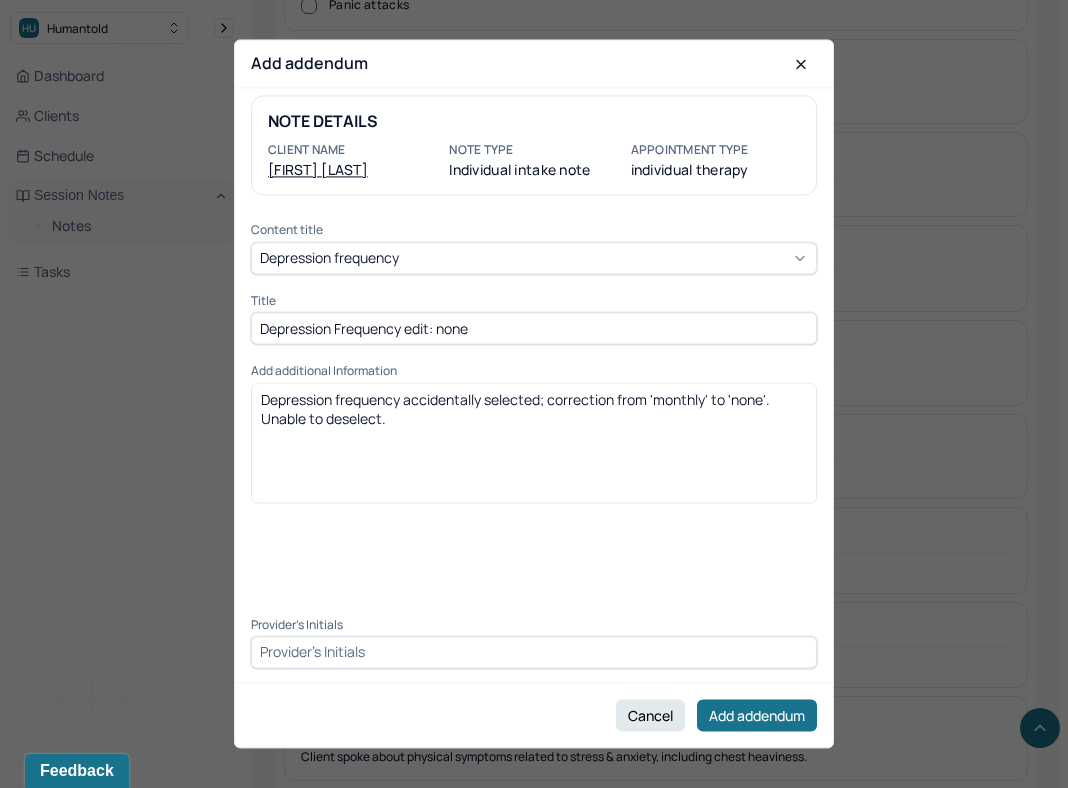 click at bounding box center (534, 652) 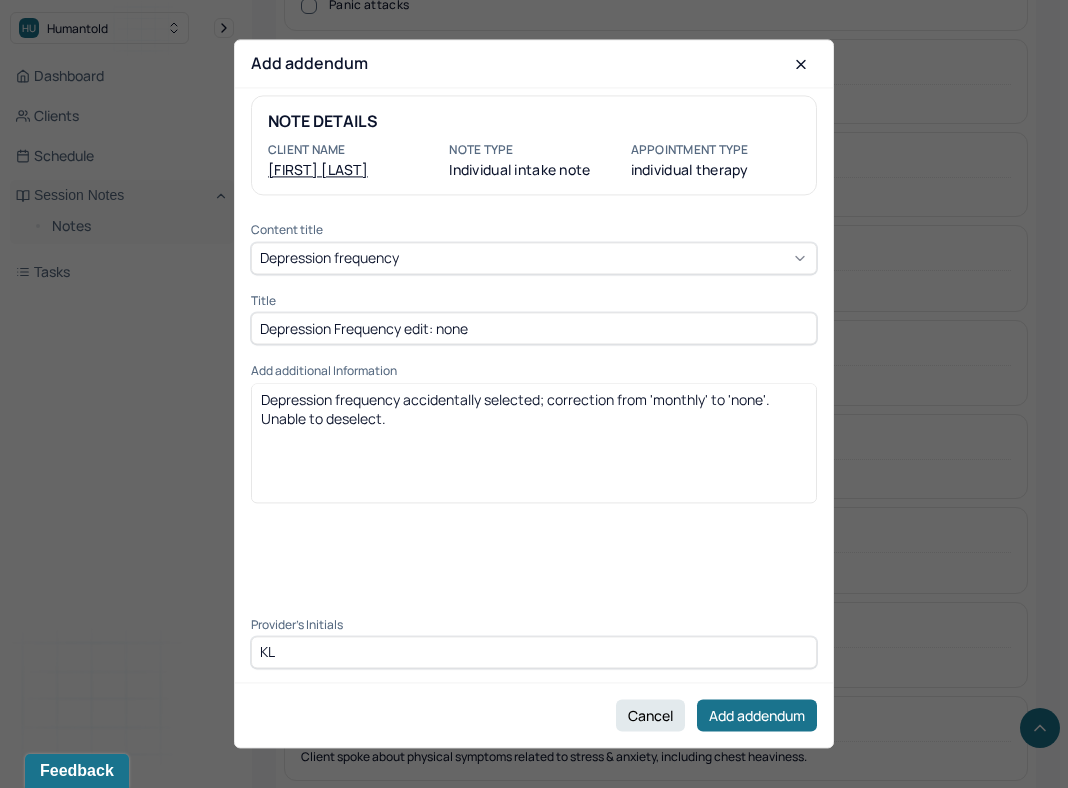 type on "KL" 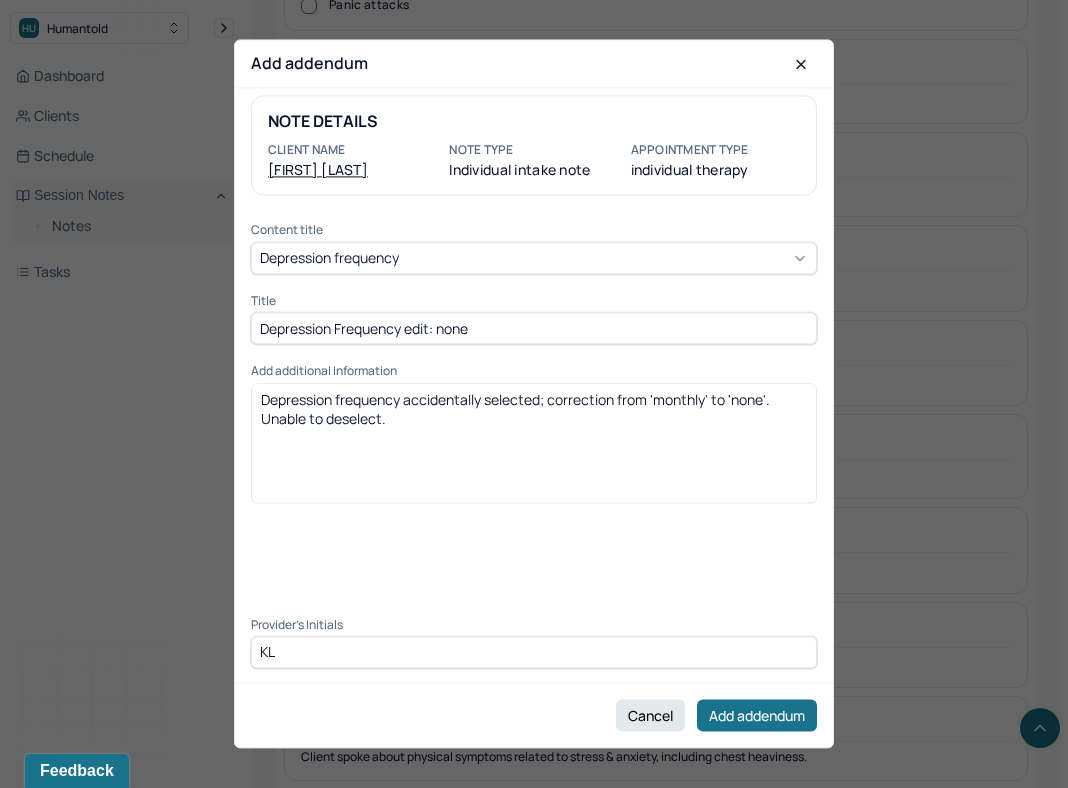 click on "Depression frequency accidentally selected; correction from 'monthly' to 'none'. Unable to deselect." at bounding box center [534, 490] 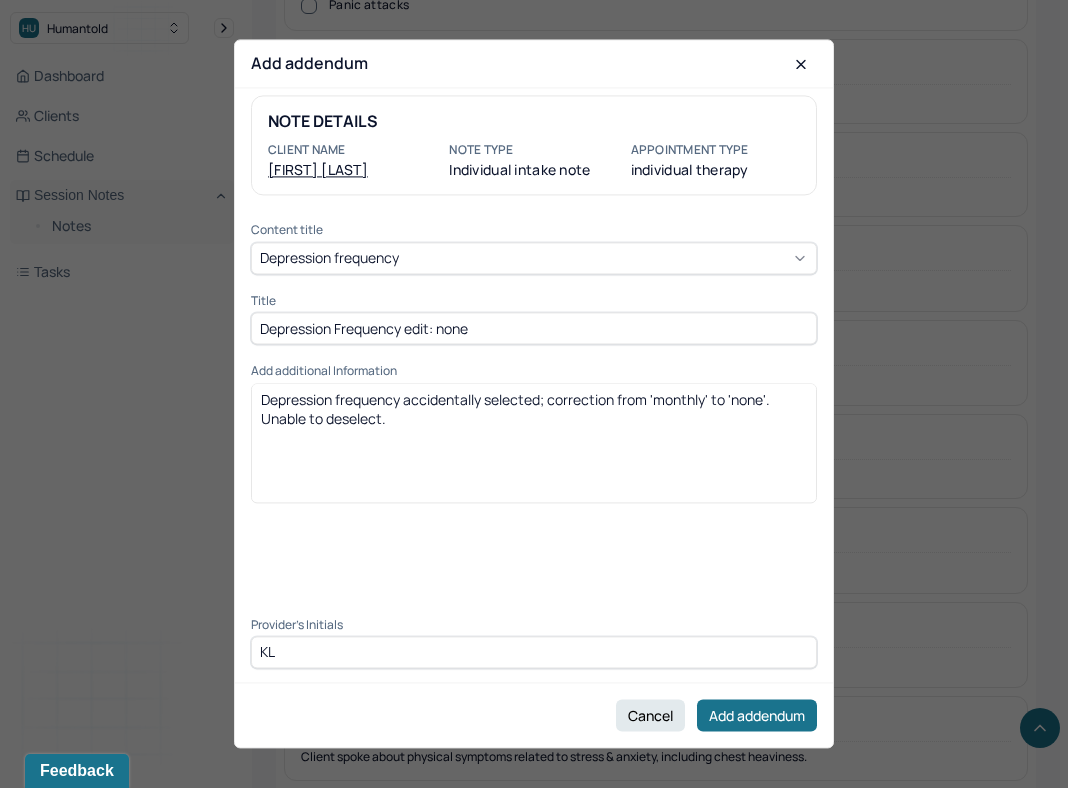 click on "Depression frequency accidentally selected; correction from 'monthly' to 'none'. Unable to deselect." at bounding box center [534, 490] 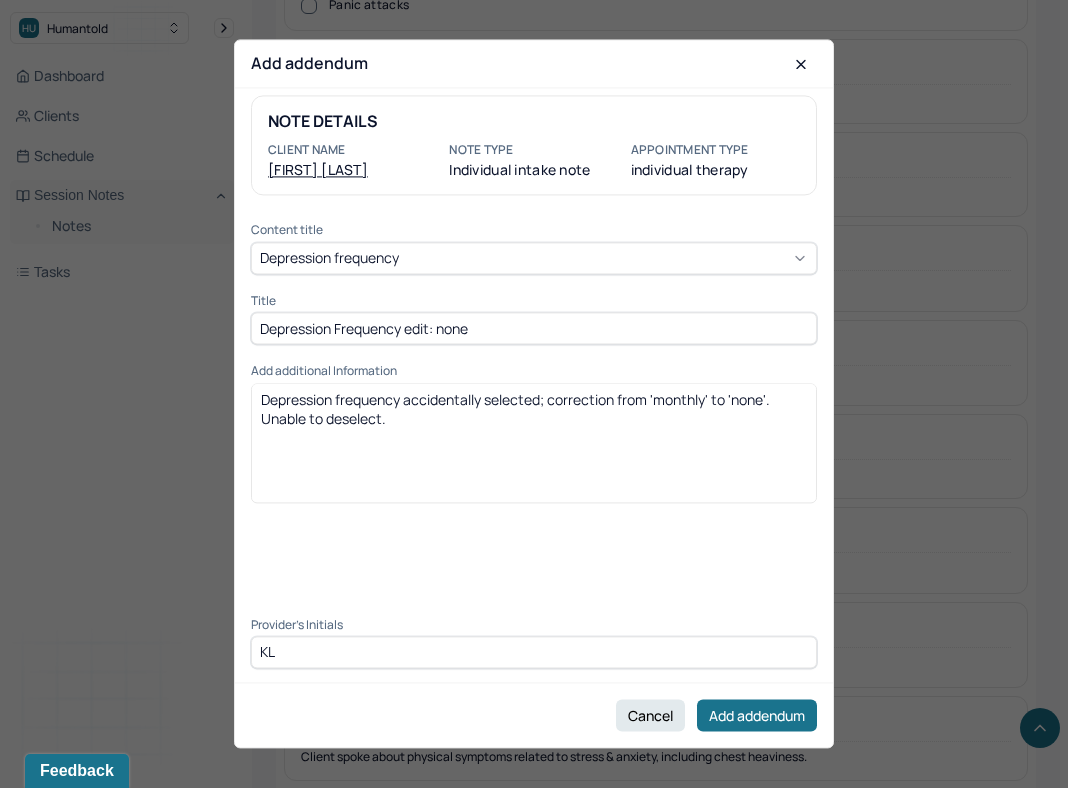 click on "Depression frequency accidentally selected; correction from 'monthly' to 'none'. Unable to deselect." at bounding box center [534, 450] 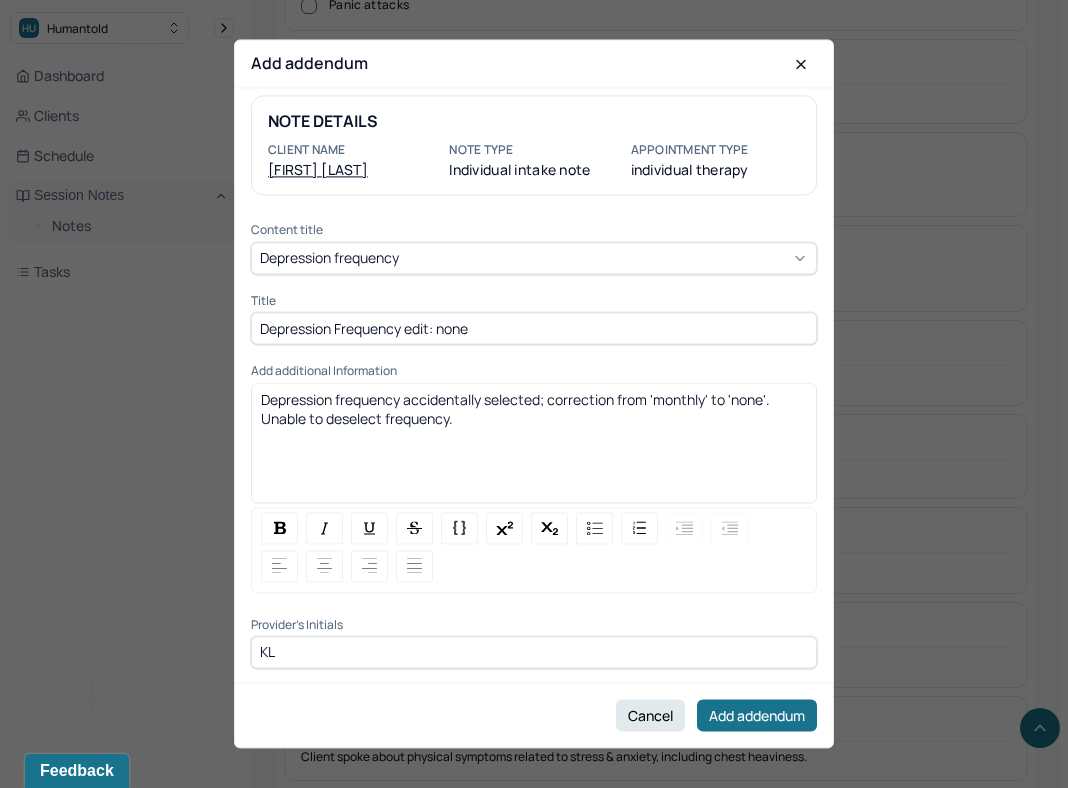 click on "Unable to deselect frequency." at bounding box center [534, 418] 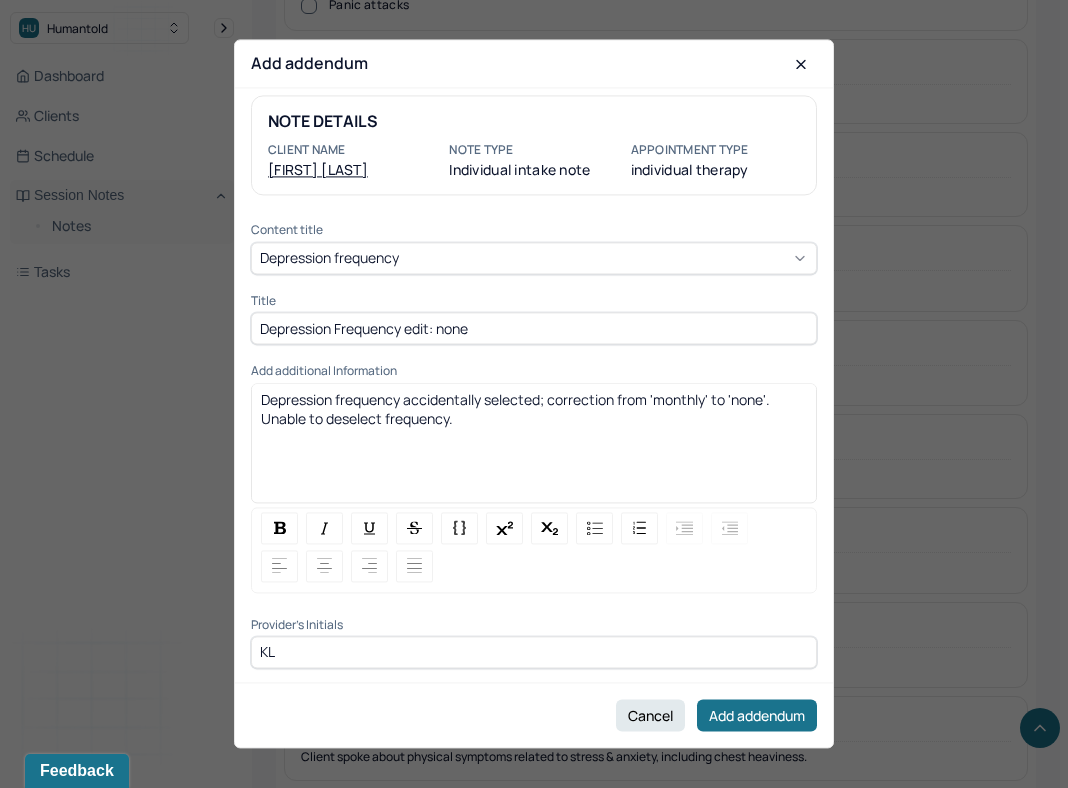 click on "Depression frequency accidentally selected; correction from 'monthly' to 'none'. Unable to deselect frequency." at bounding box center [534, 450] 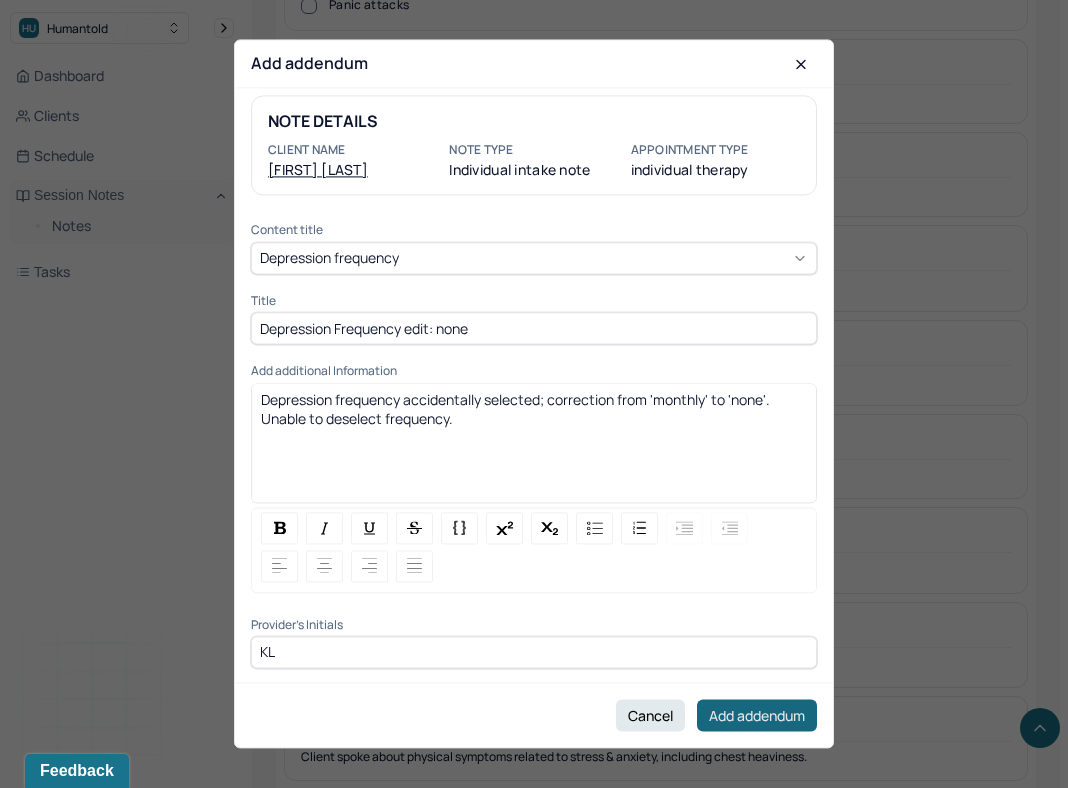 click on "Add addendum" at bounding box center (757, 716) 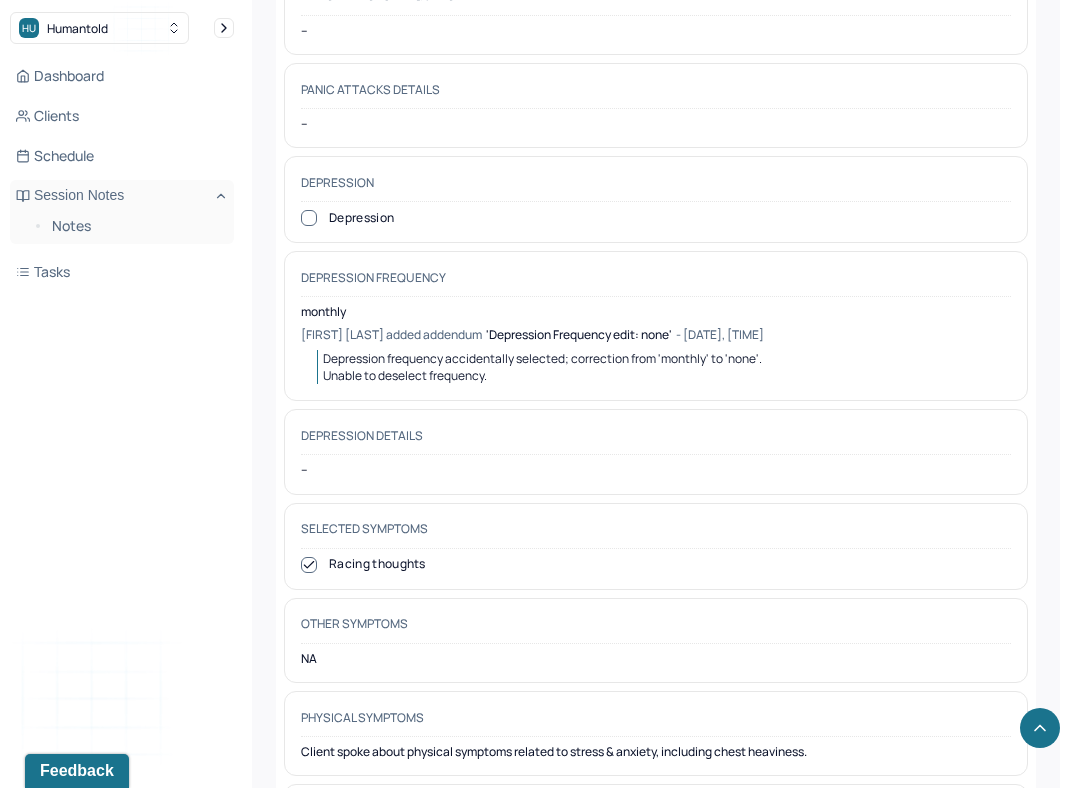 scroll, scrollTop: 3823, scrollLeft: 0, axis: vertical 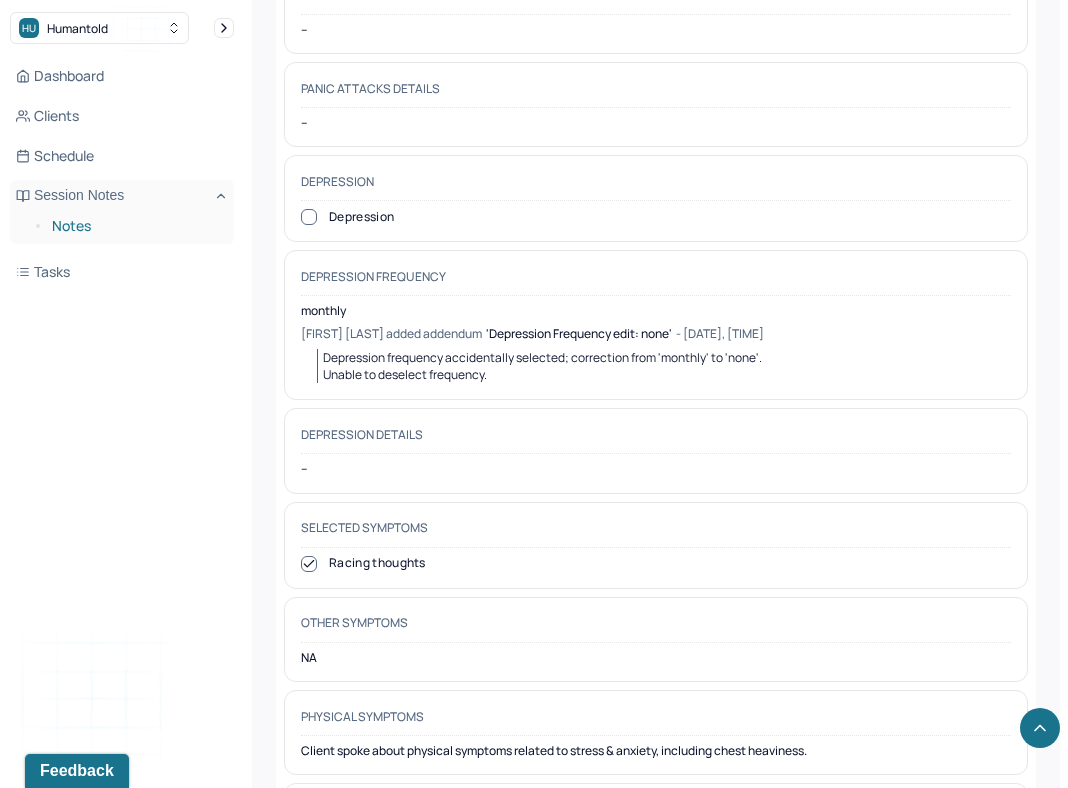 click on "Notes" at bounding box center (135, 226) 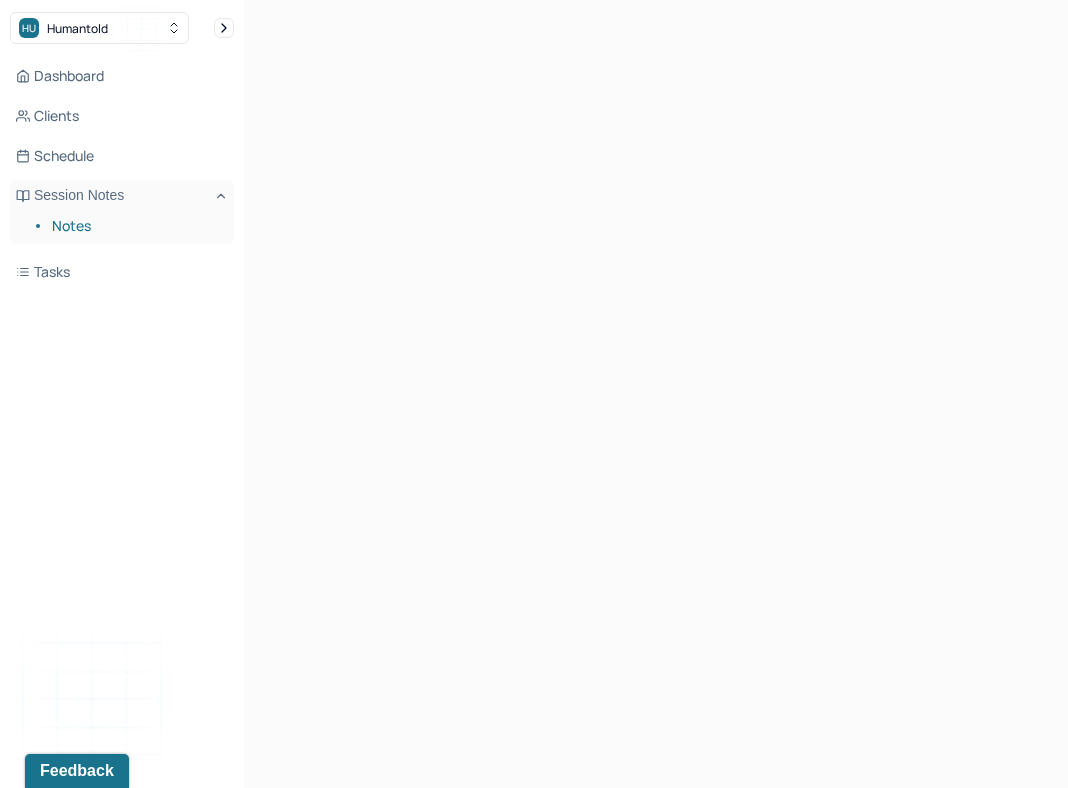 scroll, scrollTop: 0, scrollLeft: 0, axis: both 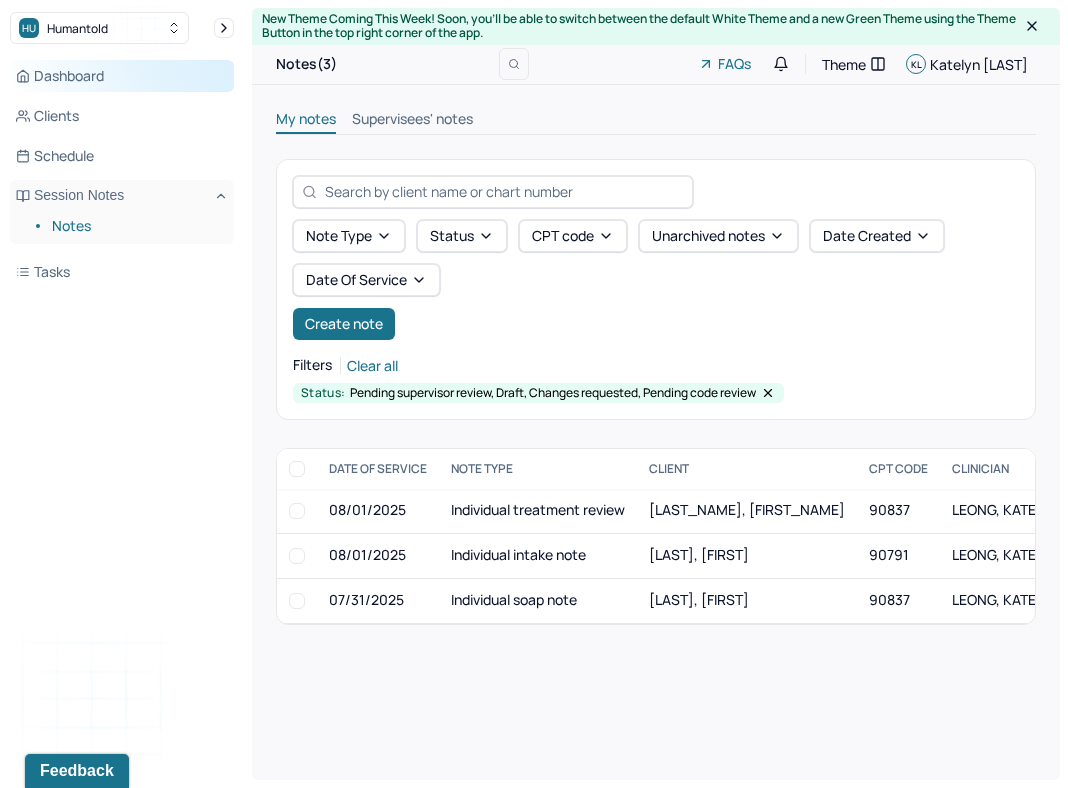 click on "Dashboard" at bounding box center [122, 76] 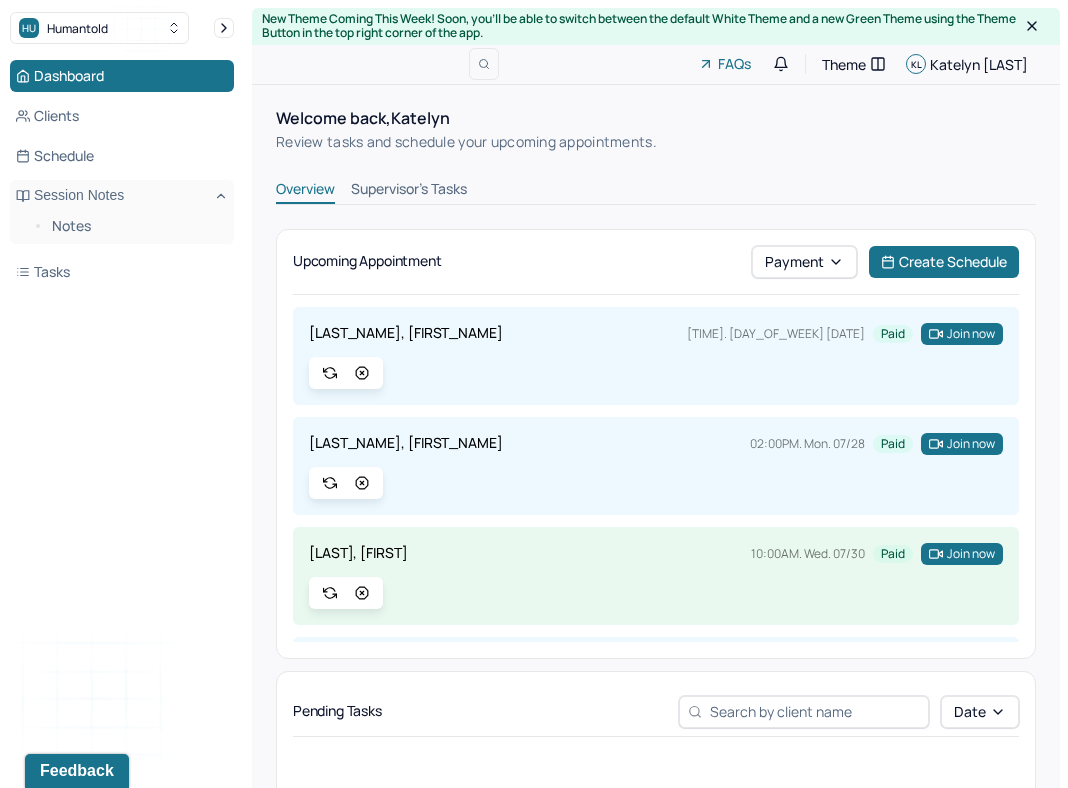 scroll, scrollTop: 423, scrollLeft: 0, axis: vertical 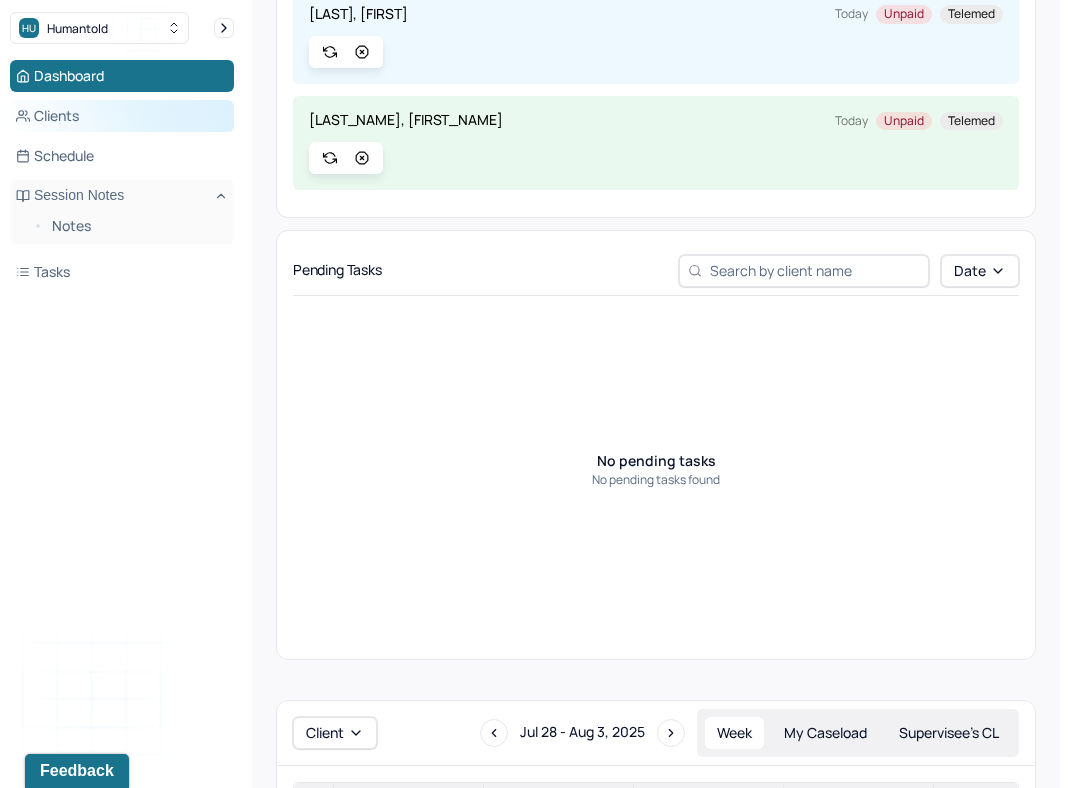 click on "Clients" at bounding box center [122, 116] 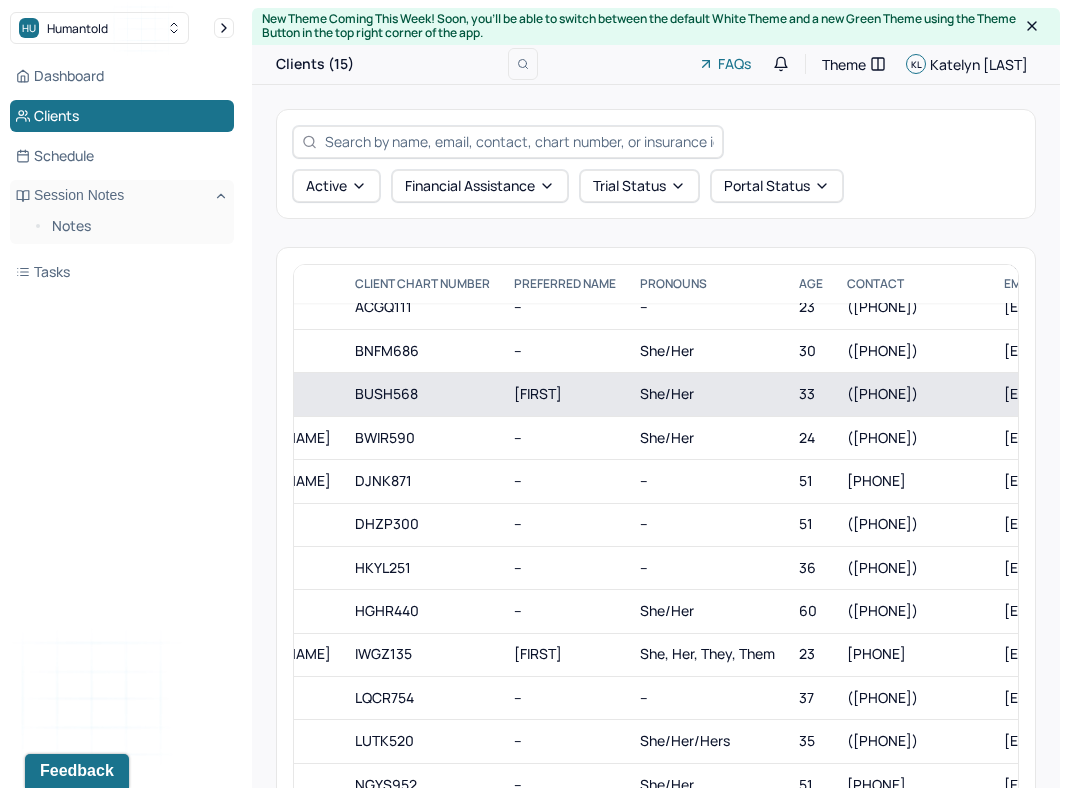 scroll, scrollTop: 60, scrollLeft: 0, axis: vertical 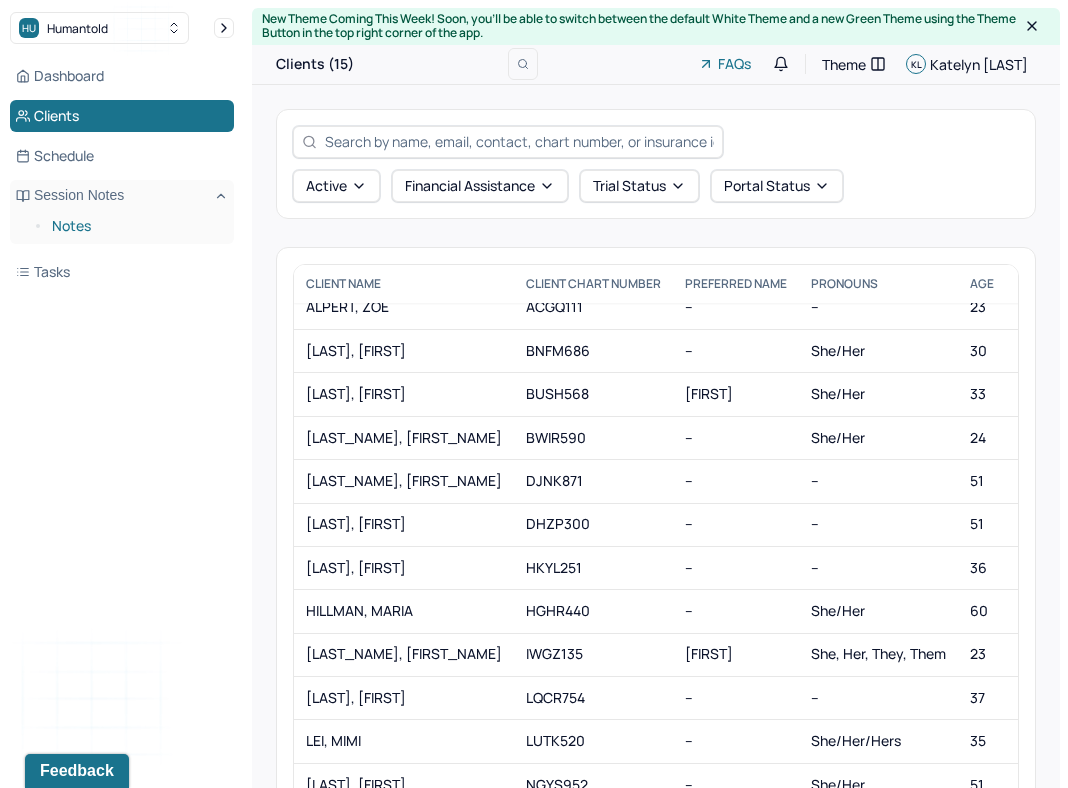 click on "Notes" at bounding box center [135, 226] 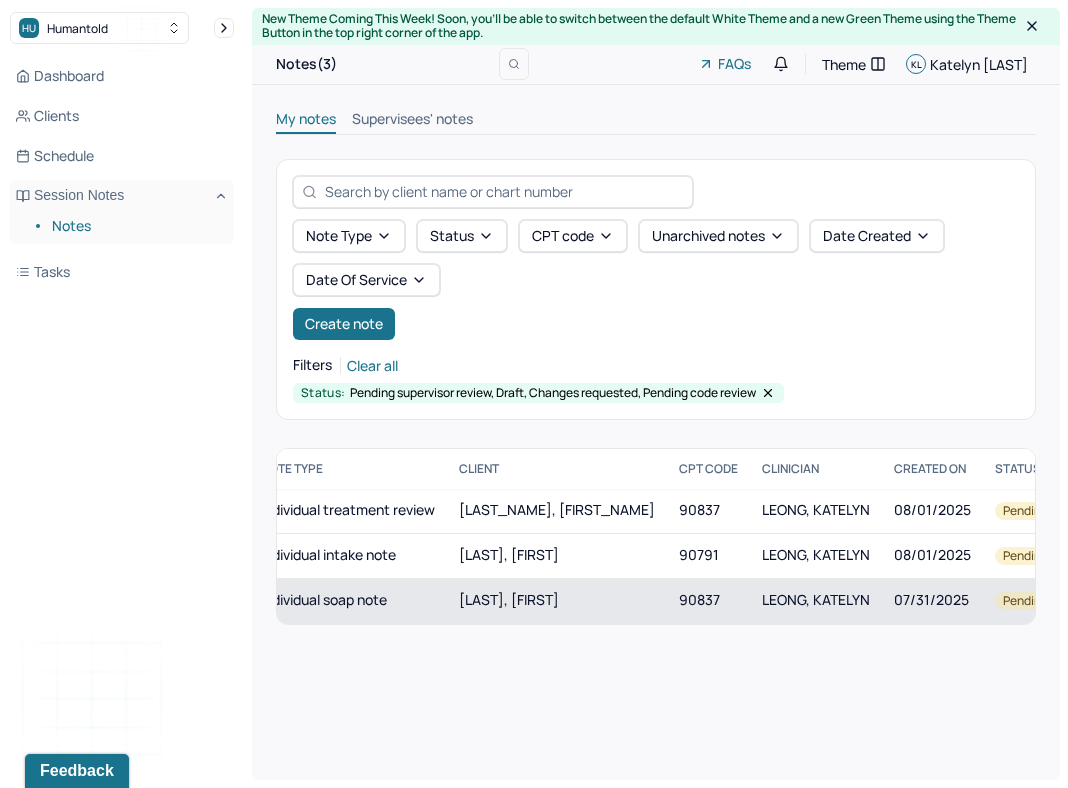 scroll, scrollTop: 0, scrollLeft: 0, axis: both 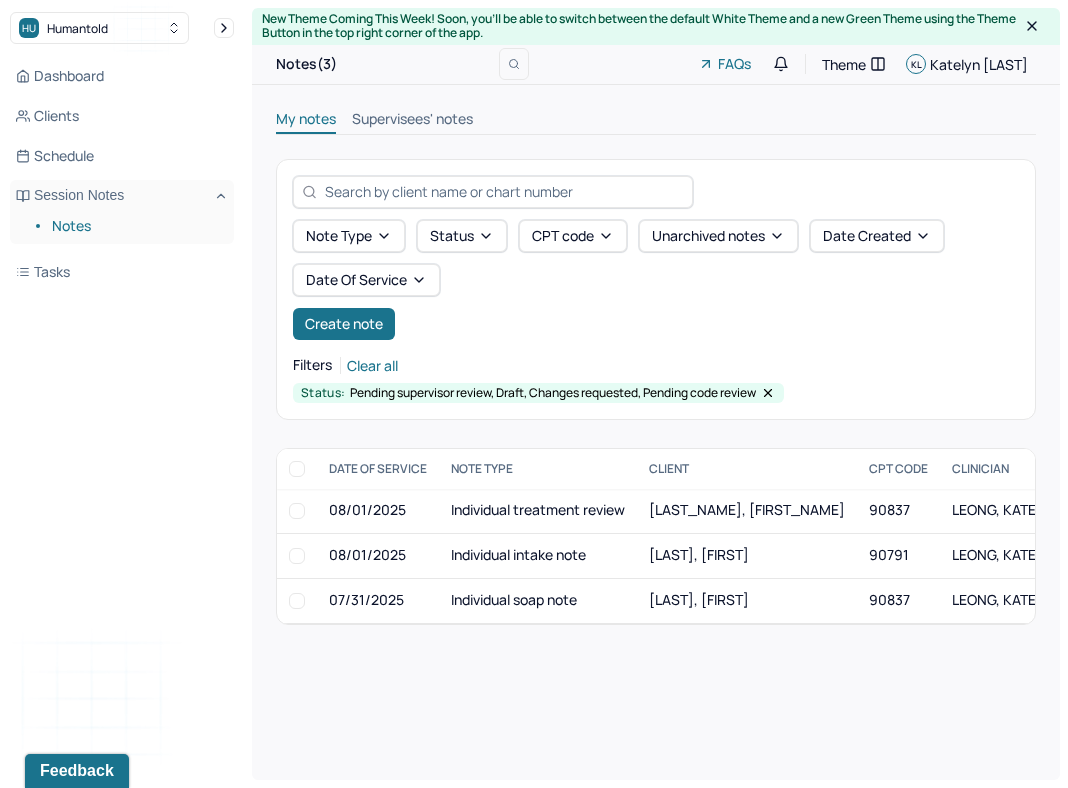 click on "New Theme Coming This Week! Soon, you’ll be able to switch between the default White Theme and a new Green Theme using the Theme Button in the top right corner of the app.  Notes(3)  FAQs Theme KL Katelyn   Leong My notes Supervisees' notes Note type Status CPT code Unarchived notes Date Created Date Of Service Create note Filters Clear all Status: Pending supervisor review, Draft, Changes requested, Pending code review DATE OF SERVICE NOTE TYPE CLIENT CPT CODE CLINICIAN CREATED ON STATUS INSURANCE PROVIDER 08/01/2025 Individual treatment review SMITH, JILLIAN 90837 LEONG, KATELYN 08/01/2025 Pending code review BCBS 08/01/2025 Individual intake note NORMAN, ELIZABETH 90791 LEONG, KATELYN 08/01/2025 Pending code review CARE 07/31/2025 Individual soap note LEEDS, RACHEL 90837 LEONG, KATELYN 07/31/2025 Pending code review UHC SMITH, JILLIAN Pending code review 08/01/2025 Individual treatment review Provider: LEONG, KATELYN Created on: 08/01/2025 NORMAN, ELIZABETH Pending code review 08/01/2025 Provider:" at bounding box center [656, 394] 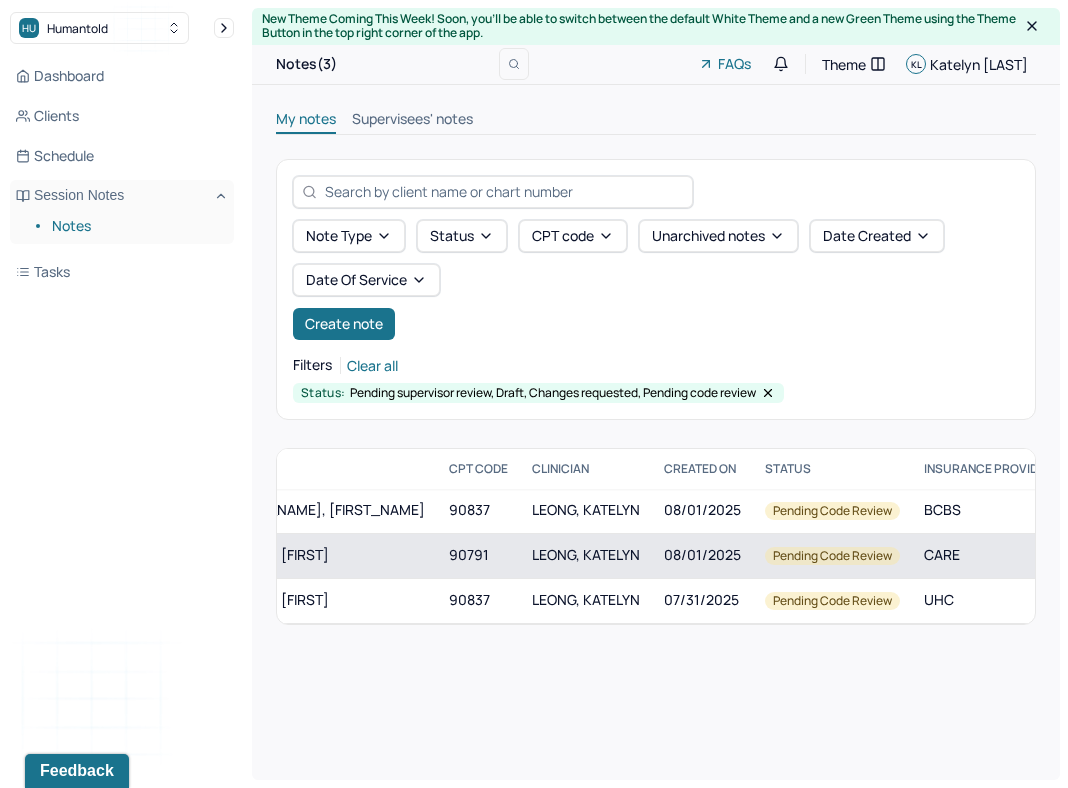 scroll, scrollTop: 0, scrollLeft: 438, axis: horizontal 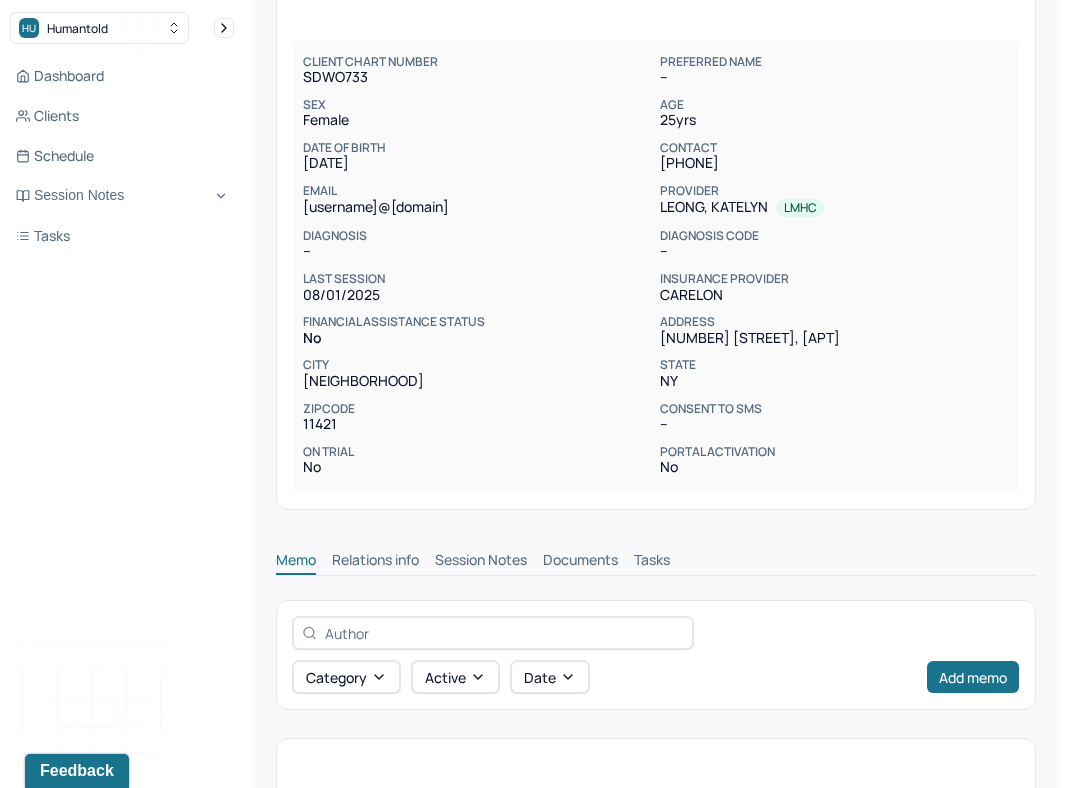click on "Memo Relations info Session Notes Documents Tasks" at bounding box center [656, 555] 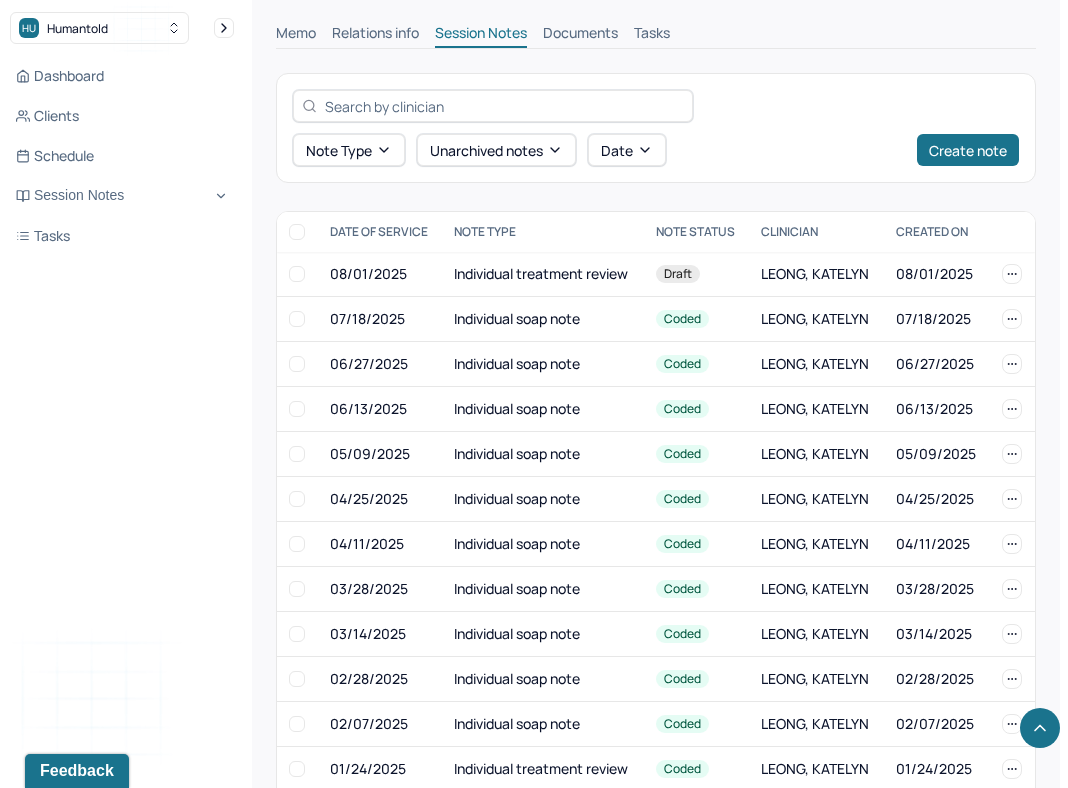 scroll, scrollTop: 575, scrollLeft: 0, axis: vertical 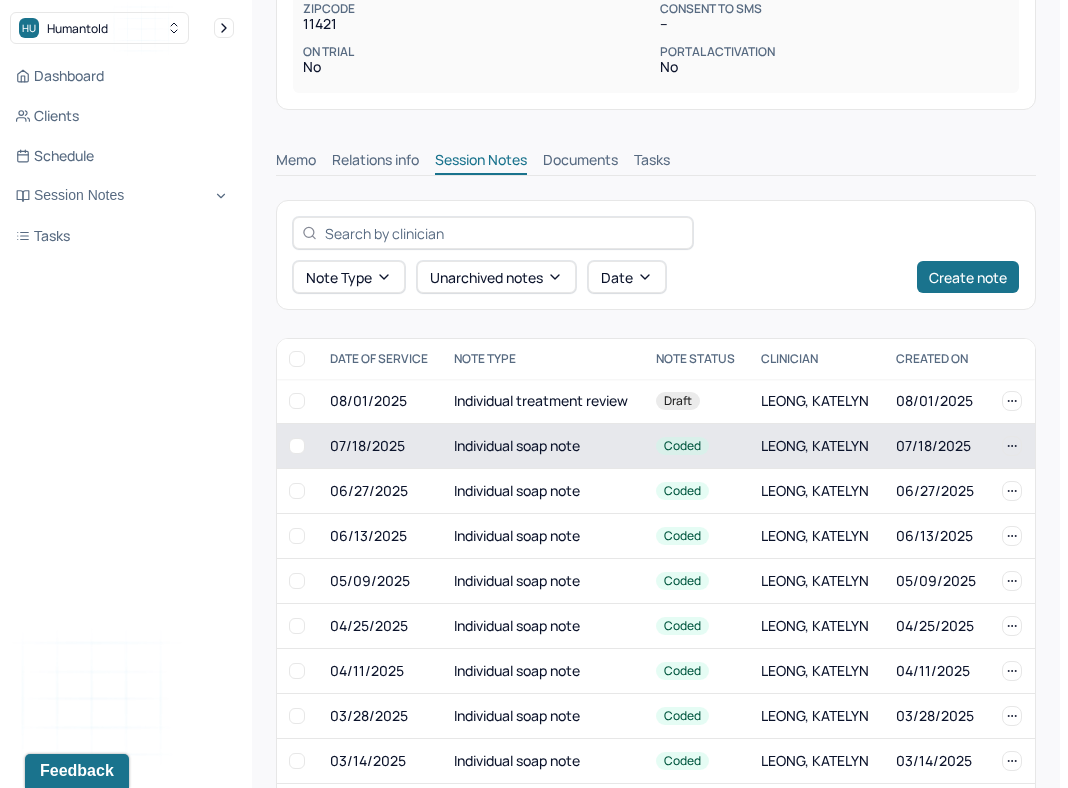 click on "Individual soap note" at bounding box center [543, 446] 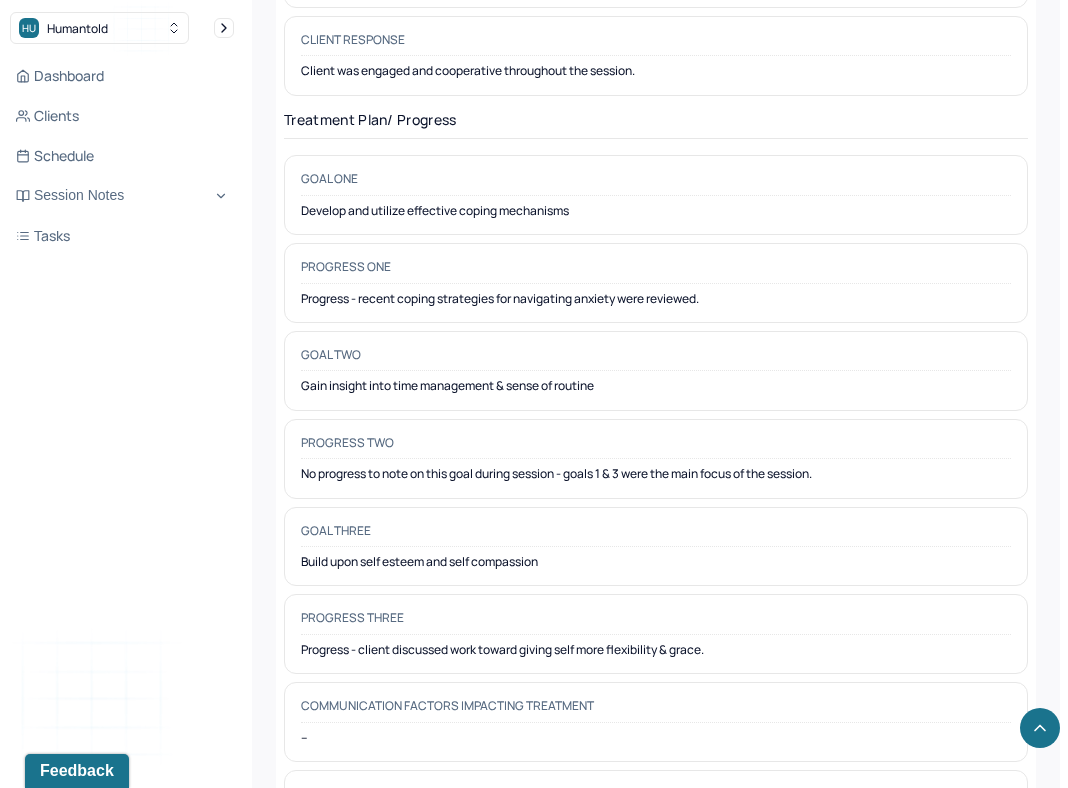 scroll, scrollTop: 3046, scrollLeft: 0, axis: vertical 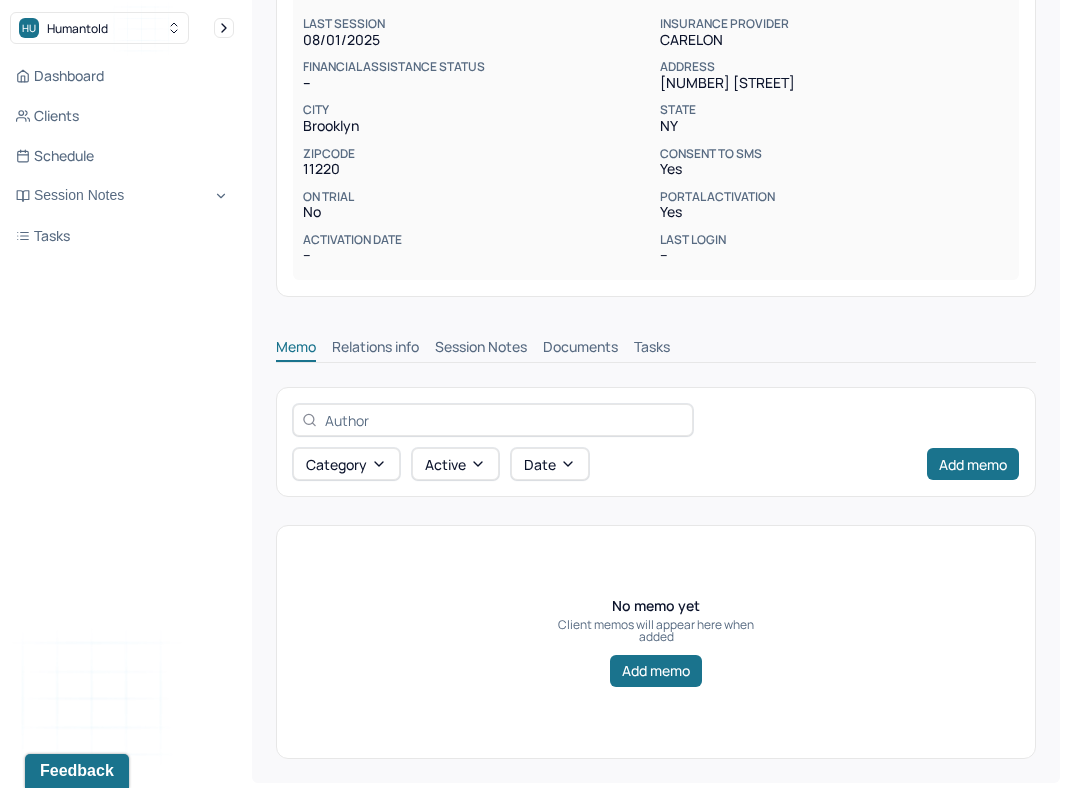 click on "Session Notes" at bounding box center [481, 349] 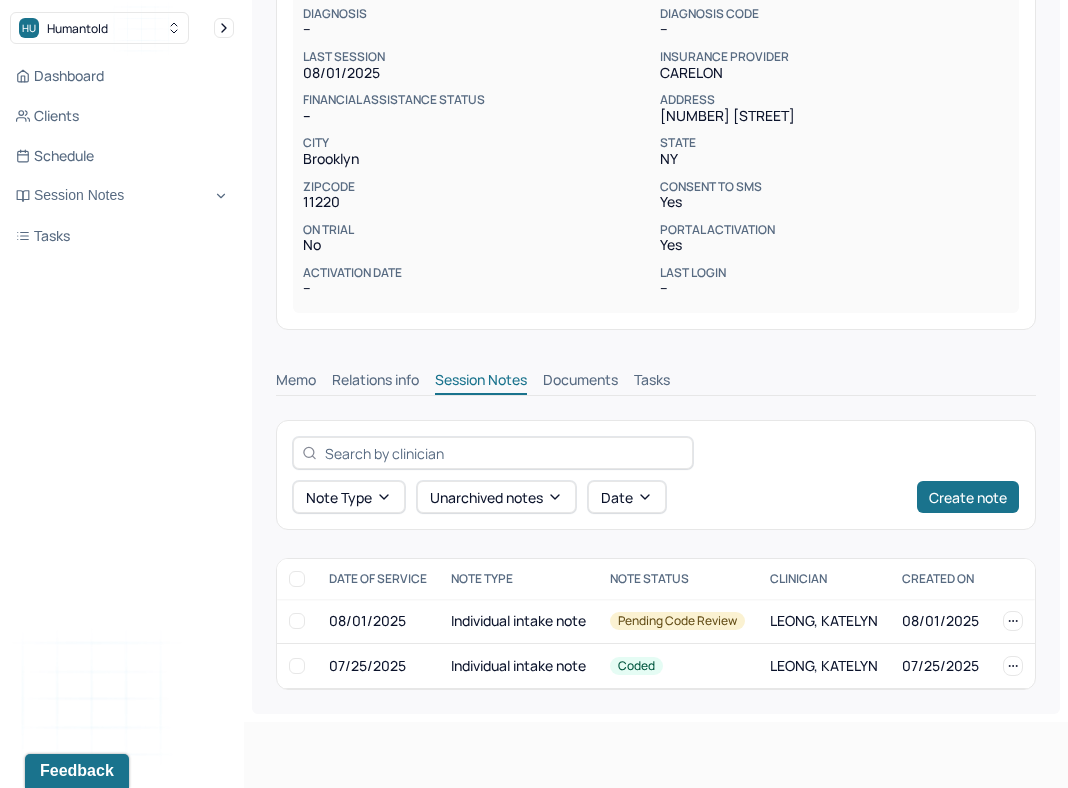 scroll, scrollTop: 329, scrollLeft: 0, axis: vertical 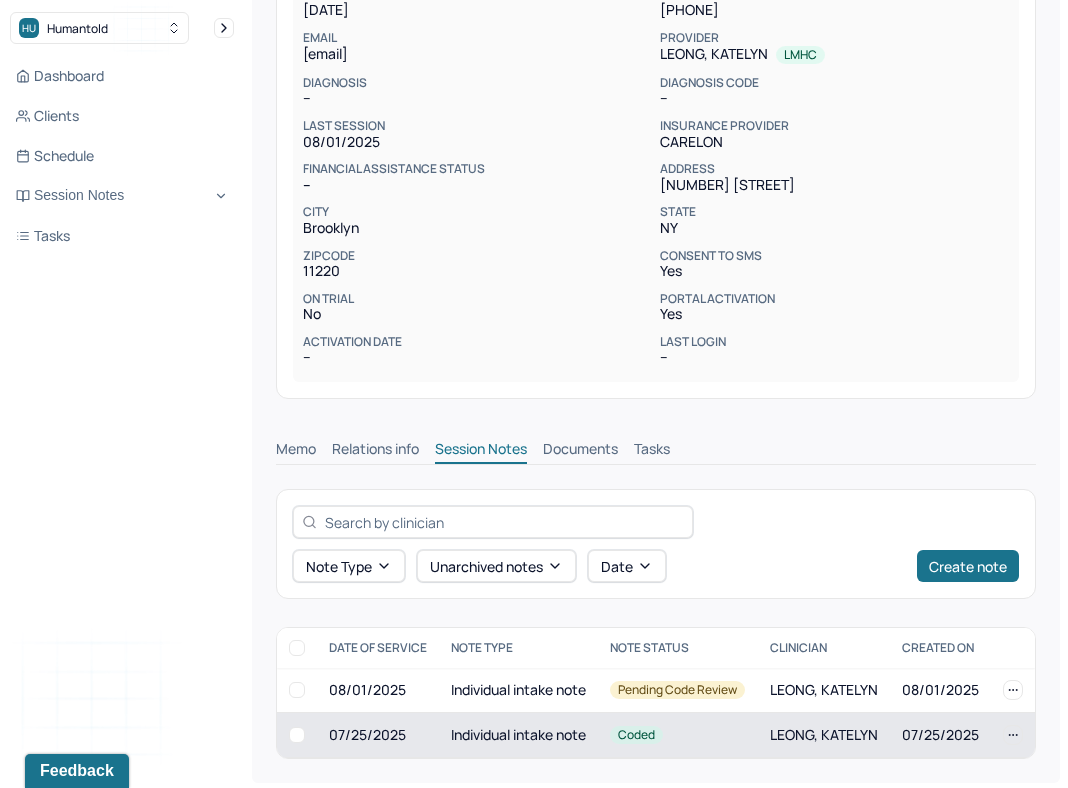 click on "Individual intake note" at bounding box center [518, 735] 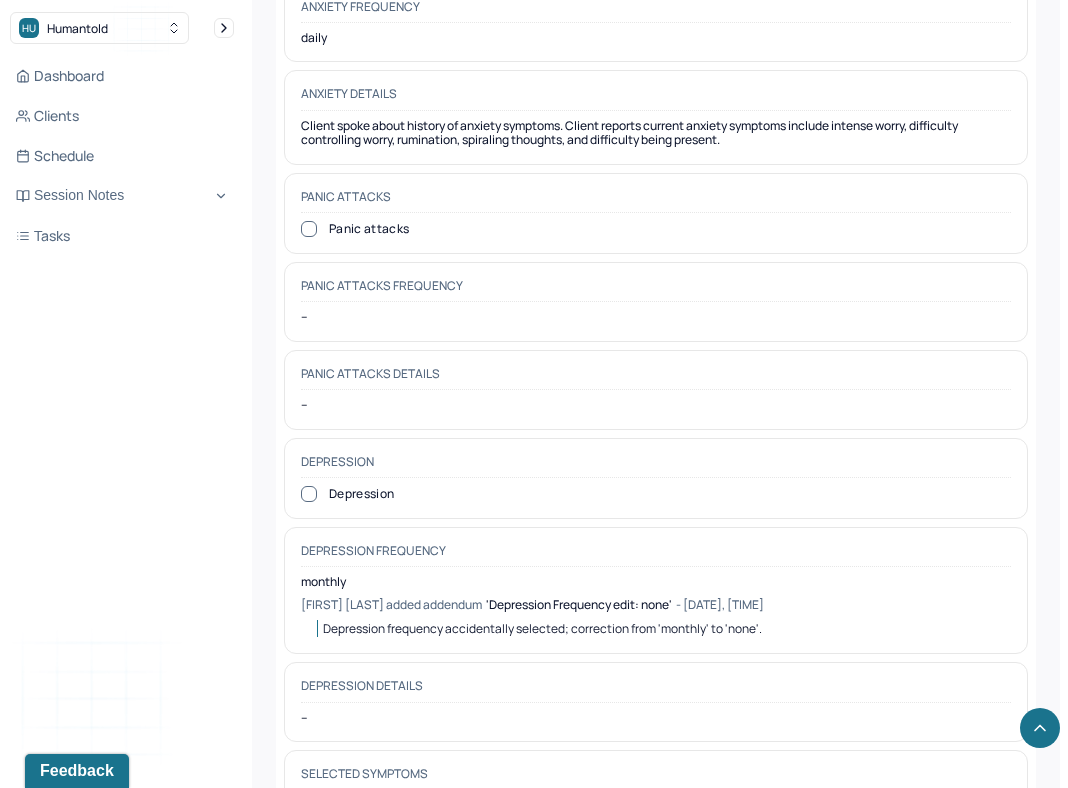 scroll, scrollTop: 3386, scrollLeft: 0, axis: vertical 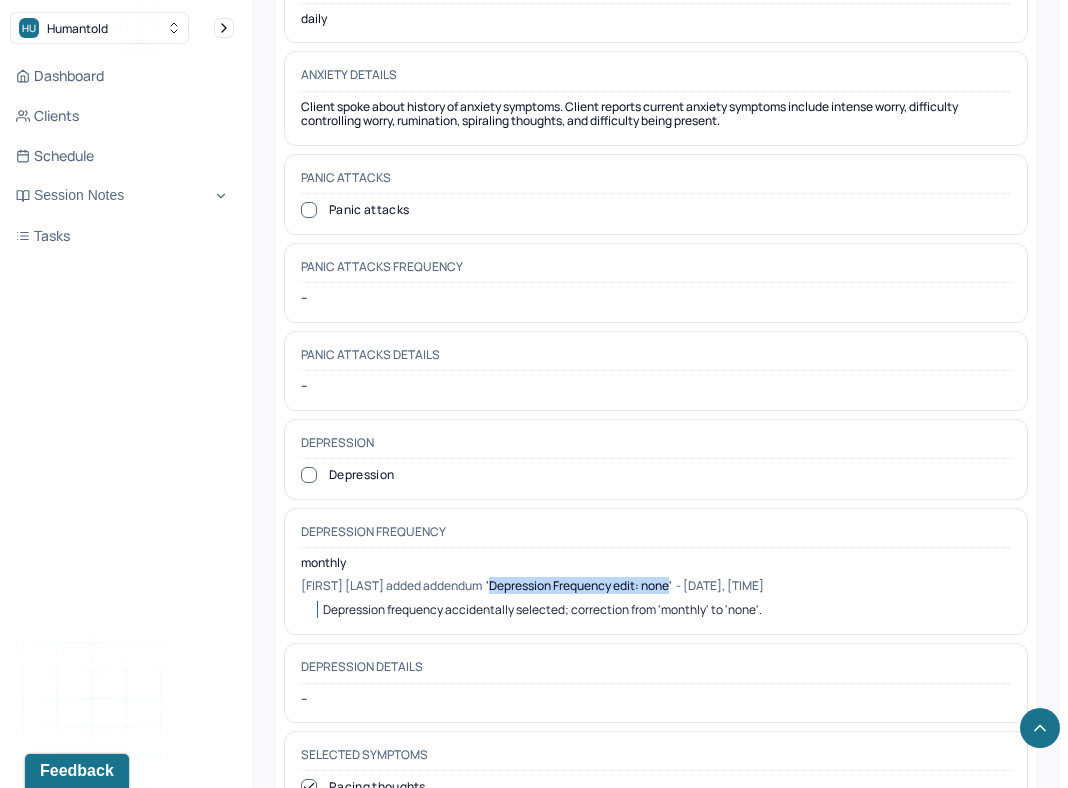 drag, startPoint x: 673, startPoint y: 553, endPoint x: 490, endPoint y: 553, distance: 183 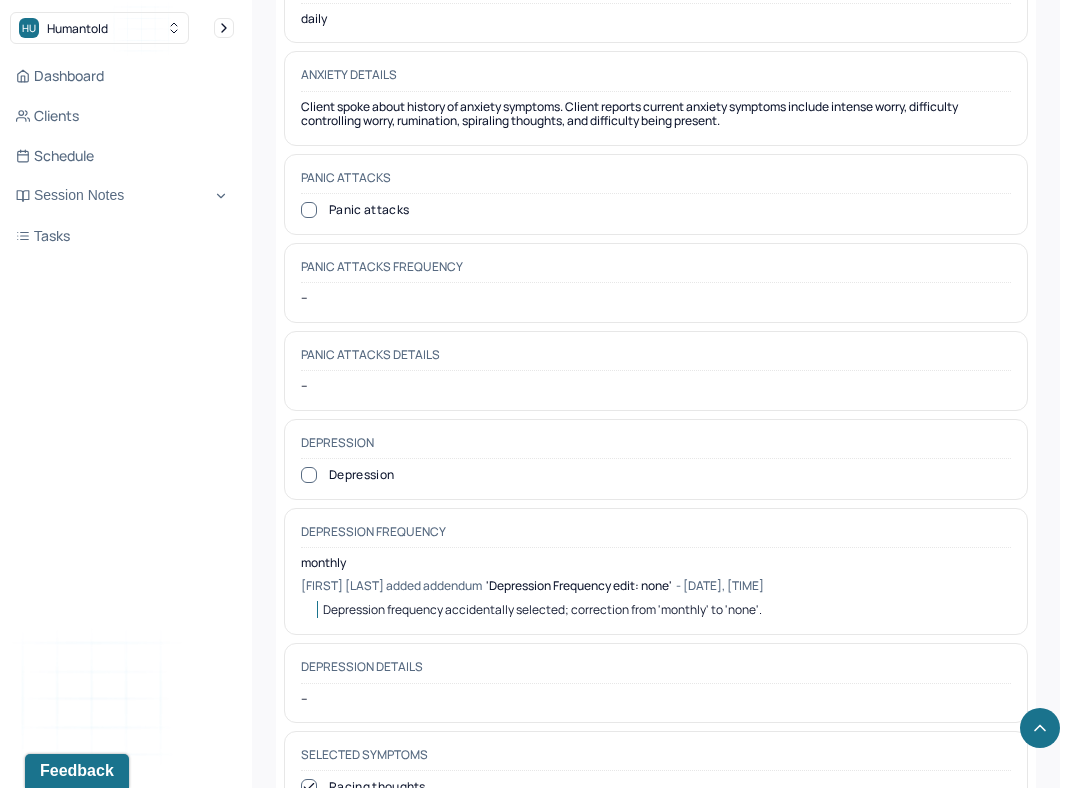 click on "Depression frequency accidentally selected; correction from 'monthly' to 'none'." at bounding box center [542, 609] 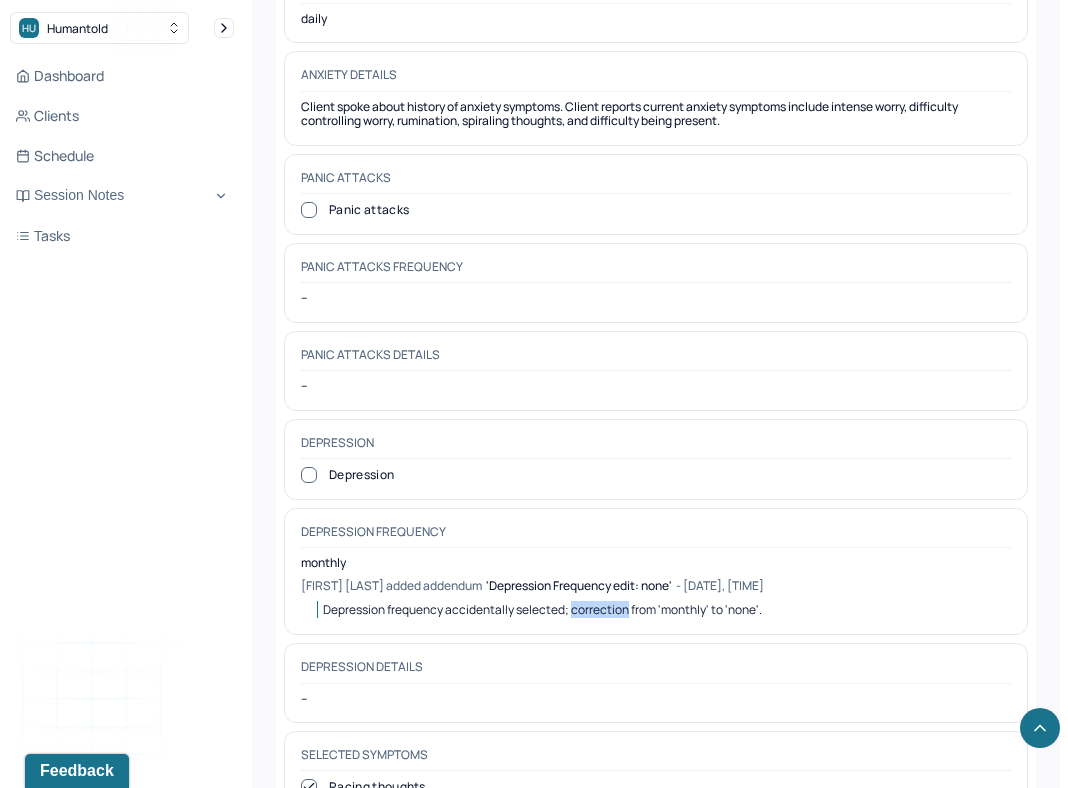 click on "Depression frequency accidentally selected; correction from 'monthly' to 'none'." at bounding box center [542, 609] 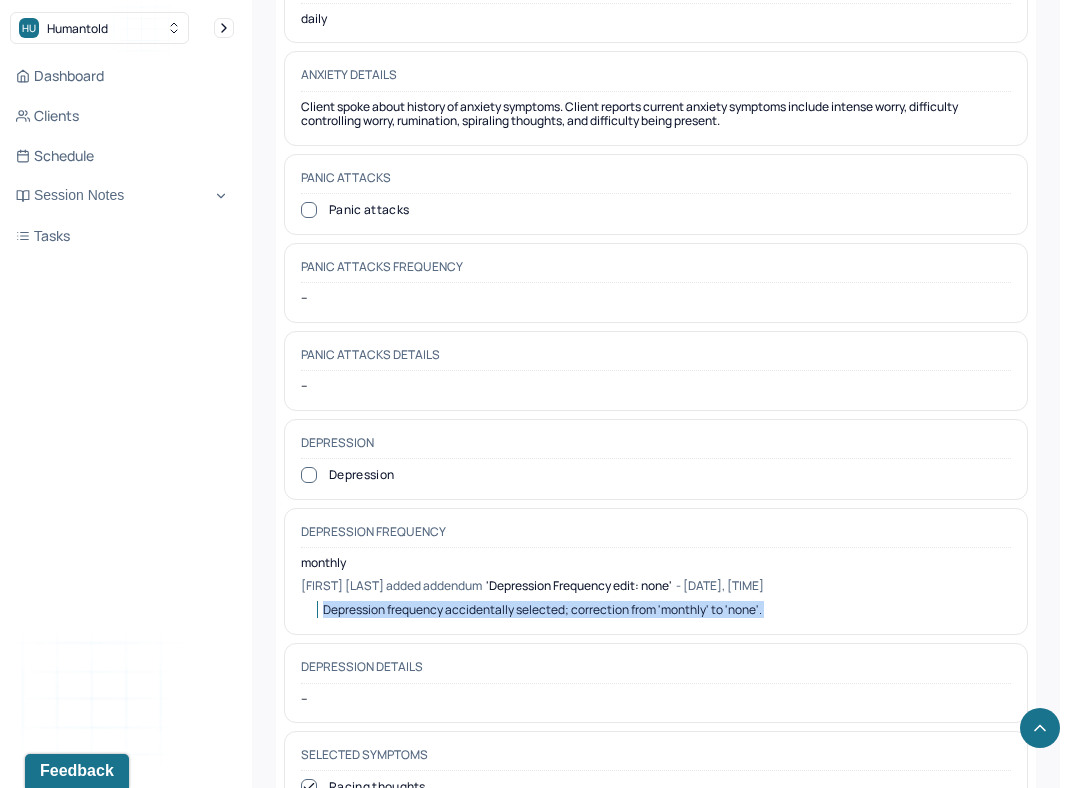 copy on "Depression frequency accidentally selected; correction from 'monthly' to 'none'." 